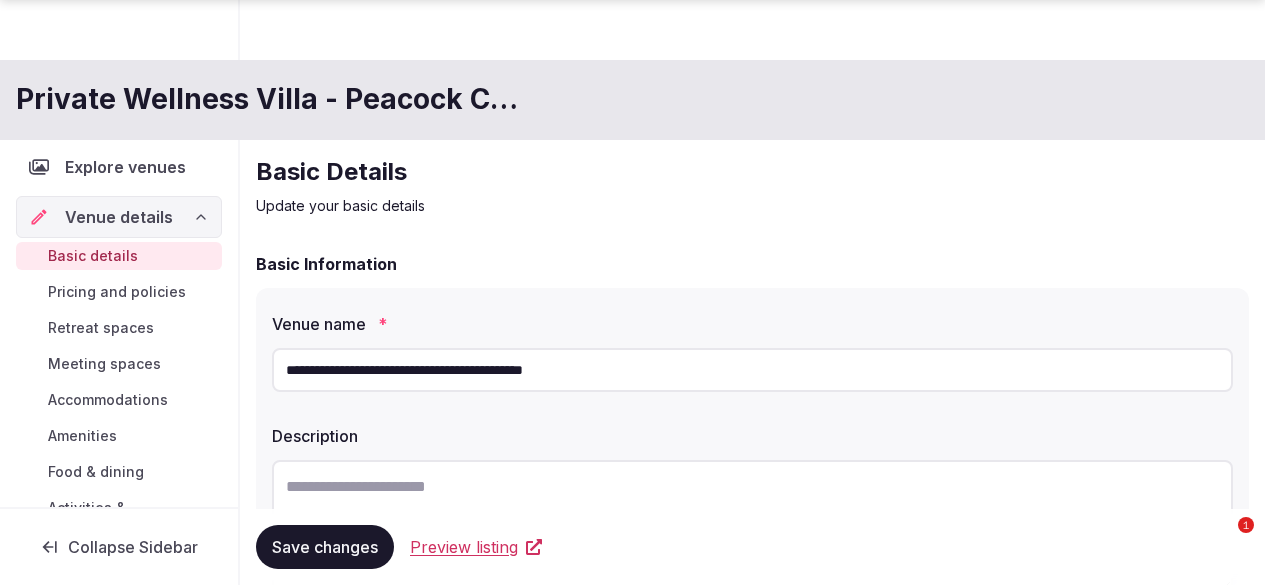 scroll, scrollTop: 1882, scrollLeft: 0, axis: vertical 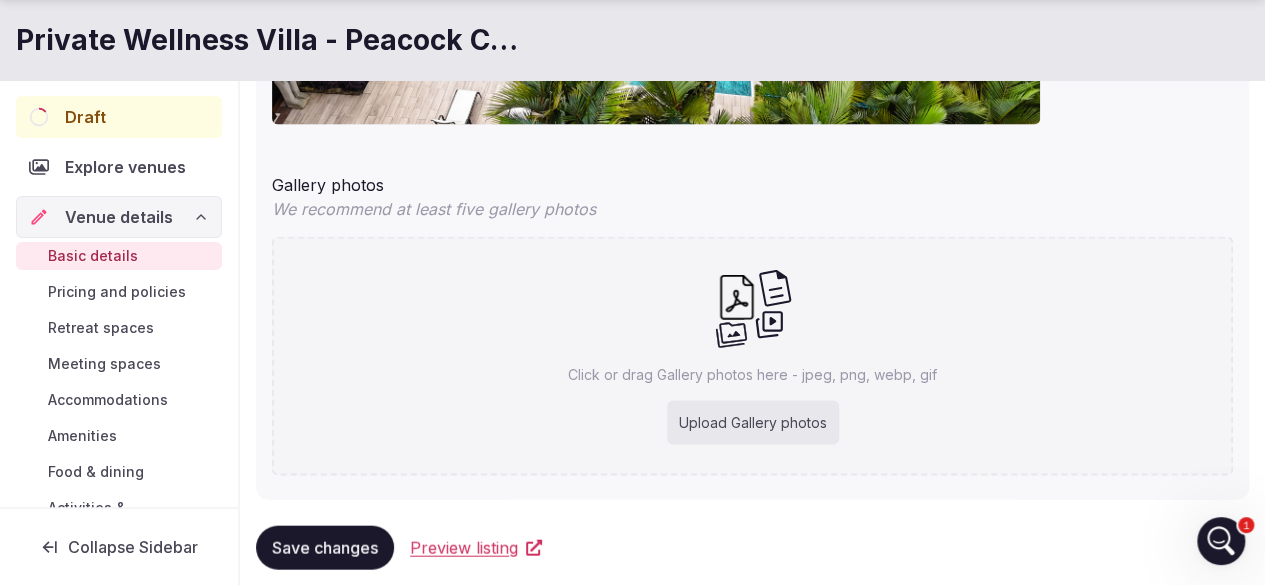 click on "We recommend at least five gallery photos" at bounding box center [752, 208] 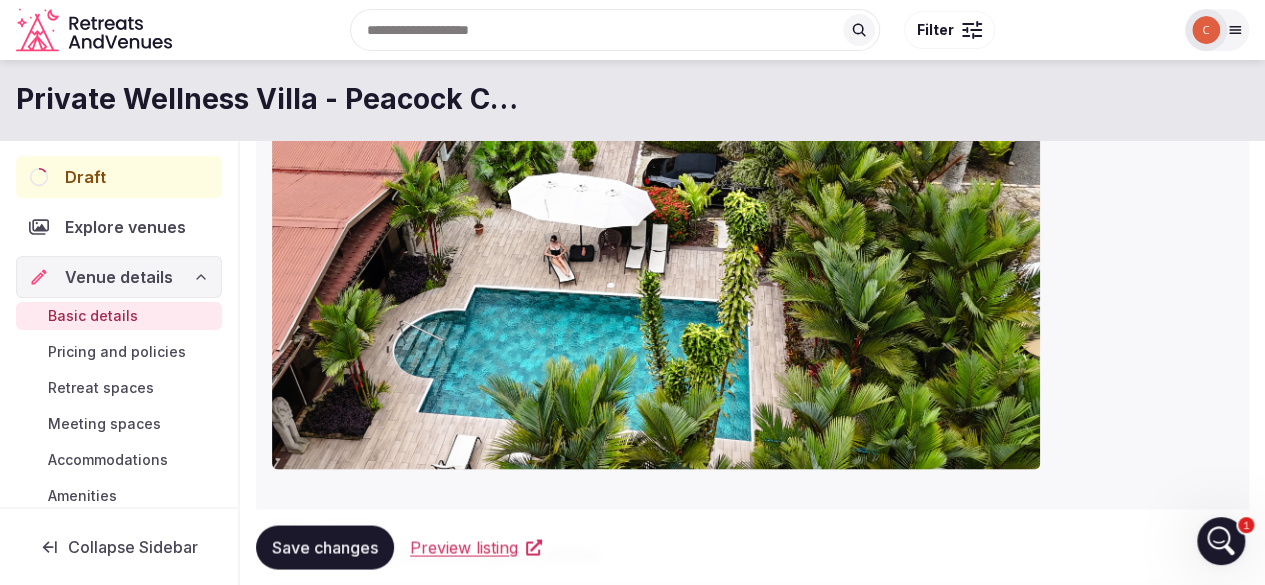 scroll, scrollTop: 1525, scrollLeft: 0, axis: vertical 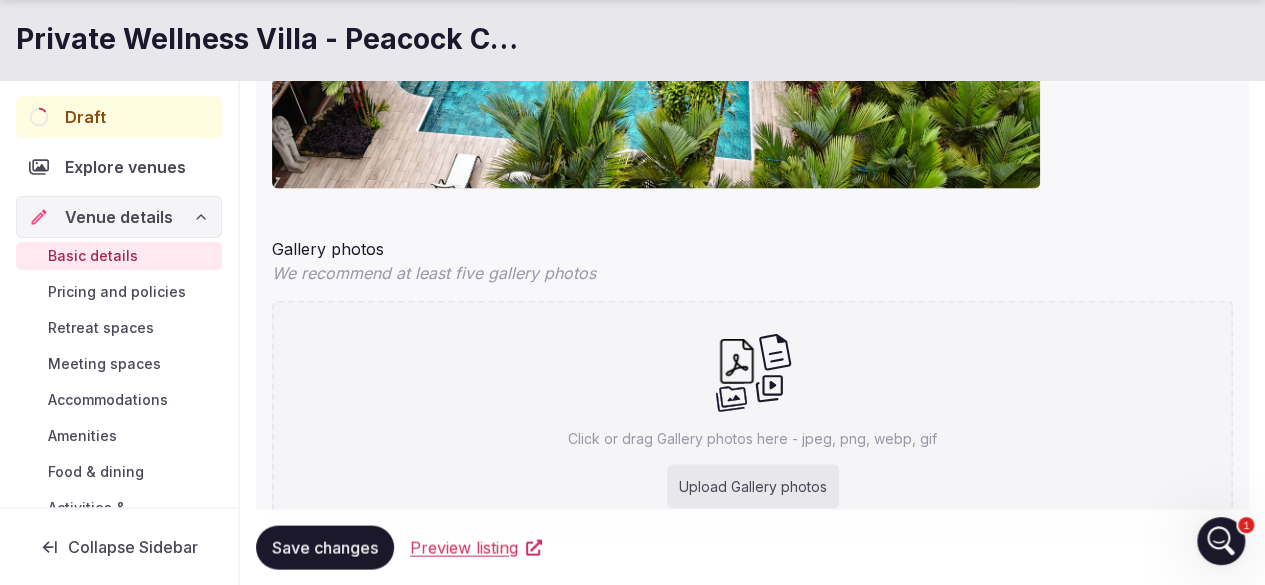 click on "Upload Gallery photos" at bounding box center [753, 486] 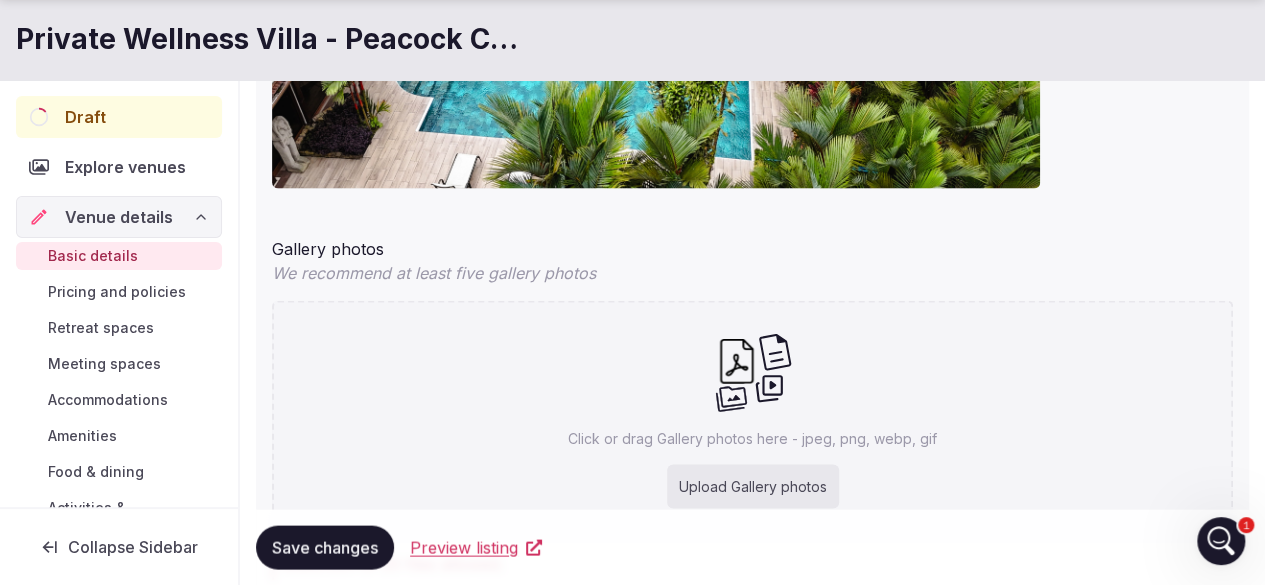scroll, scrollTop: 1968, scrollLeft: 0, axis: vertical 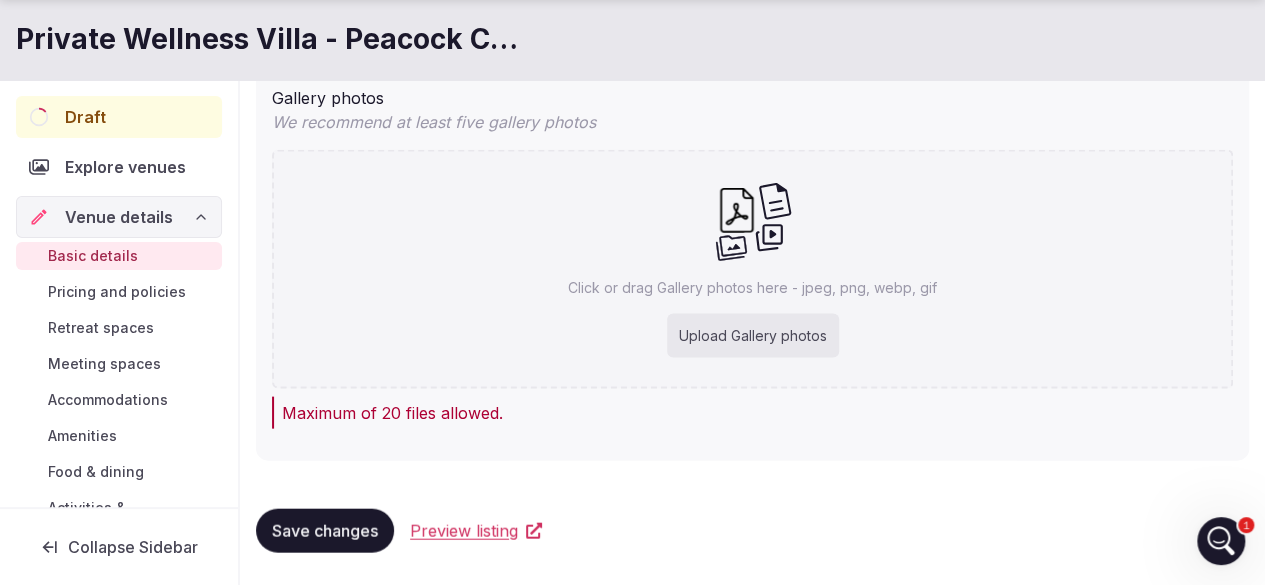 click on "Maximum of 20 files allowed." at bounding box center [757, 413] 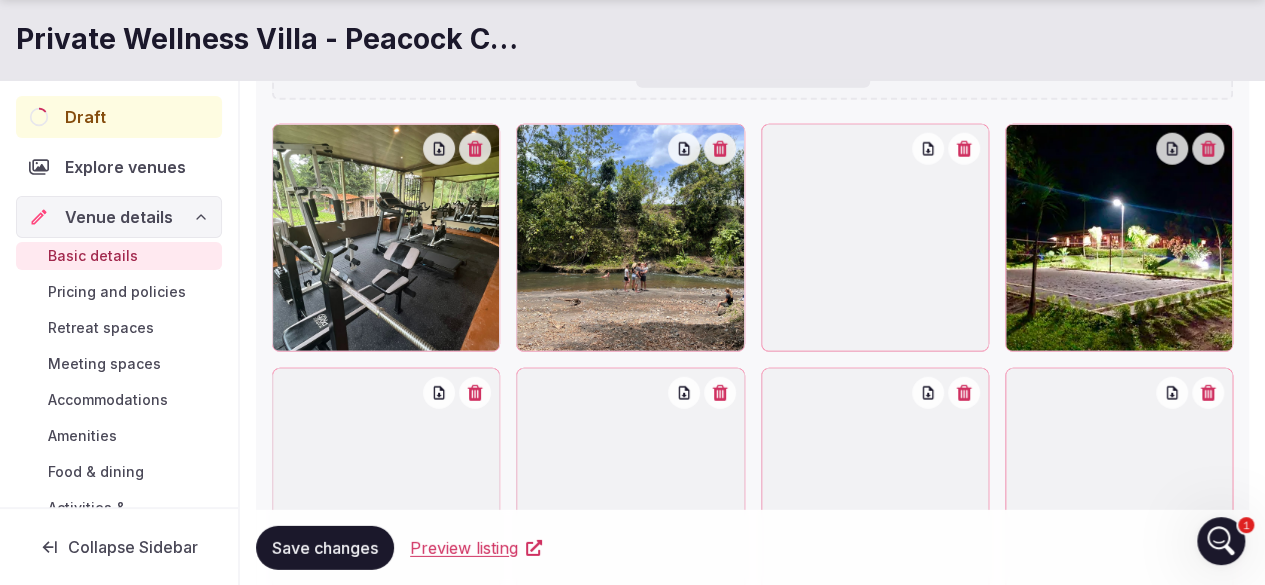 scroll, scrollTop: 2600, scrollLeft: 0, axis: vertical 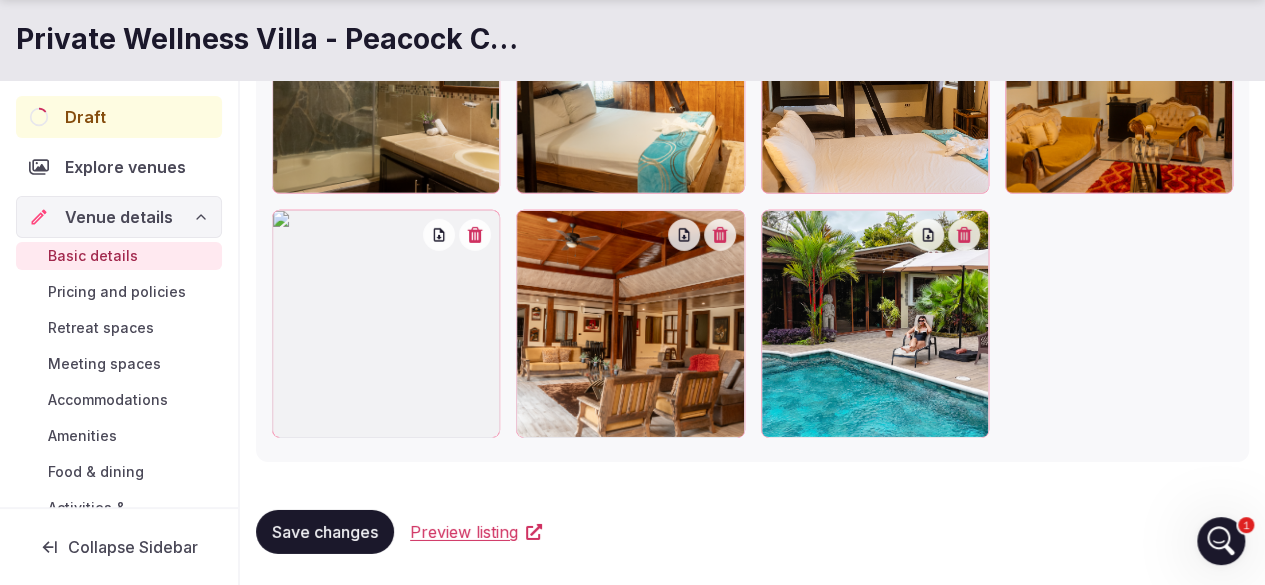 click at bounding box center [752, -165] 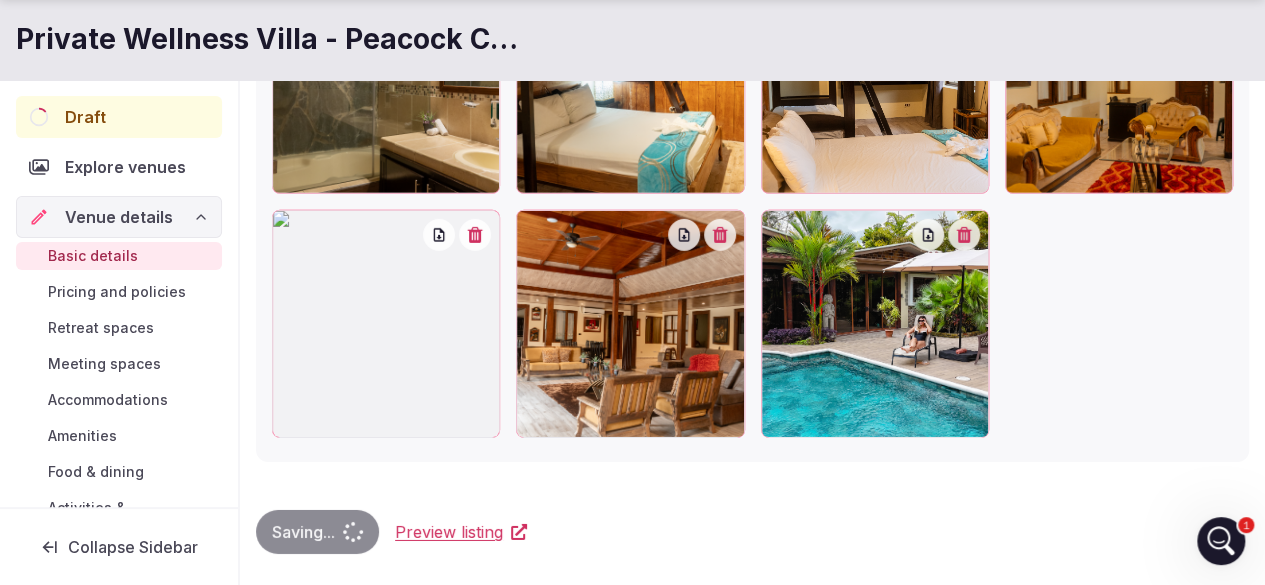 scroll, scrollTop: 2070, scrollLeft: 0, axis: vertical 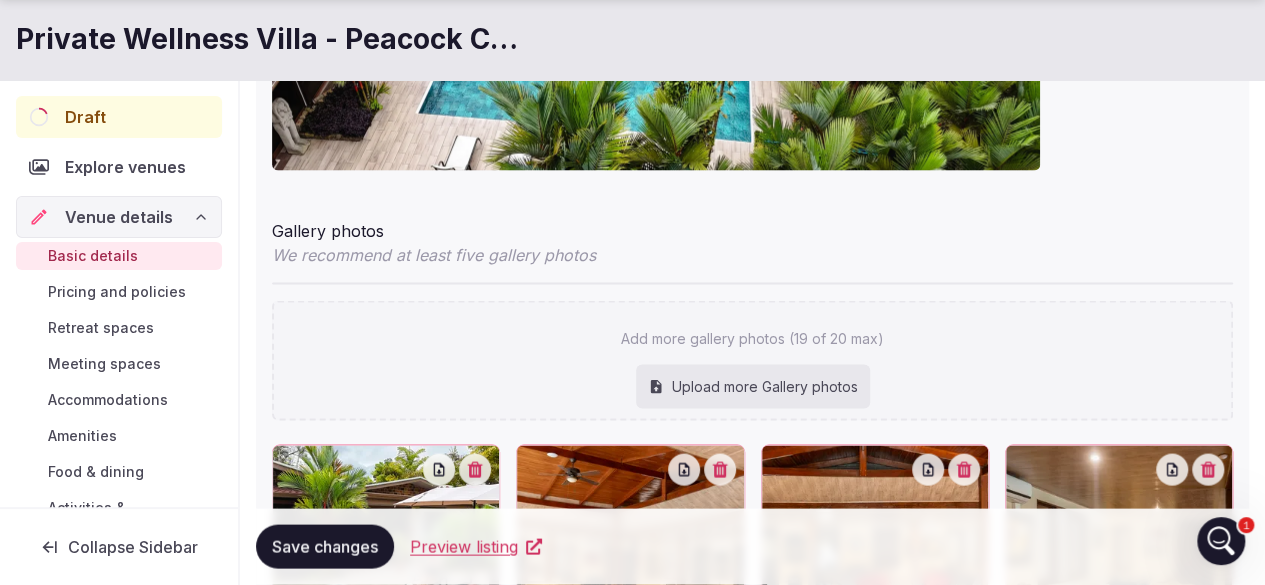 click on "Upload more Gallery photos" at bounding box center [753, 386] 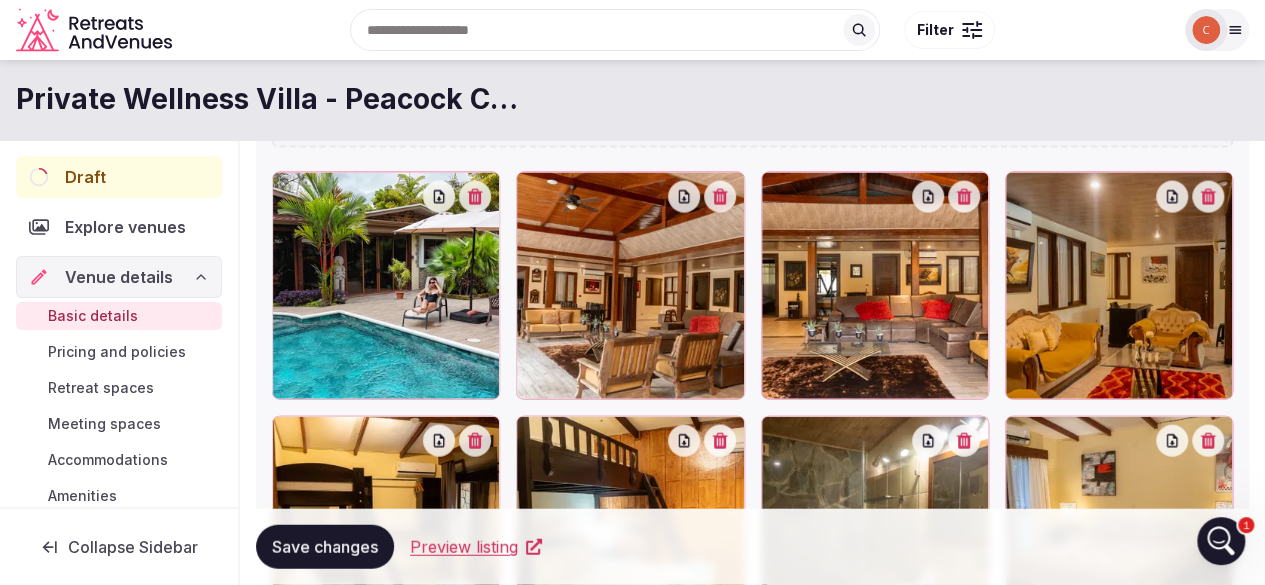 scroll, scrollTop: 2103, scrollLeft: 0, axis: vertical 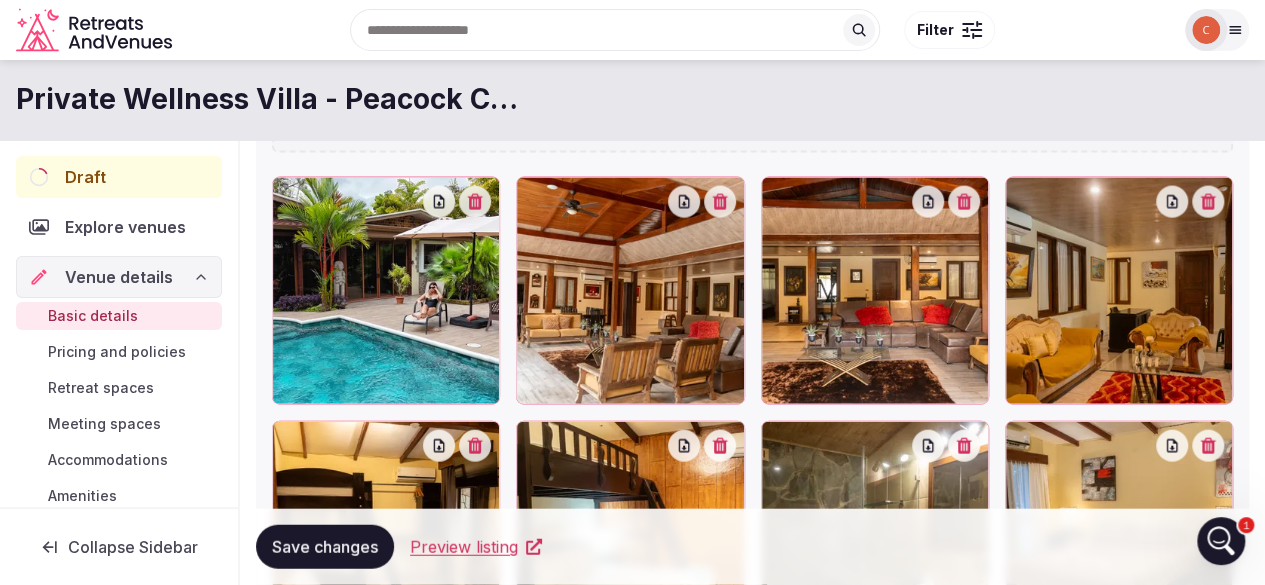 click 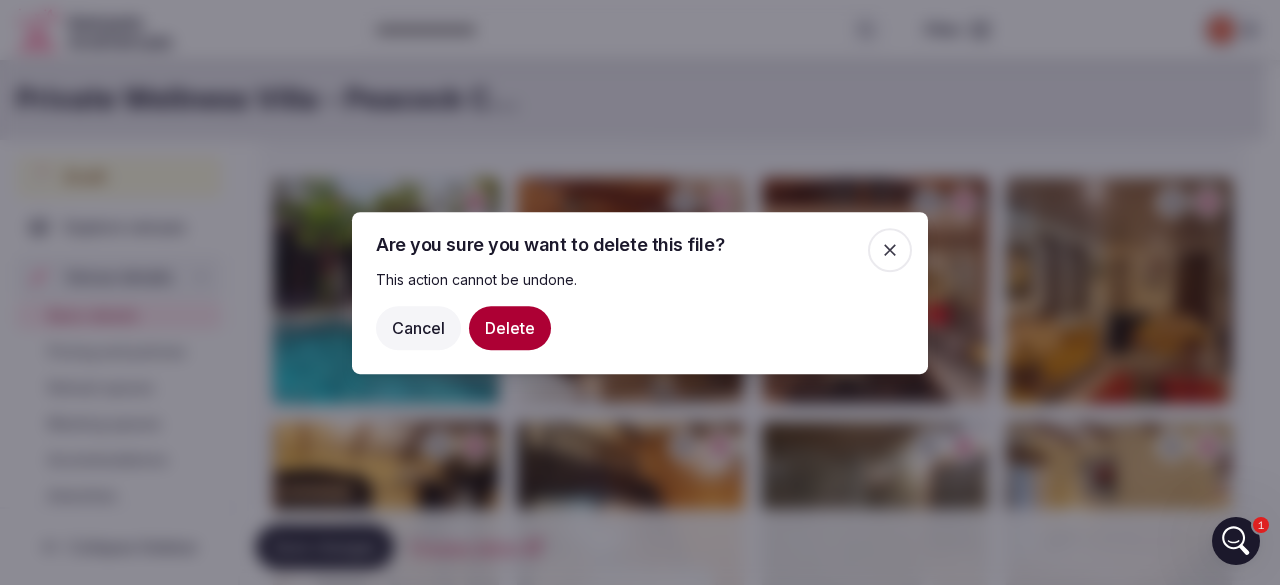 click on "Delete" at bounding box center [510, 327] 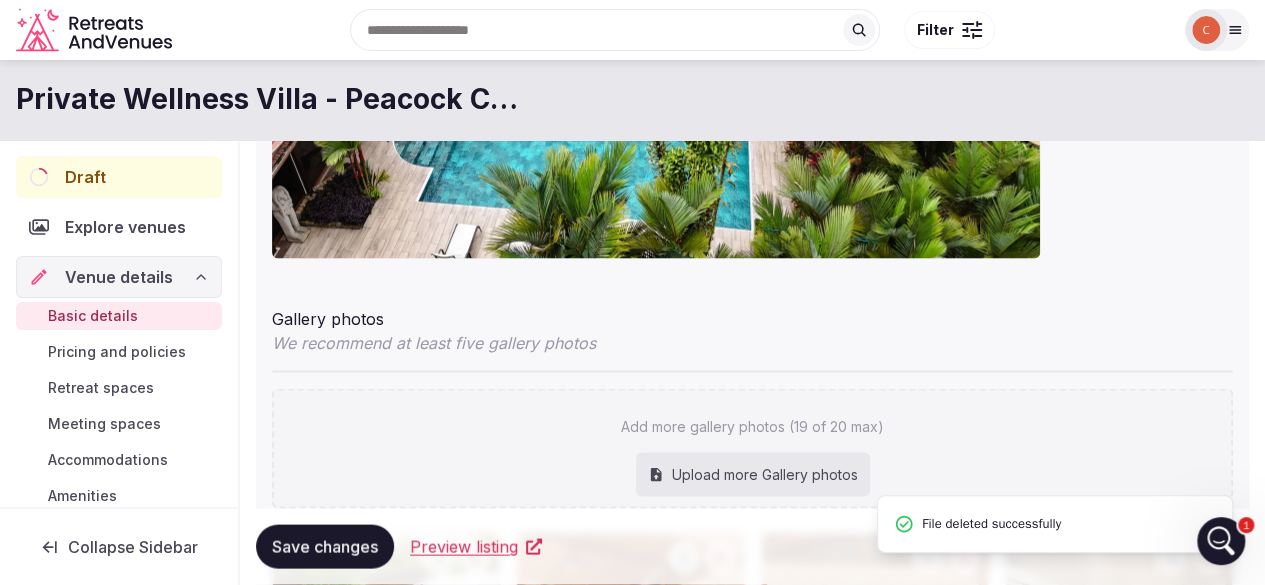 scroll, scrollTop: 1744, scrollLeft: 0, axis: vertical 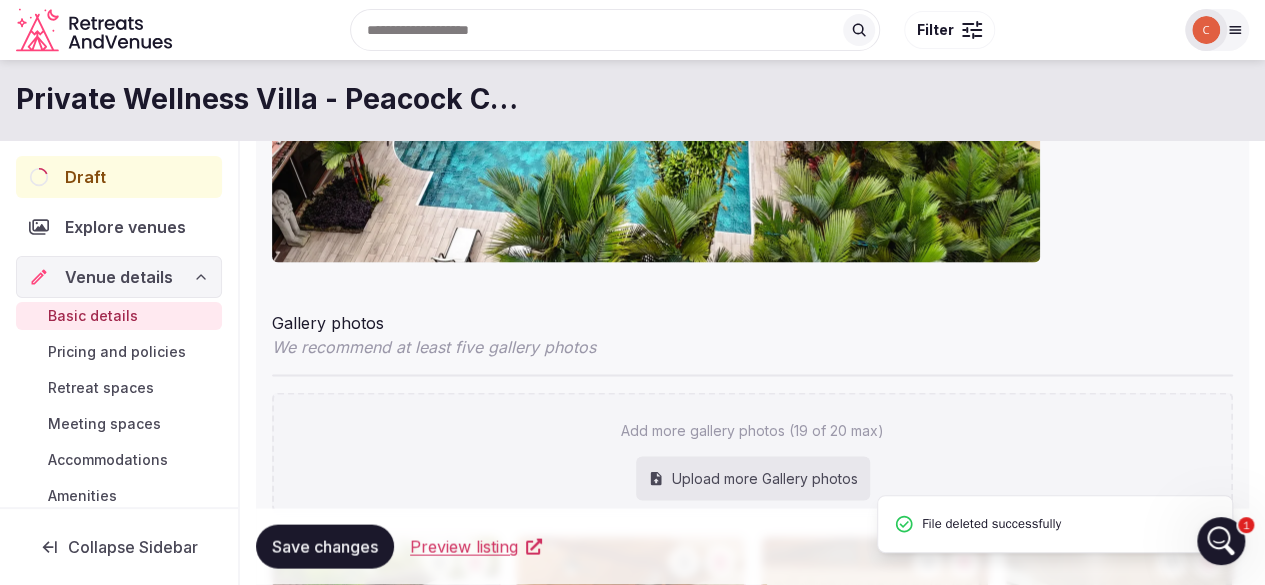 click on "Upload more Gallery photos" at bounding box center [753, 478] 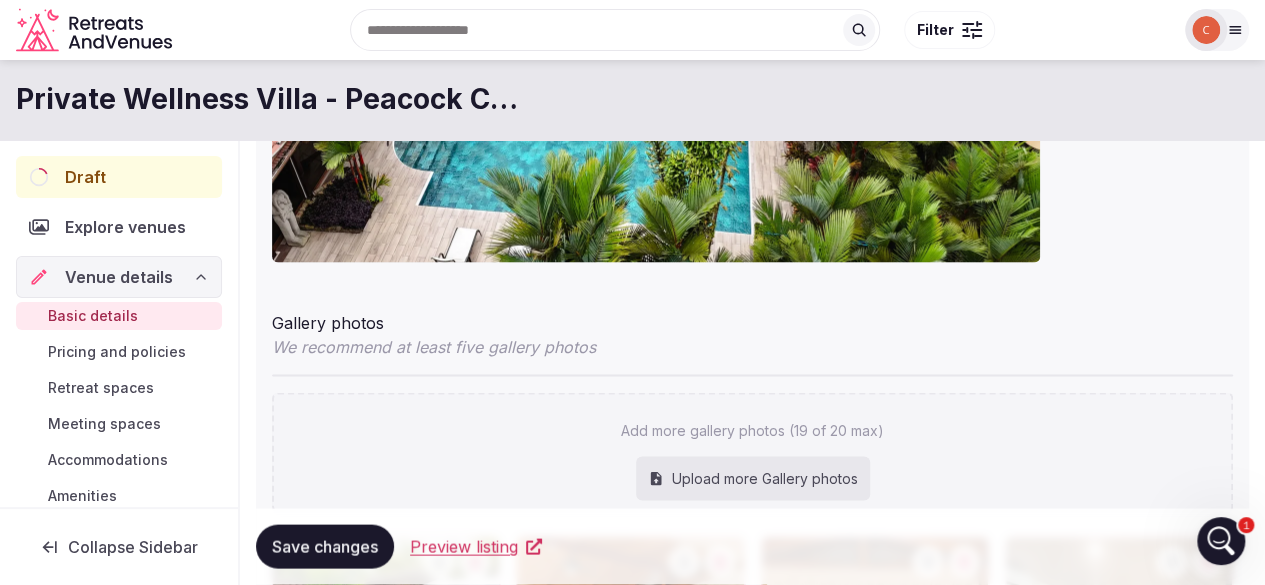 type on "**********" 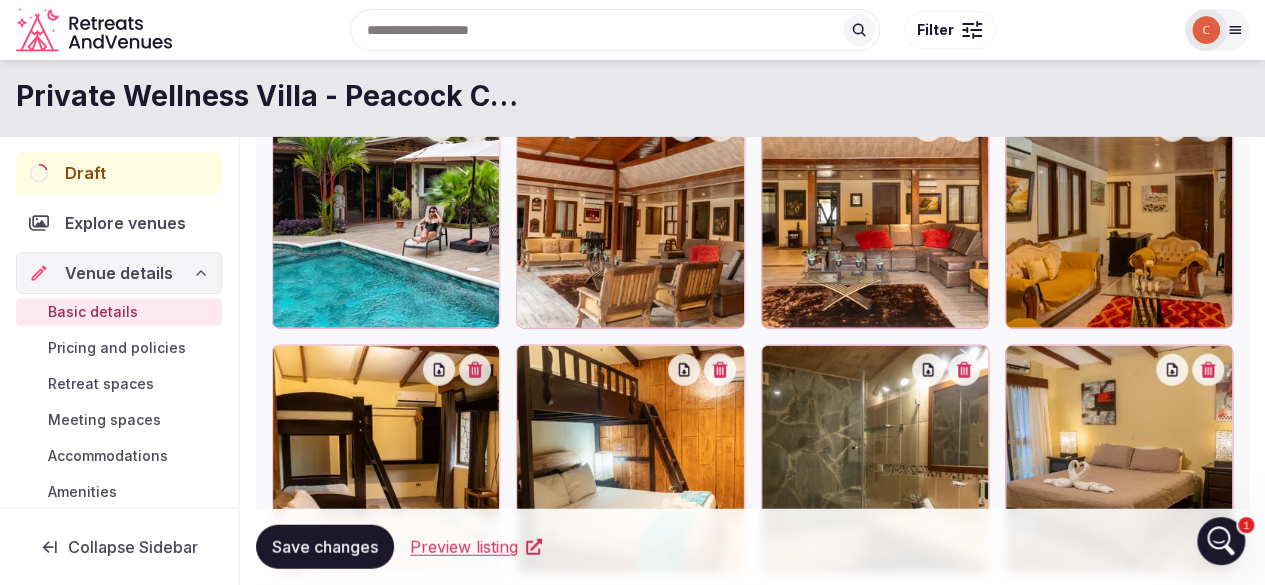 scroll, scrollTop: 2271, scrollLeft: 0, axis: vertical 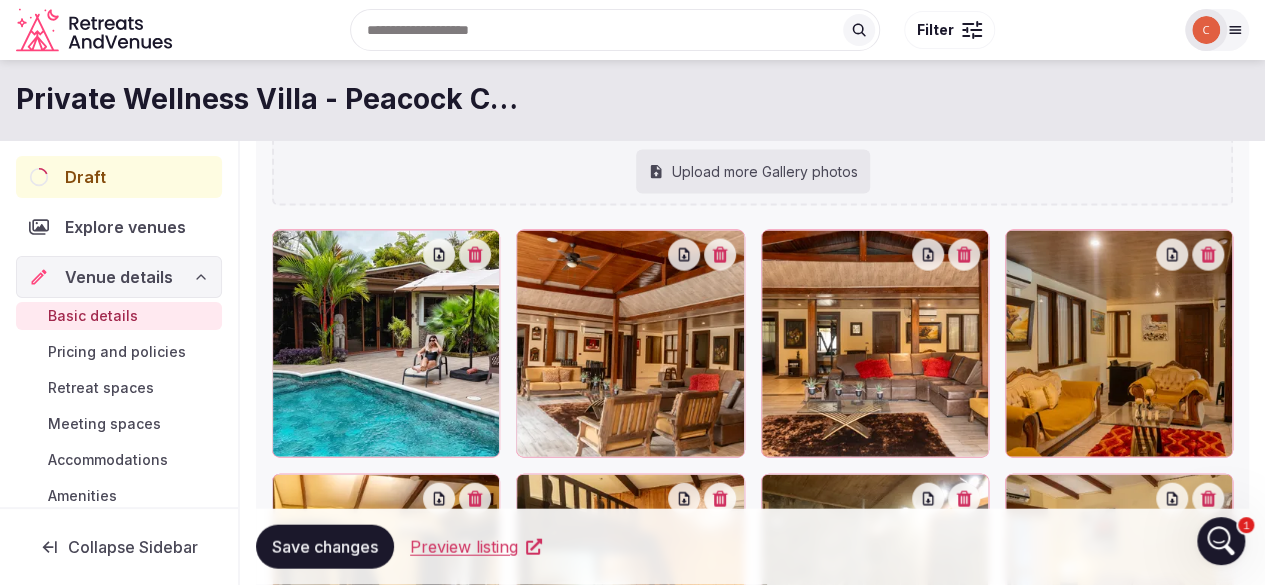 click on "Save changes" at bounding box center (325, 547) 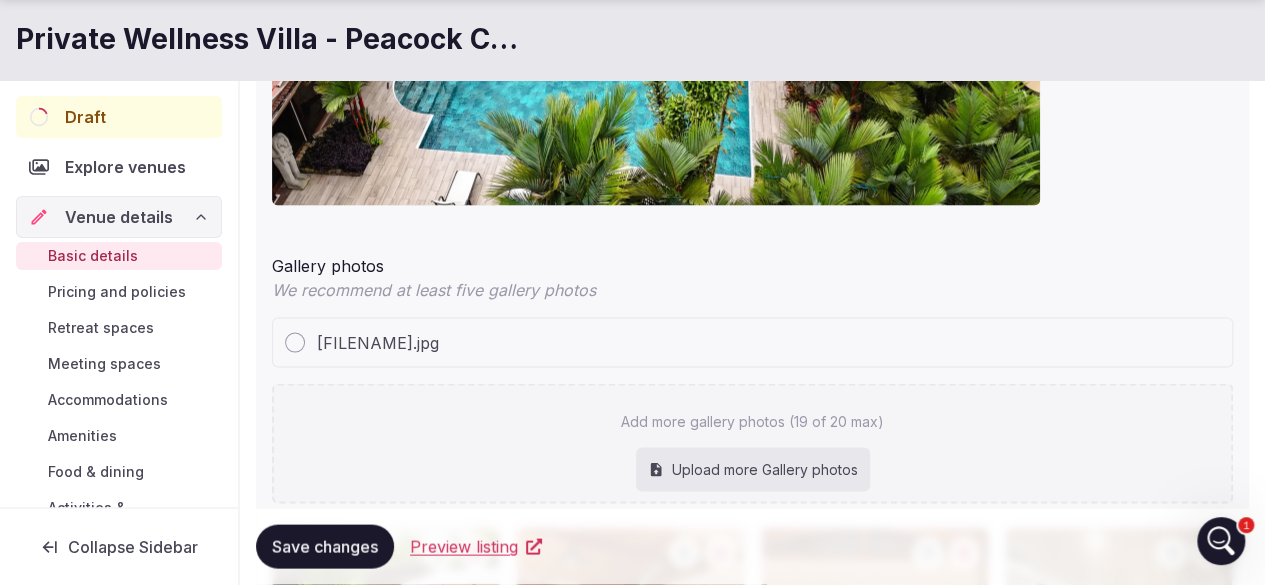 scroll, scrollTop: 1814, scrollLeft: 0, axis: vertical 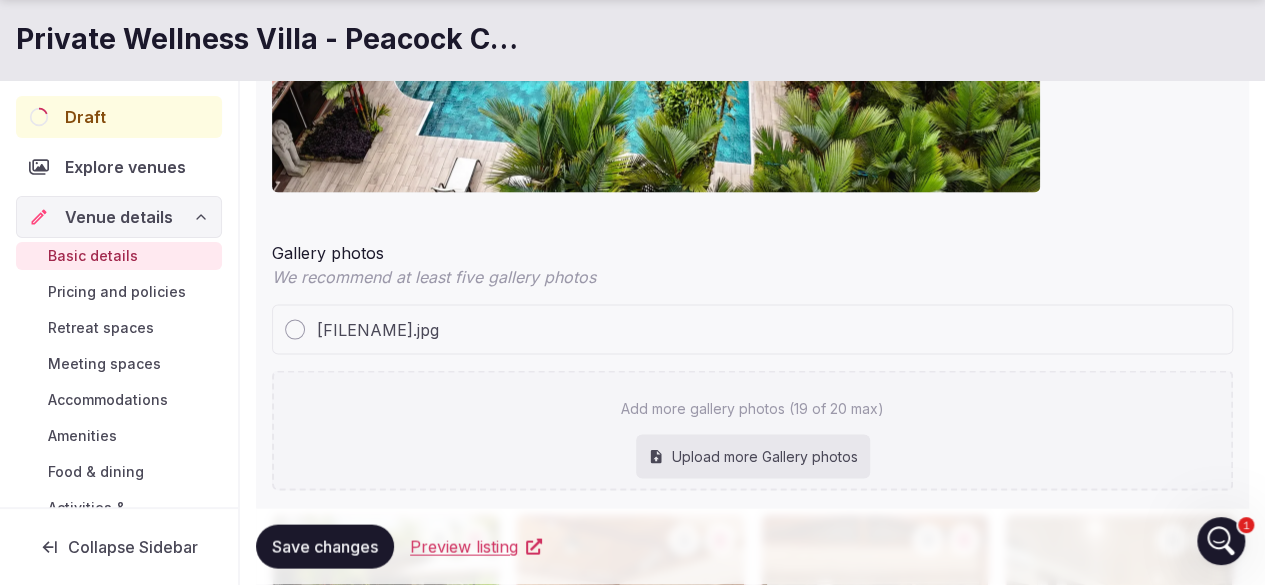 click on "Untitled-1502.jpg" at bounding box center (378, 329) 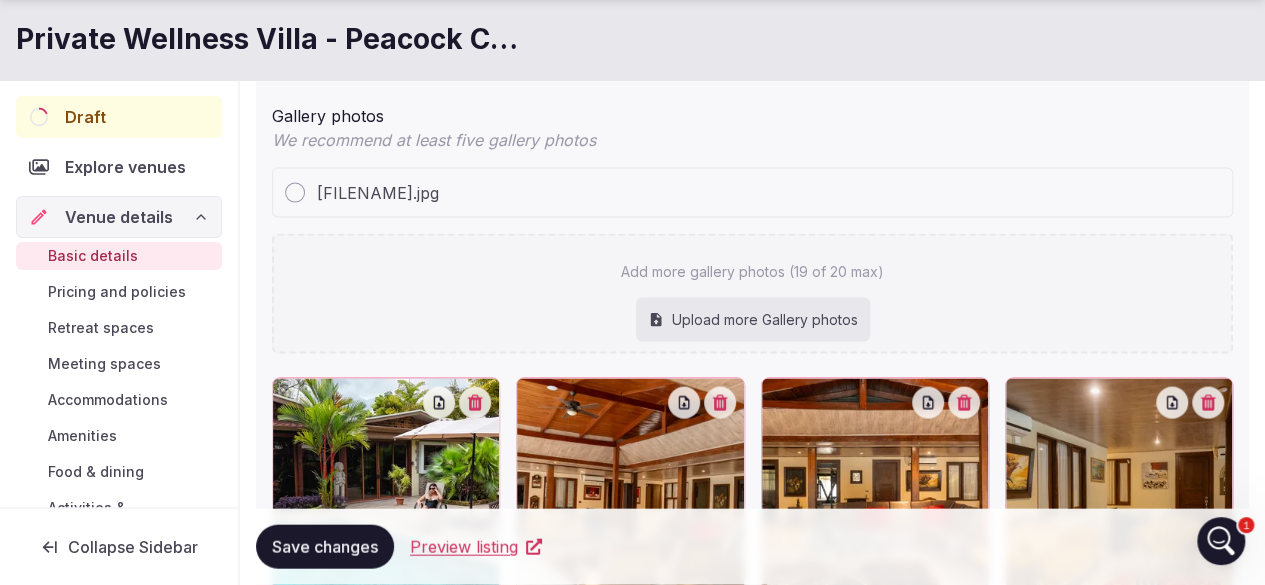 scroll, scrollTop: 1955, scrollLeft: 0, axis: vertical 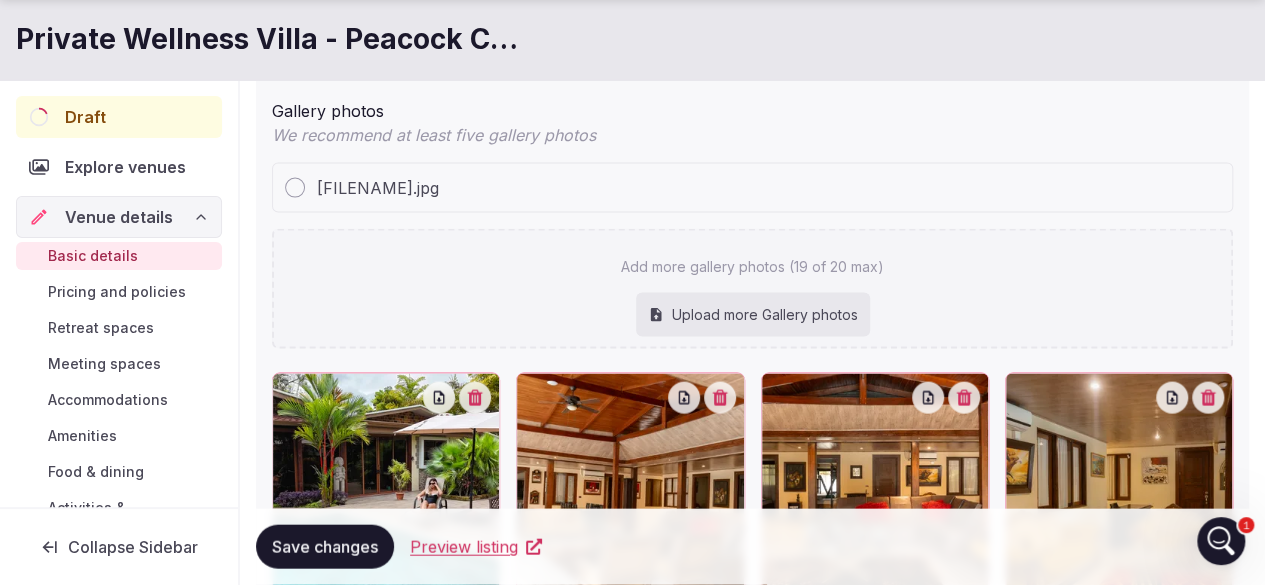 click on "Untitled-1502.jpg" at bounding box center [752, 188] 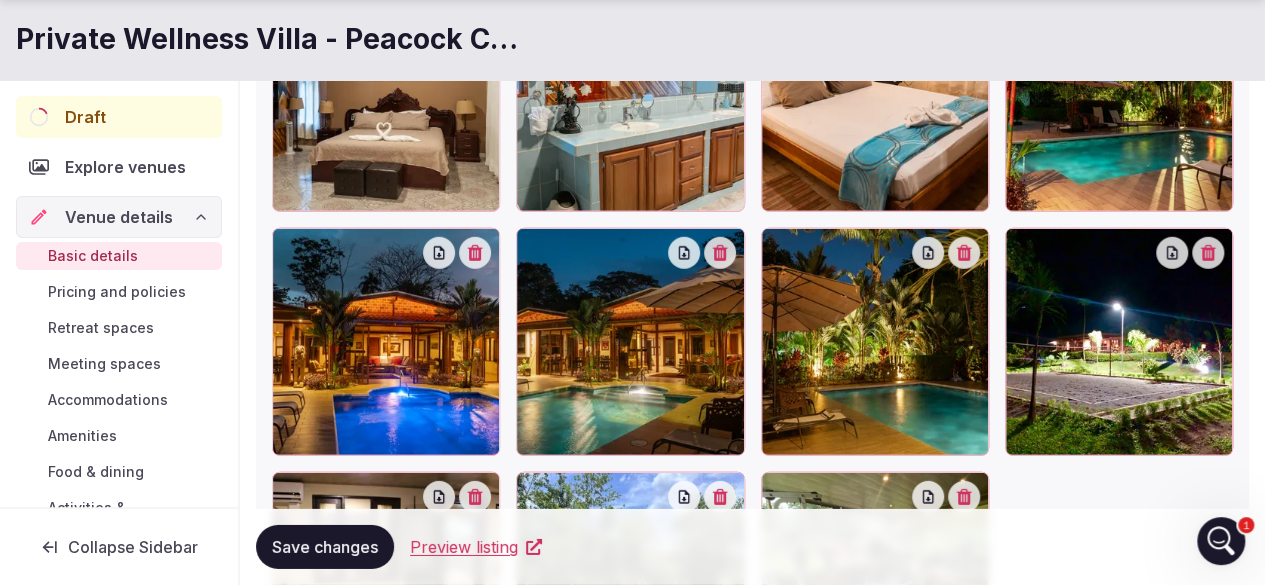 scroll, scrollTop: 3095, scrollLeft: 0, axis: vertical 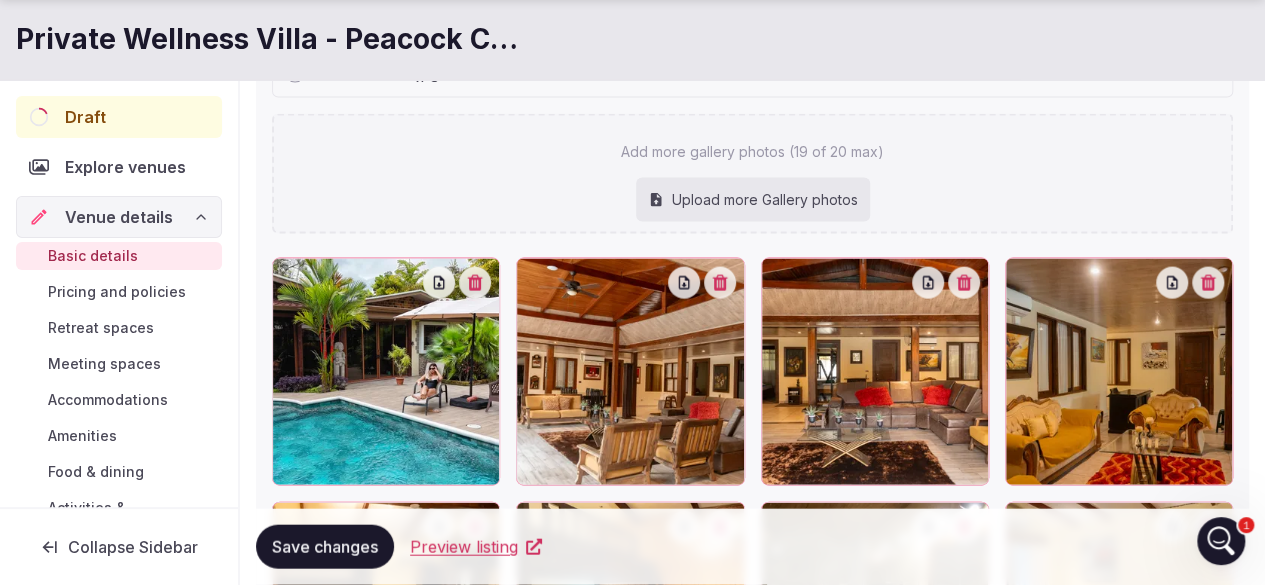 click 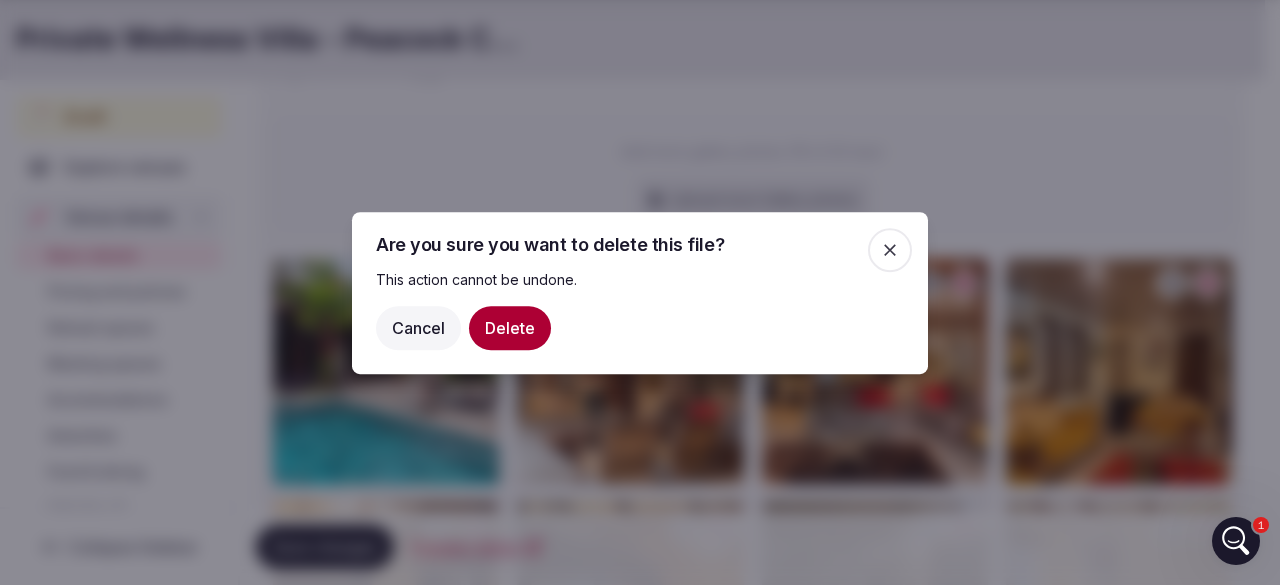click on "Delete" at bounding box center (510, 327) 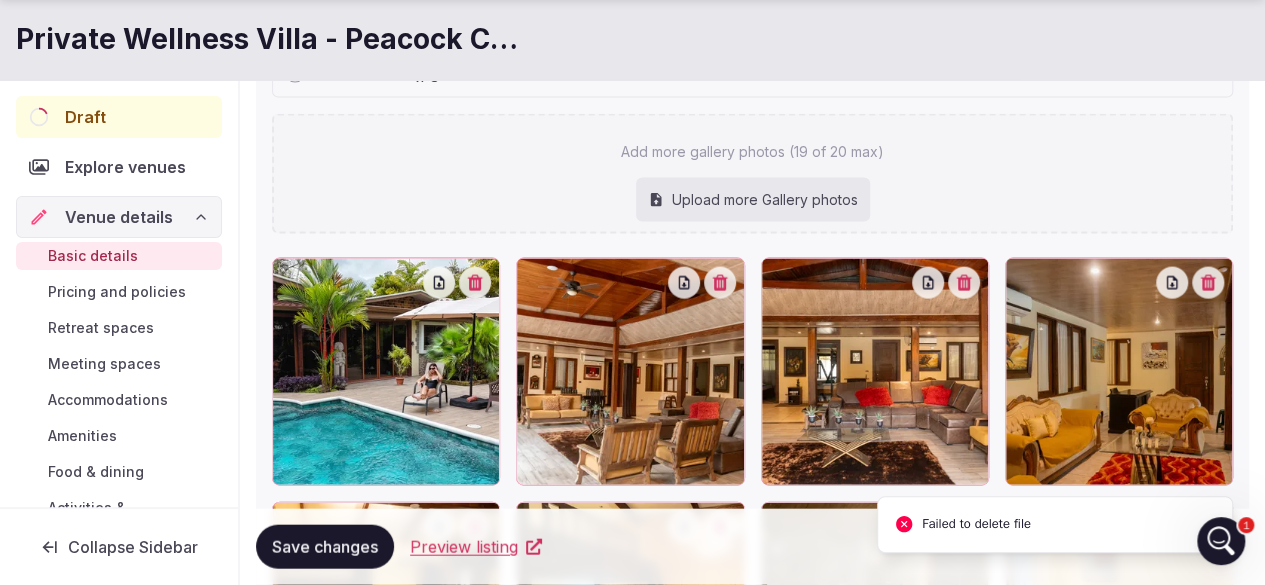 click on "Failed to delete file" at bounding box center (976, 524) 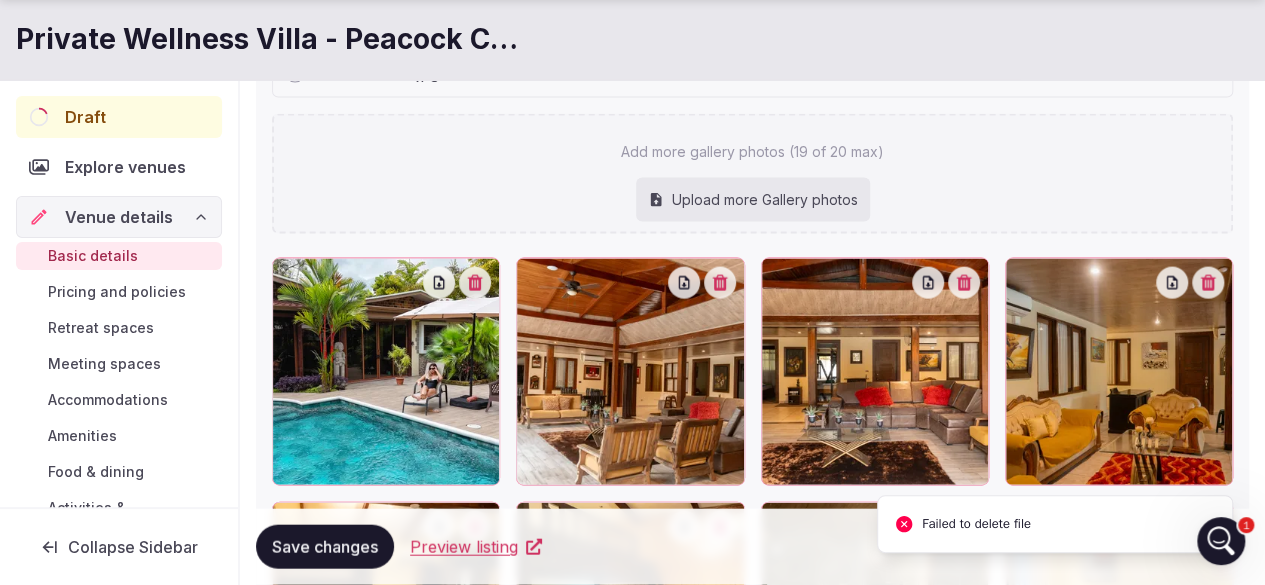 click at bounding box center [964, 283] 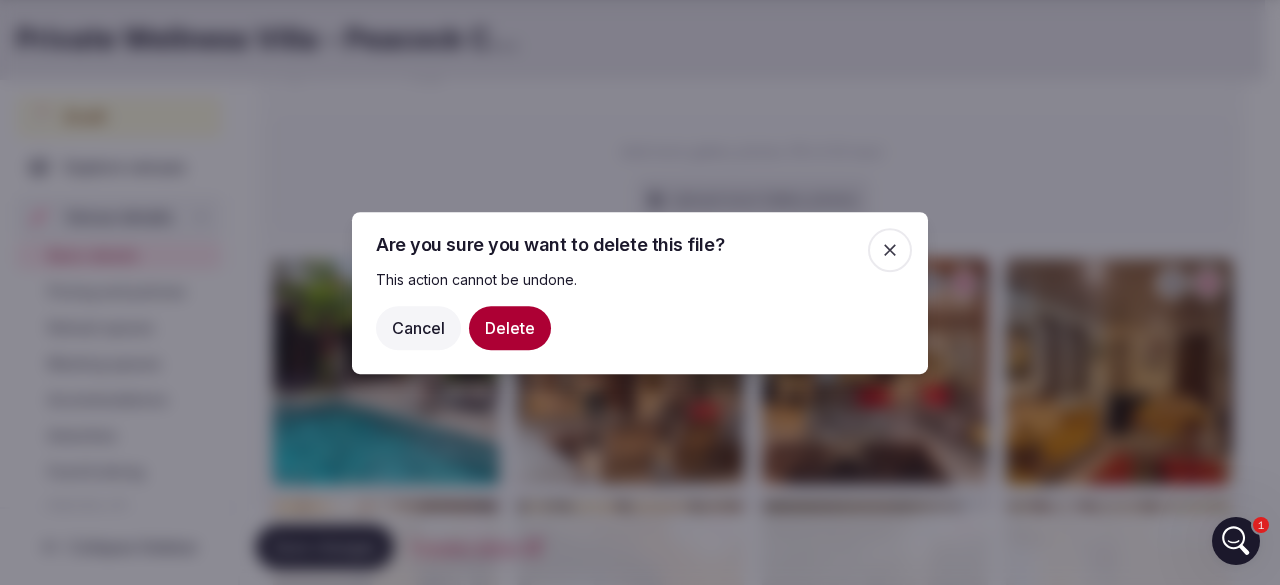 click on "Delete" at bounding box center [510, 327] 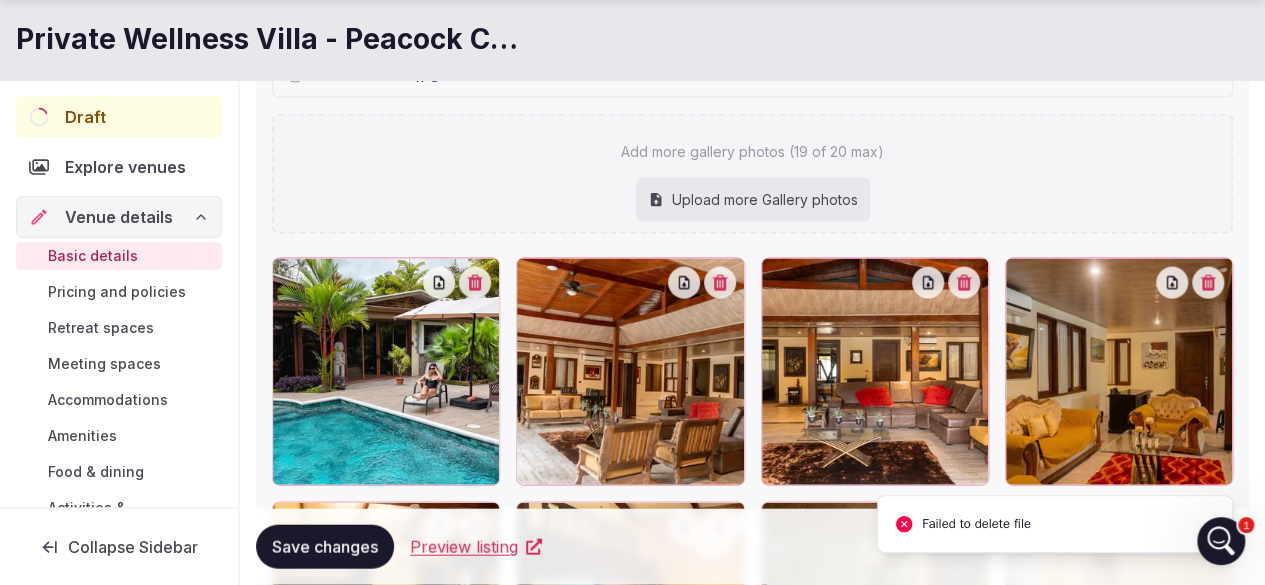 click on "Upload more Gallery photos" at bounding box center (753, 200) 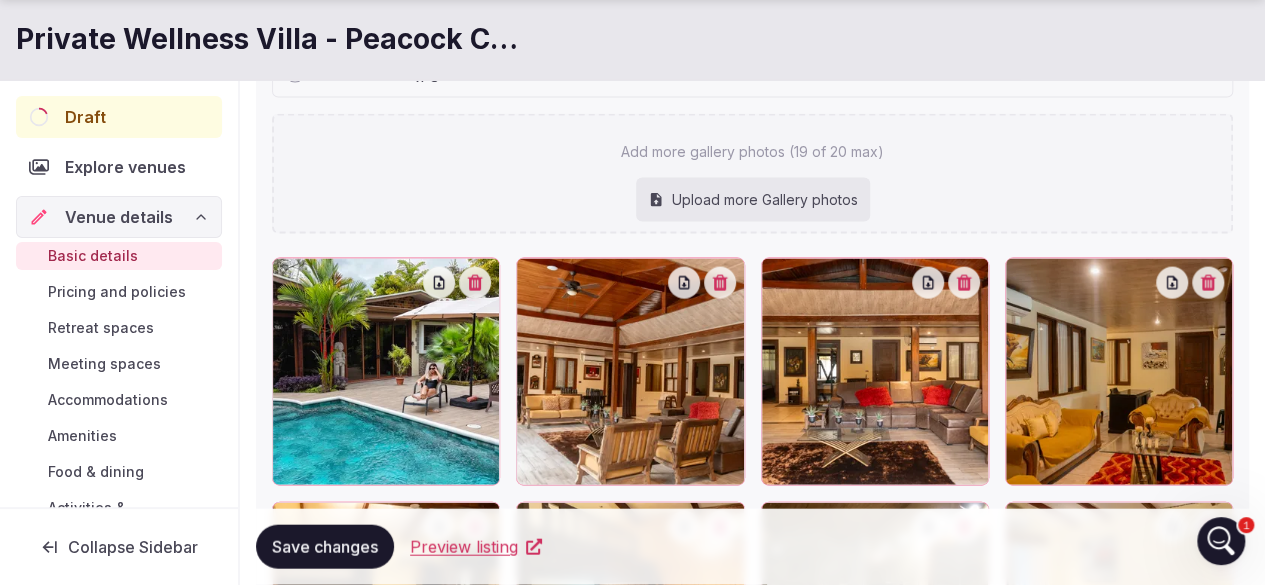 type on "**********" 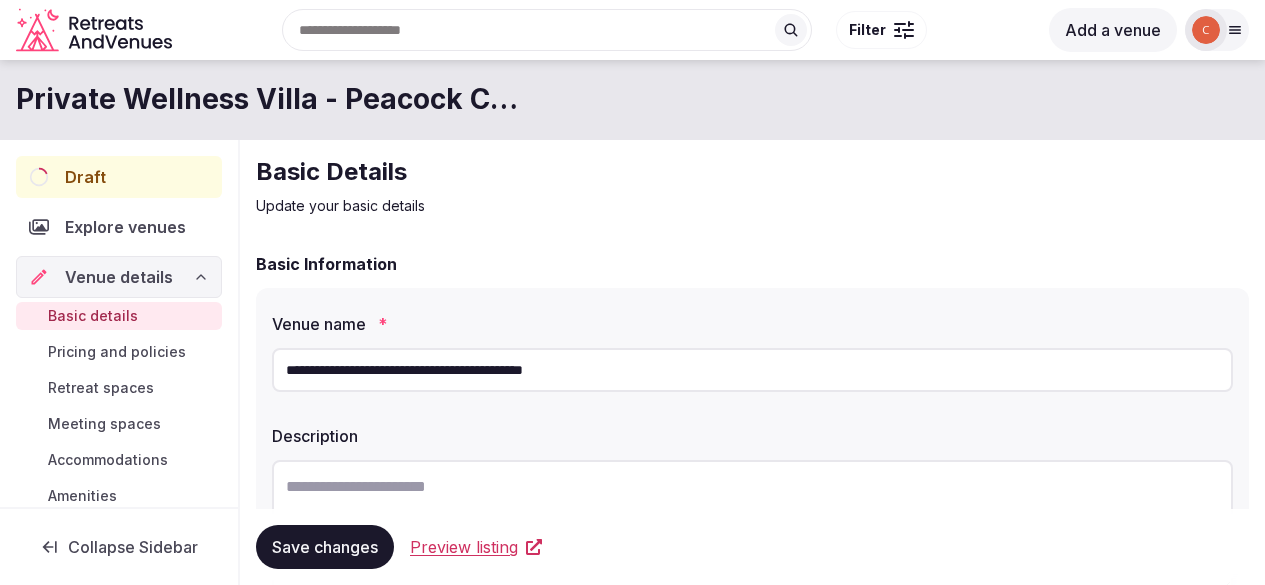 scroll, scrollTop: 0, scrollLeft: 0, axis: both 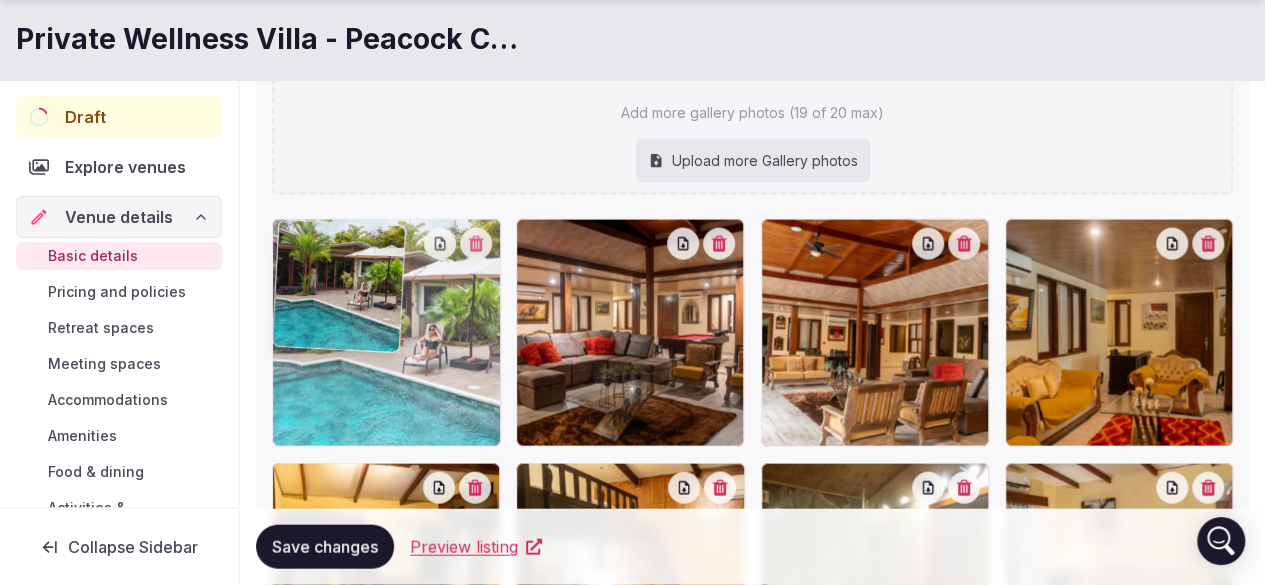 drag, startPoint x: 629, startPoint y: 375, endPoint x: 408, endPoint y: 353, distance: 222.09232 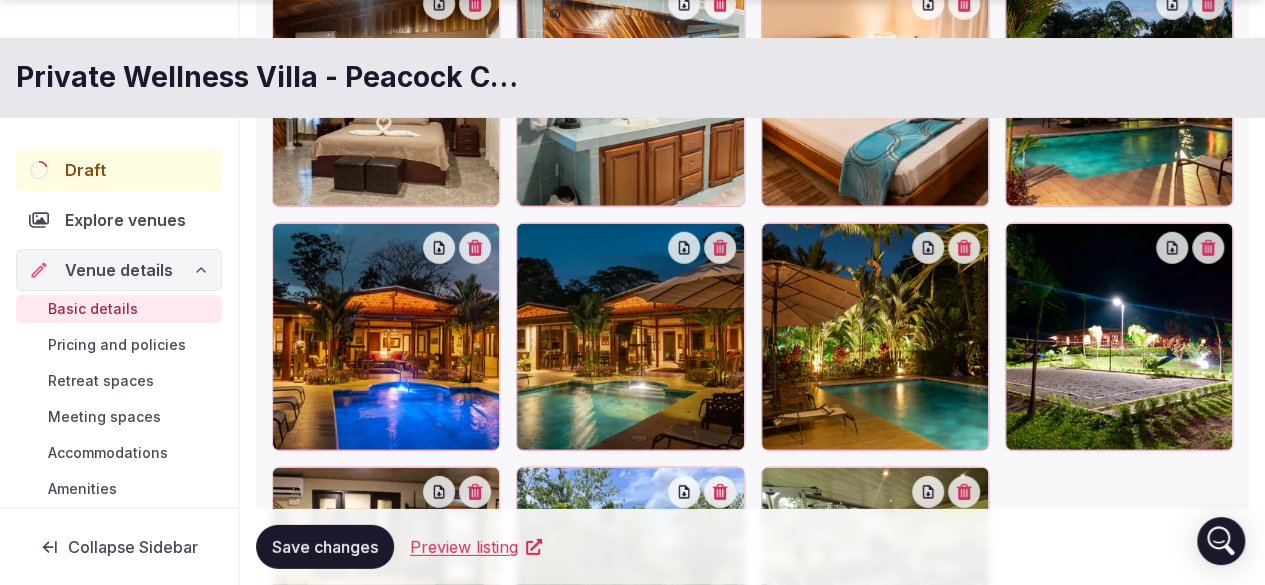 scroll, scrollTop: 3030, scrollLeft: 0, axis: vertical 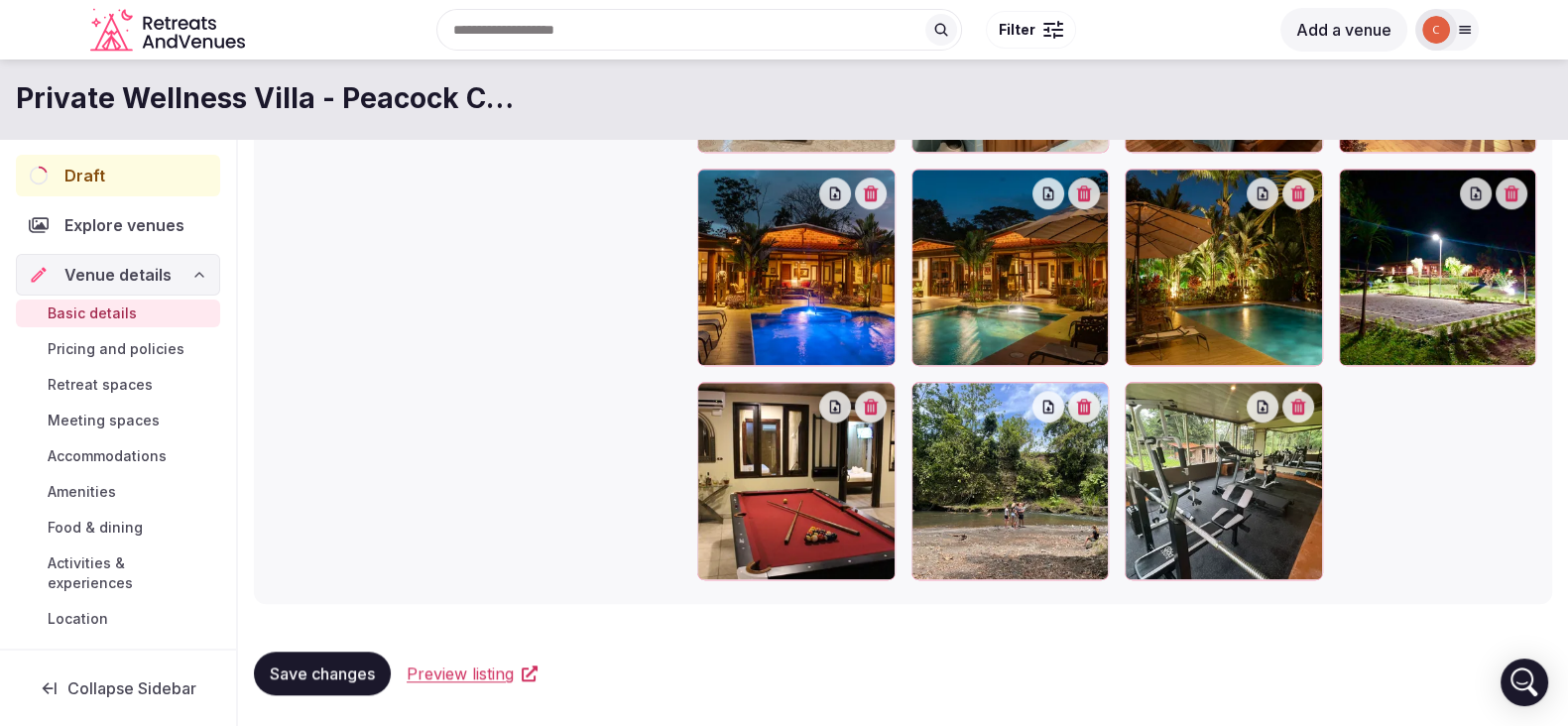 drag, startPoint x: 1254, startPoint y: 15, endPoint x: 1056, endPoint y: 654, distance: 668.9731 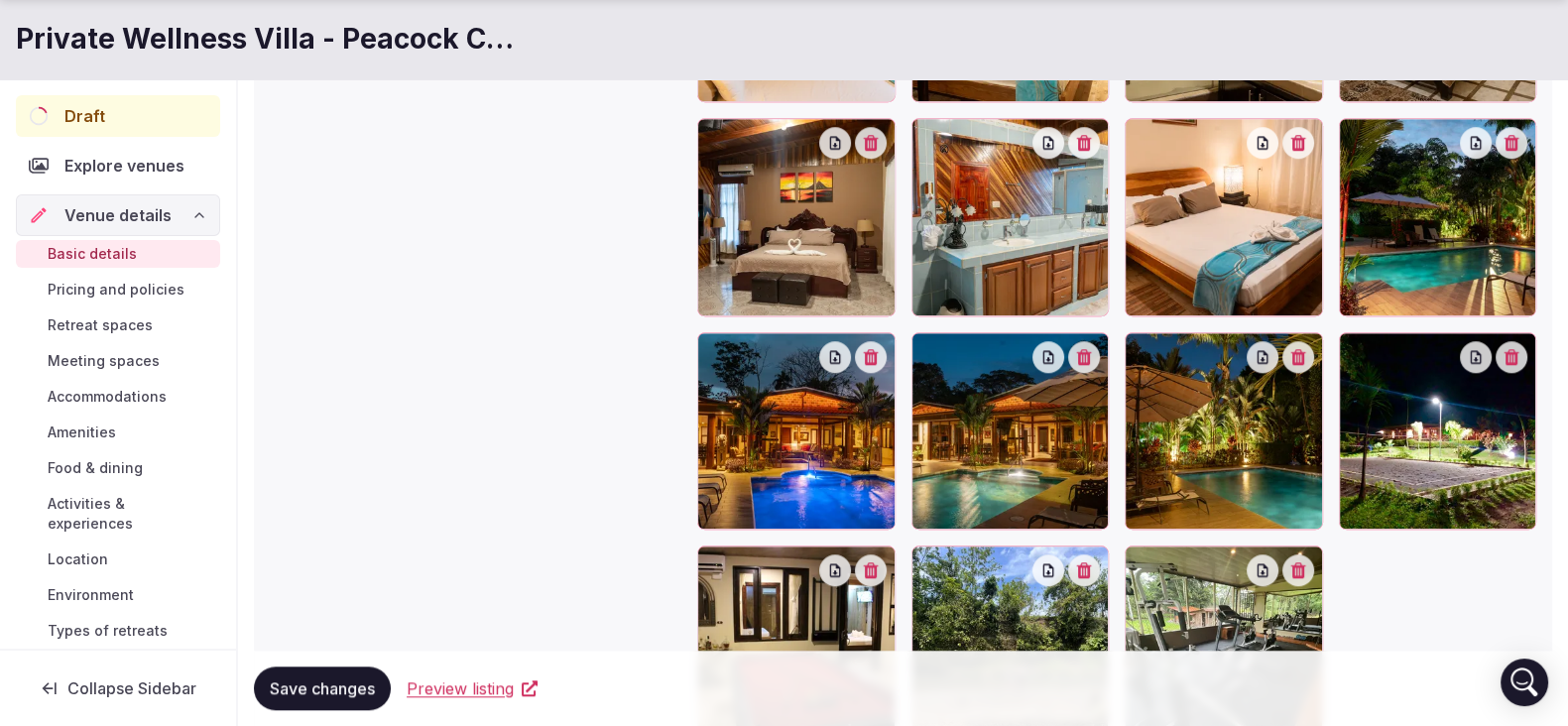 scroll, scrollTop: 2143, scrollLeft: 0, axis: vertical 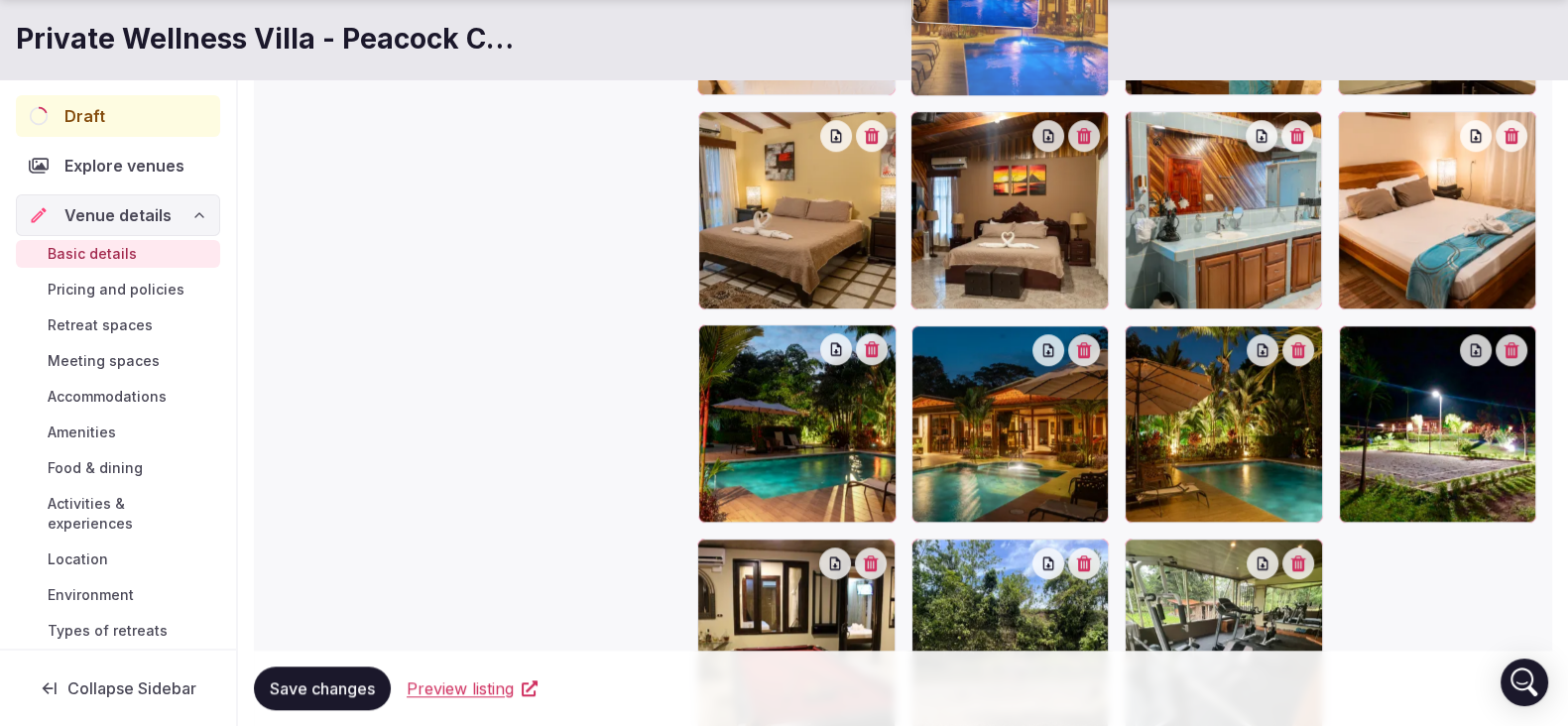 drag, startPoint x: 835, startPoint y: 467, endPoint x: 1013, endPoint y: 141, distance: 371.4297 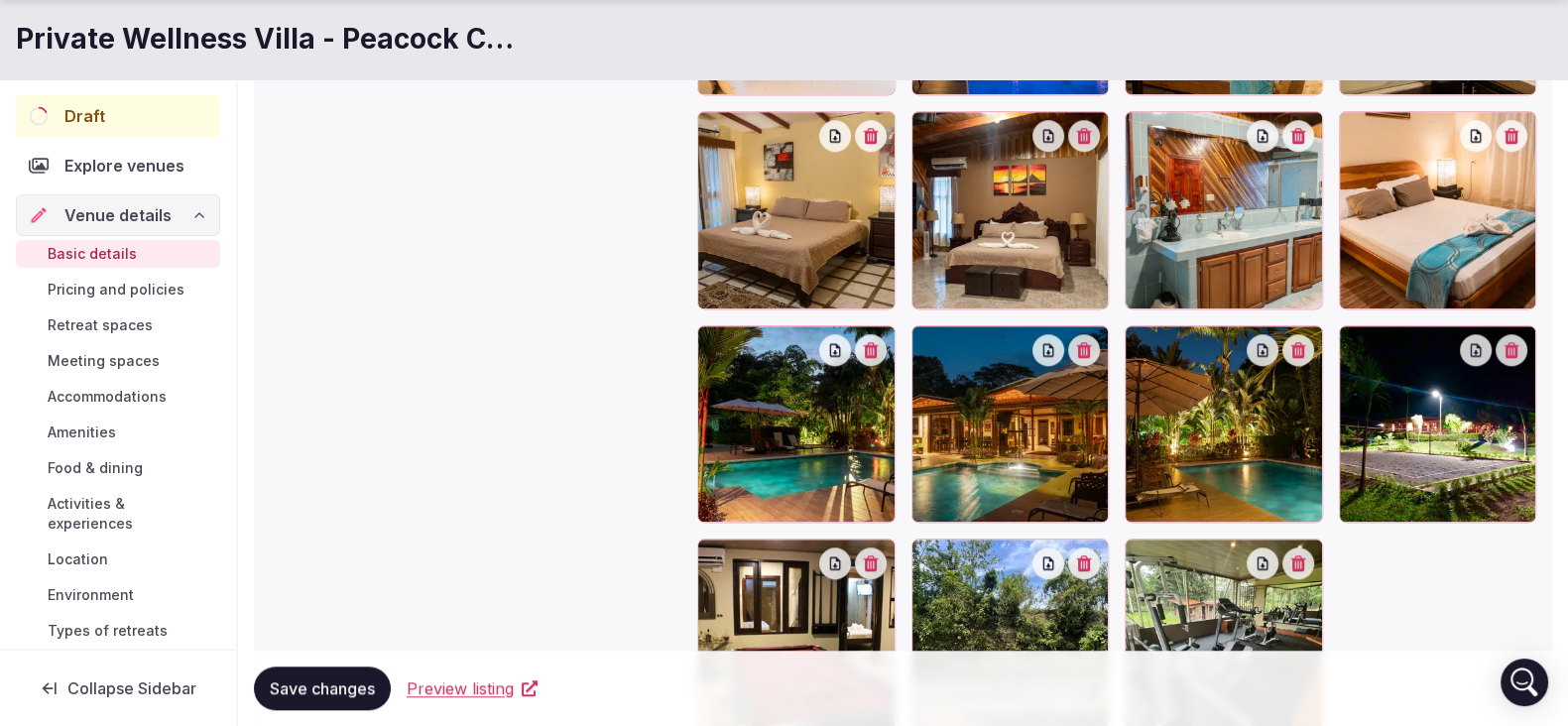 click at bounding box center [1298, 350] 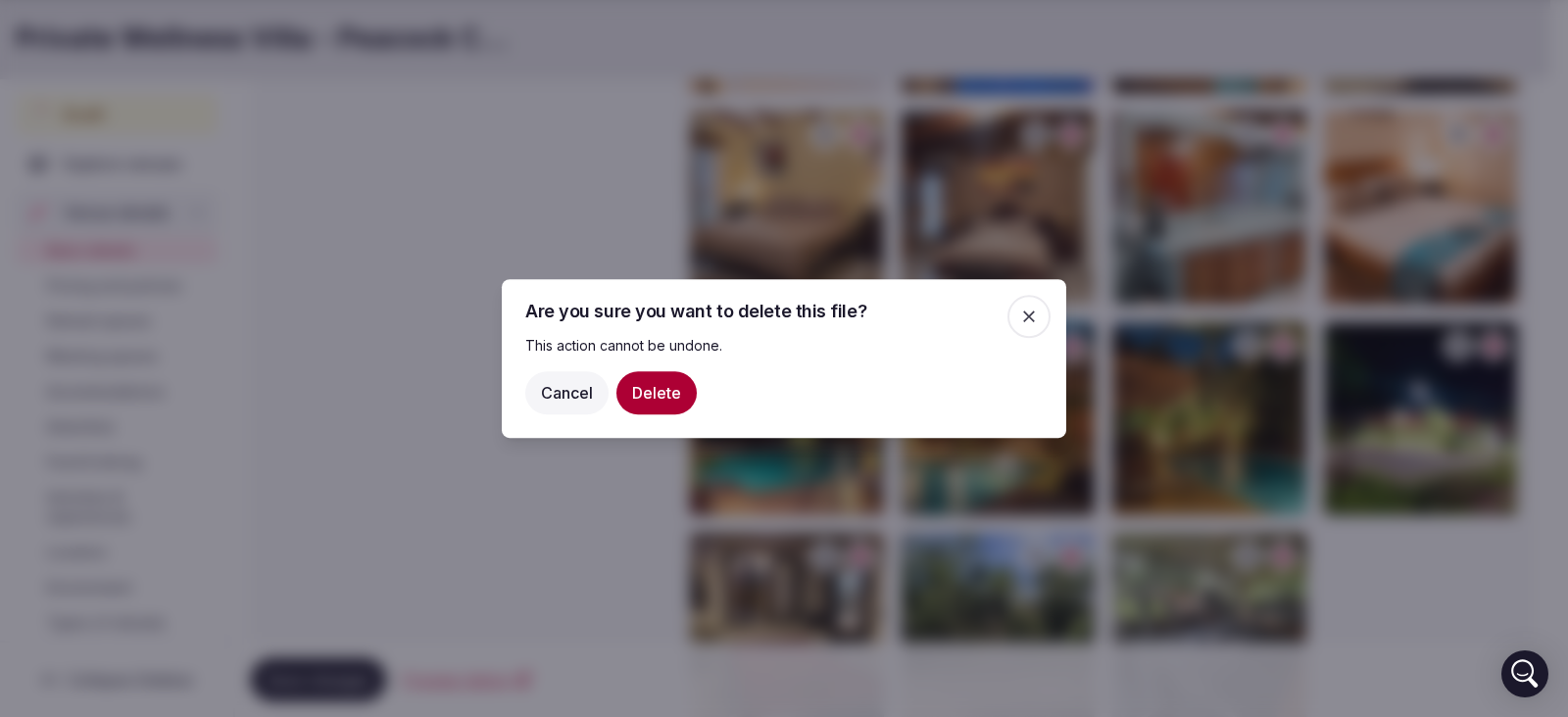 click on "Delete" at bounding box center (657, 393) 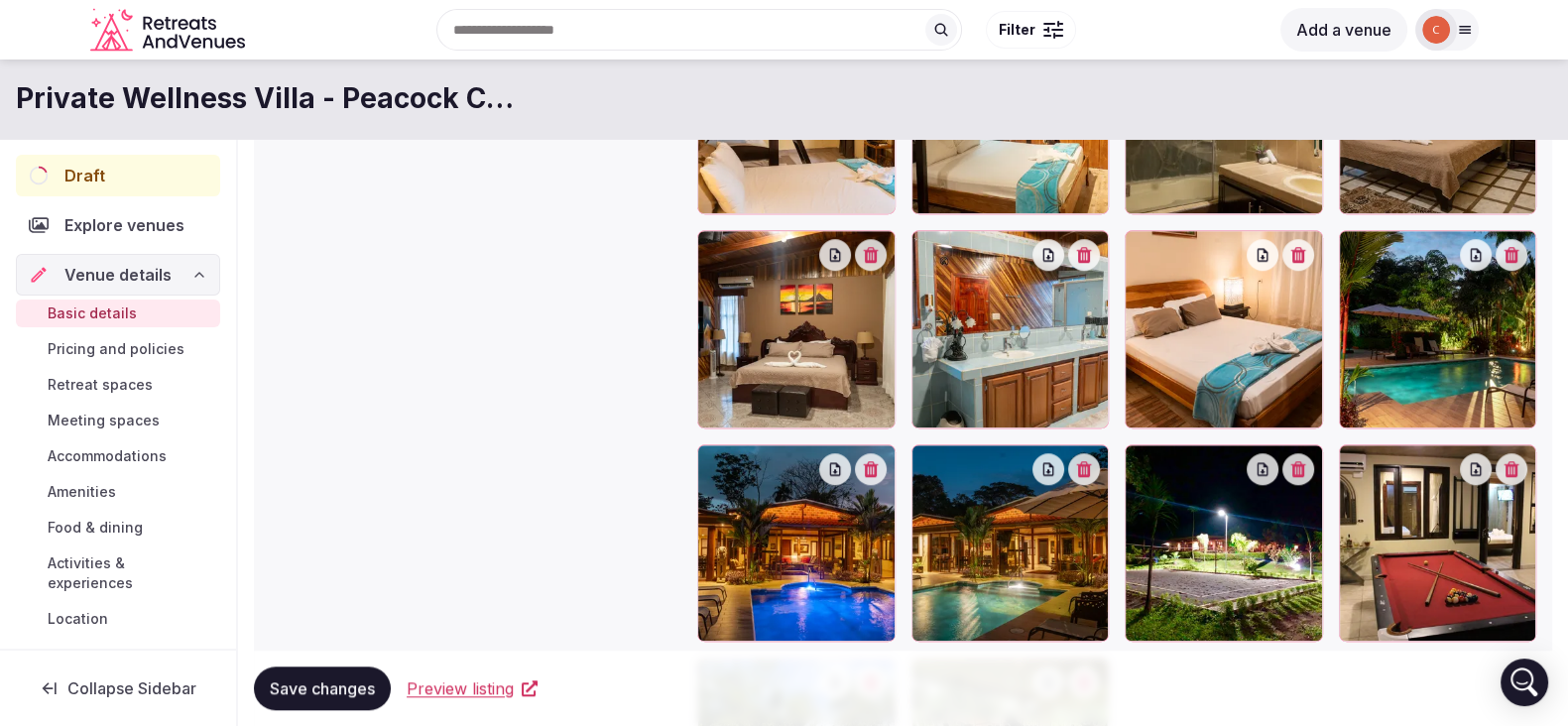 scroll, scrollTop: 2020, scrollLeft: 0, axis: vertical 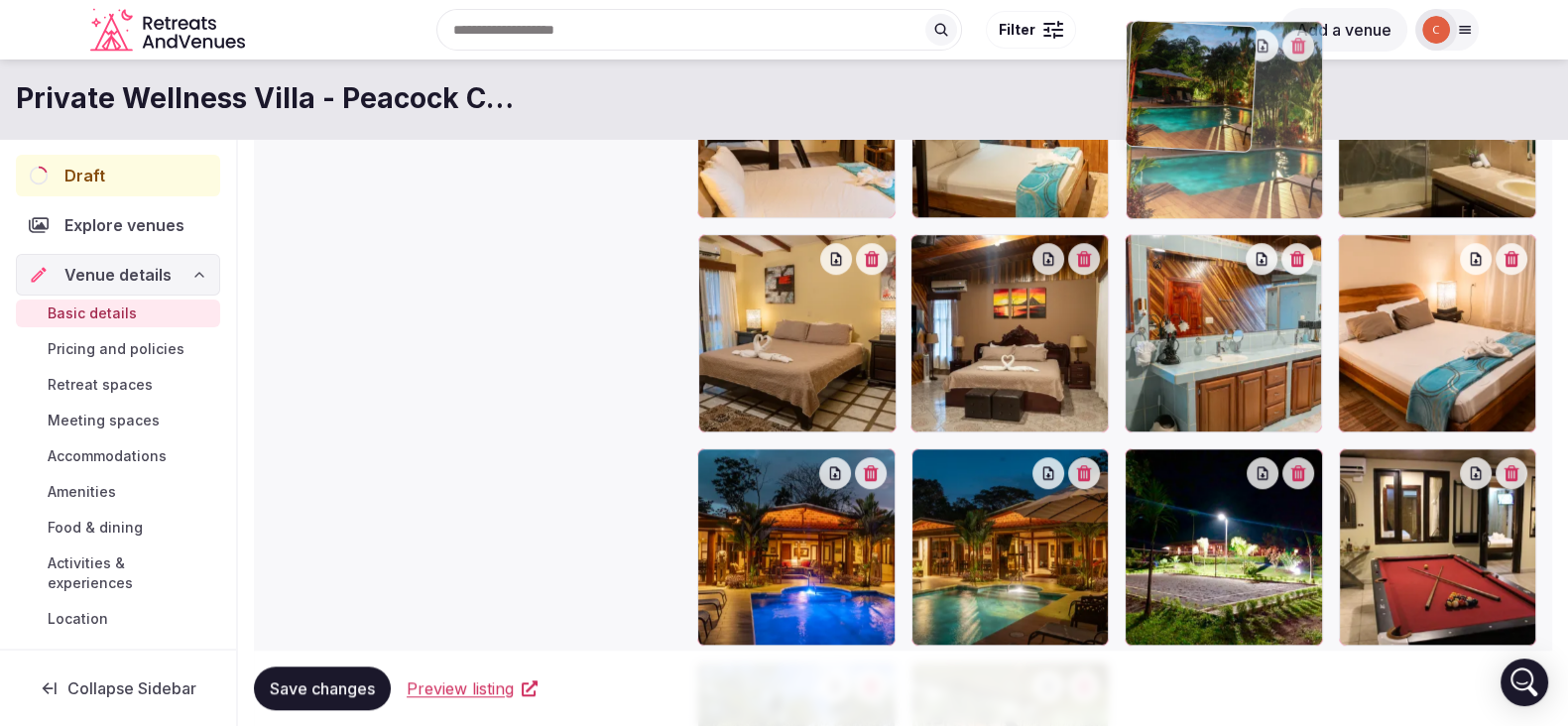 drag, startPoint x: 1486, startPoint y: 349, endPoint x: 1284, endPoint y: 222, distance: 238.60637 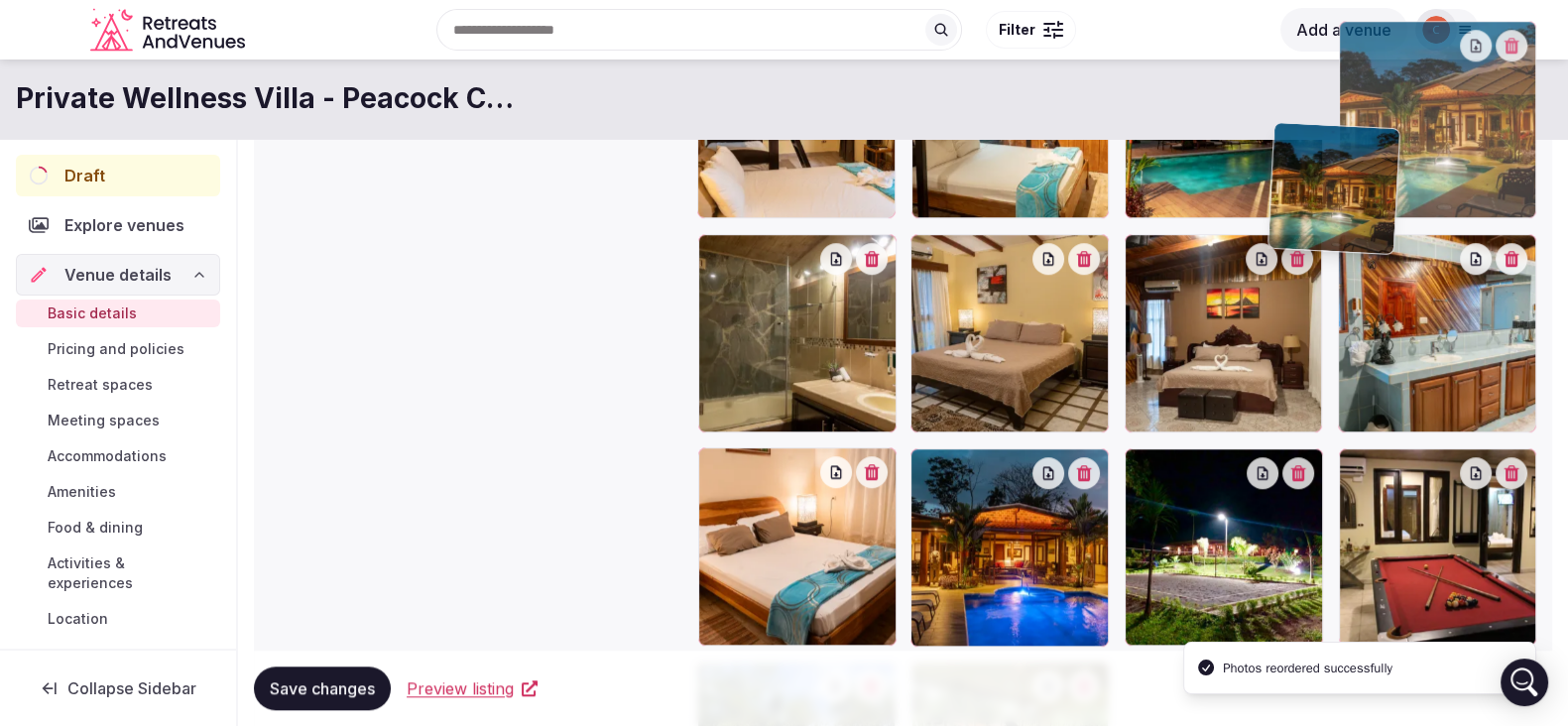 drag, startPoint x: 996, startPoint y: 587, endPoint x: 1357, endPoint y: 266, distance: 483.07556 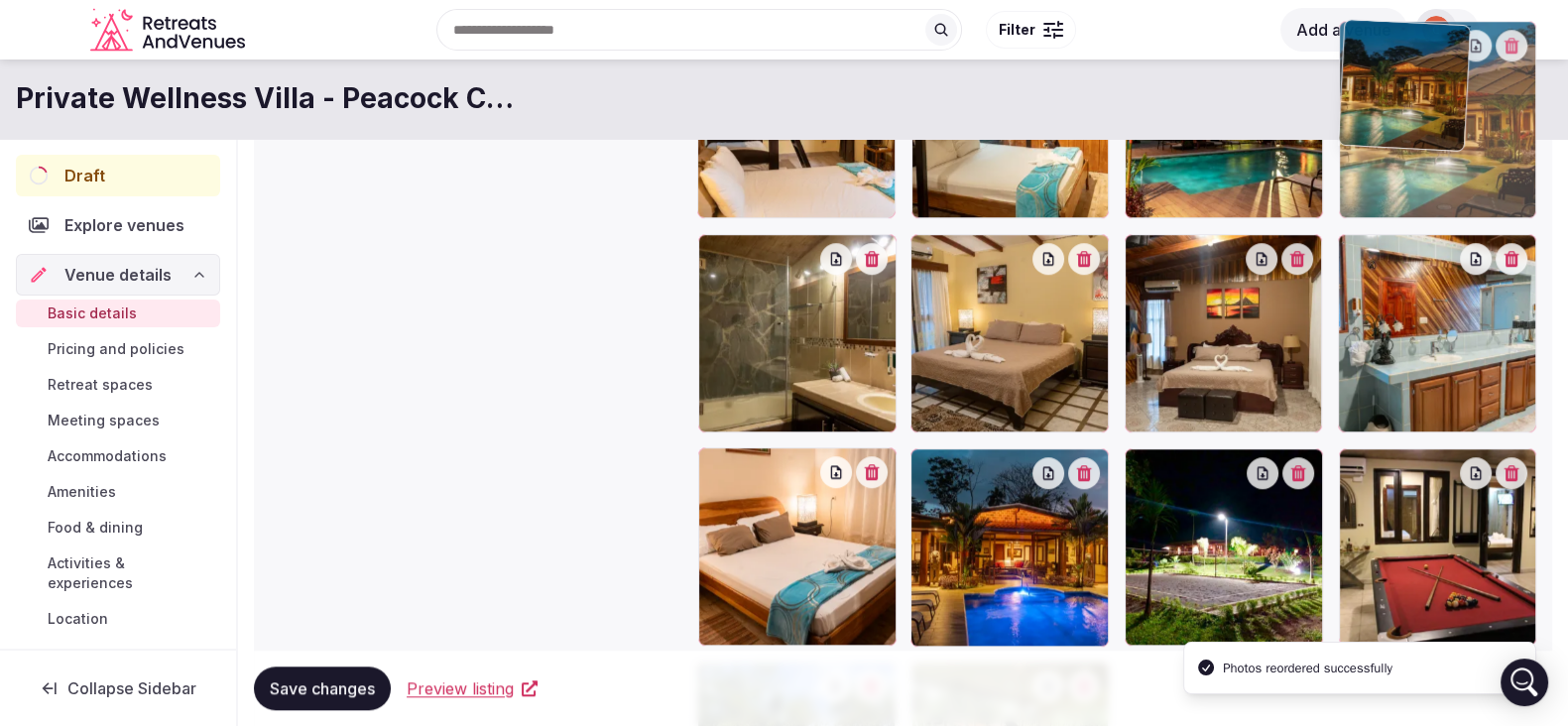 click on "**********" at bounding box center (784, -1657) 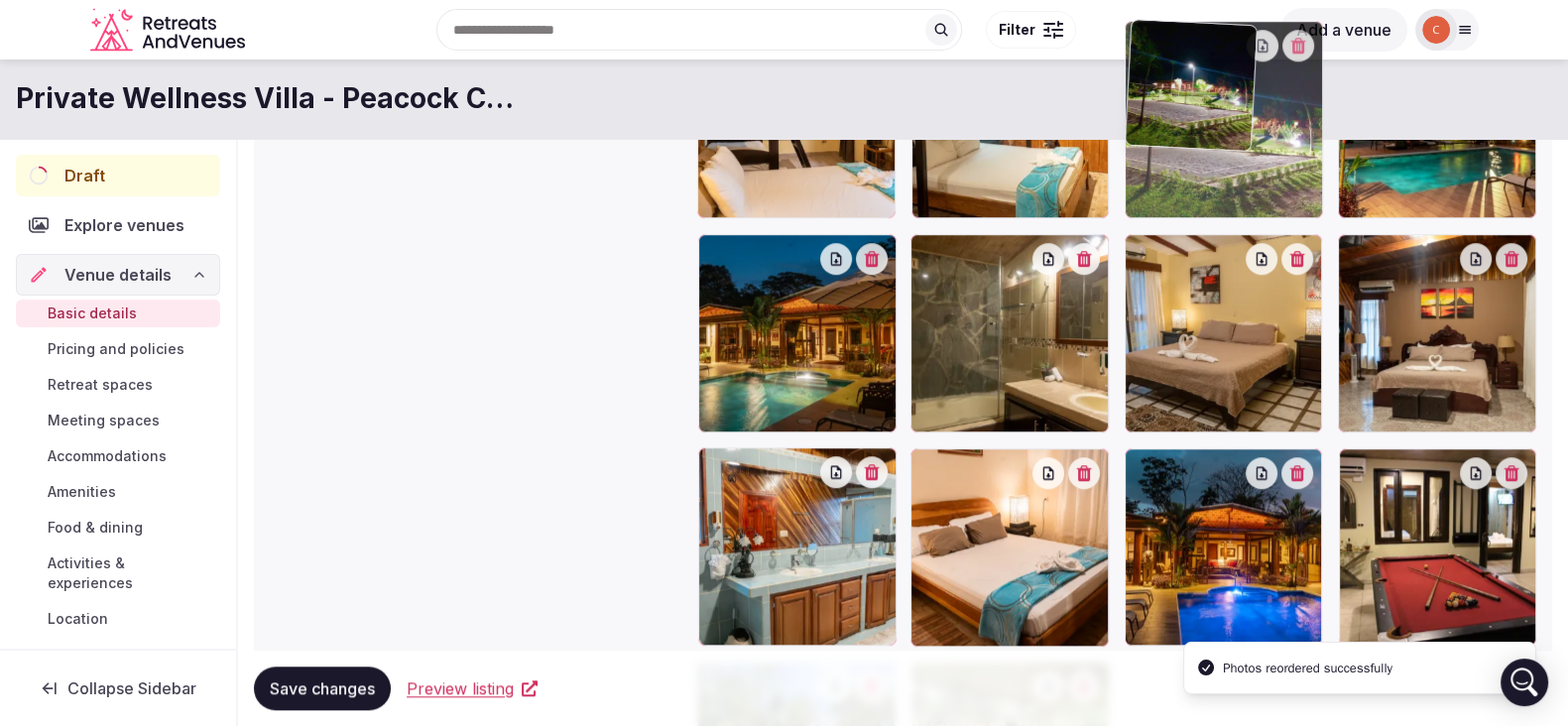 drag, startPoint x: 1180, startPoint y: 581, endPoint x: 1192, endPoint y: 268, distance: 313.22995 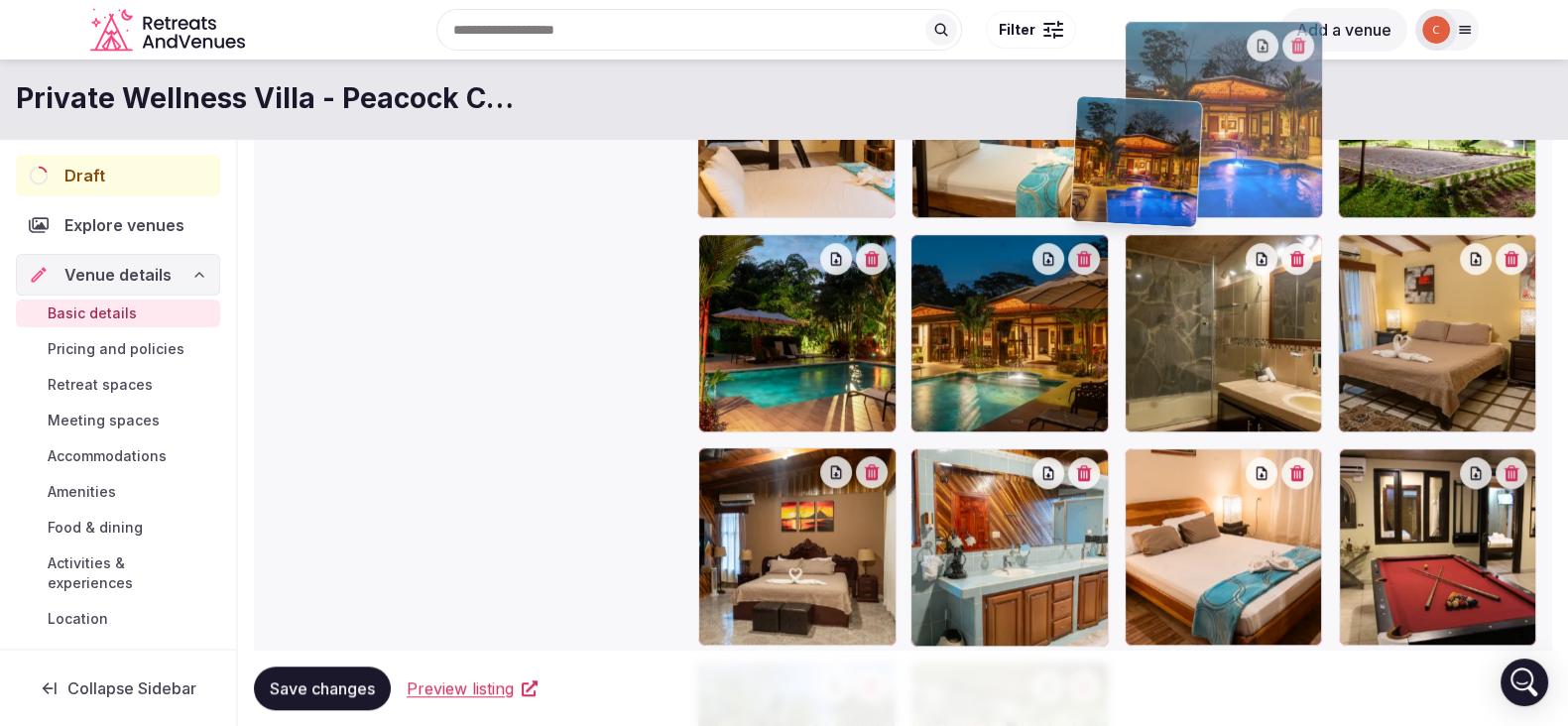 drag, startPoint x: 1228, startPoint y: 567, endPoint x: 1176, endPoint y: 219, distance: 351.86361 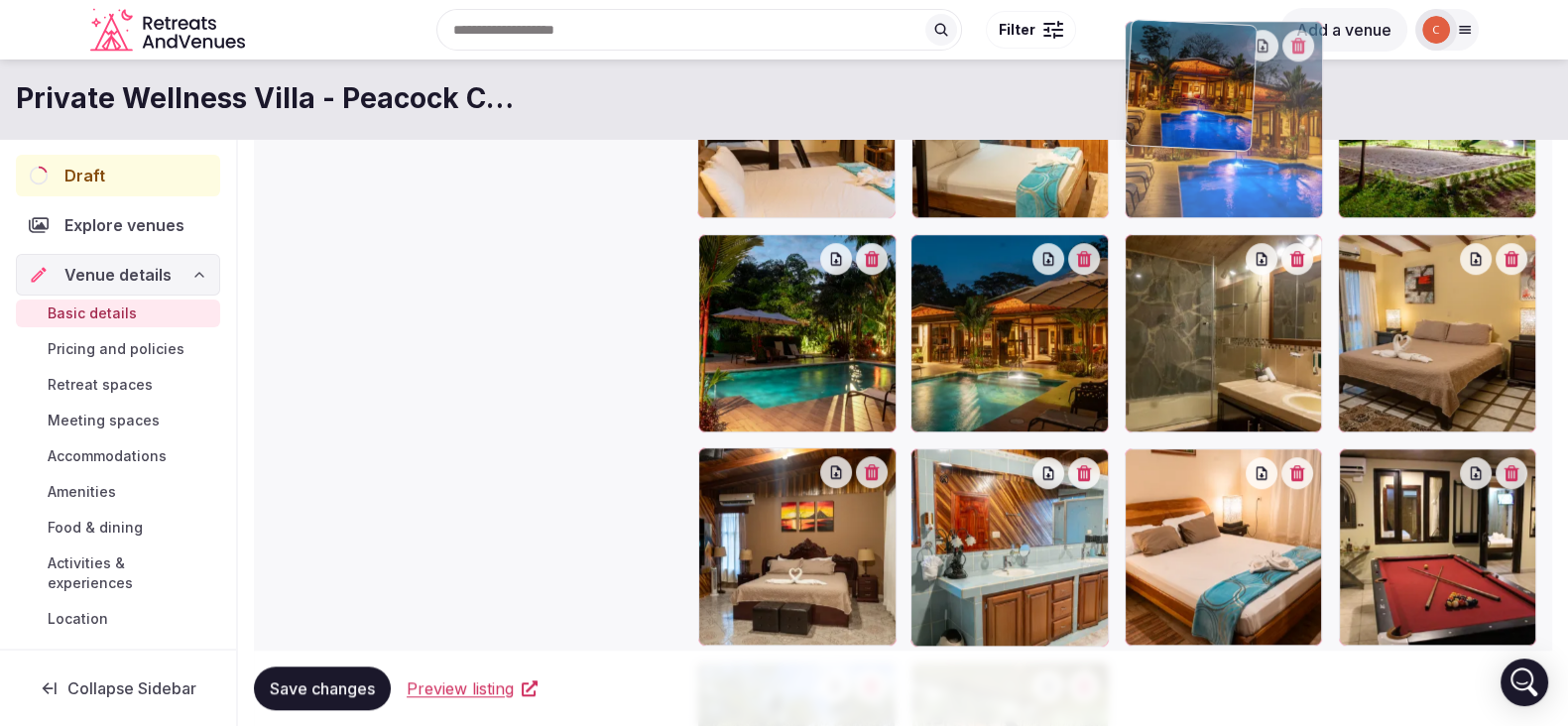 click on "**********" at bounding box center [784, -1657] 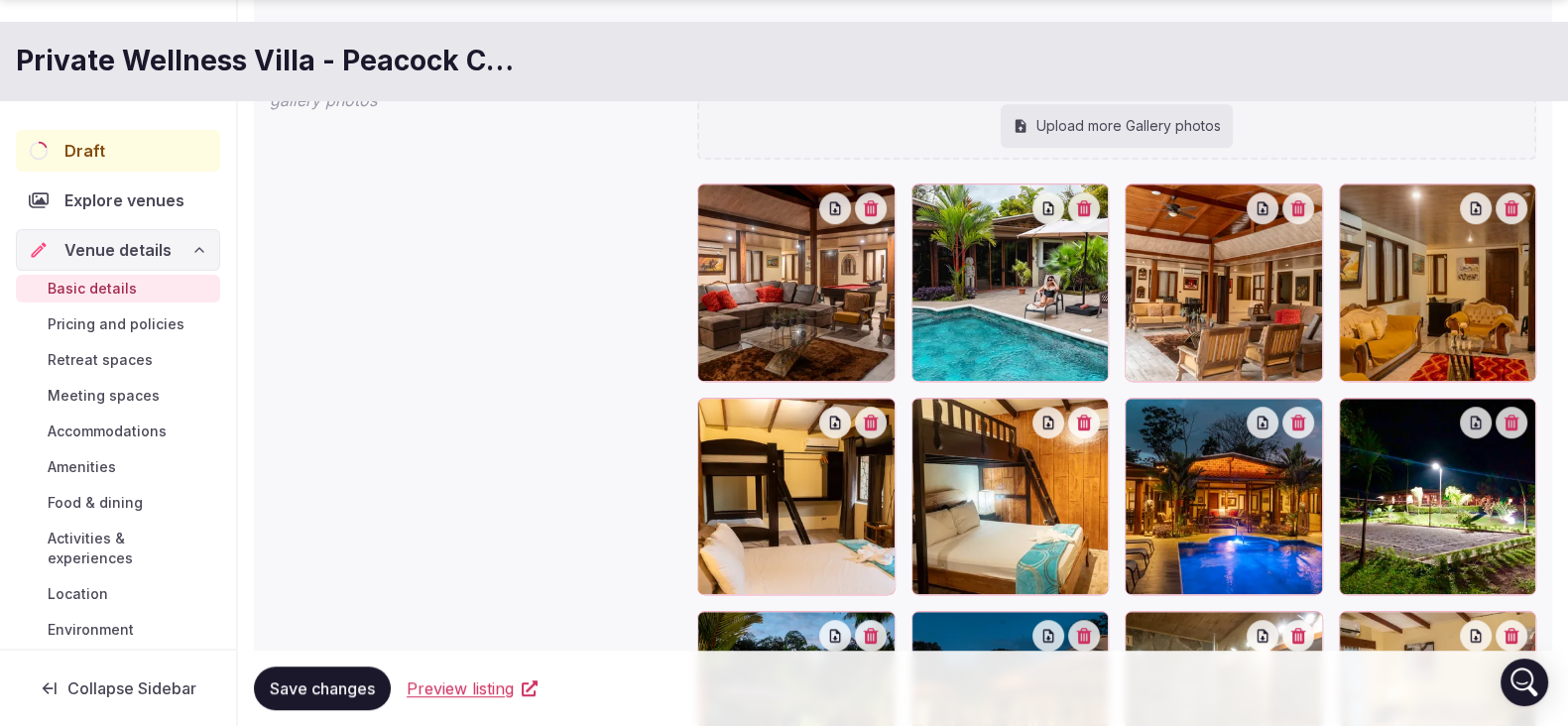 scroll, scrollTop: 1650, scrollLeft: 0, axis: vertical 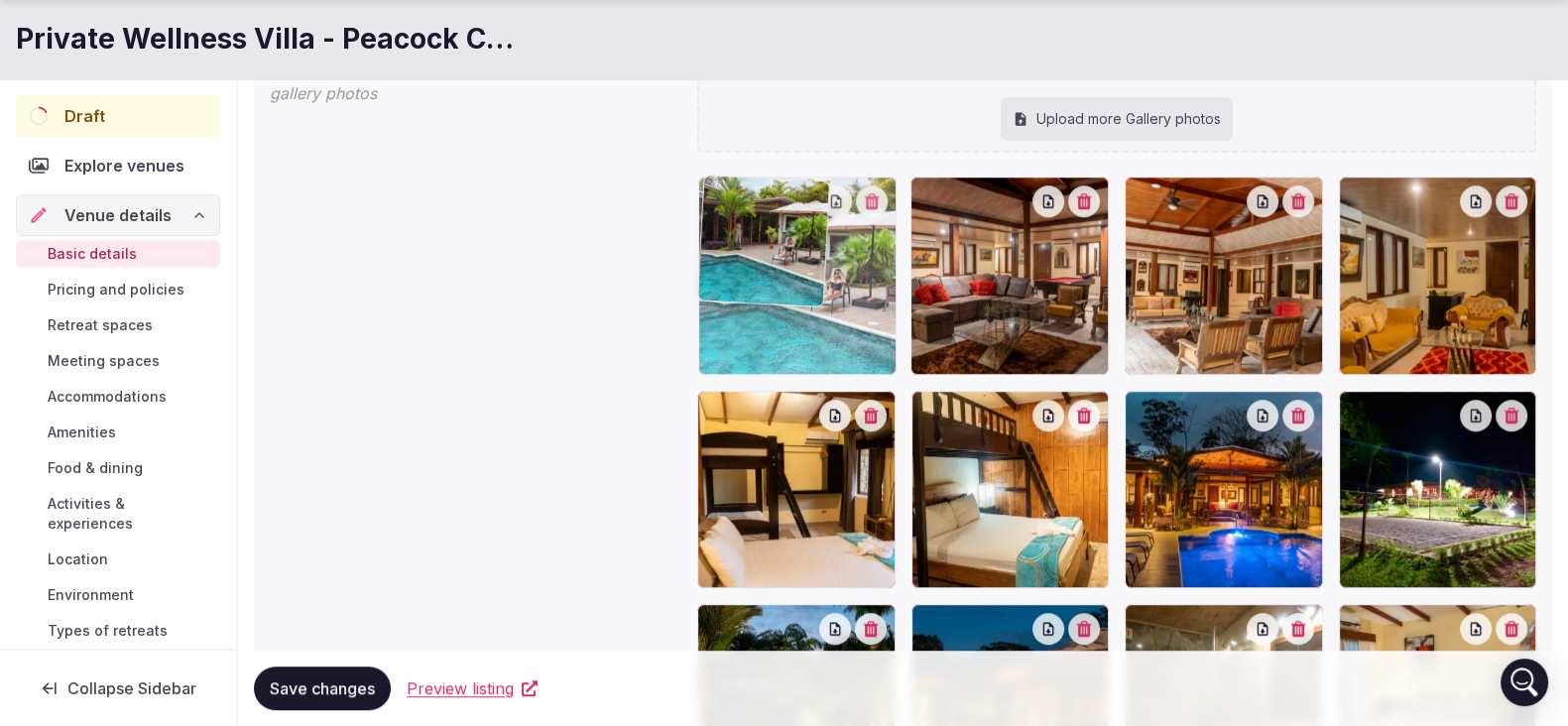 drag, startPoint x: 1054, startPoint y: 294, endPoint x: 886, endPoint y: 300, distance: 168.10711 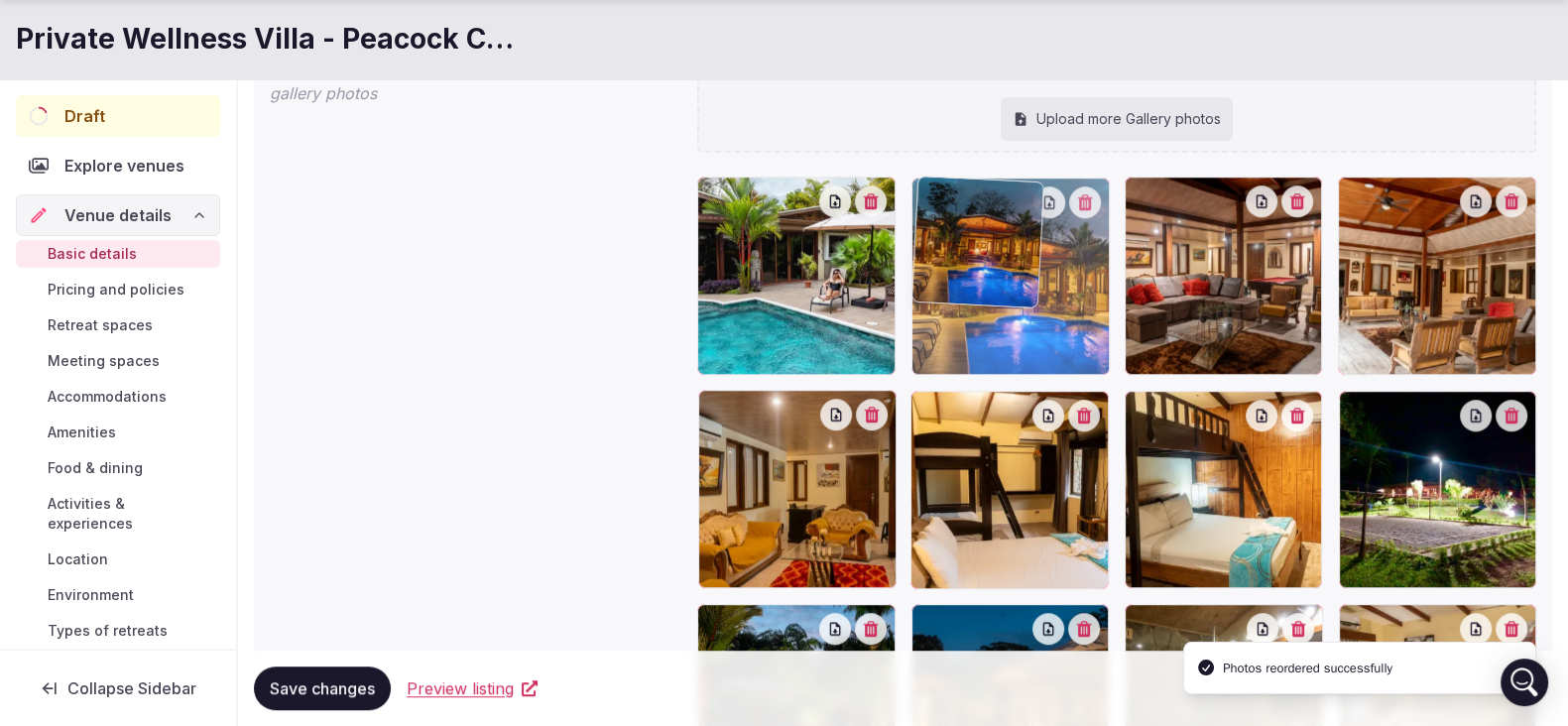 drag, startPoint x: 1230, startPoint y: 527, endPoint x: 1048, endPoint y: 354, distance: 251.10356 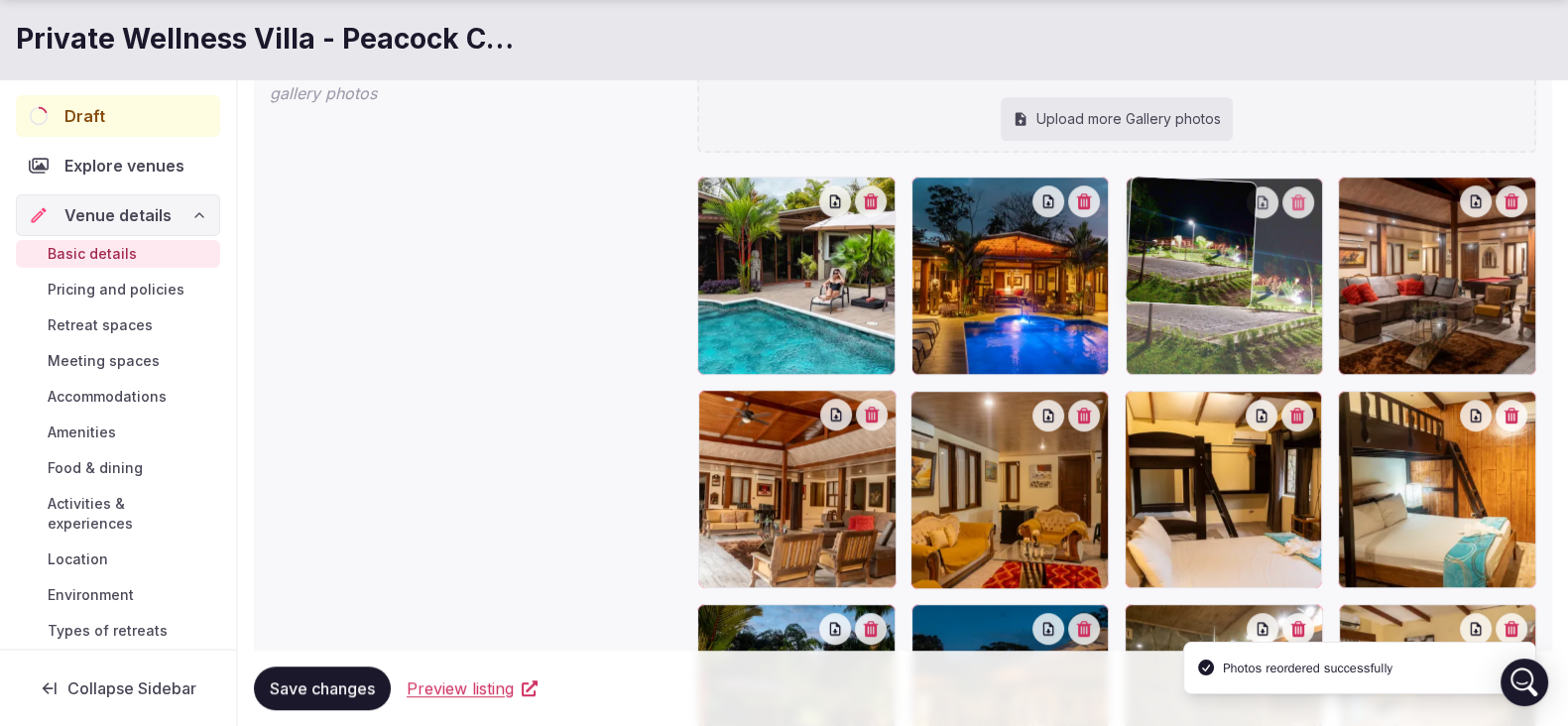 drag, startPoint x: 1419, startPoint y: 503, endPoint x: 1260, endPoint y: 374, distance: 204.74863 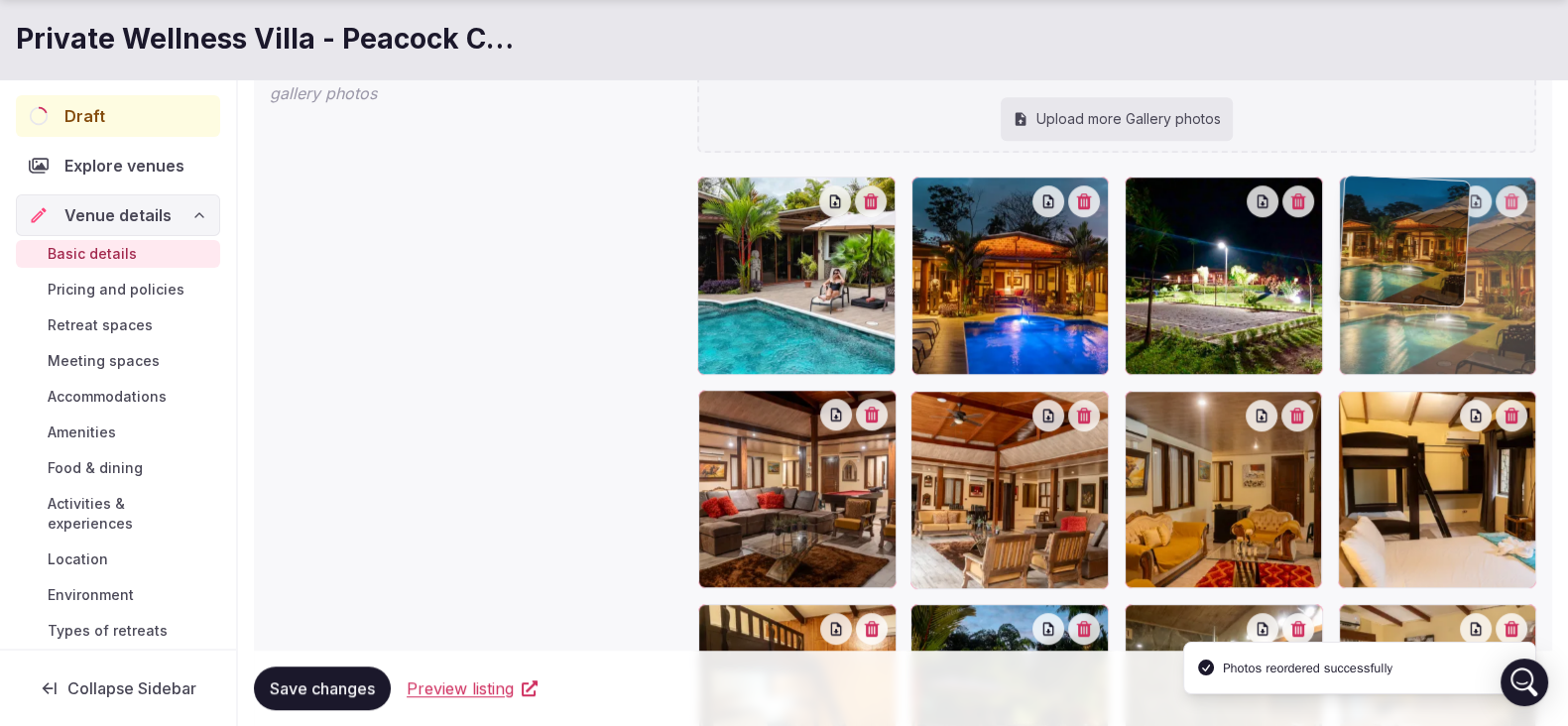 drag, startPoint x: 985, startPoint y: 639, endPoint x: 1374, endPoint y: 311, distance: 508.83 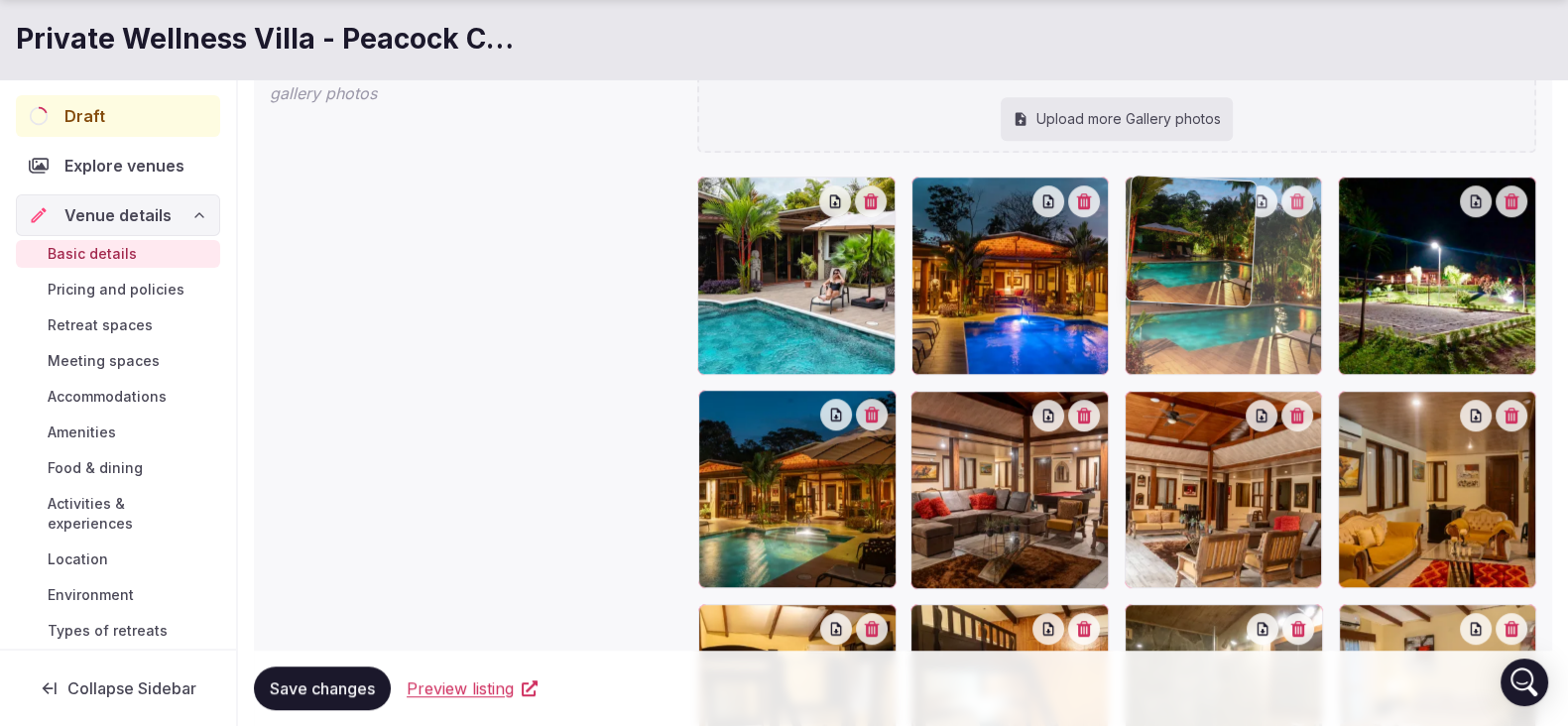 drag, startPoint x: 1001, startPoint y: 635, endPoint x: 1201, endPoint y: 255, distance: 429.4182 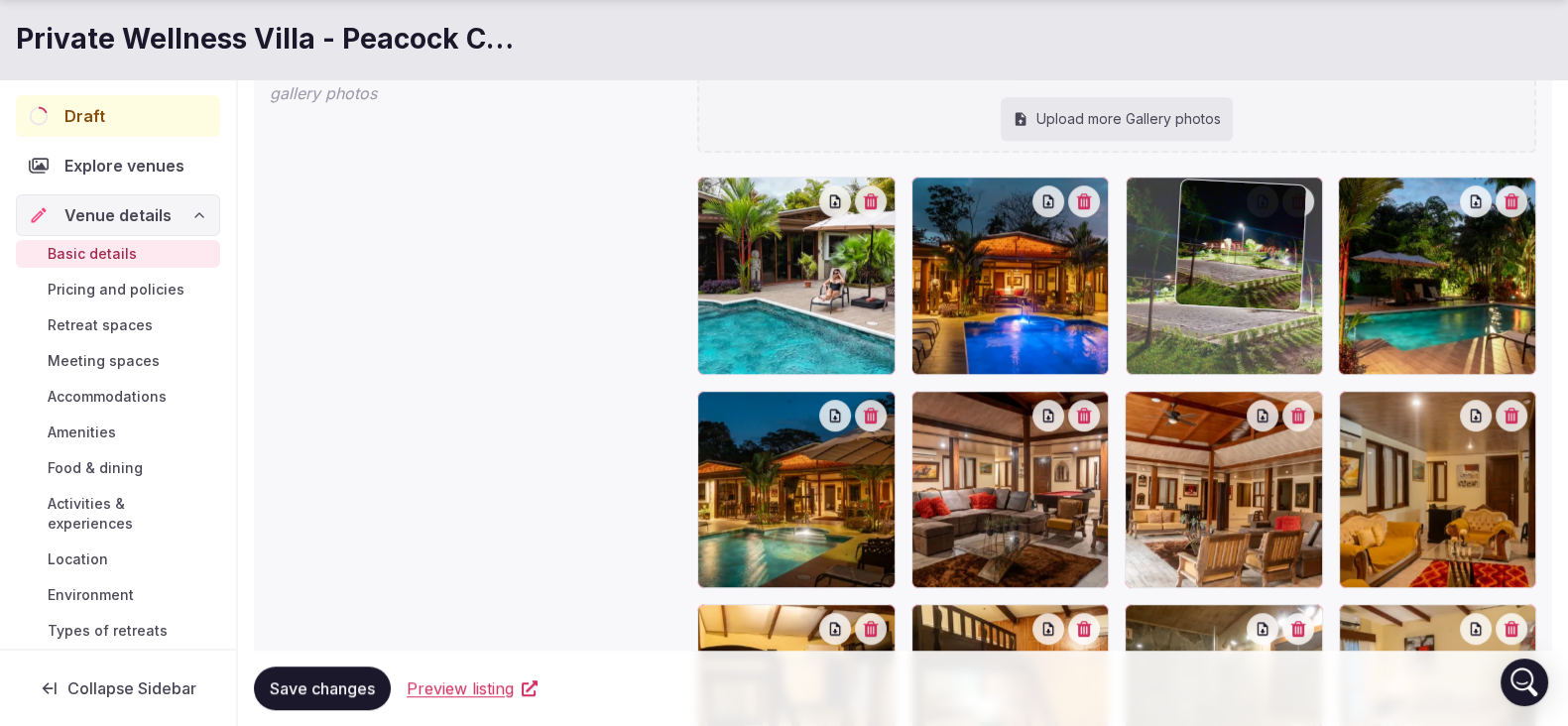 drag, startPoint x: 1479, startPoint y: 287, endPoint x: 1318, endPoint y: 294, distance: 161.1521 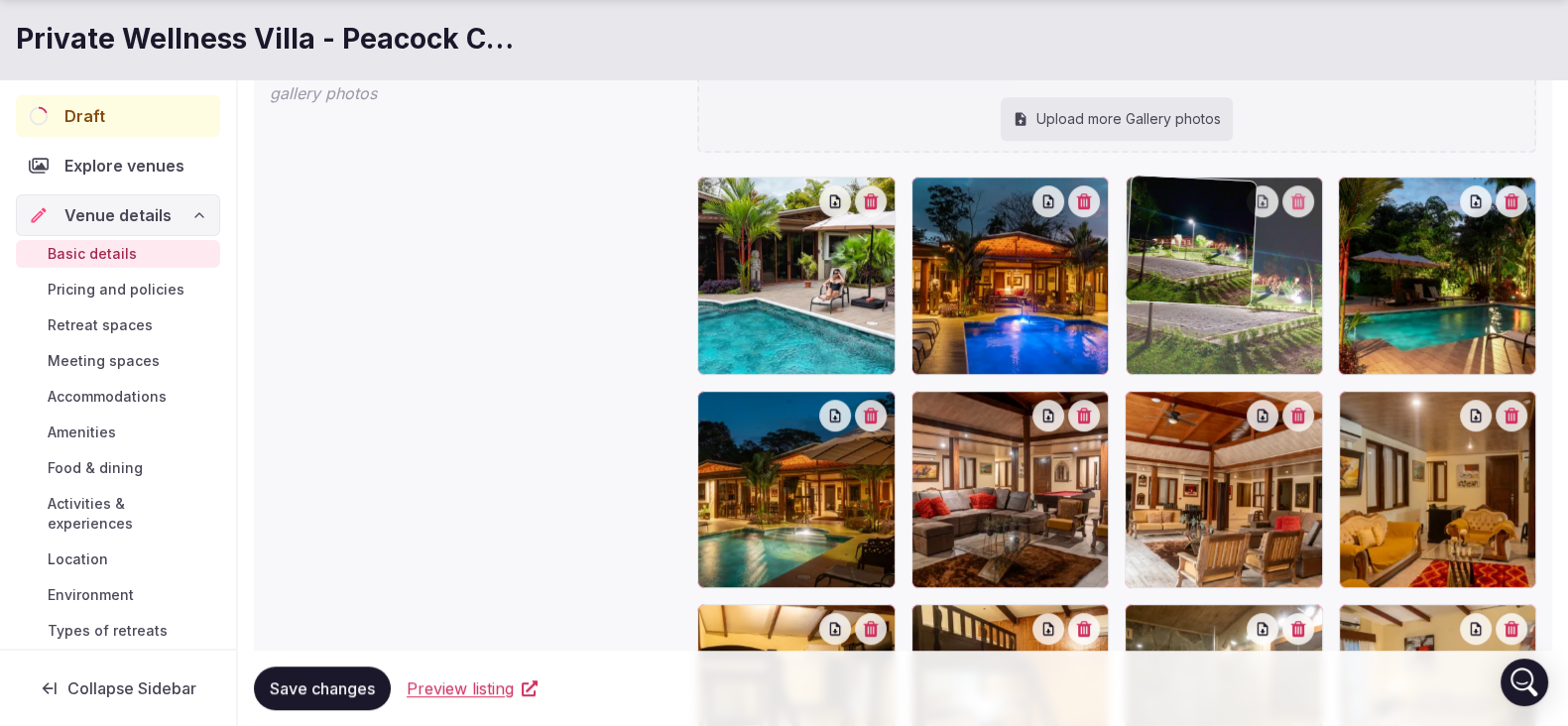 click on "**********" at bounding box center (784, -1287) 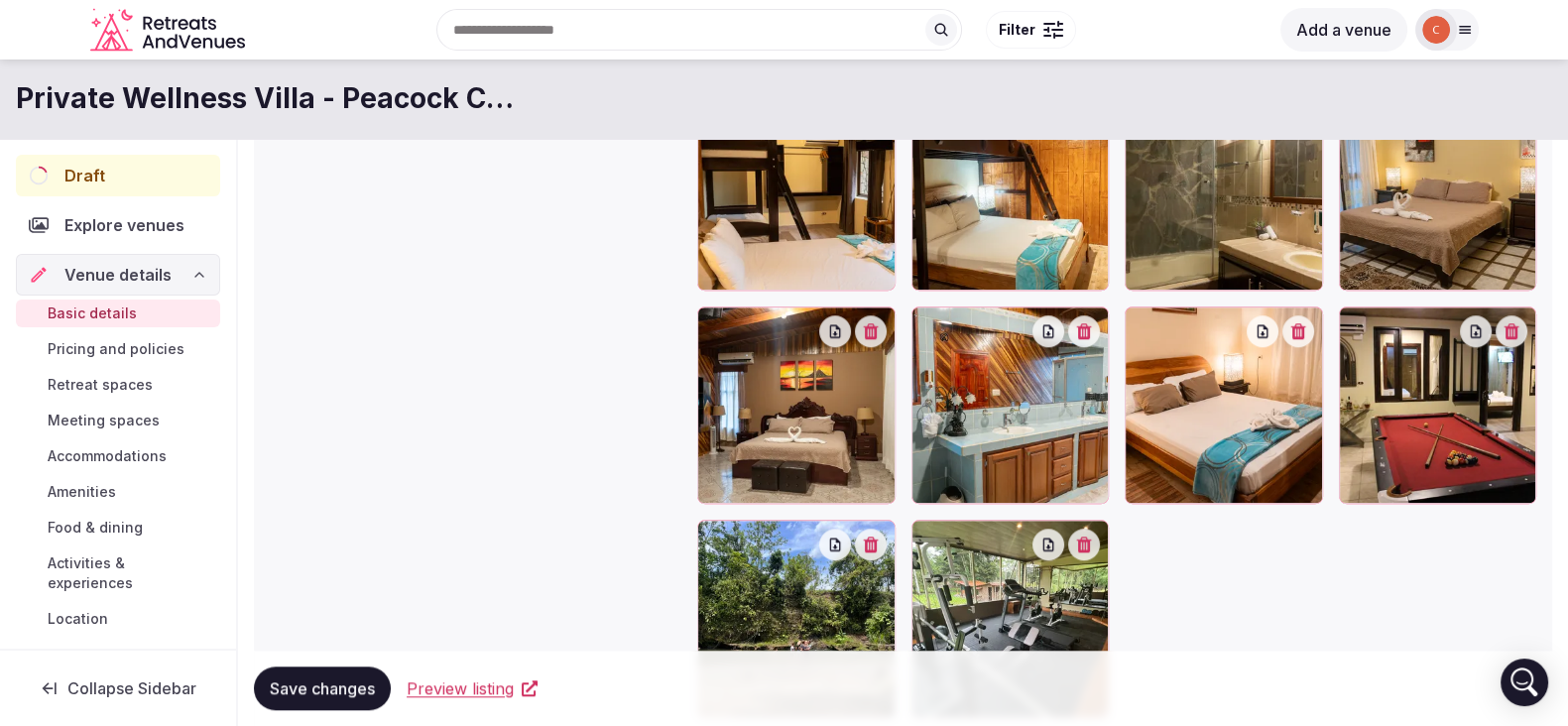 scroll, scrollTop: 2154, scrollLeft: 0, axis: vertical 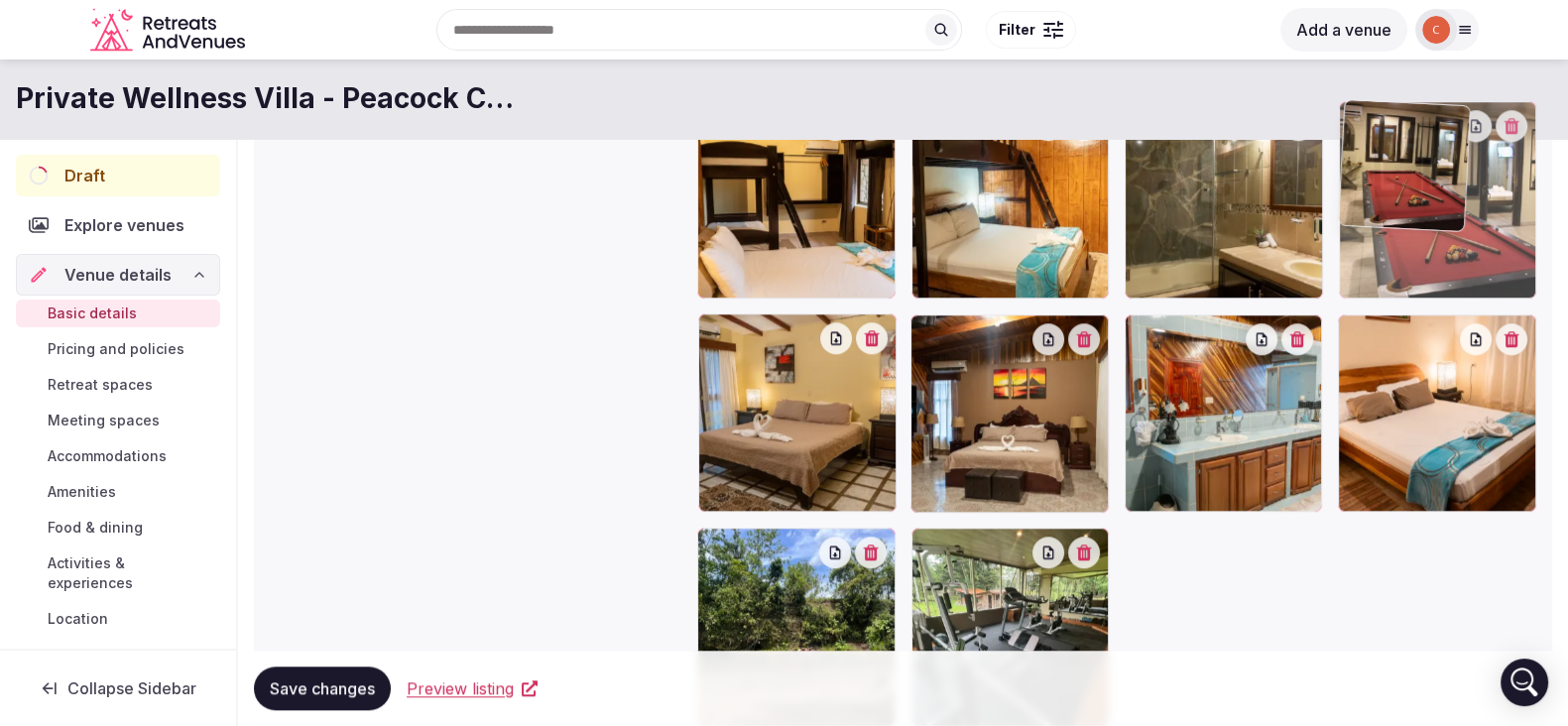drag, startPoint x: 1467, startPoint y: 448, endPoint x: 1447, endPoint y: 276, distance: 173.15889 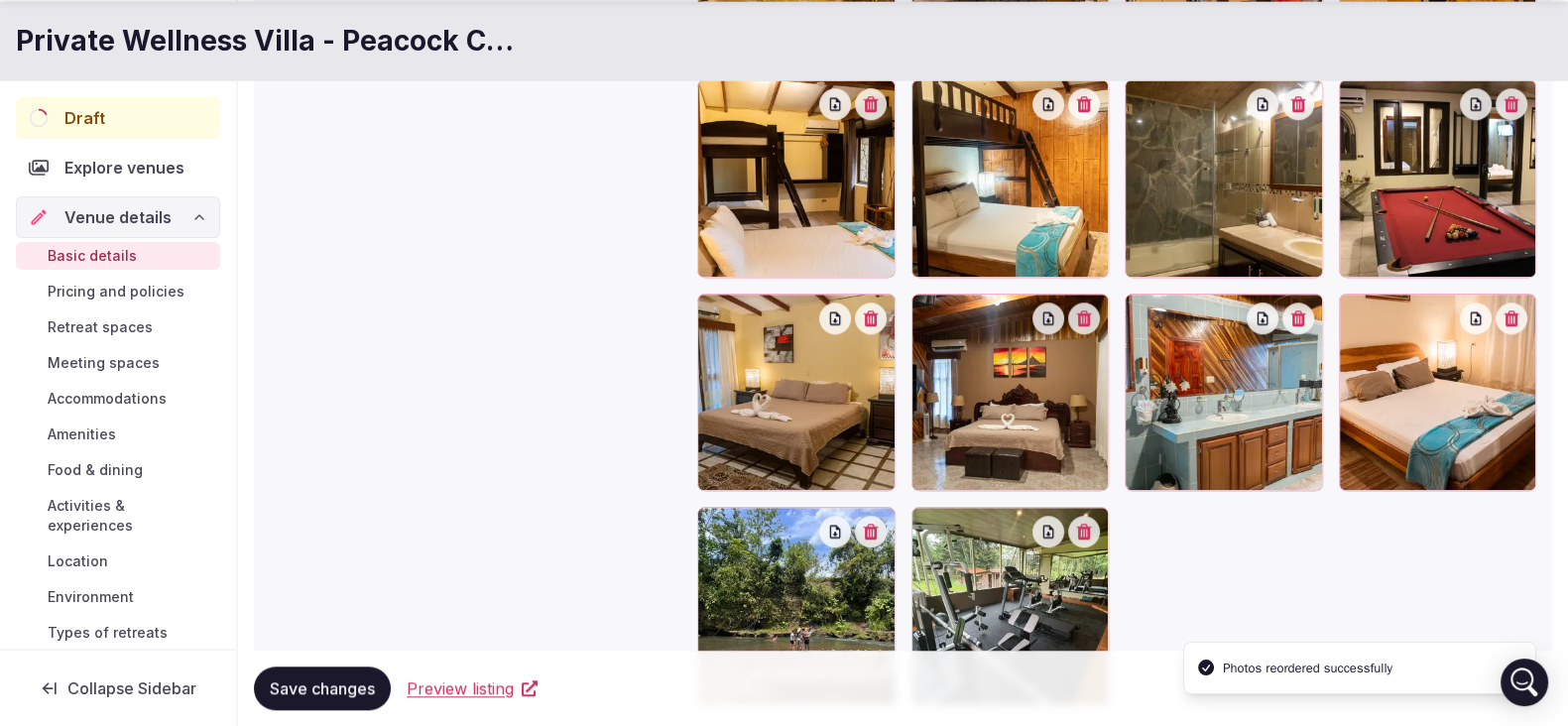 scroll, scrollTop: 2193, scrollLeft: 0, axis: vertical 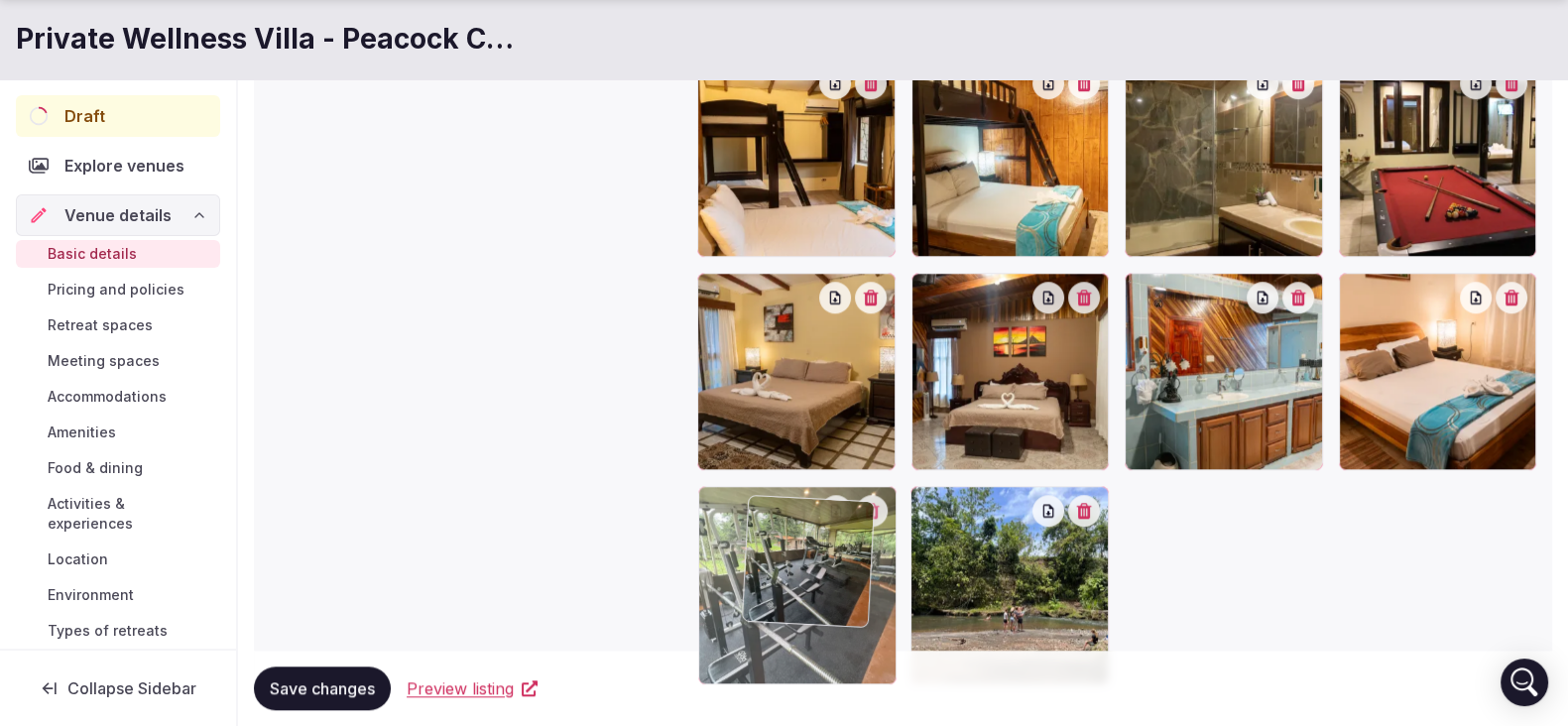 drag, startPoint x: 1034, startPoint y: 571, endPoint x: 868, endPoint y: 581, distance: 166.30093 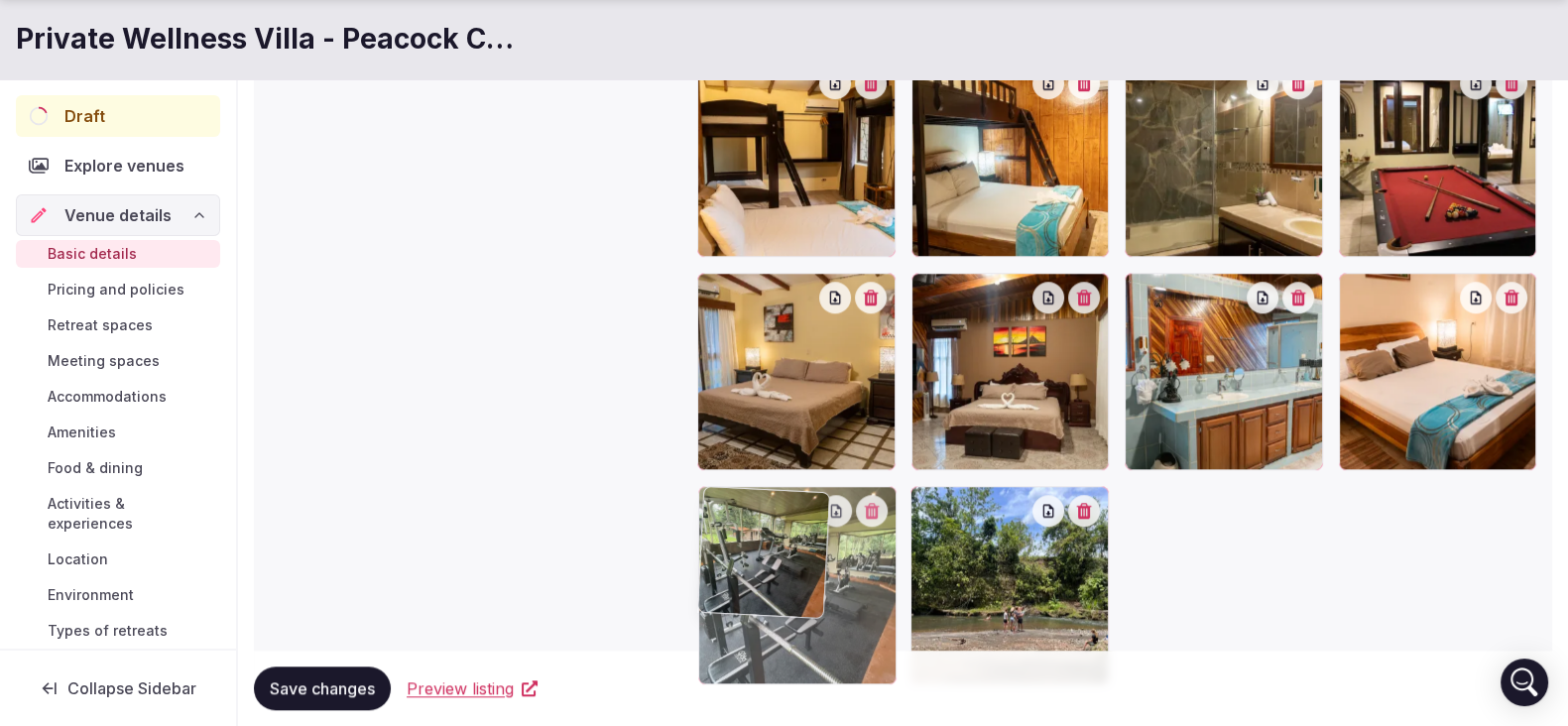 click on "**********" at bounding box center (784, -1833) 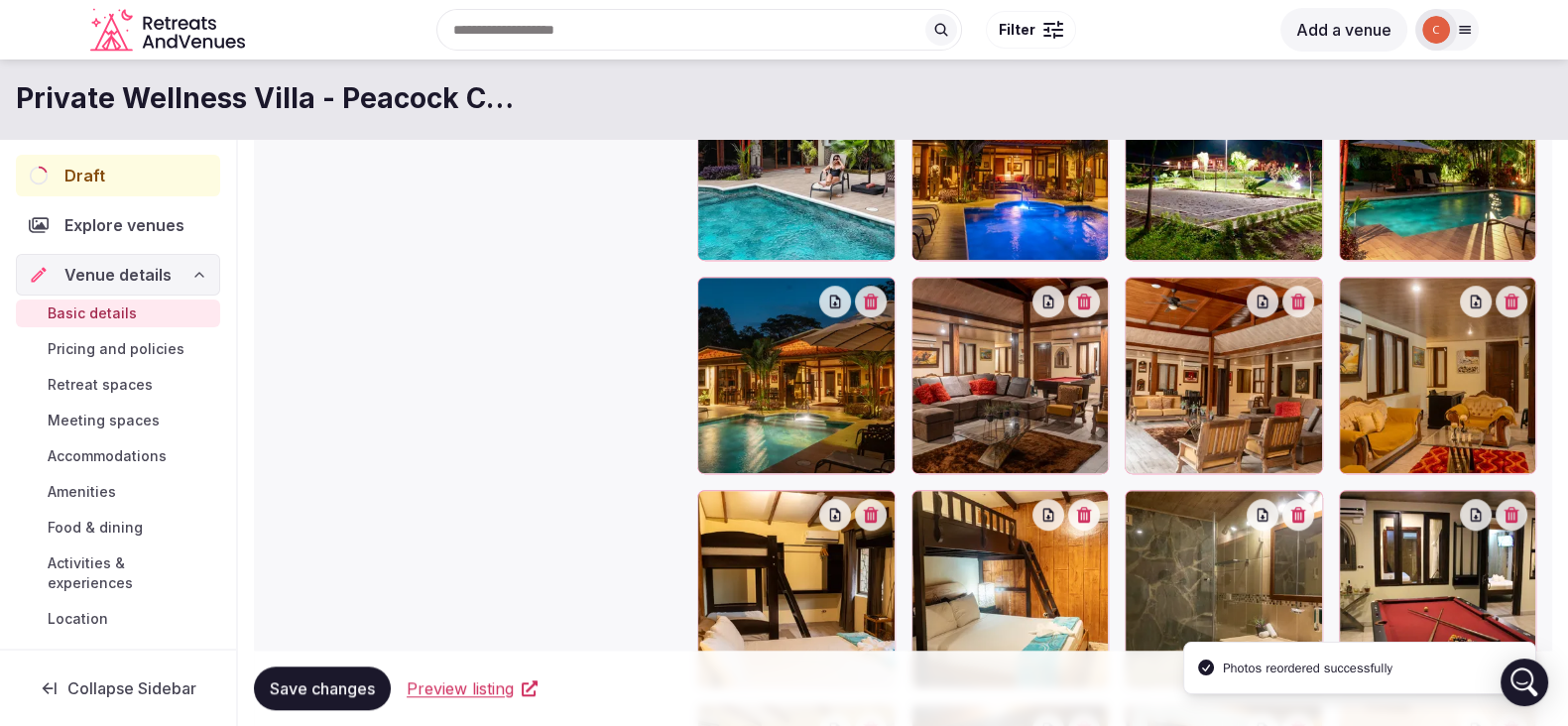 scroll, scrollTop: 1759, scrollLeft: 0, axis: vertical 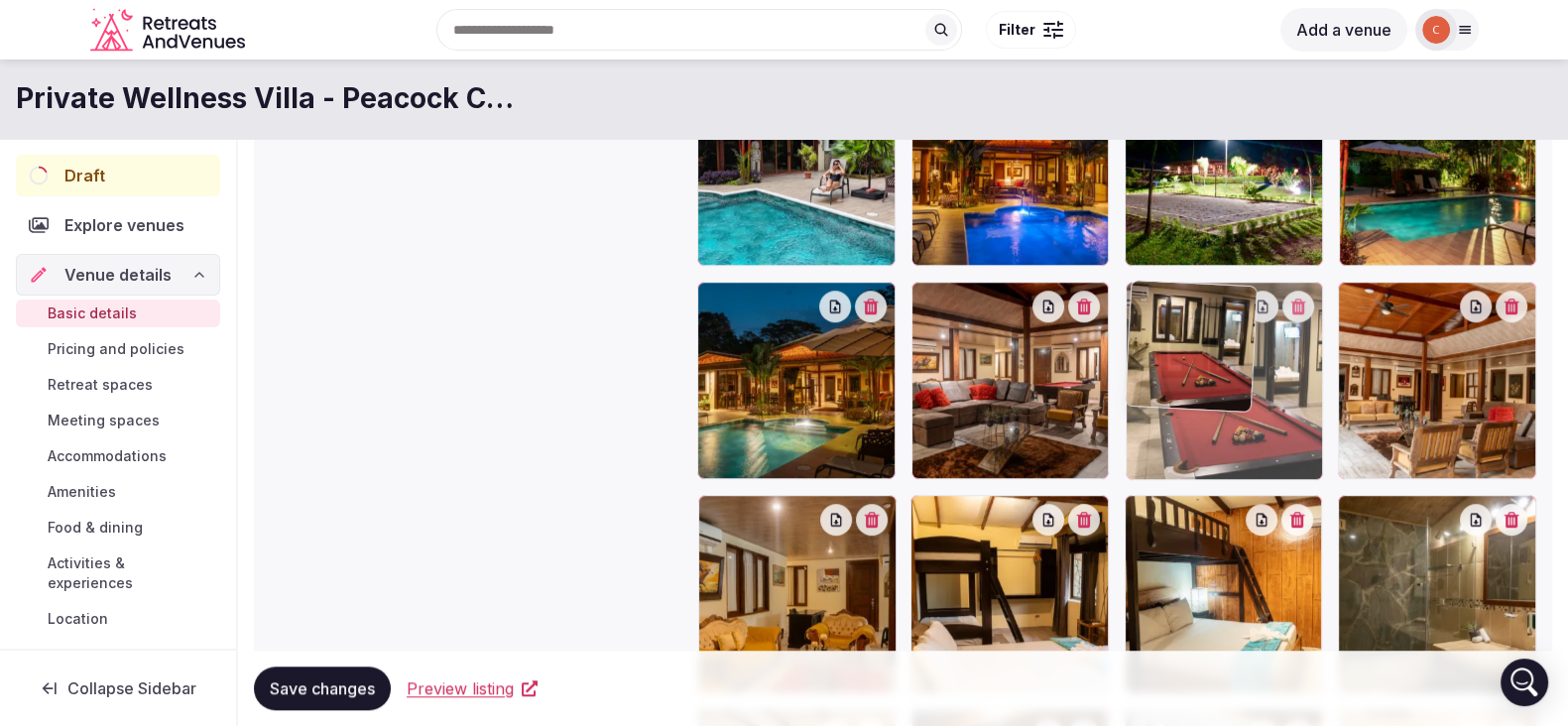 drag, startPoint x: 1431, startPoint y: 578, endPoint x: 1285, endPoint y: 444, distance: 198.17164 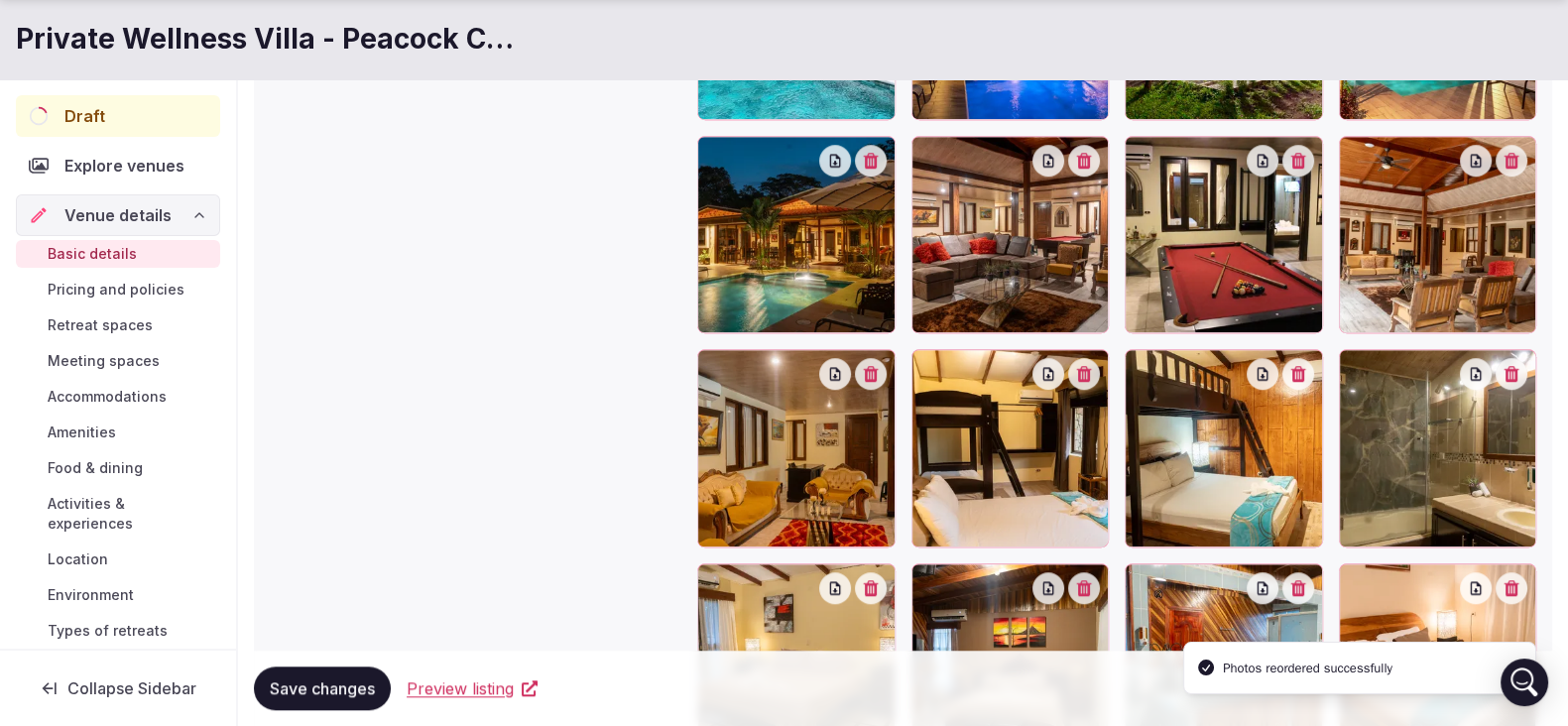 scroll, scrollTop: 1928, scrollLeft: 0, axis: vertical 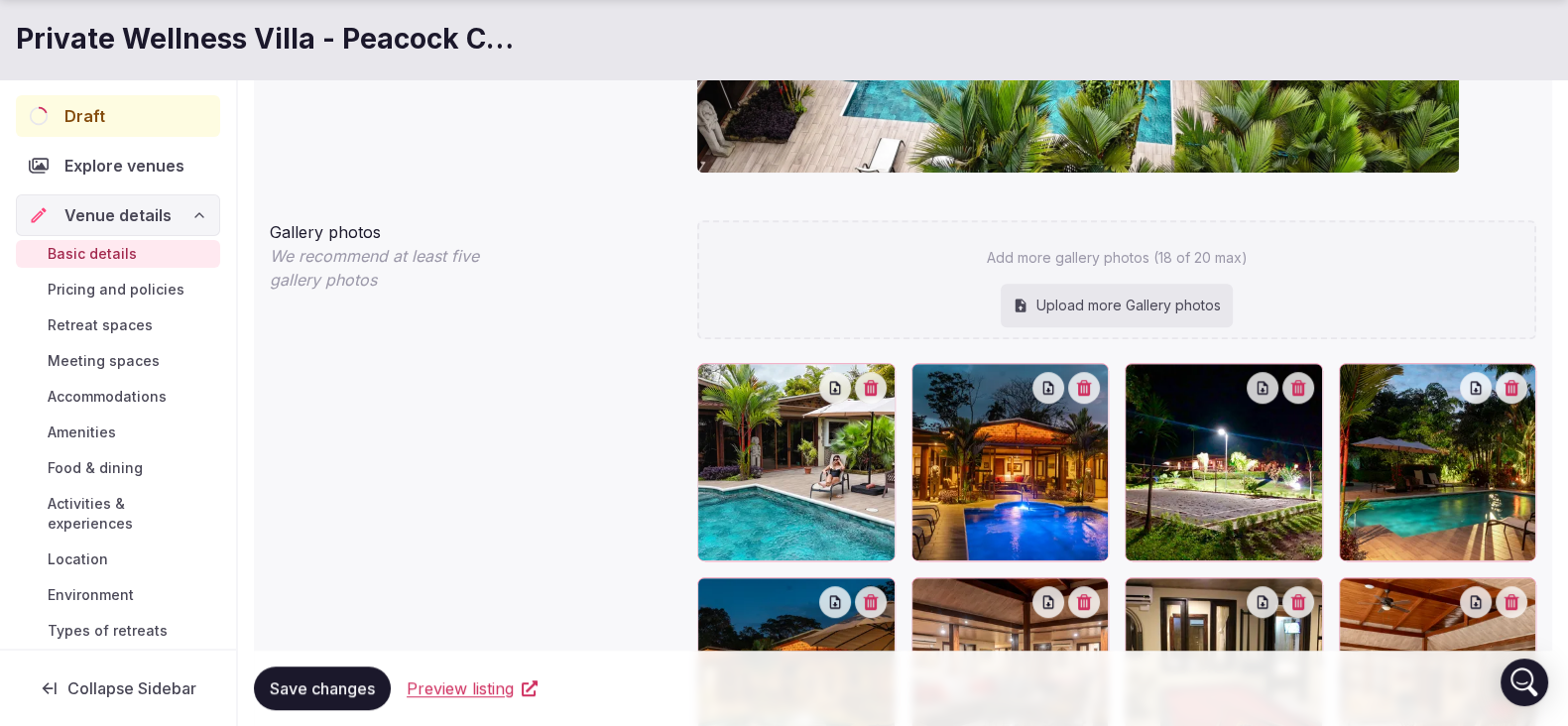 click on "Upload more Gallery photos" at bounding box center [1117, 305] 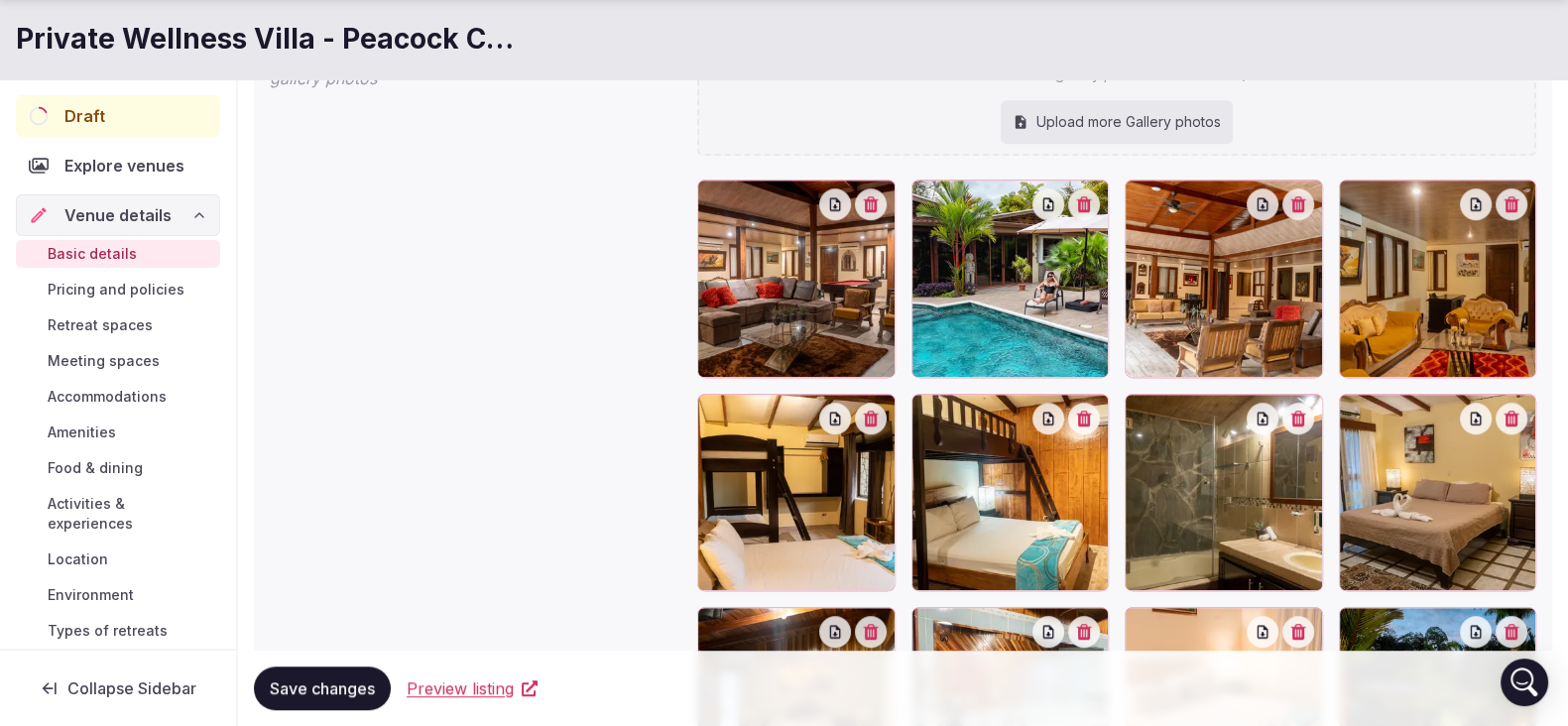 scroll, scrollTop: 1688, scrollLeft: 0, axis: vertical 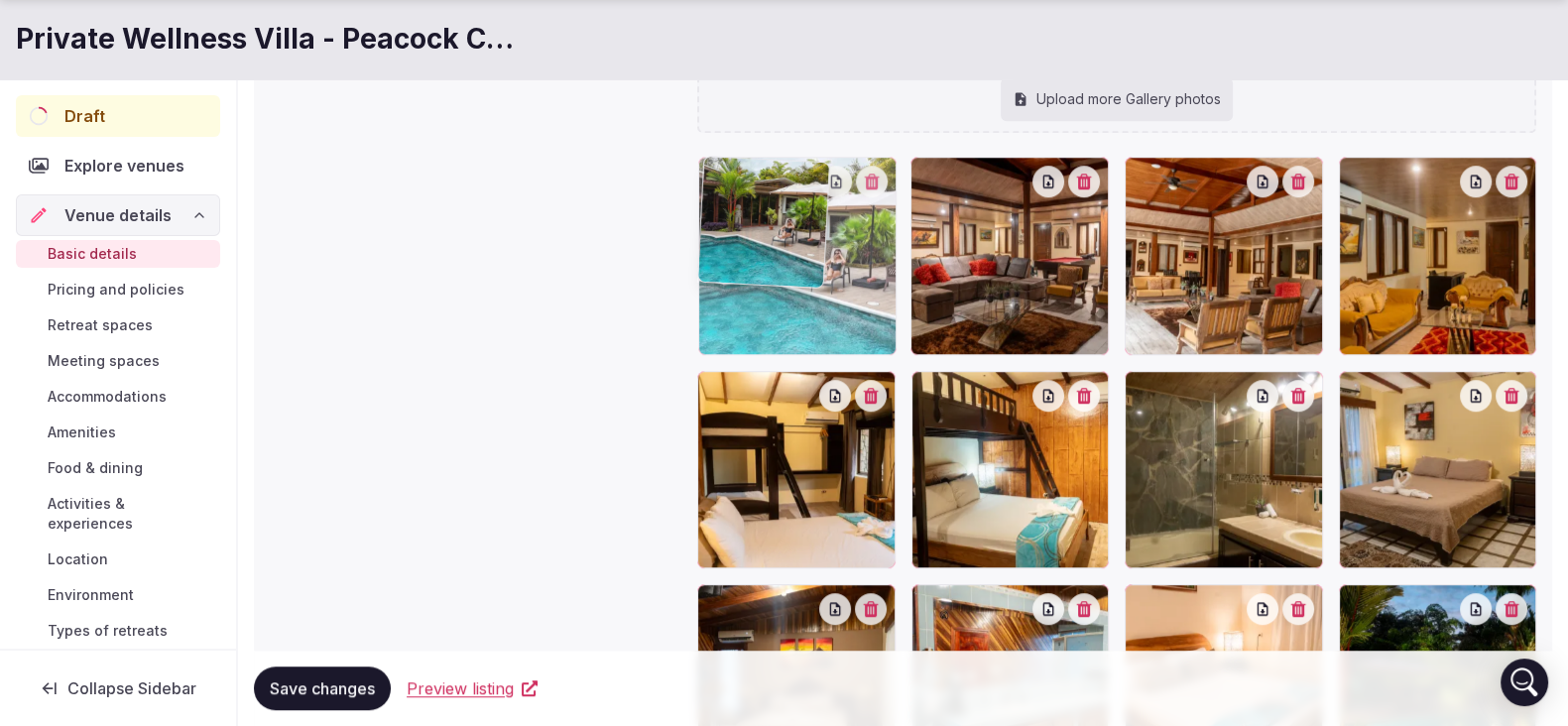 drag, startPoint x: 949, startPoint y: 268, endPoint x: 808, endPoint y: 281, distance: 141.59802 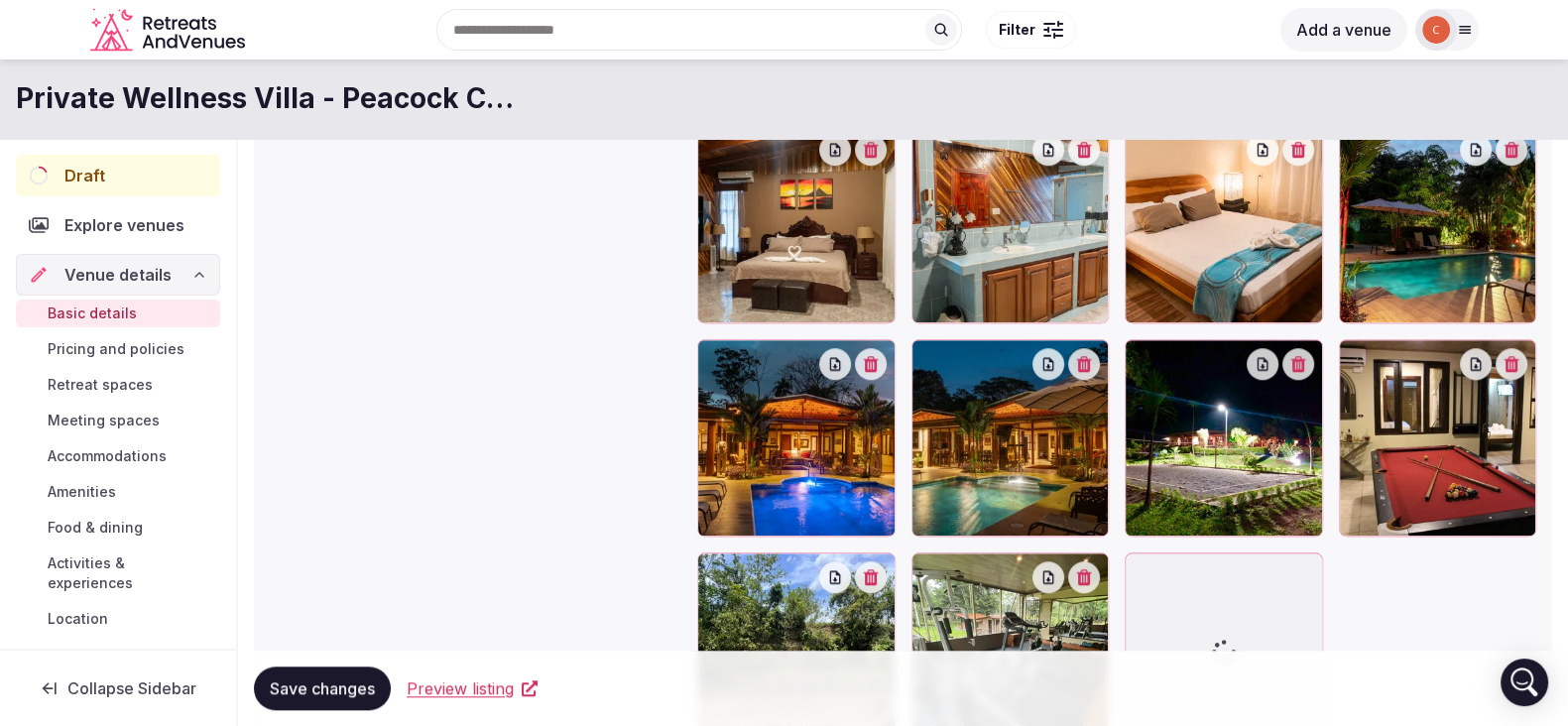 scroll, scrollTop: 2139, scrollLeft: 0, axis: vertical 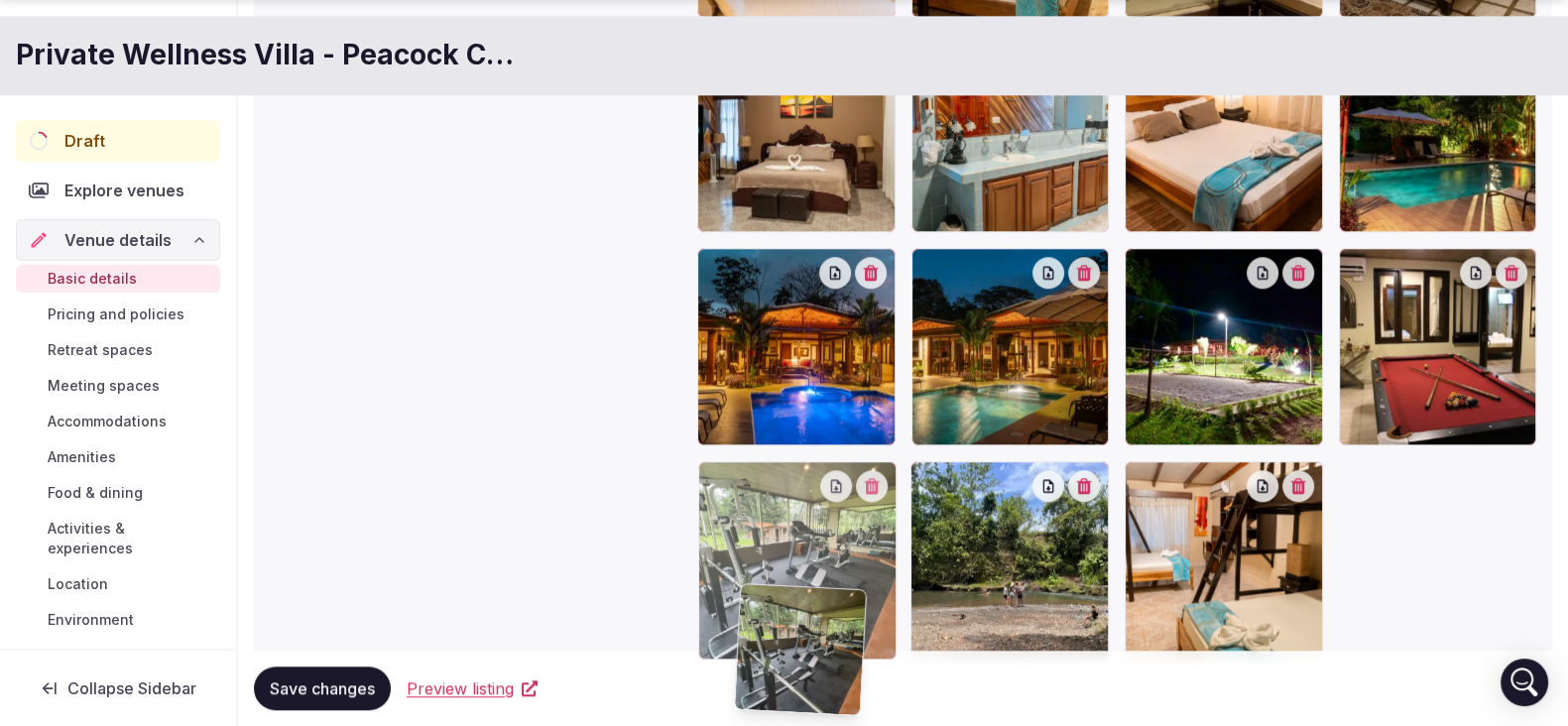 drag, startPoint x: 1003, startPoint y: 588, endPoint x: 811, endPoint y: 608, distance: 193.03886 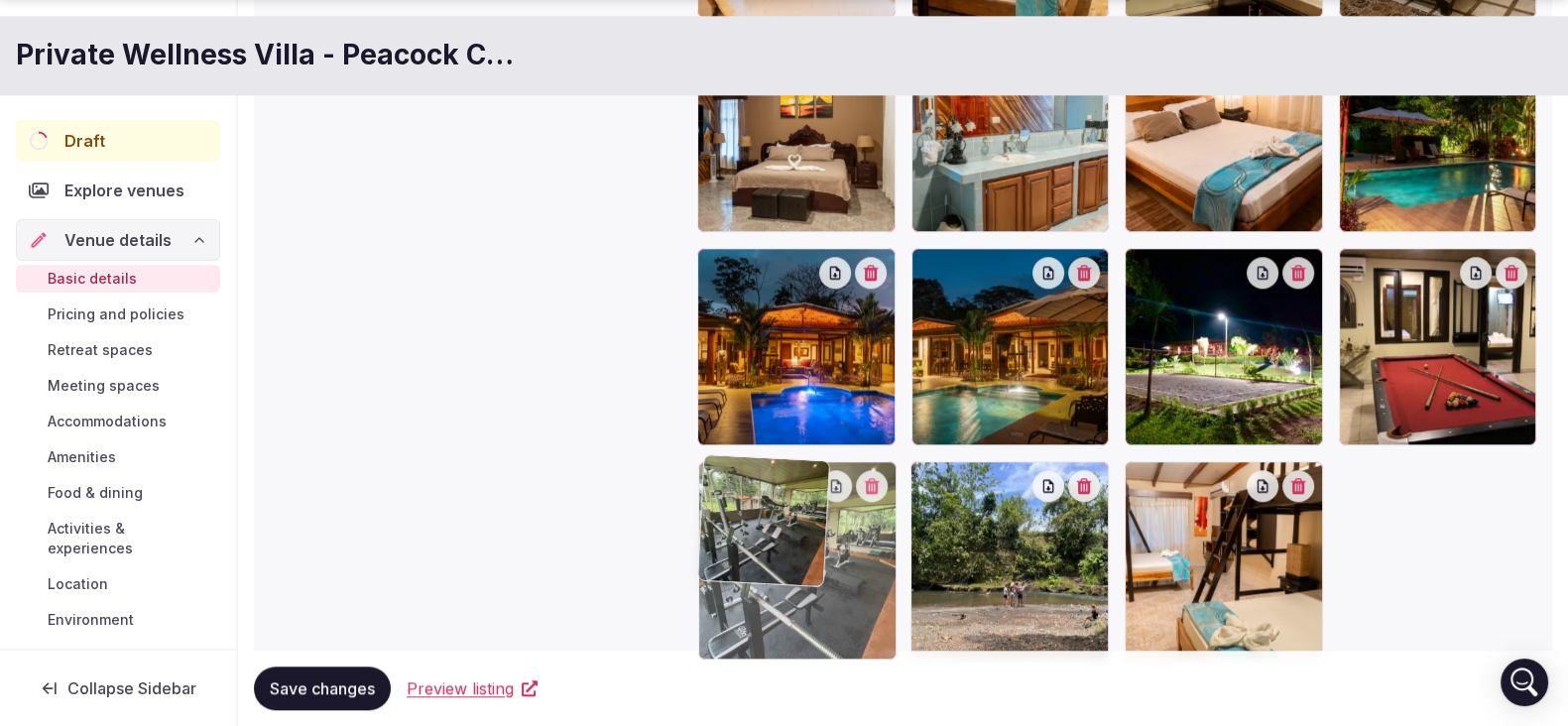 click on "**********" at bounding box center [784, -1876] 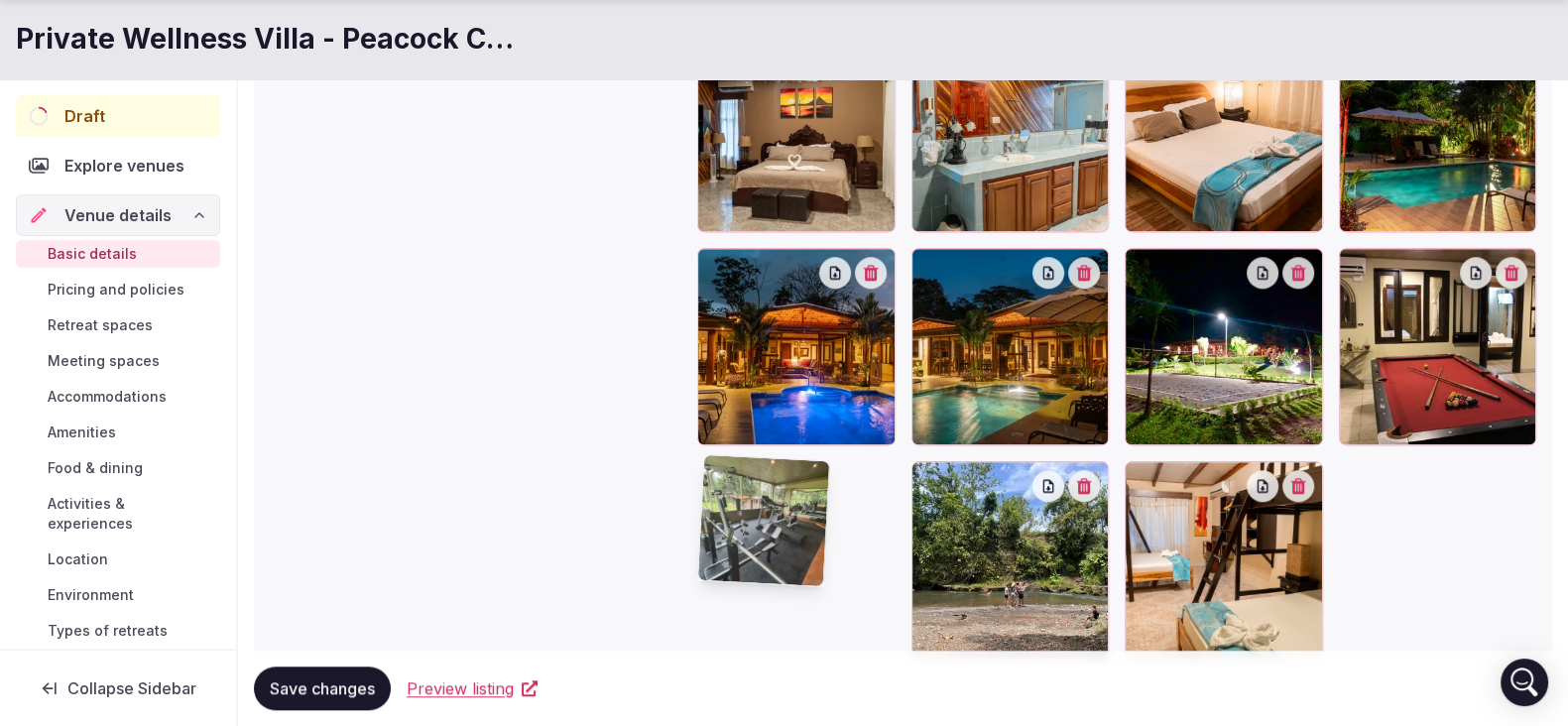 scroll, scrollTop: 2243, scrollLeft: 0, axis: vertical 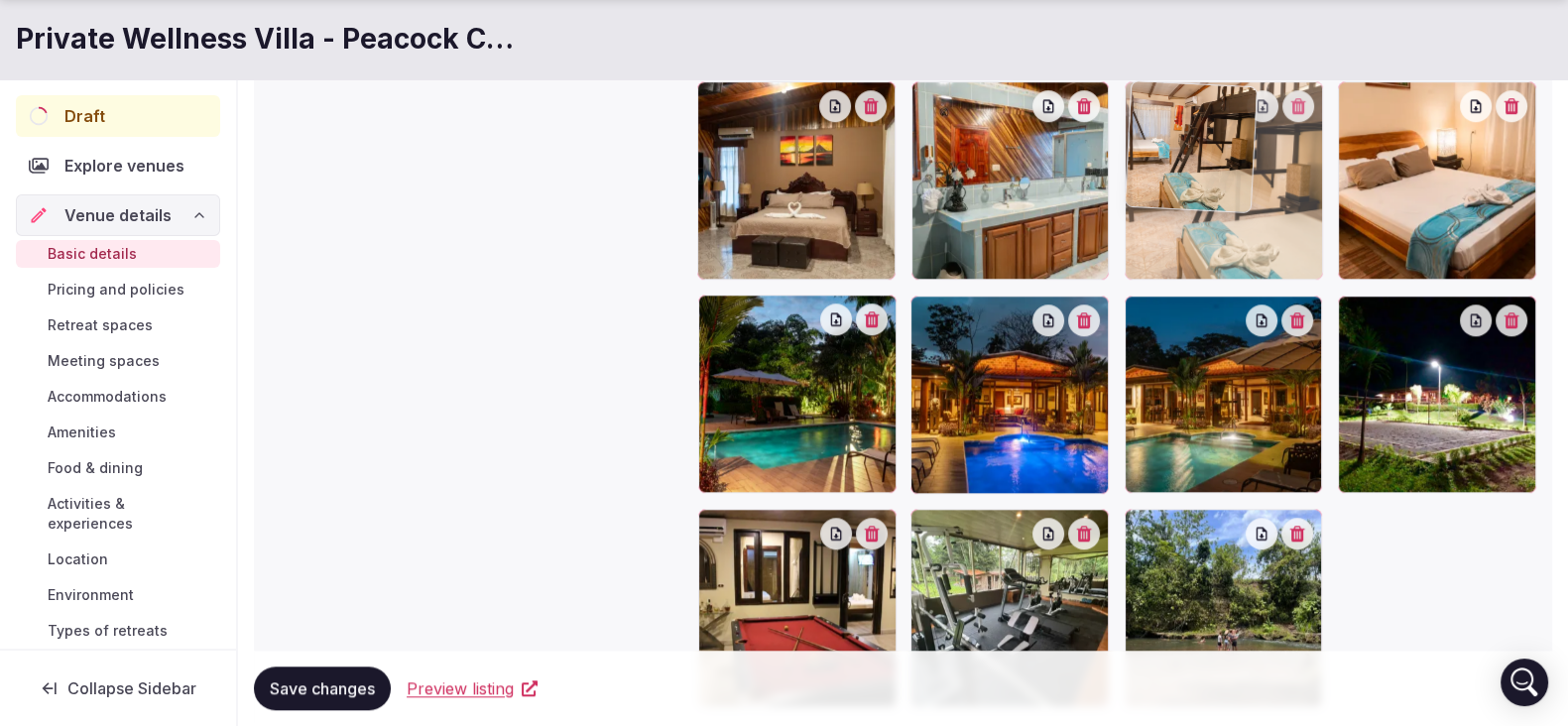 drag, startPoint x: 1215, startPoint y: 582, endPoint x: 1197, endPoint y: 215, distance: 367.4412 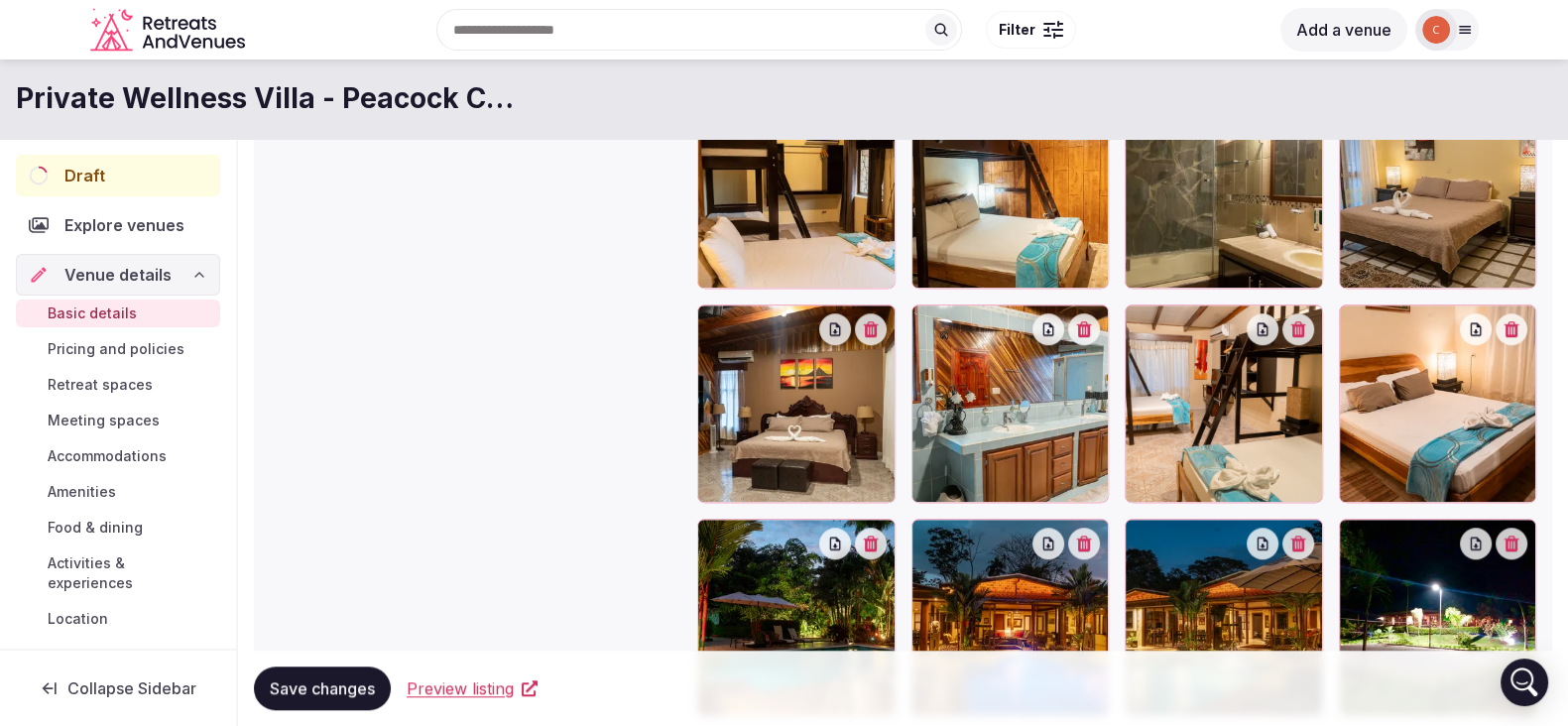 scroll, scrollTop: 1960, scrollLeft: 0, axis: vertical 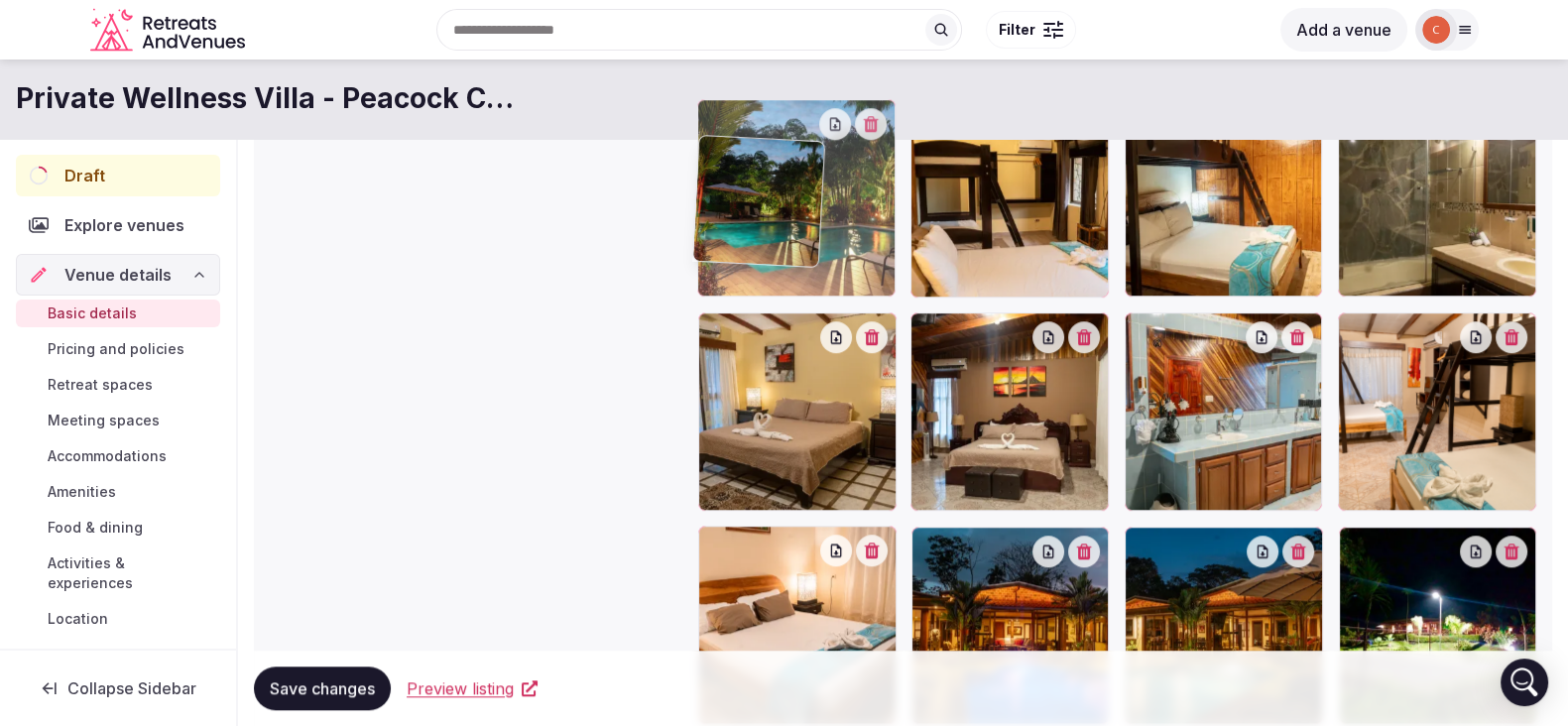 drag, startPoint x: 823, startPoint y: 616, endPoint x: 822, endPoint y: 229, distance: 387.00129 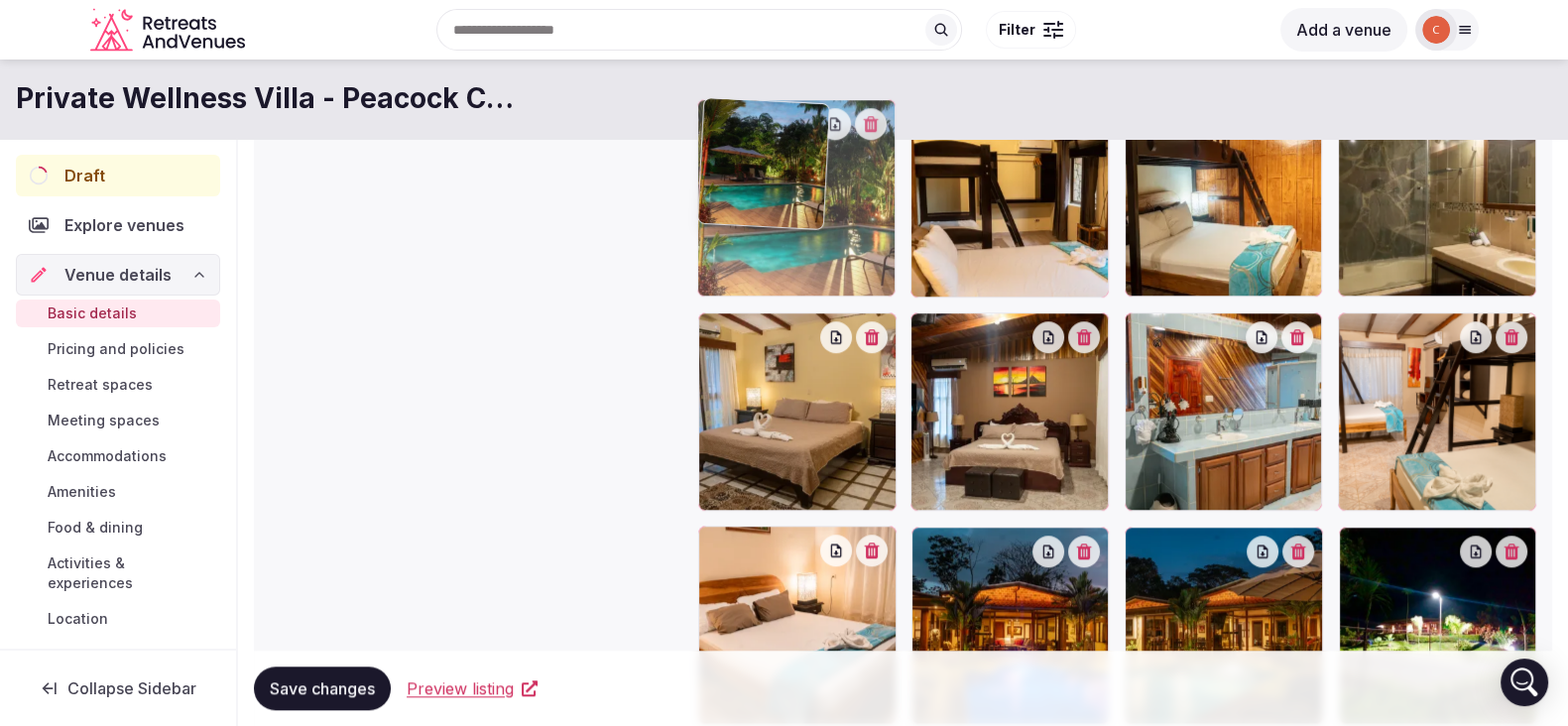 click on "**********" at bounding box center [784, -1597] 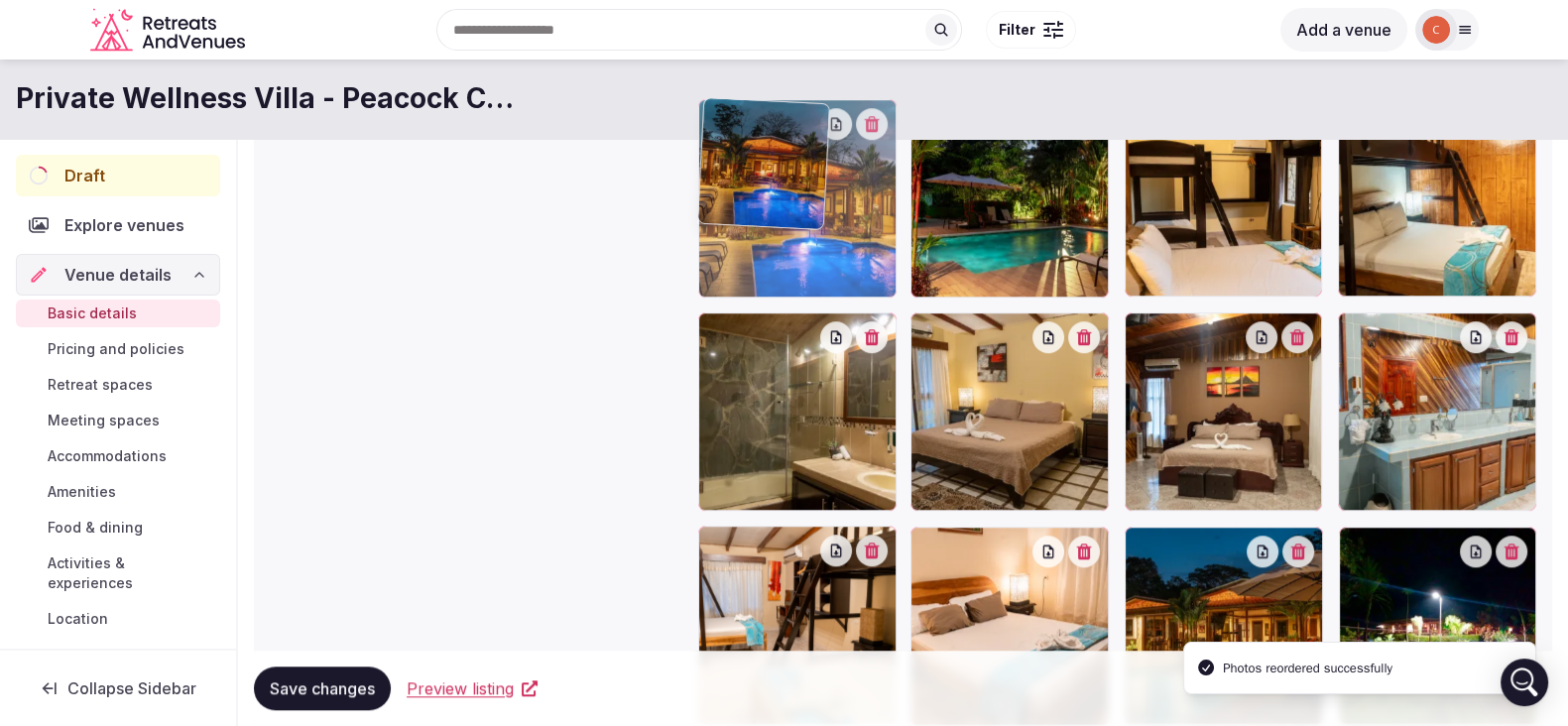 drag, startPoint x: 1015, startPoint y: 628, endPoint x: 861, endPoint y: 275, distance: 385.12985 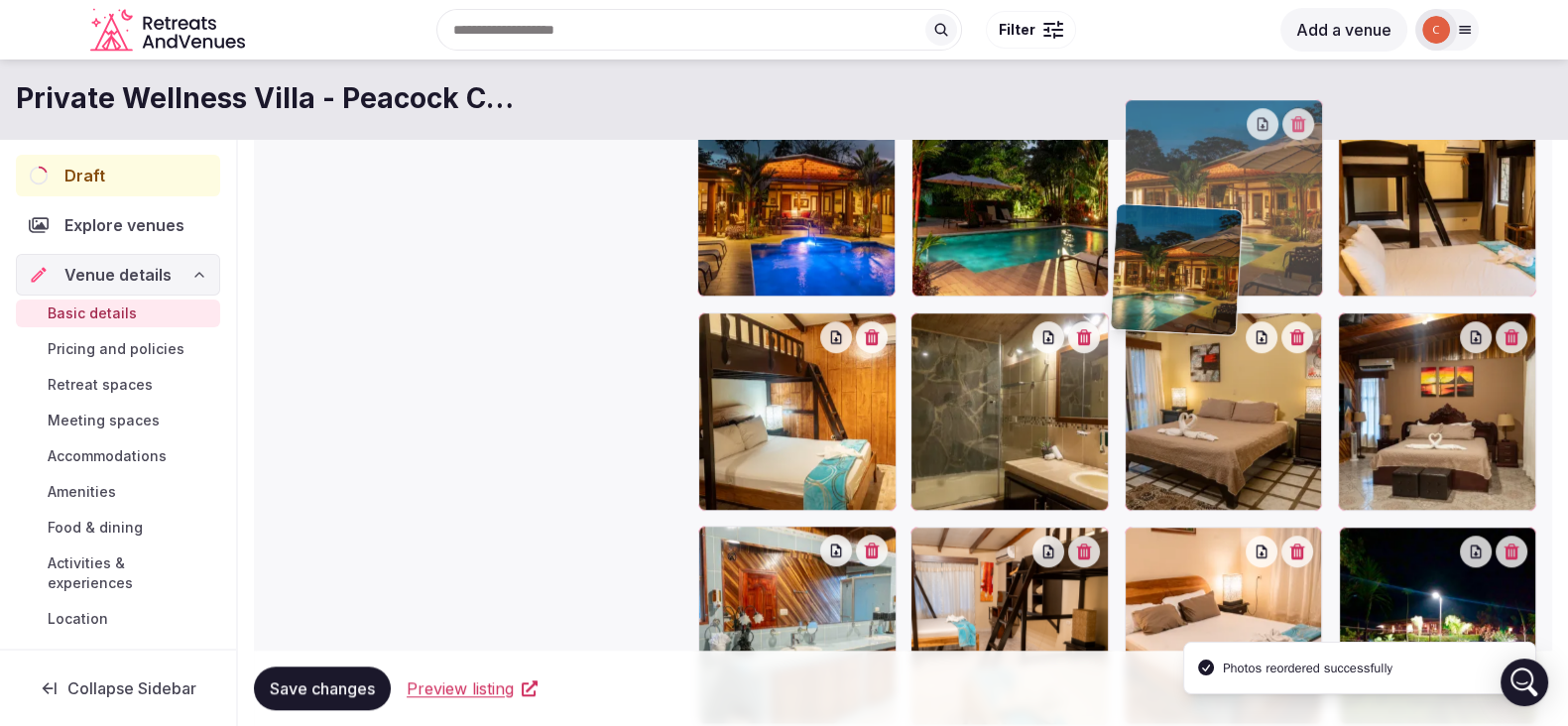 drag, startPoint x: 1206, startPoint y: 593, endPoint x: 1194, endPoint y: 275, distance: 318.2263 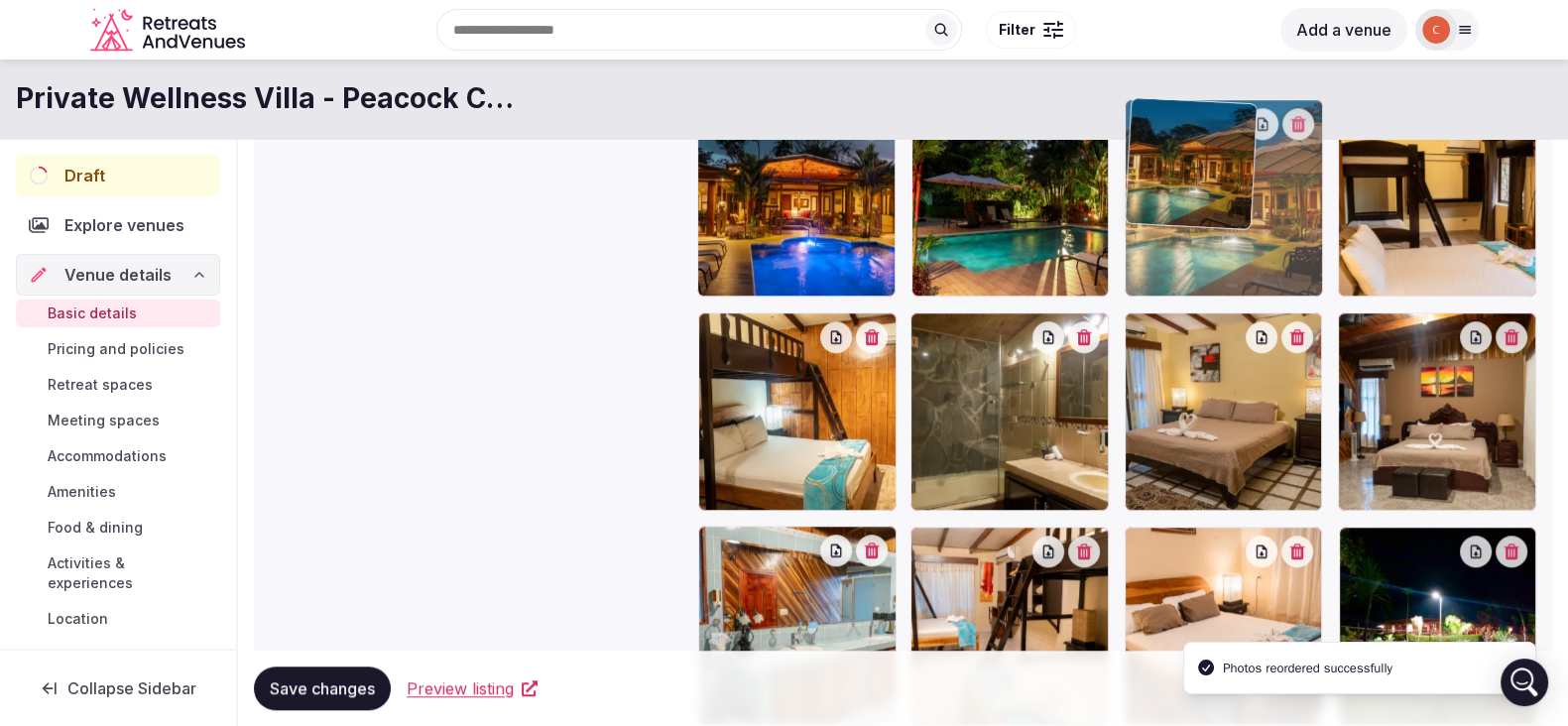 click on "**********" at bounding box center [784, -1597] 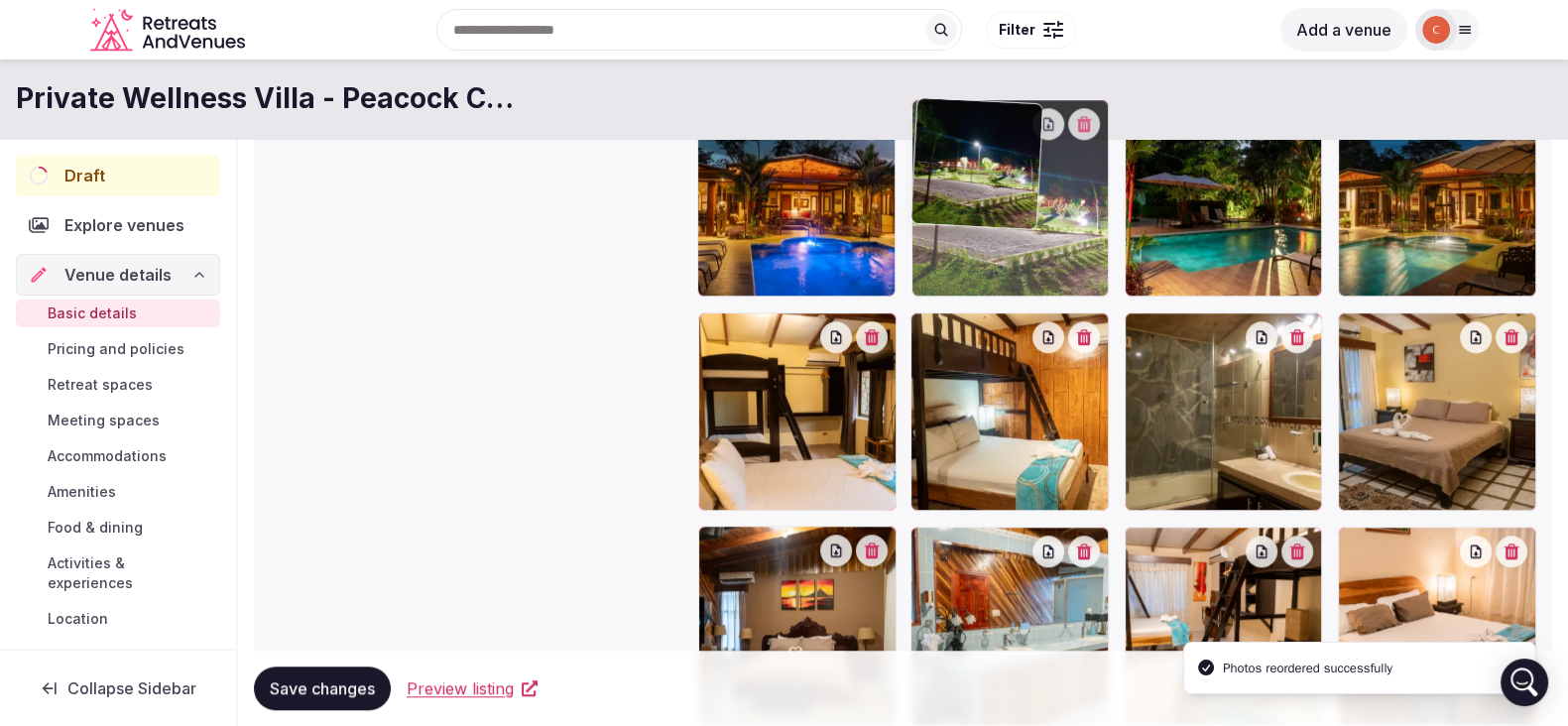 drag, startPoint x: 1437, startPoint y: 603, endPoint x: 1071, endPoint y: 254, distance: 505.7242 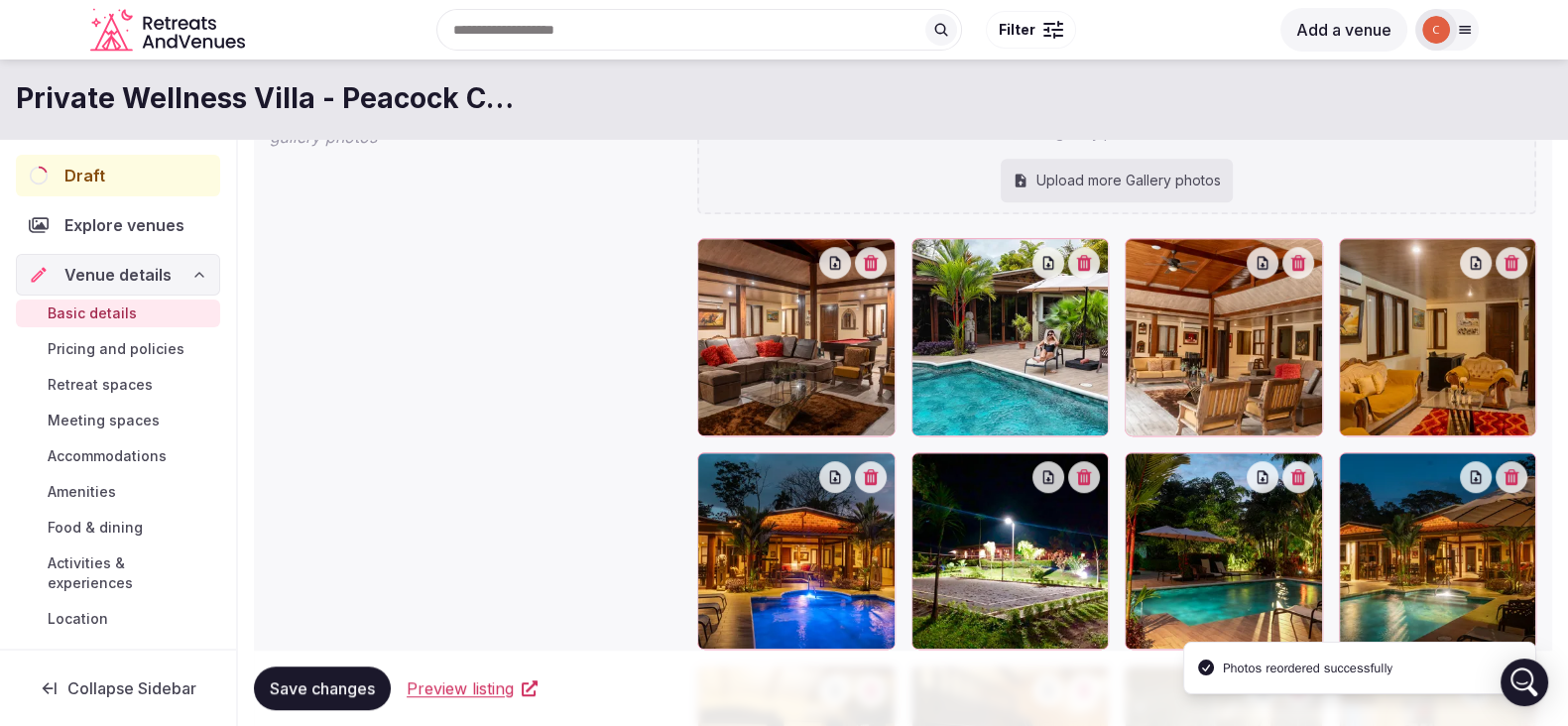 scroll, scrollTop: 1604, scrollLeft: 0, axis: vertical 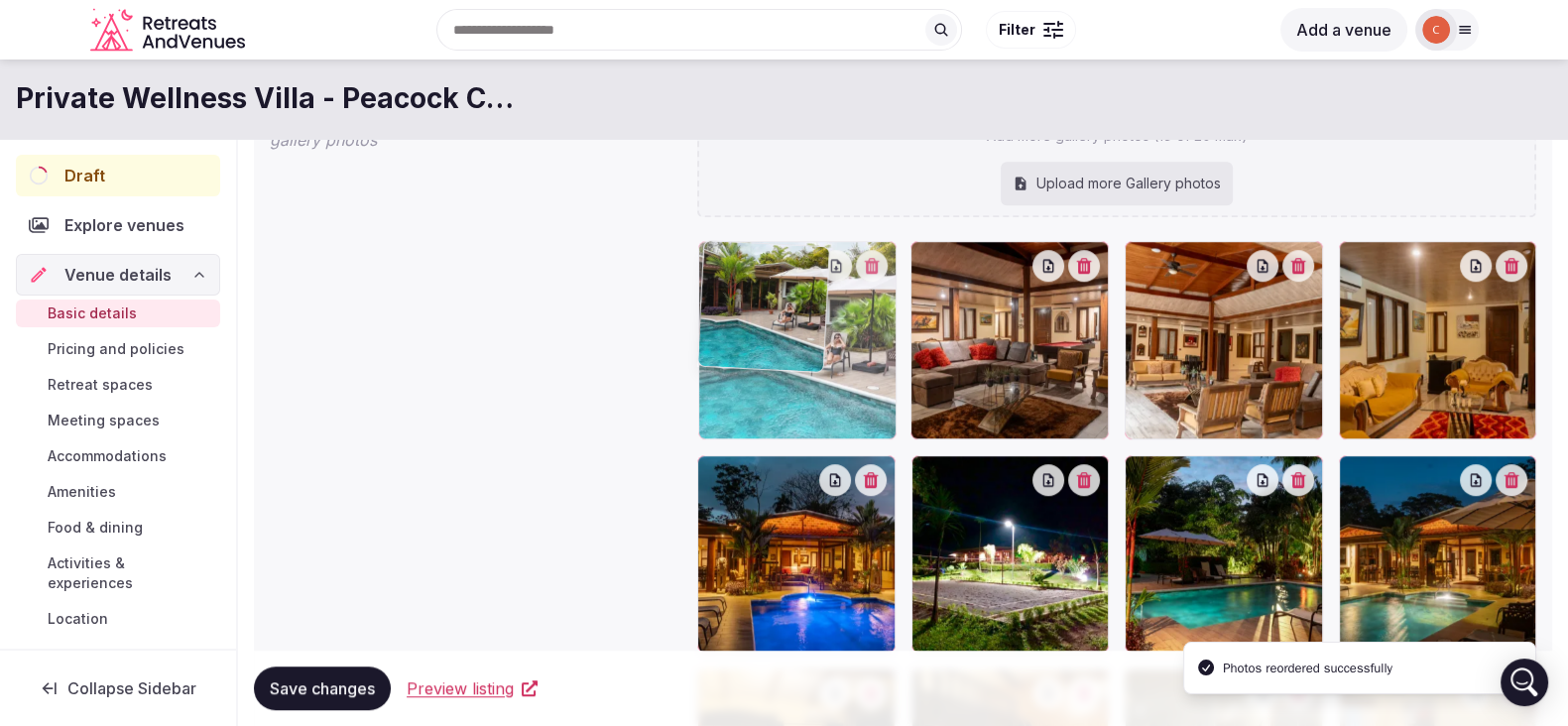 drag, startPoint x: 1007, startPoint y: 329, endPoint x: 853, endPoint y: 335, distance: 154.11684 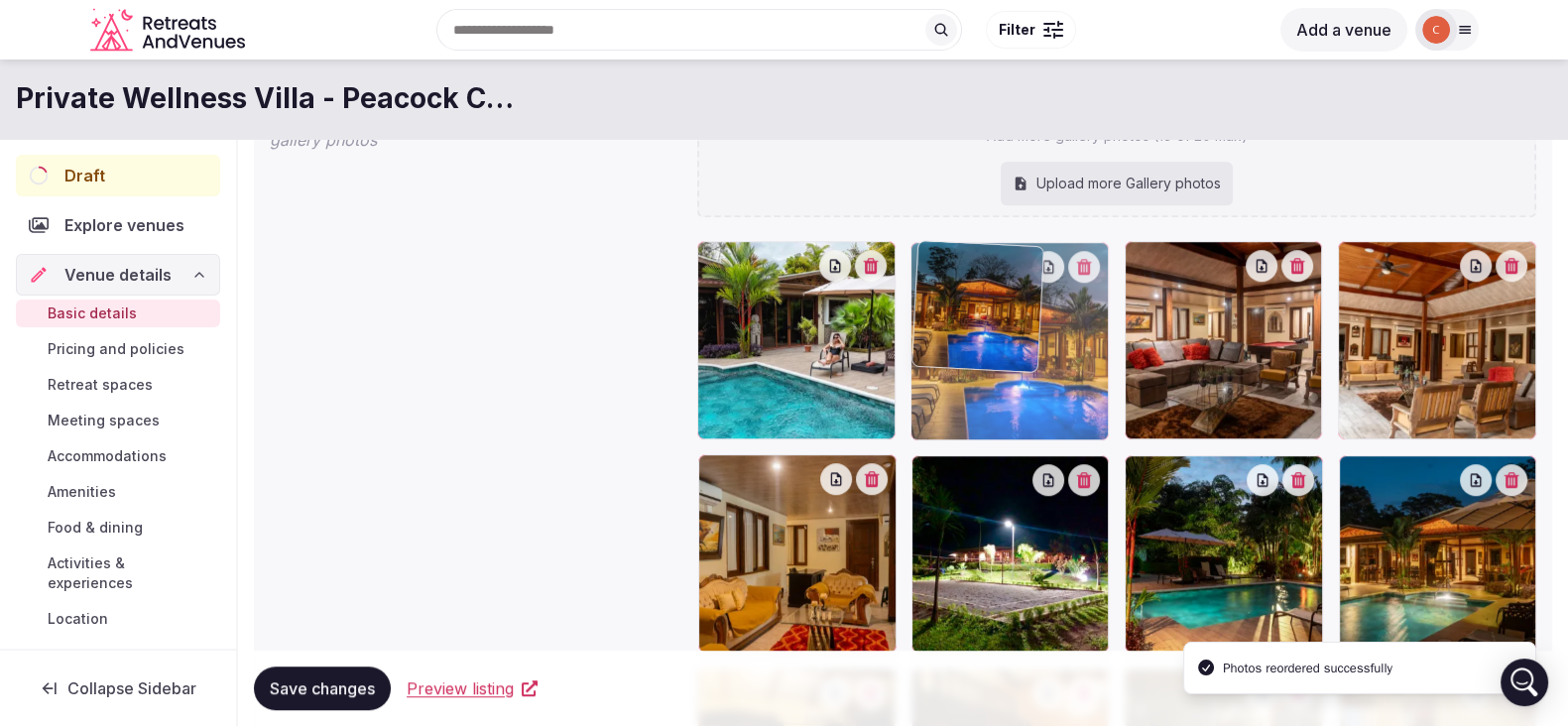 drag, startPoint x: 836, startPoint y: 567, endPoint x: 1046, endPoint y: 370, distance: 287.93923 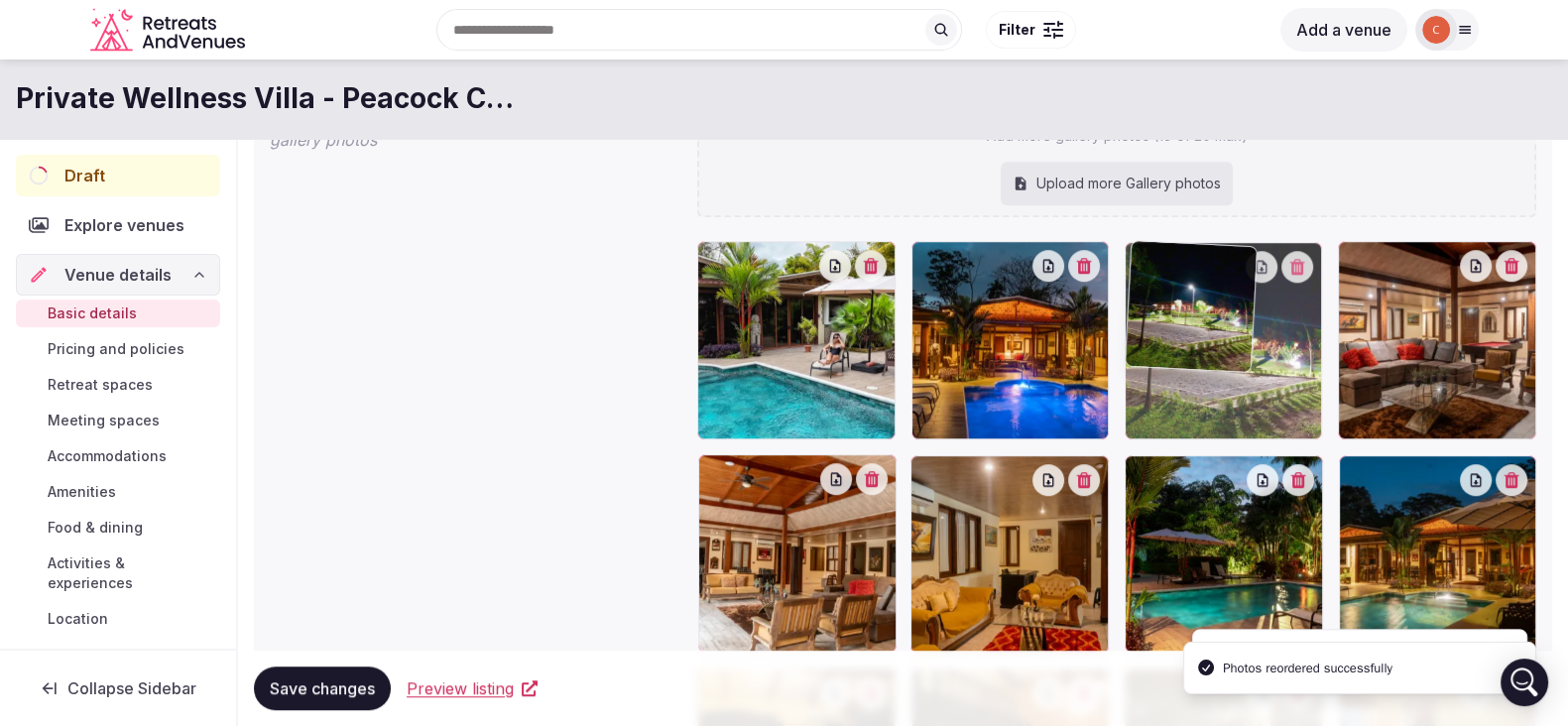 drag, startPoint x: 1032, startPoint y: 592, endPoint x: 1240, endPoint y: 409, distance: 277.04332 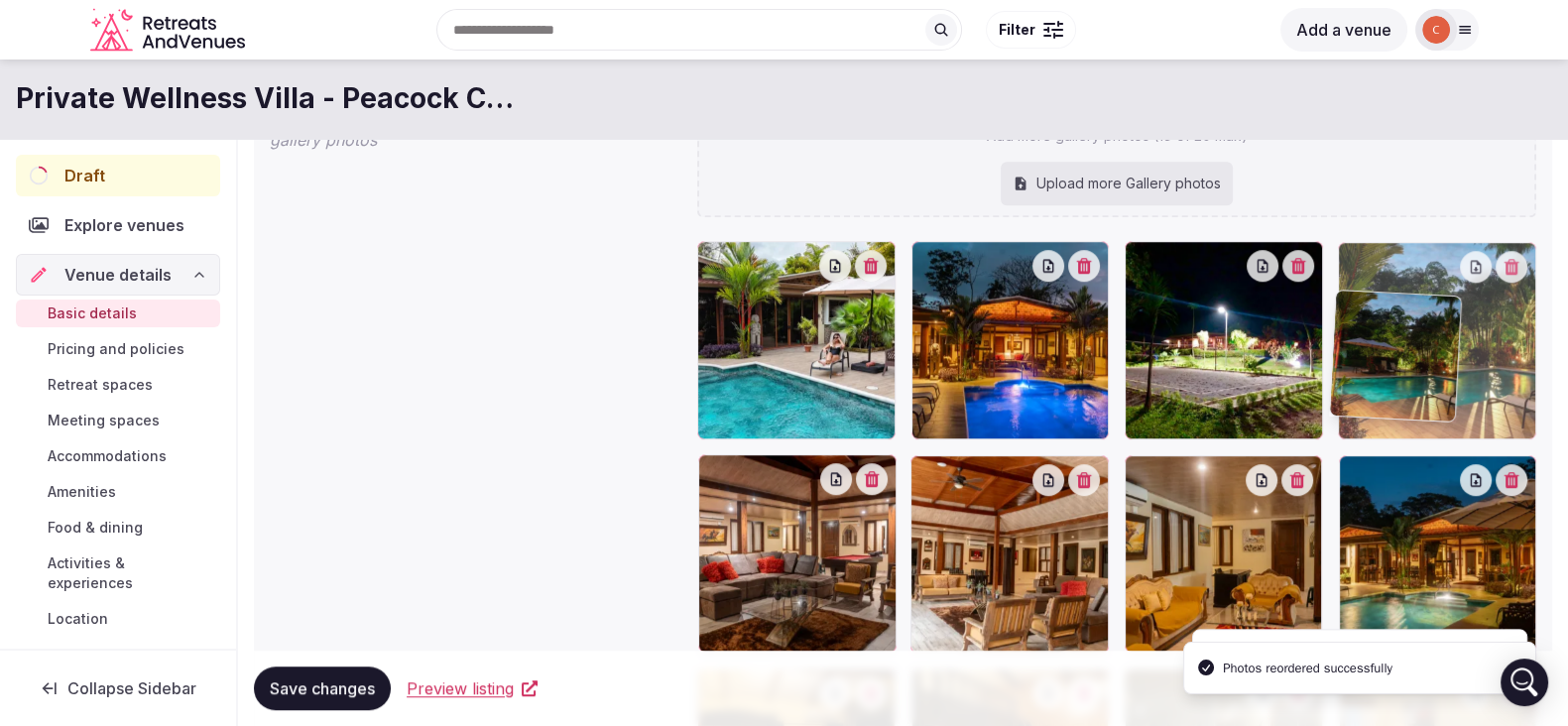 drag, startPoint x: 1248, startPoint y: 566, endPoint x: 1455, endPoint y: 407, distance: 261.0172 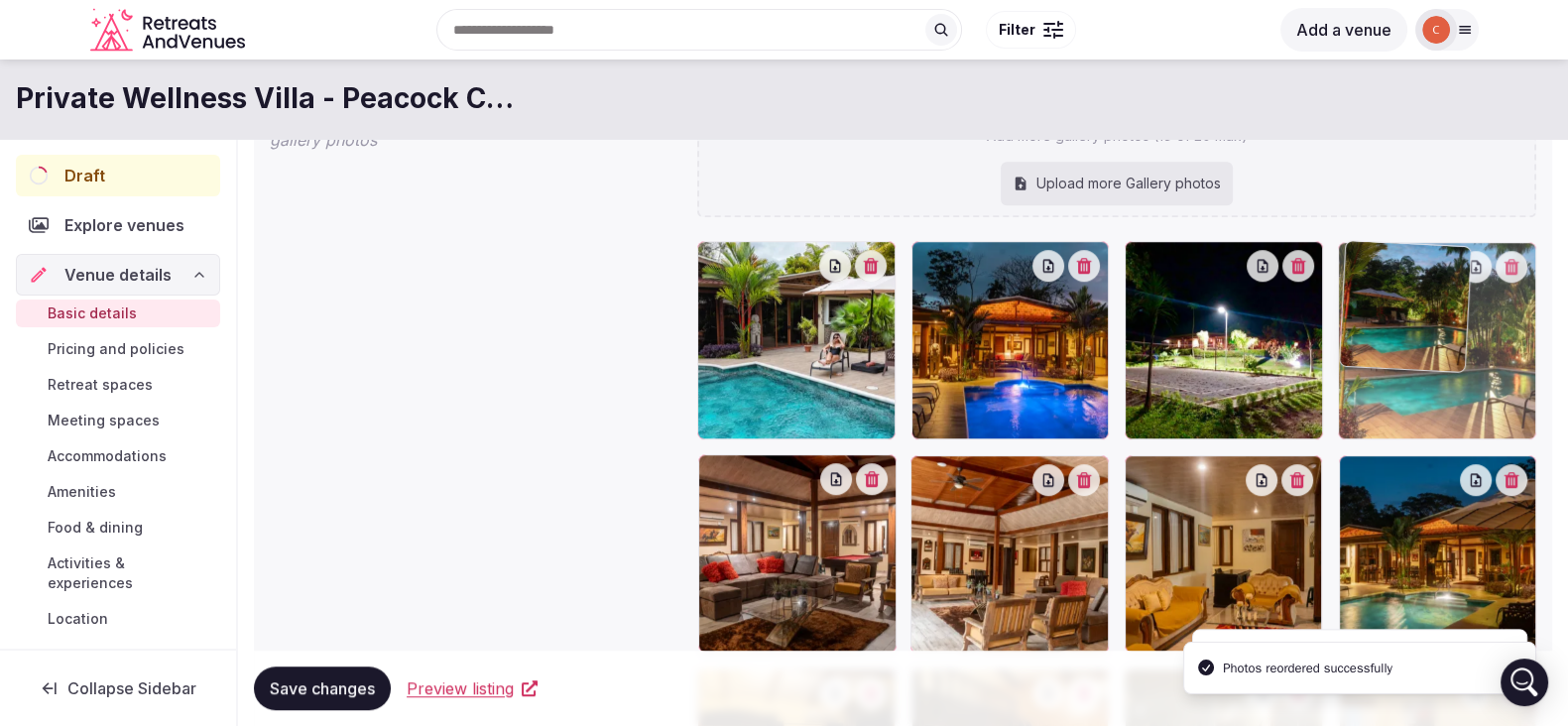 click on "**********" at bounding box center [784, -1241] 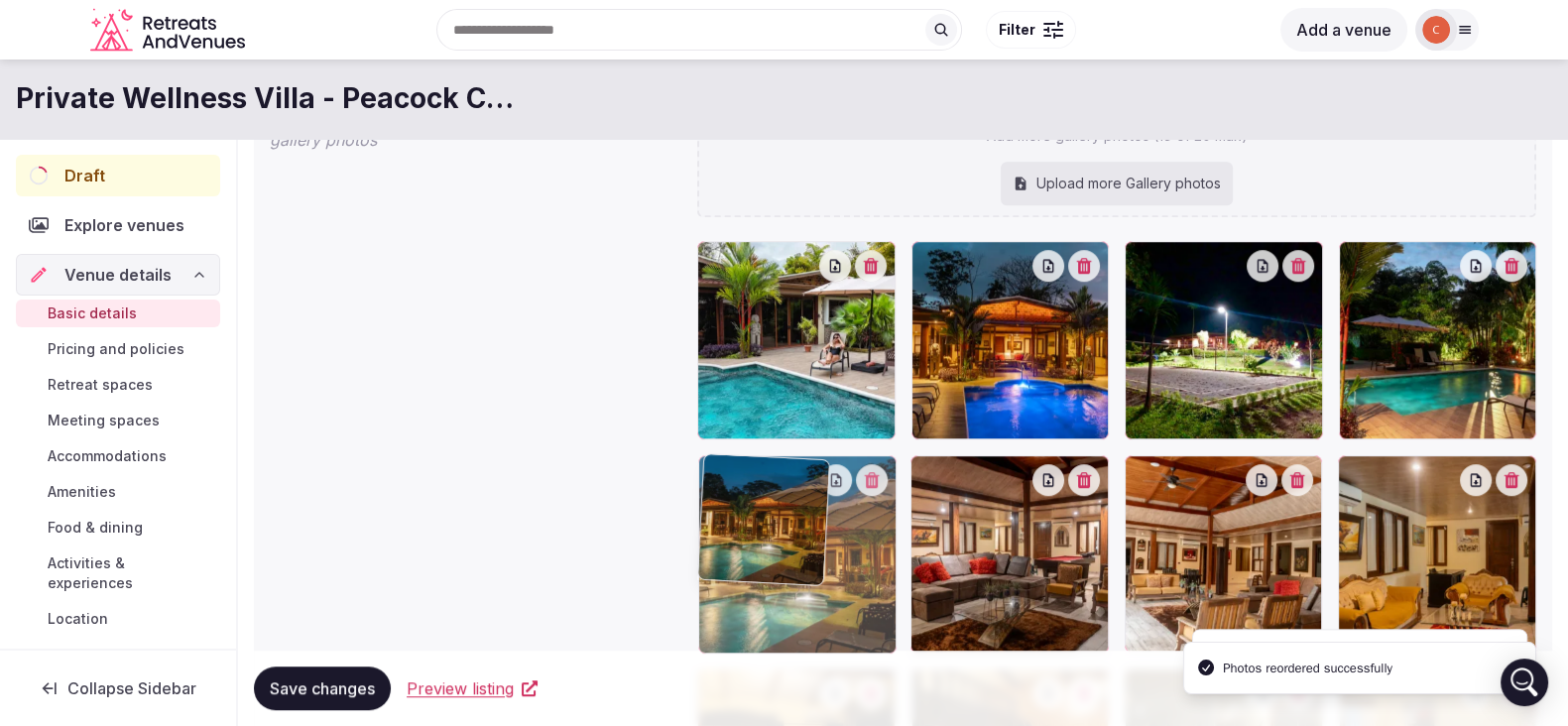 drag, startPoint x: 1444, startPoint y: 556, endPoint x: 880, endPoint y: 585, distance: 564.7451 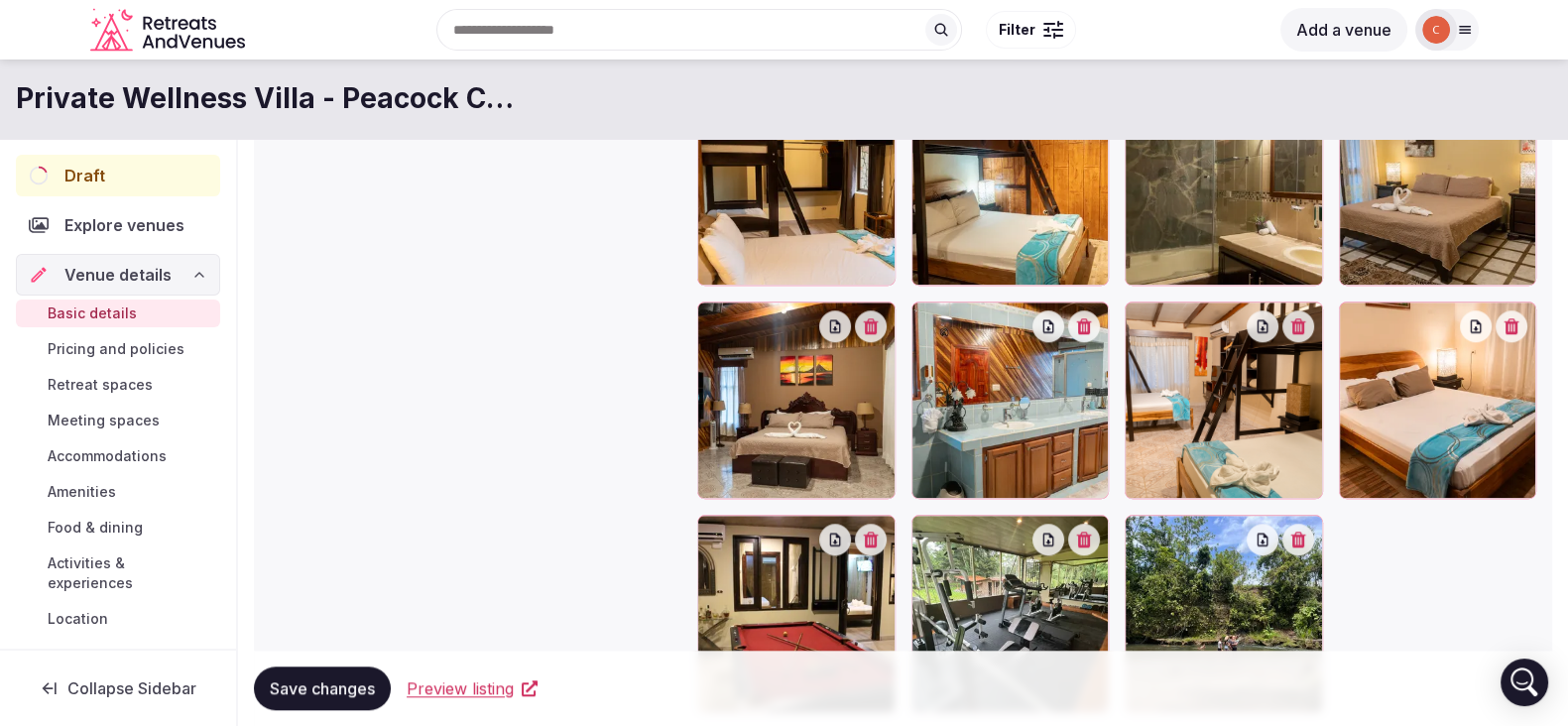 scroll, scrollTop: 2177, scrollLeft: 0, axis: vertical 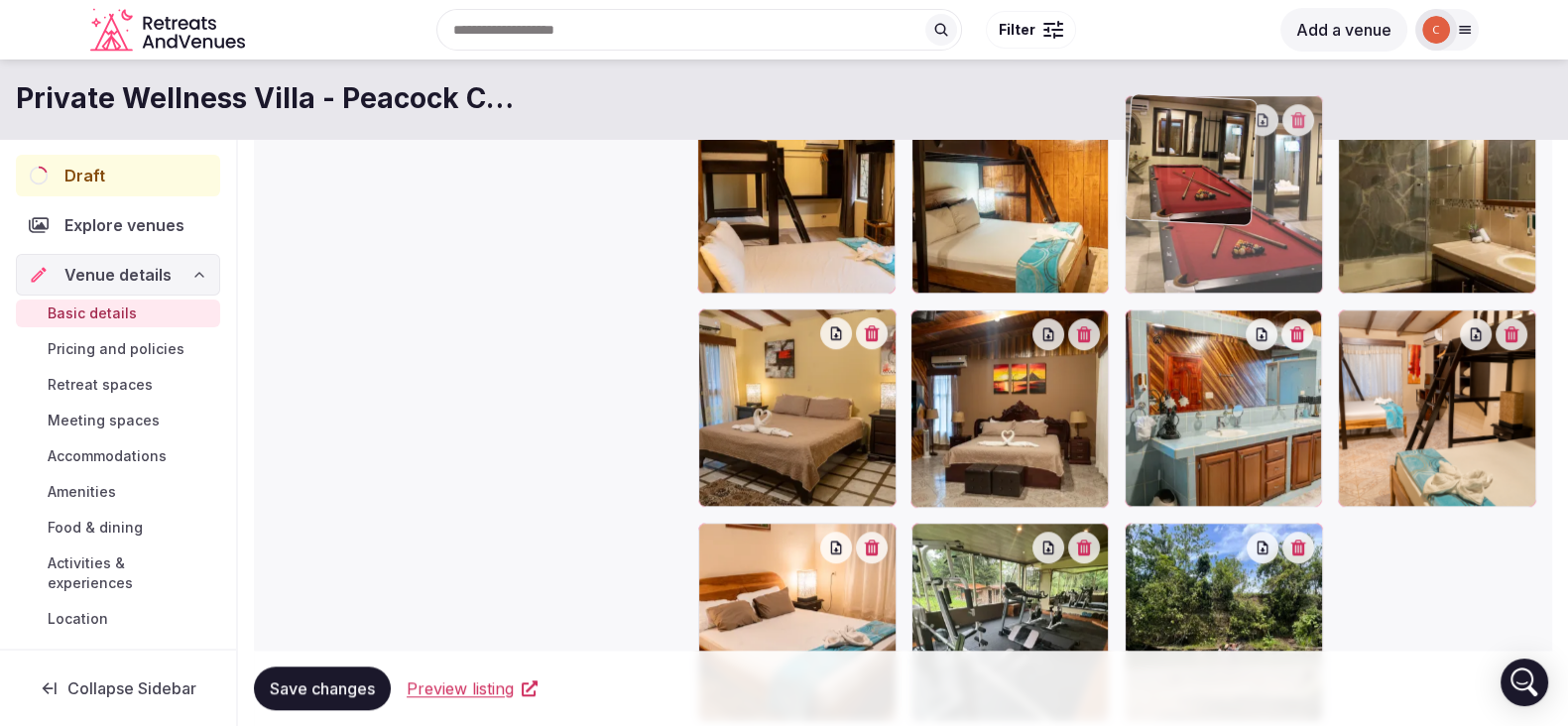 drag, startPoint x: 803, startPoint y: 609, endPoint x: 1245, endPoint y: 186, distance: 611.7949 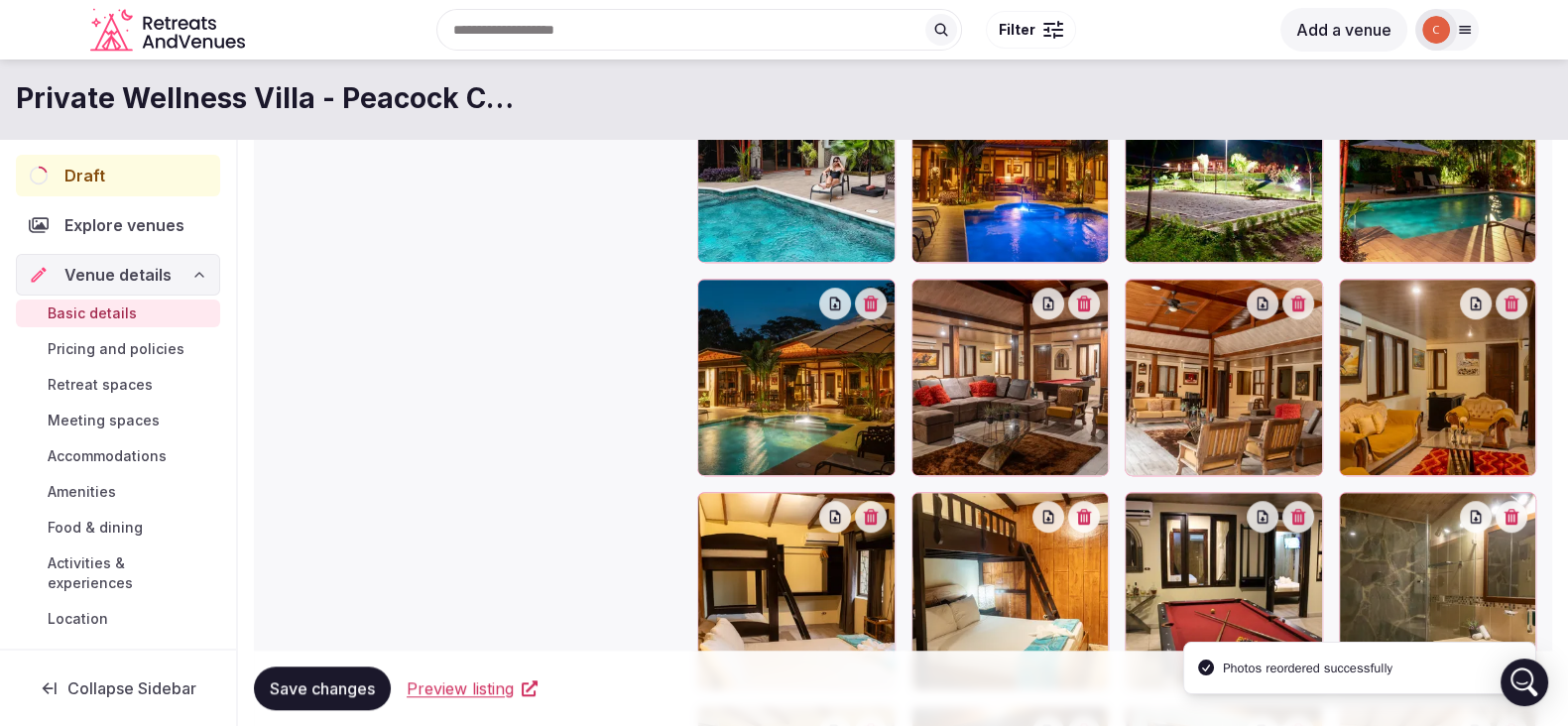 scroll, scrollTop: 1777, scrollLeft: 0, axis: vertical 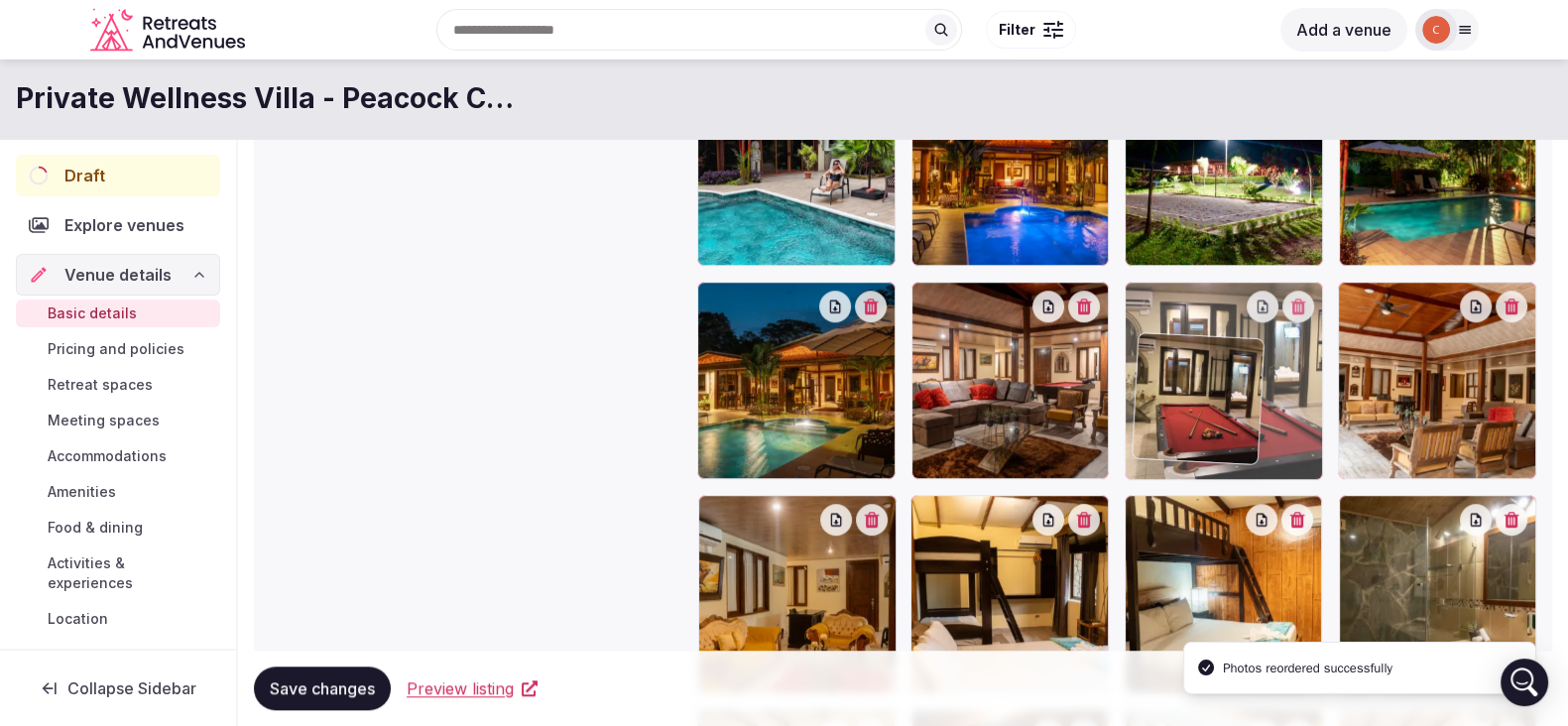 drag, startPoint x: 1209, startPoint y: 569, endPoint x: 1218, endPoint y: 412, distance: 157.25775 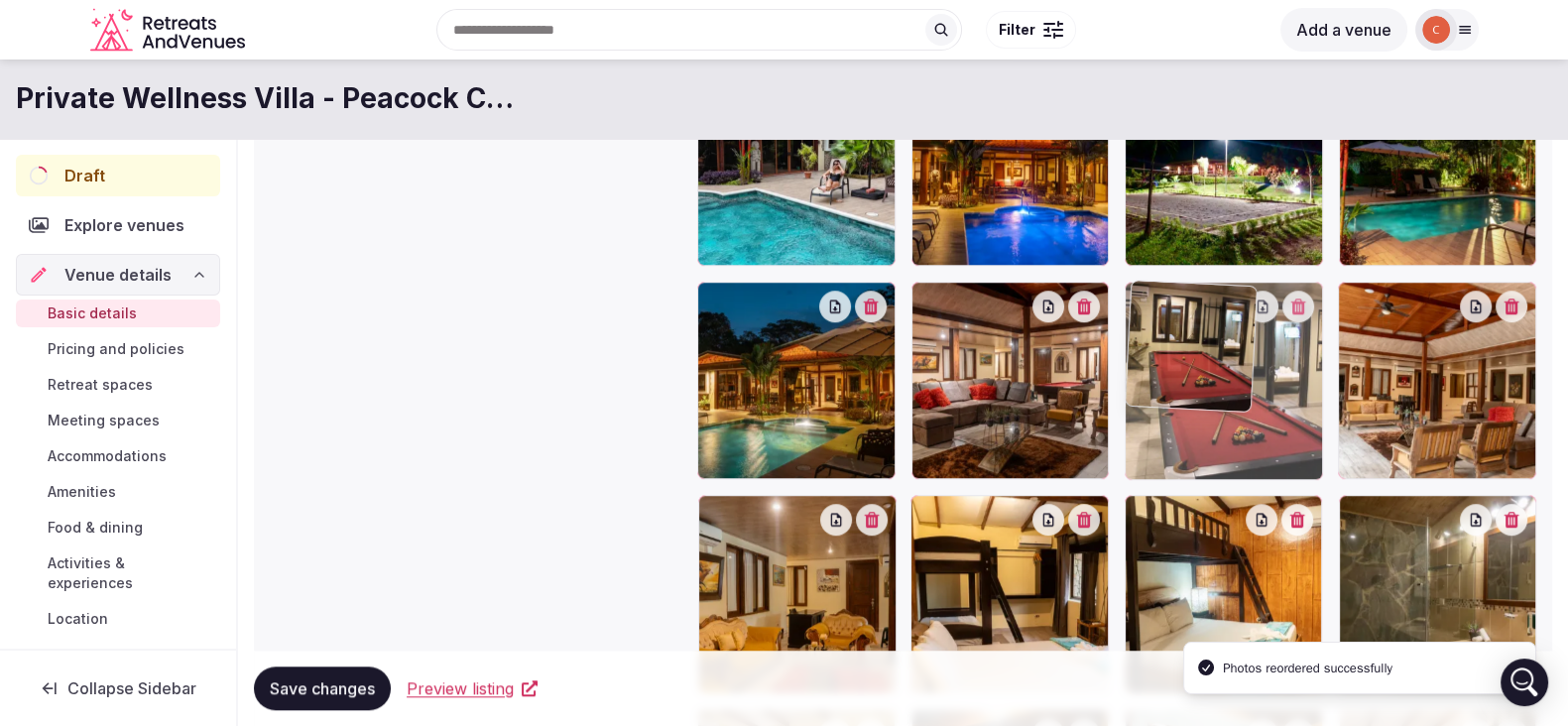 click on "**********" at bounding box center (784, -1414) 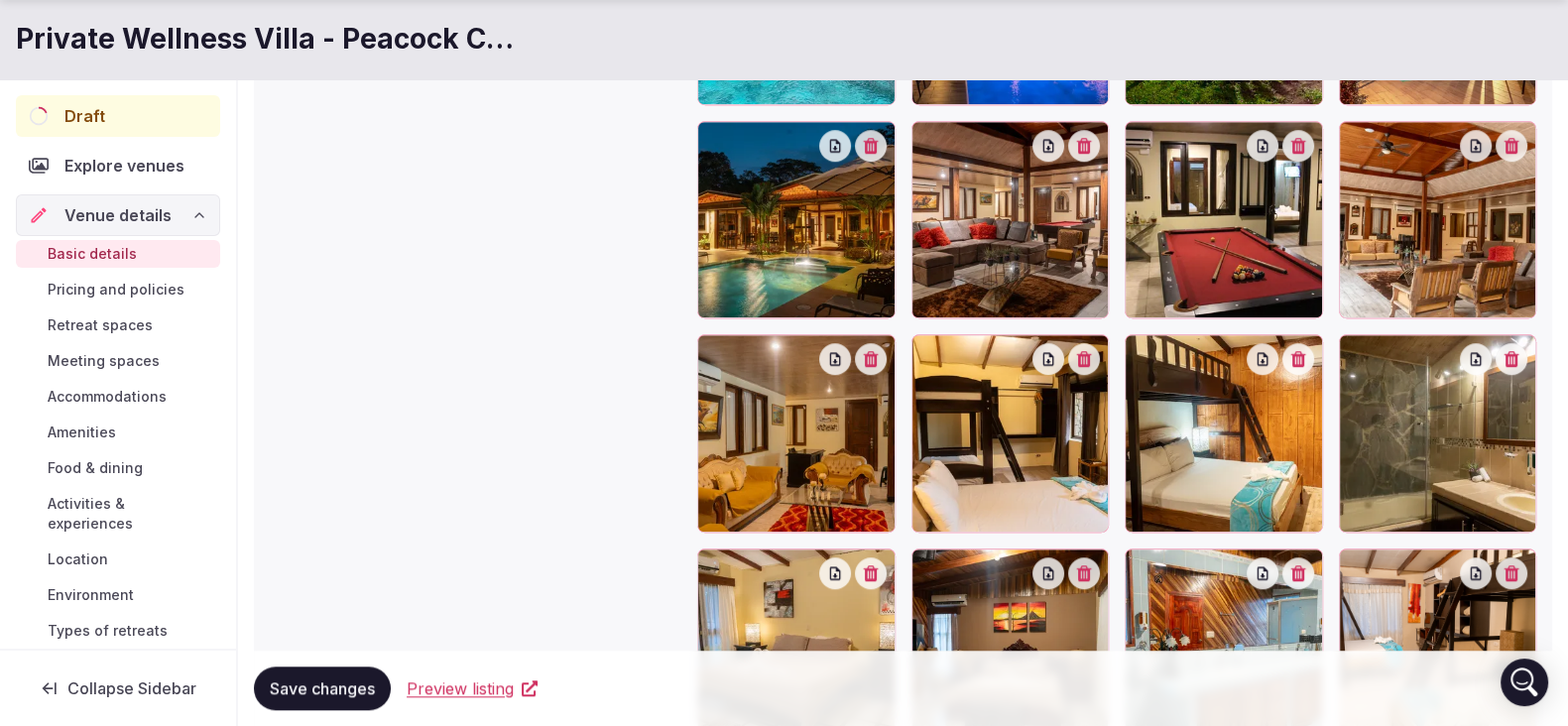 scroll, scrollTop: 1941, scrollLeft: 0, axis: vertical 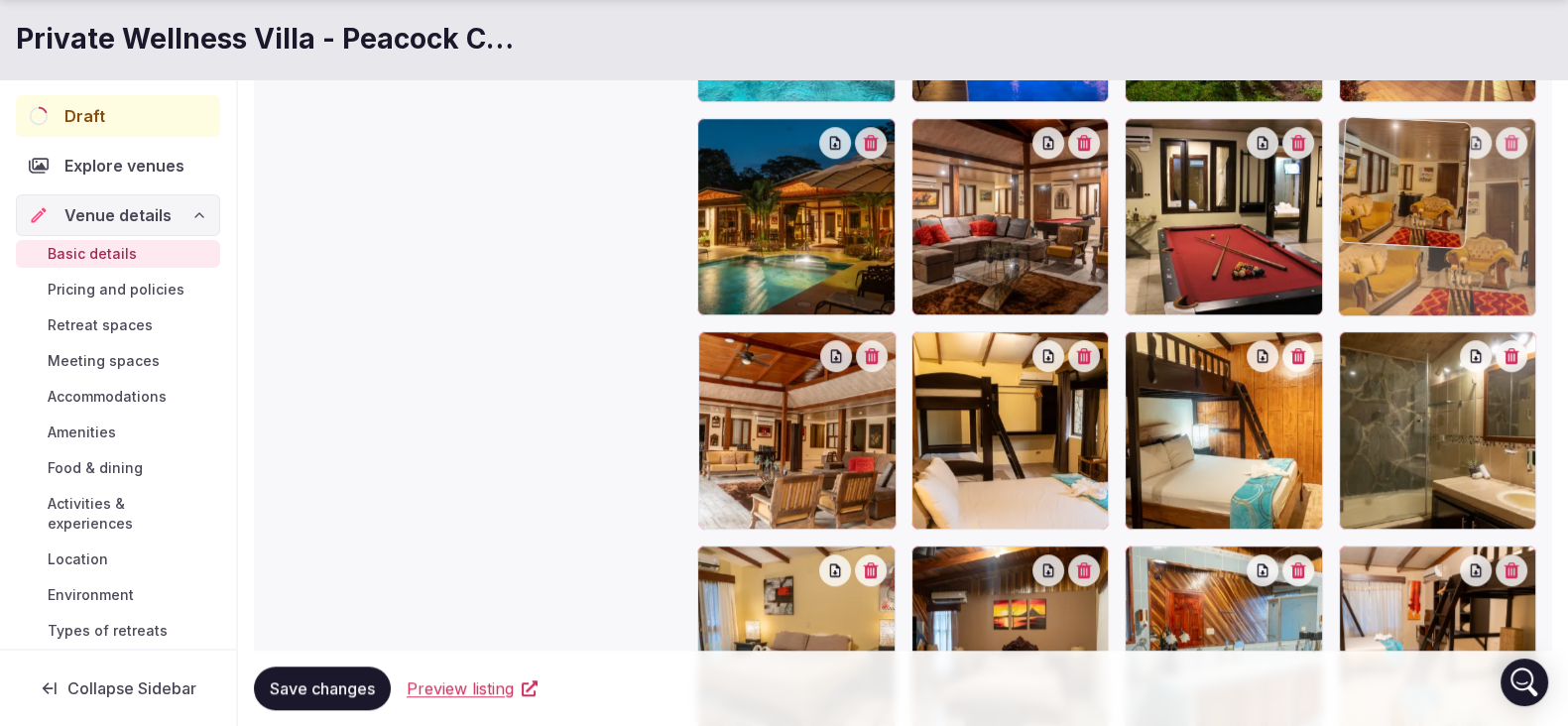 drag, startPoint x: 813, startPoint y: 453, endPoint x: 1444, endPoint y: 235, distance: 667.59643 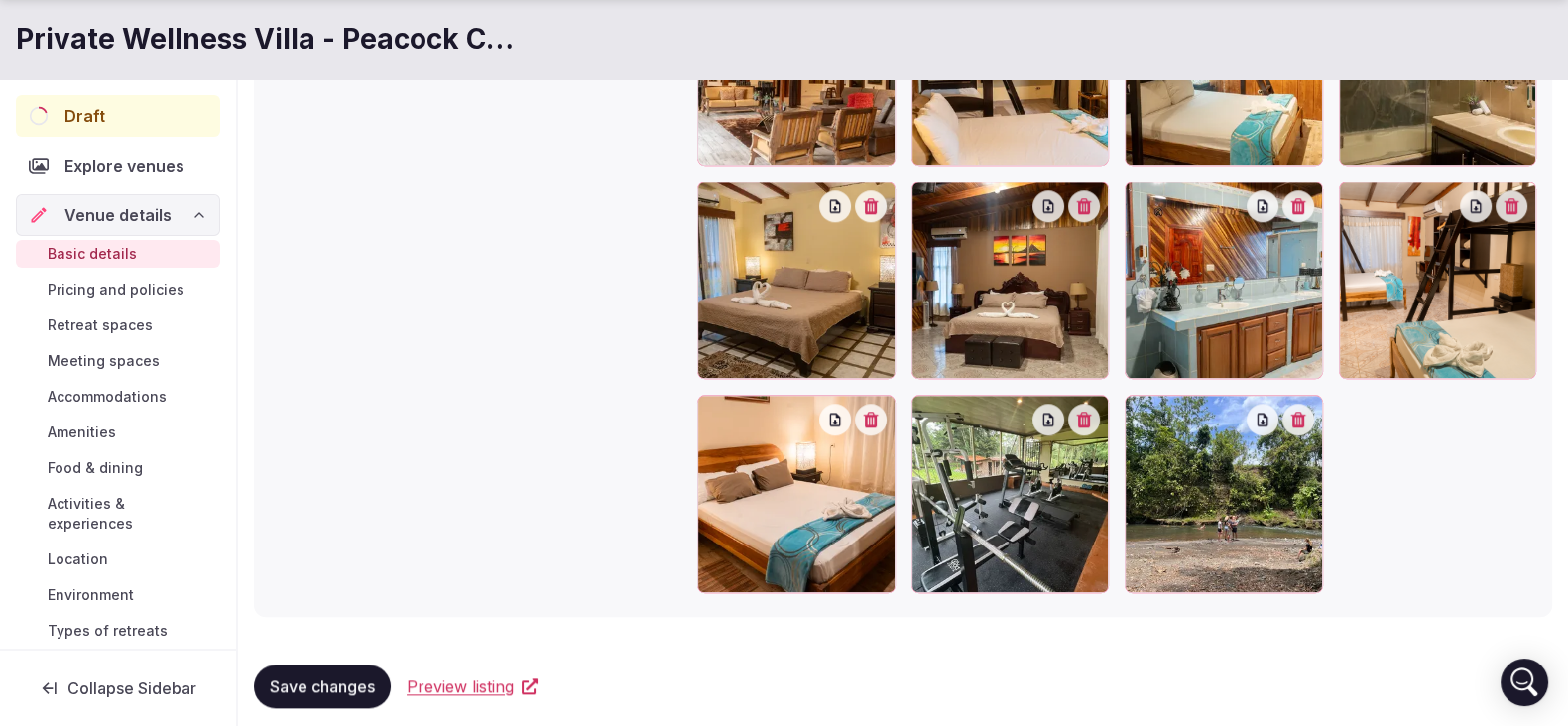 scroll, scrollTop: 2309, scrollLeft: 0, axis: vertical 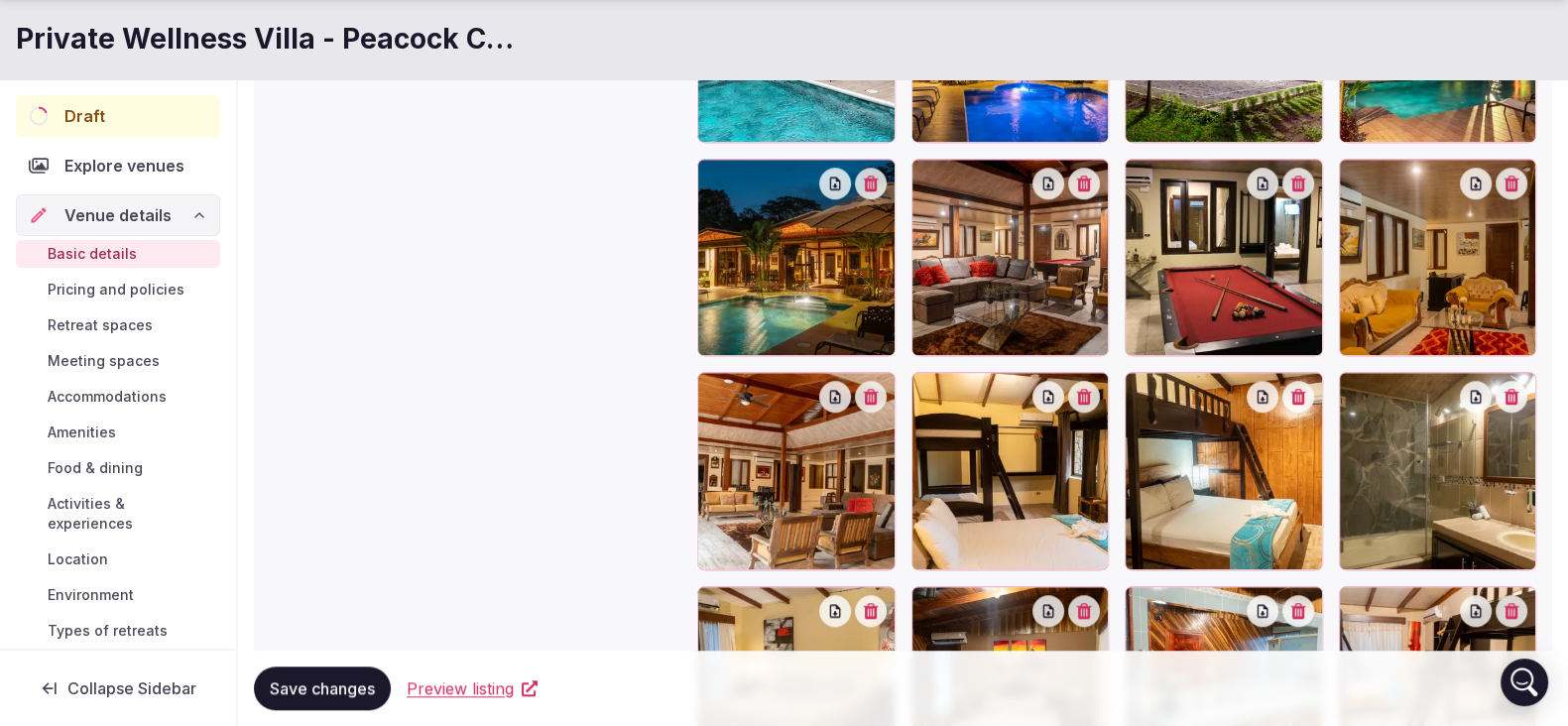 click on "Save changes" at bounding box center (322, 688) 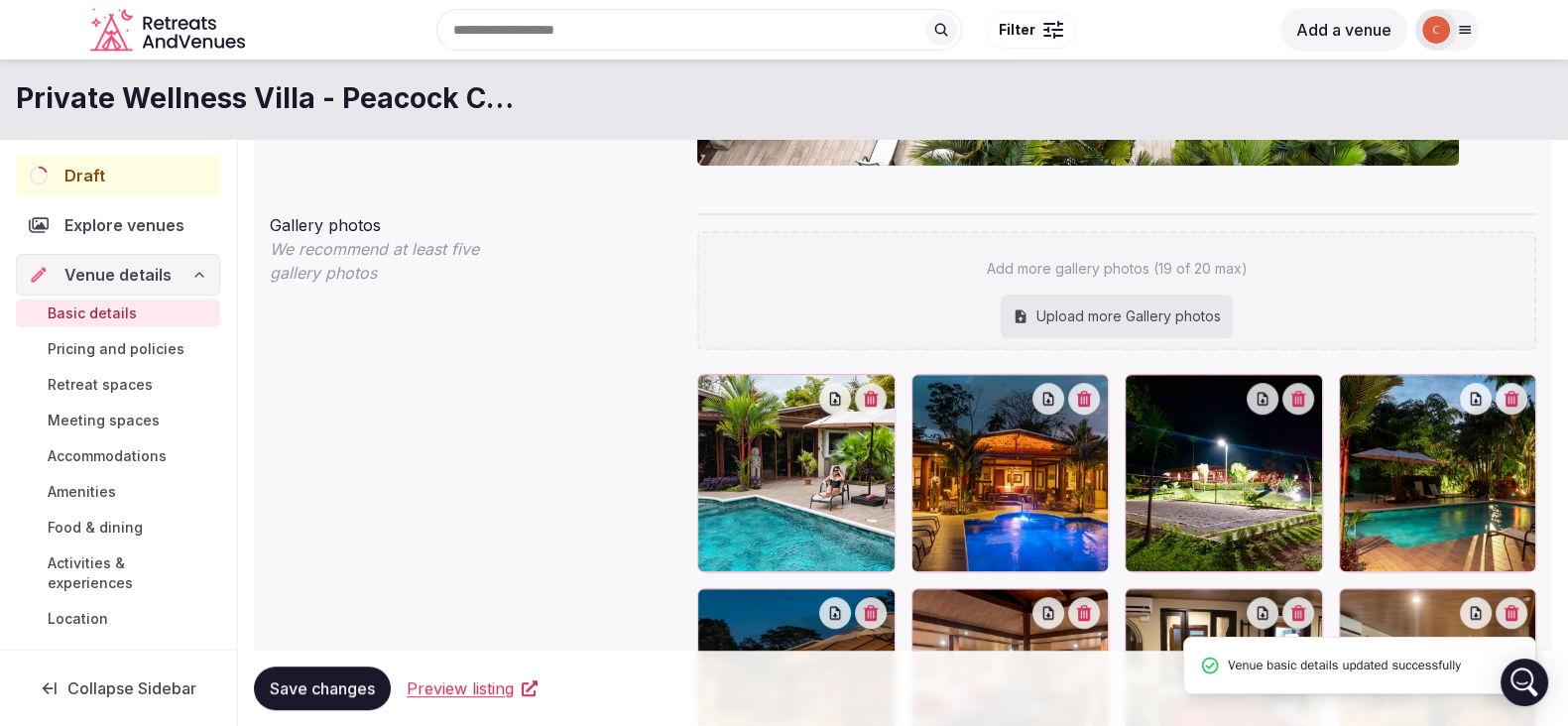 scroll, scrollTop: 1463, scrollLeft: 0, axis: vertical 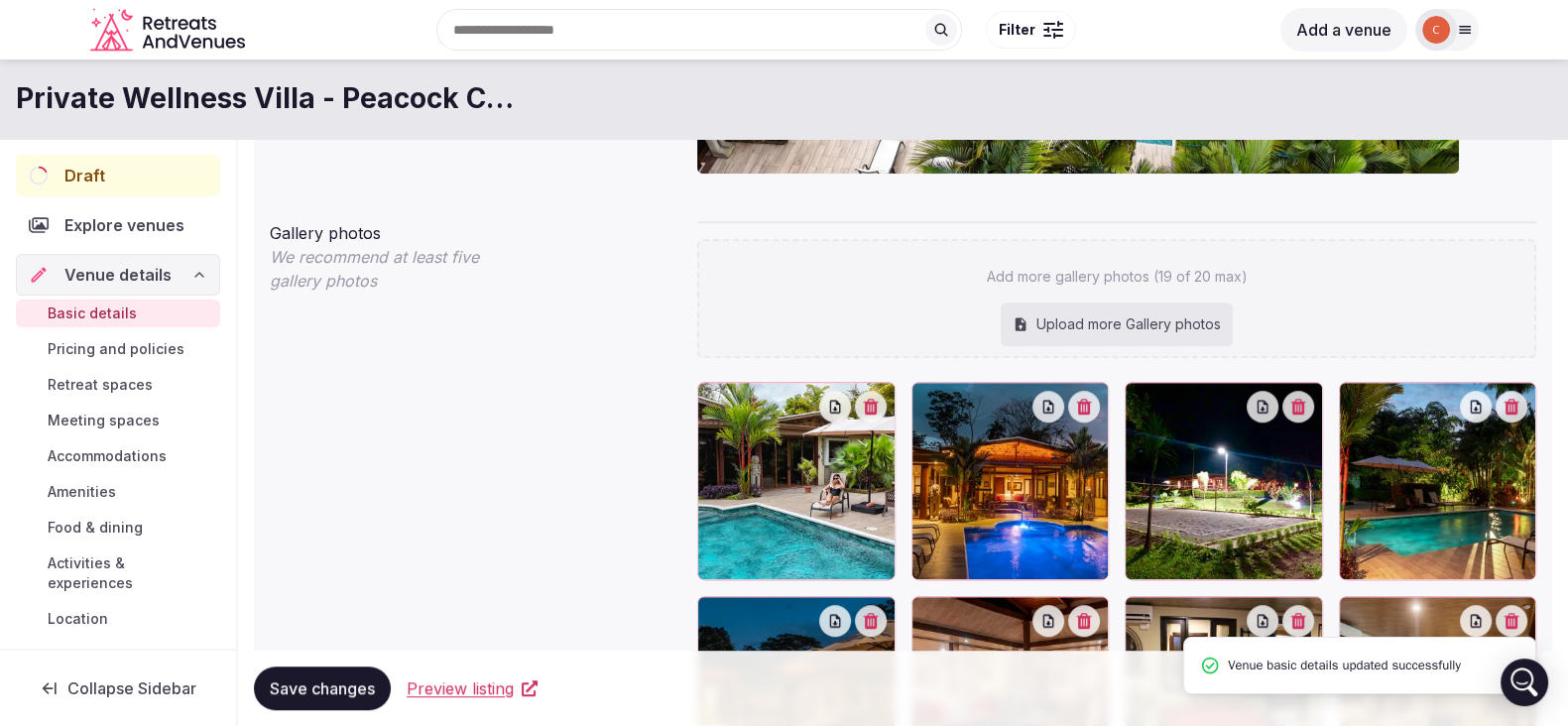 click on "Upload more Gallery photos" at bounding box center (1117, 324) 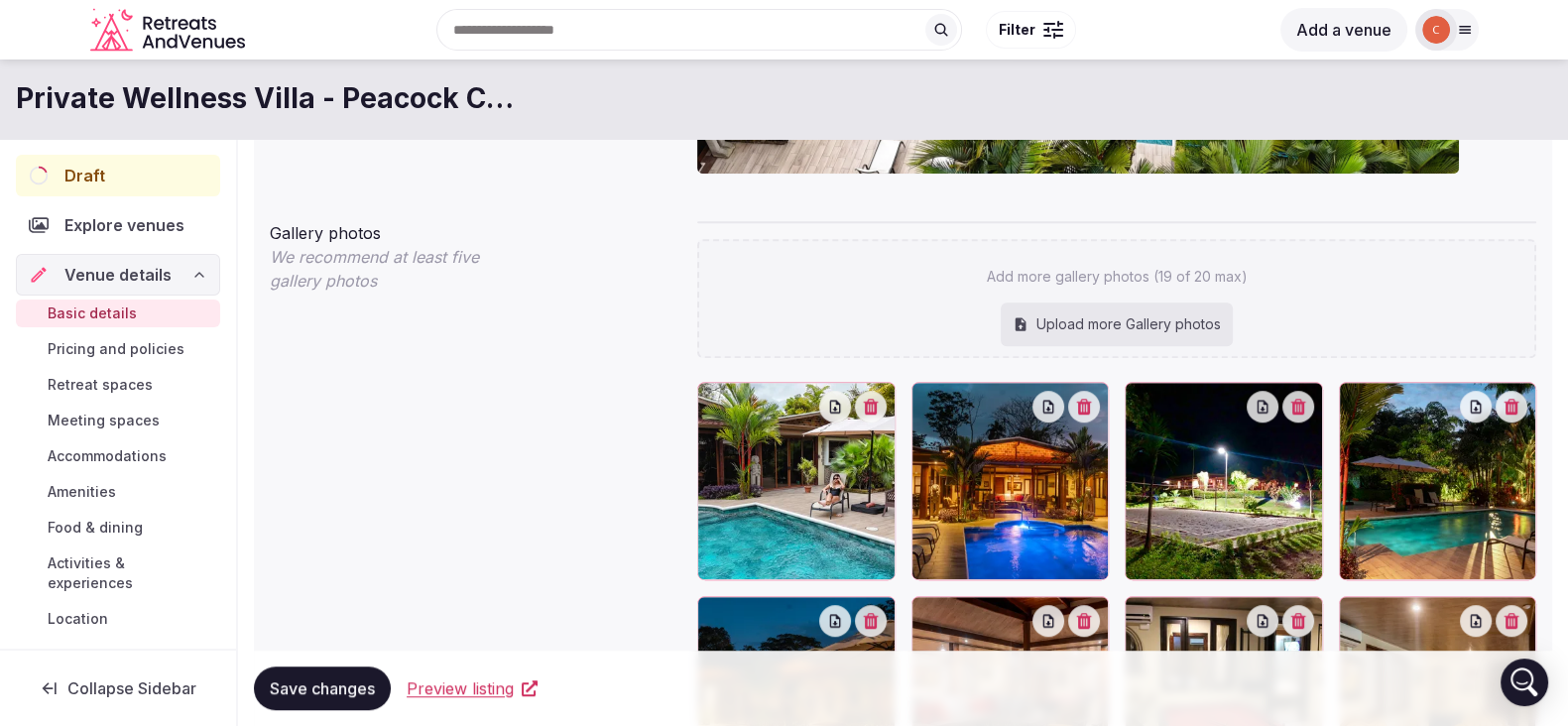 type on "**********" 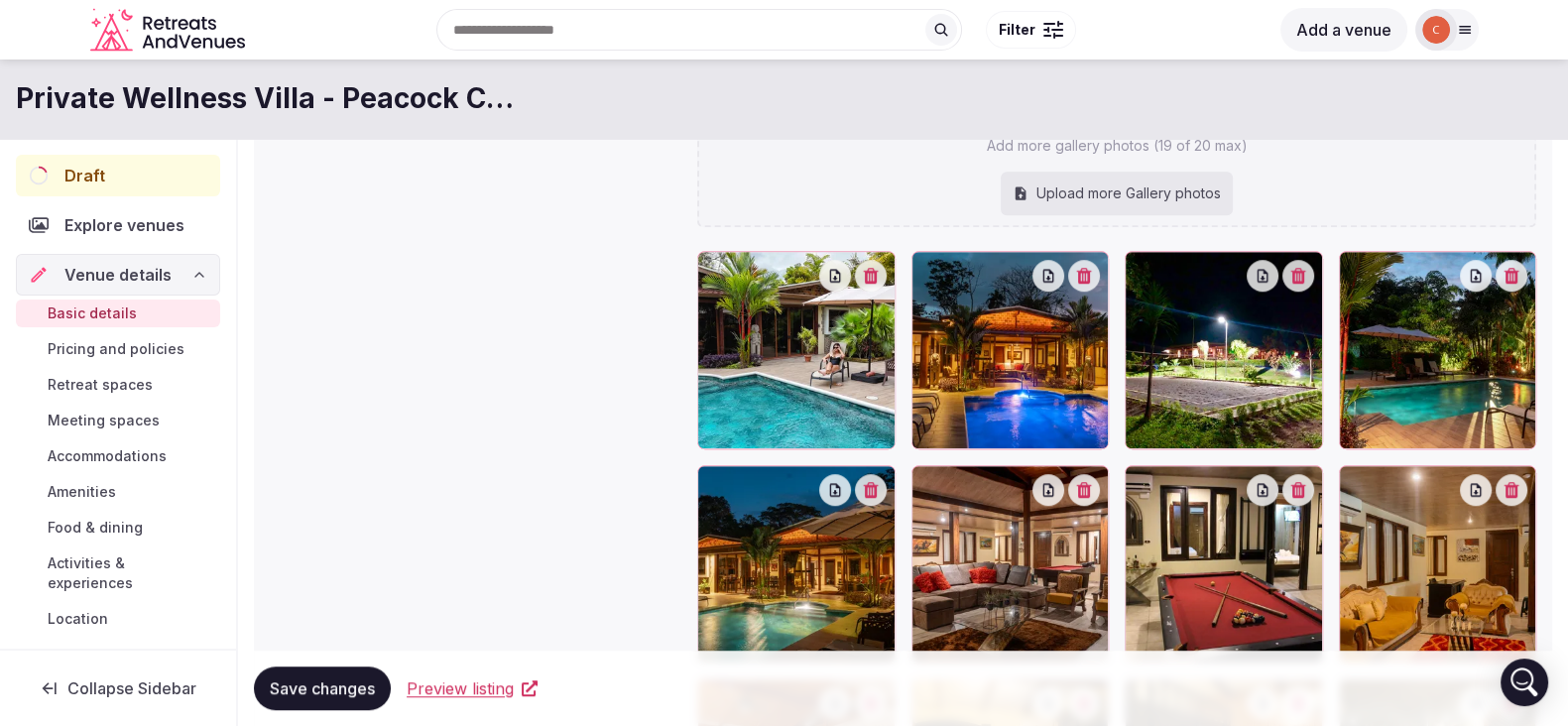 scroll, scrollTop: 1637, scrollLeft: 0, axis: vertical 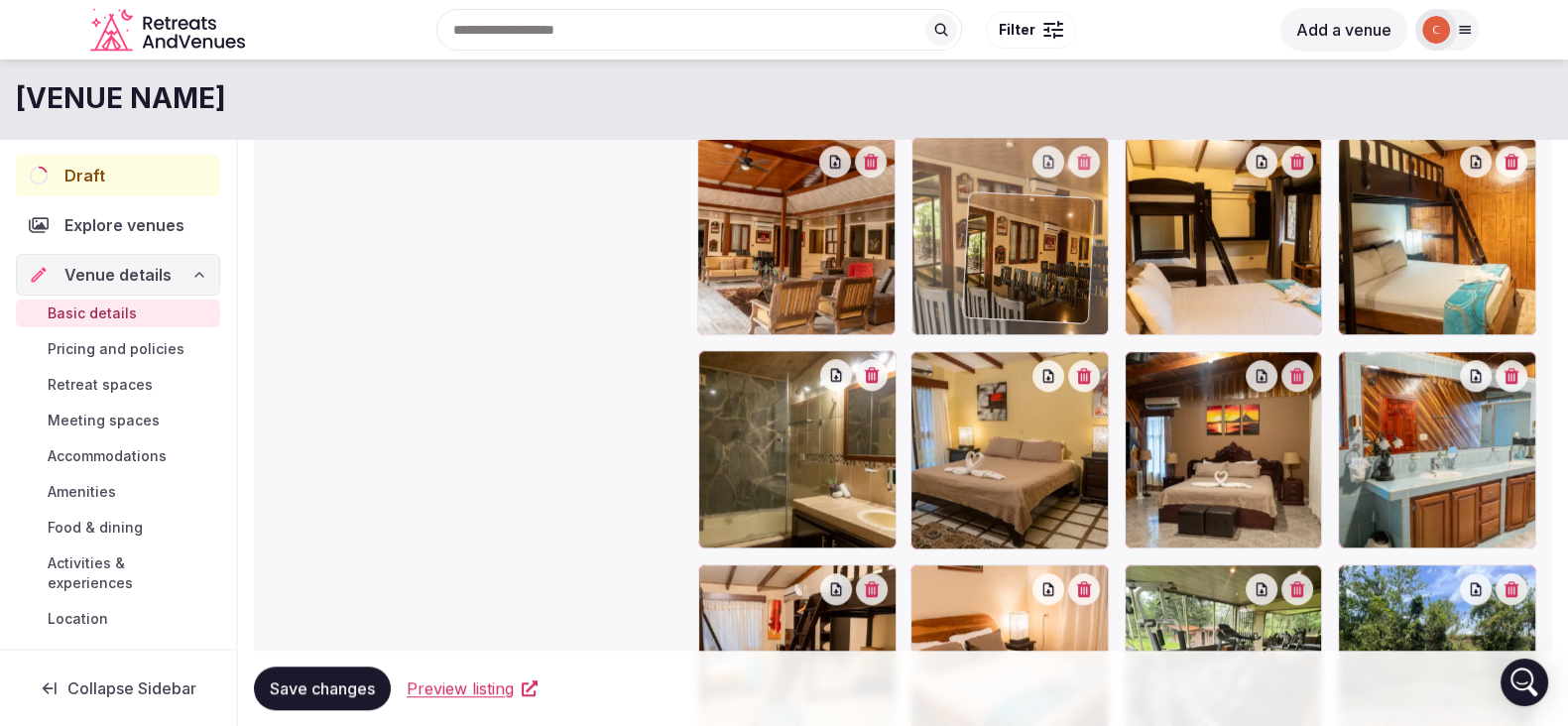 drag, startPoint x: 1424, startPoint y: 614, endPoint x: 1051, endPoint y: 246, distance: 523.9781 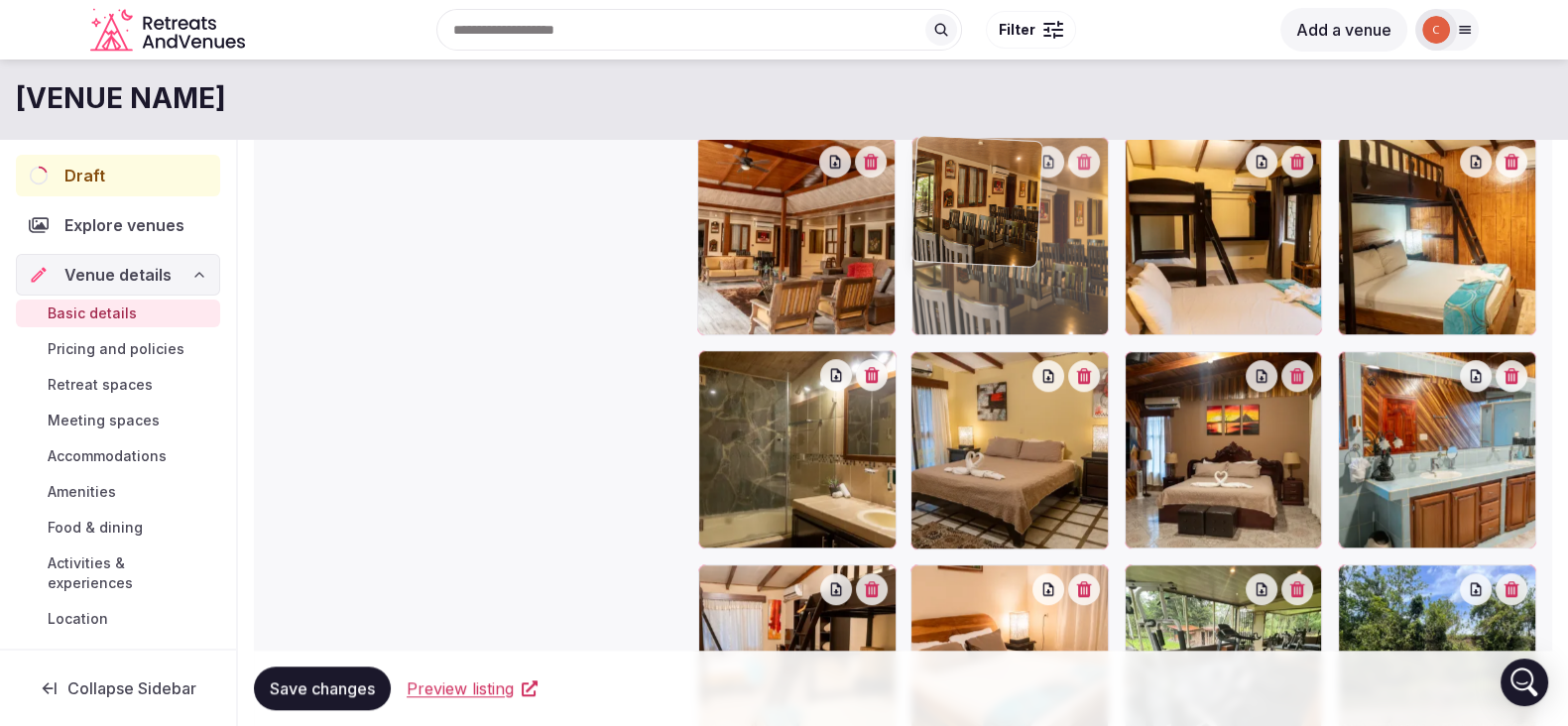 click on "**********" at bounding box center (784, -1754) 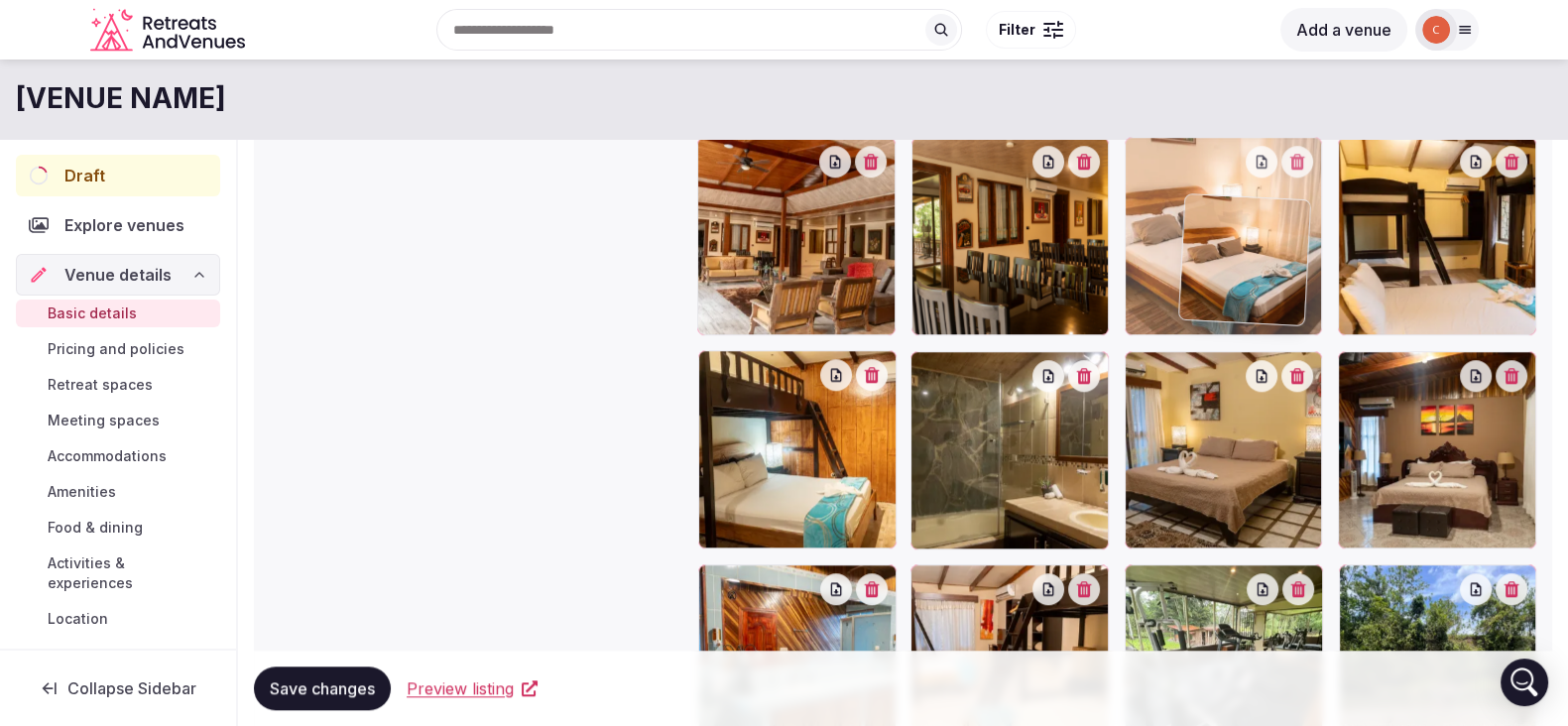 drag, startPoint x: 993, startPoint y: 617, endPoint x: 1265, endPoint y: 251, distance: 456.00439 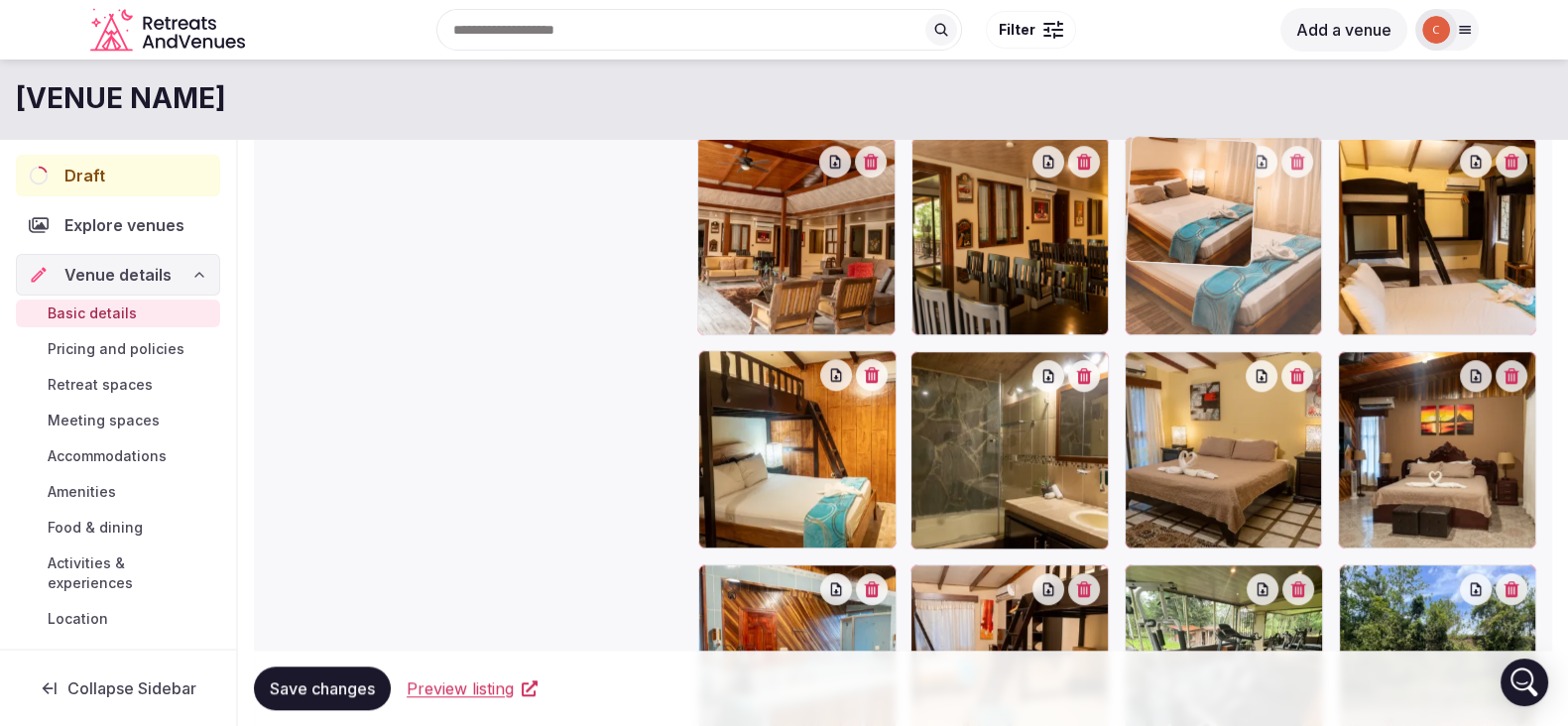 click on "**********" at bounding box center [784, -1754] 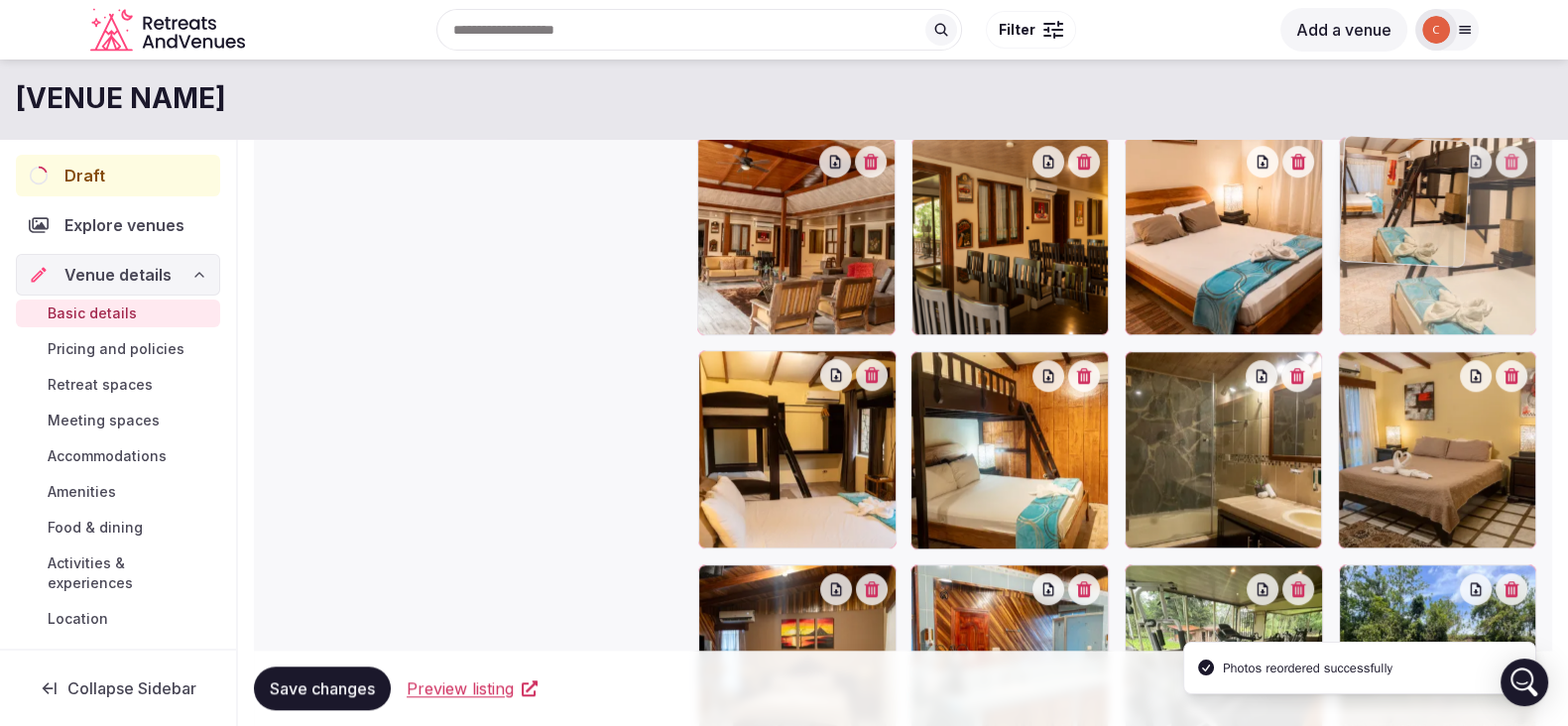 drag, startPoint x: 1006, startPoint y: 642, endPoint x: 1460, endPoint y: 225, distance: 616.44546 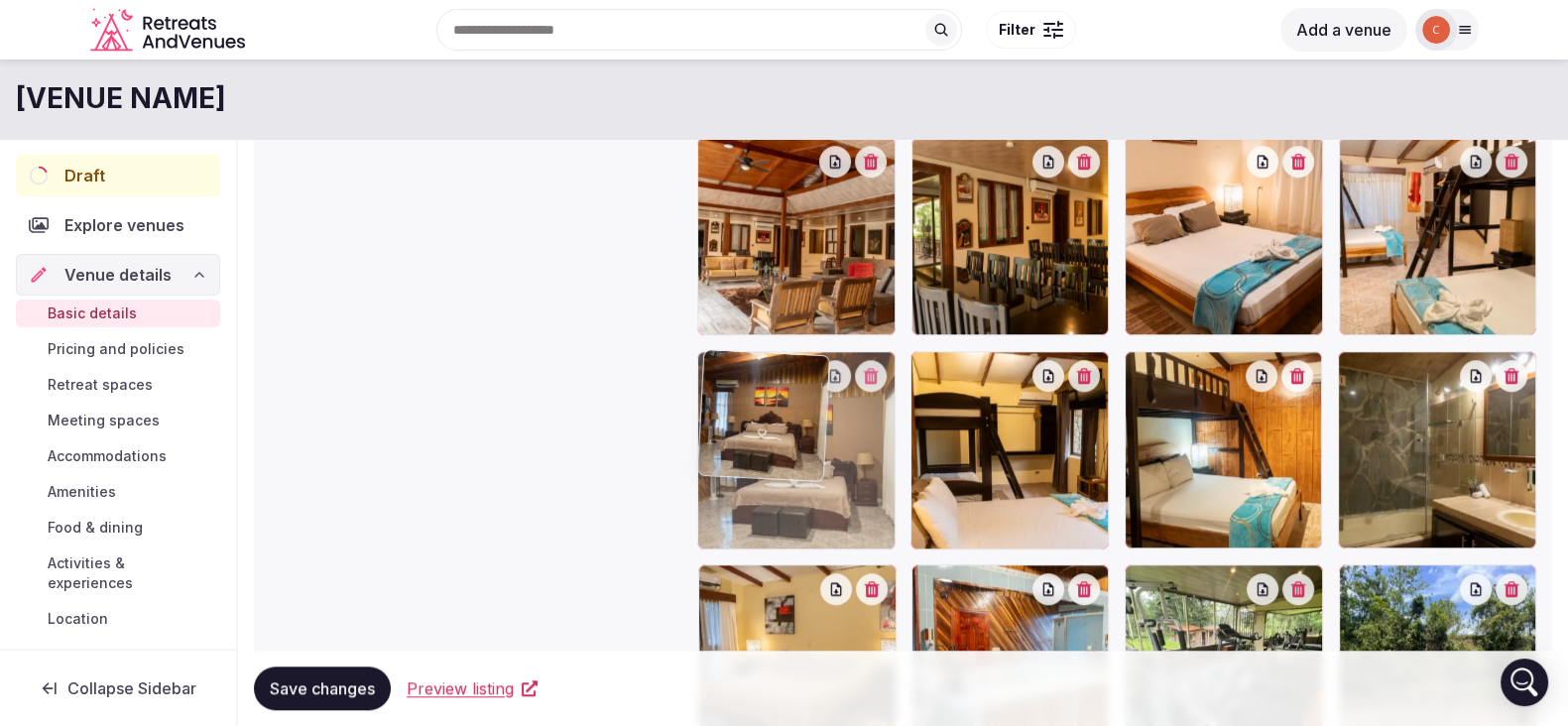 drag, startPoint x: 797, startPoint y: 626, endPoint x: 808, endPoint y: 473, distance: 153.39492 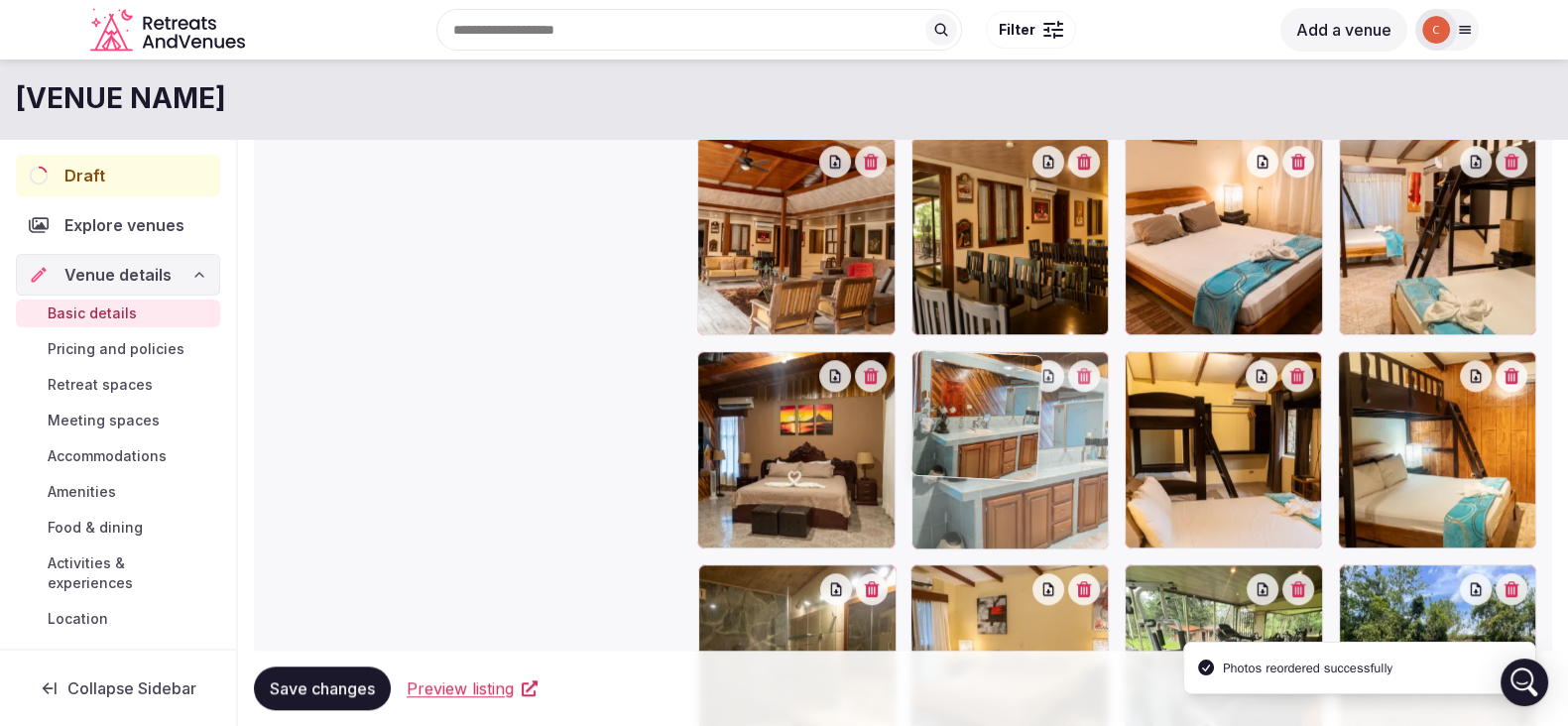 drag, startPoint x: 975, startPoint y: 629, endPoint x: 994, endPoint y: 476, distance: 154.17522 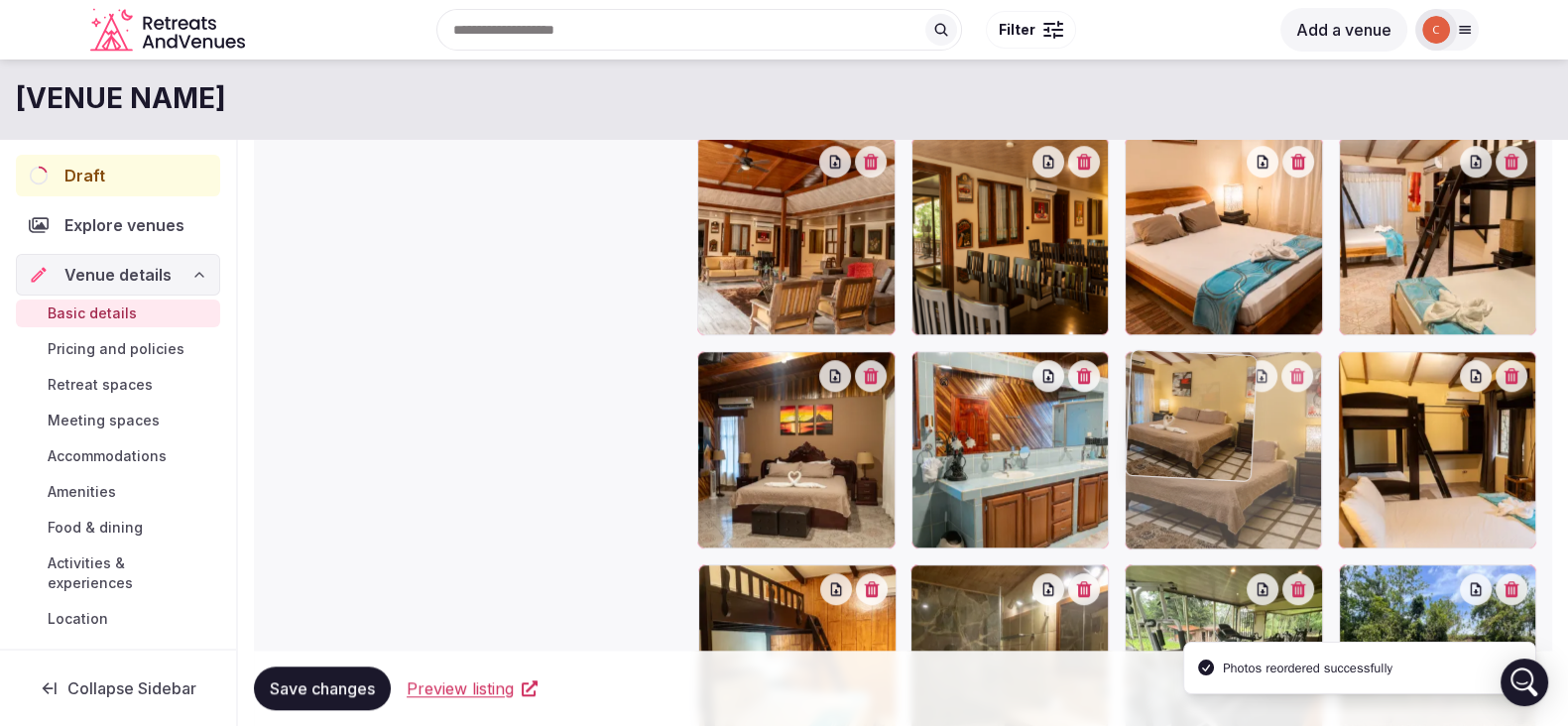 drag, startPoint x: 981, startPoint y: 618, endPoint x: 1231, endPoint y: 478, distance: 286.53098 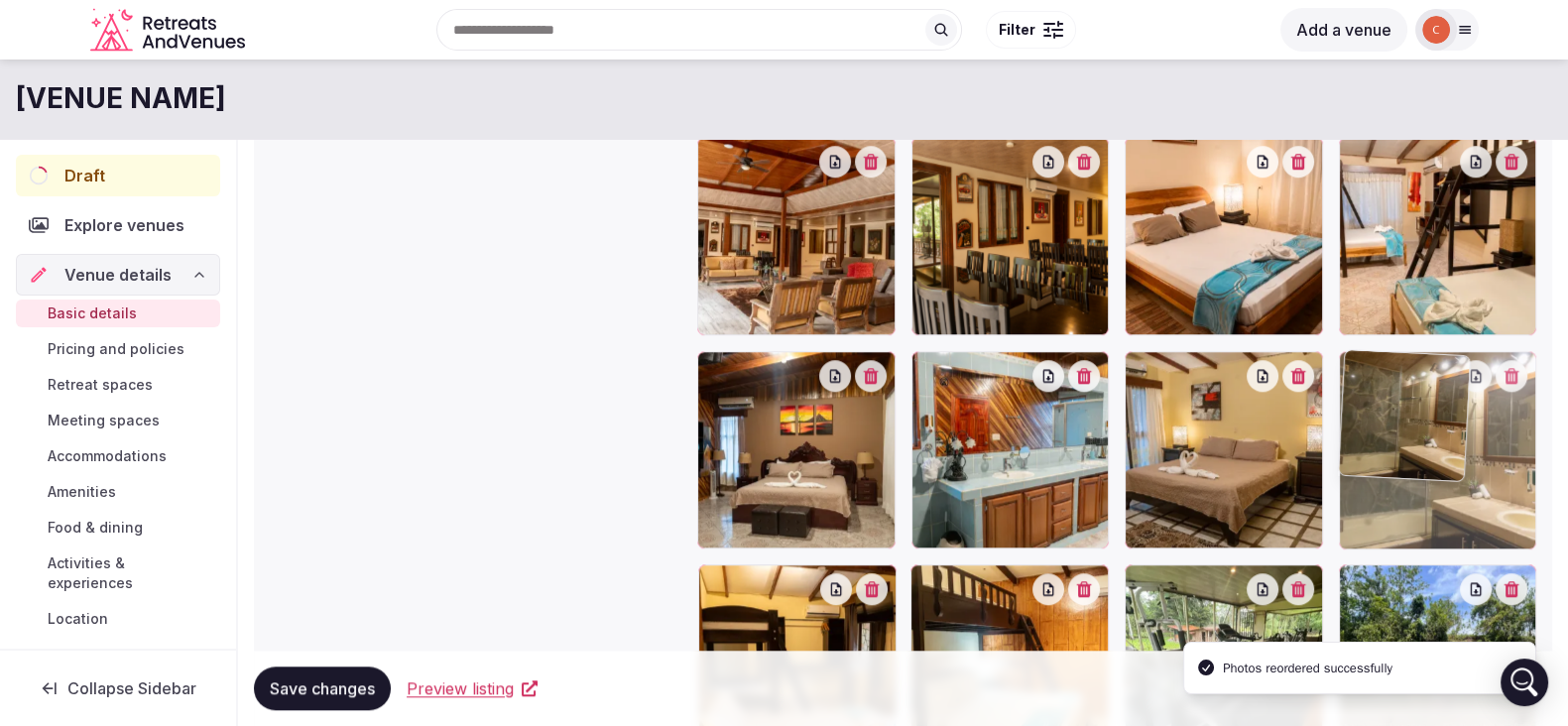 drag, startPoint x: 994, startPoint y: 625, endPoint x: 1516, endPoint y: 408, distance: 565.30788 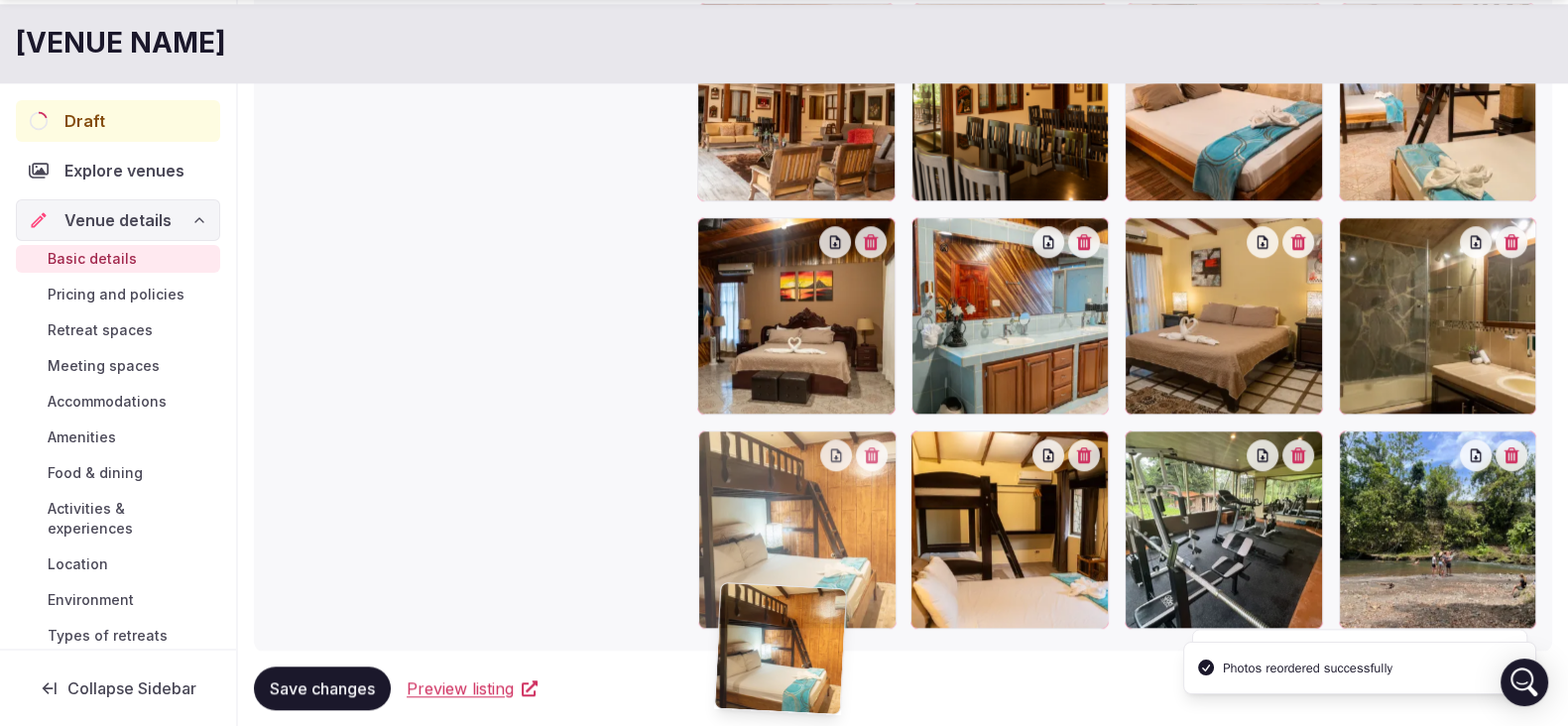 scroll, scrollTop: 2300, scrollLeft: 0, axis: vertical 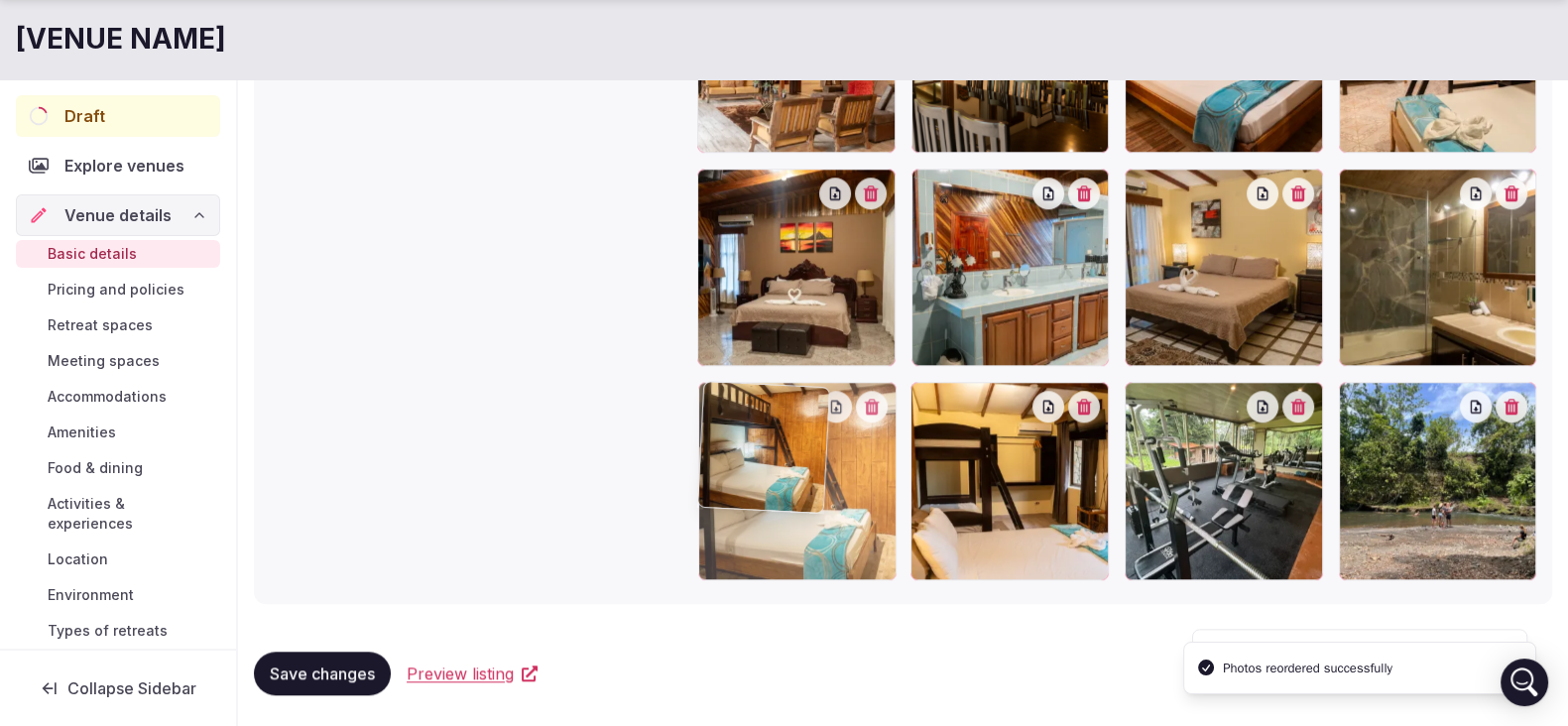 drag, startPoint x: 977, startPoint y: 627, endPoint x: 796, endPoint y: 547, distance: 197.89138 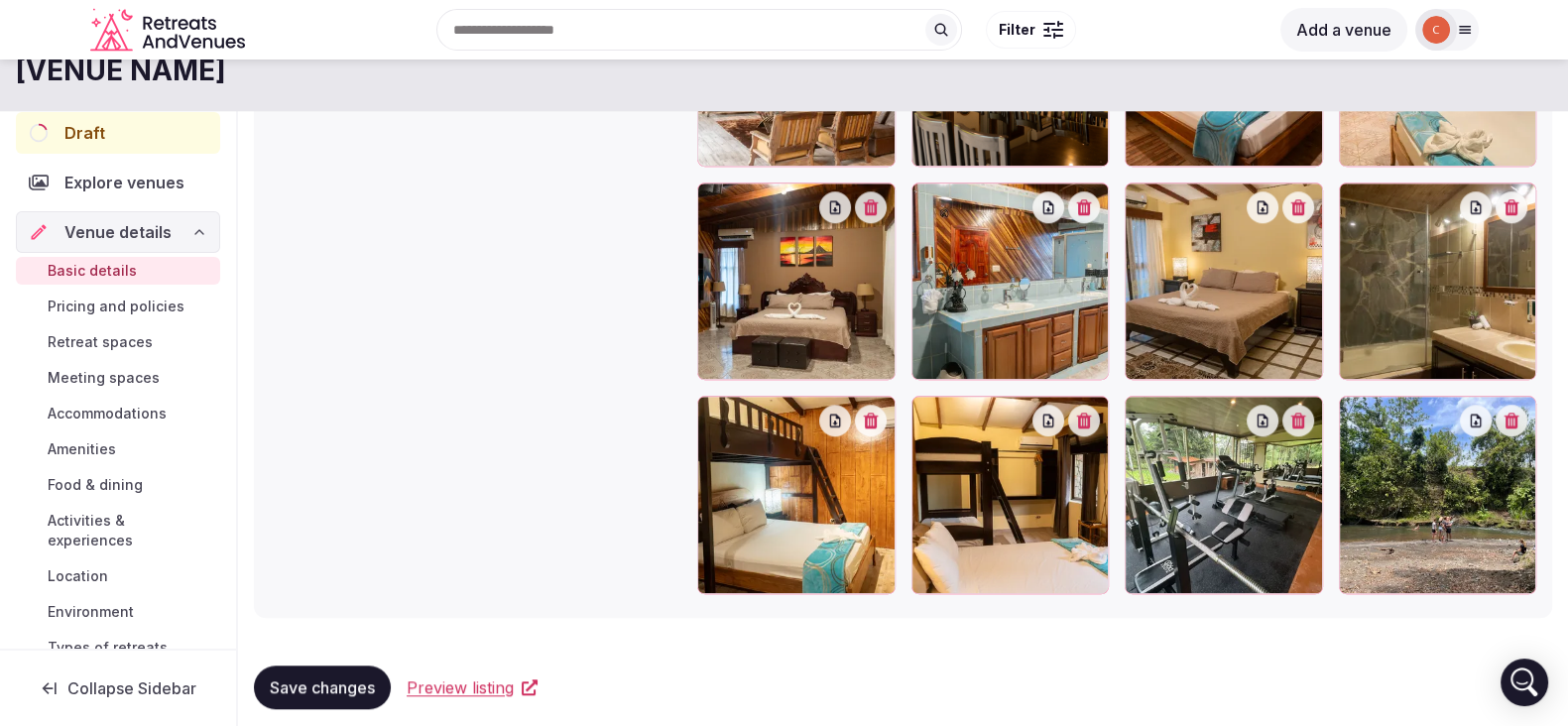 scroll, scrollTop: 2265, scrollLeft: 0, axis: vertical 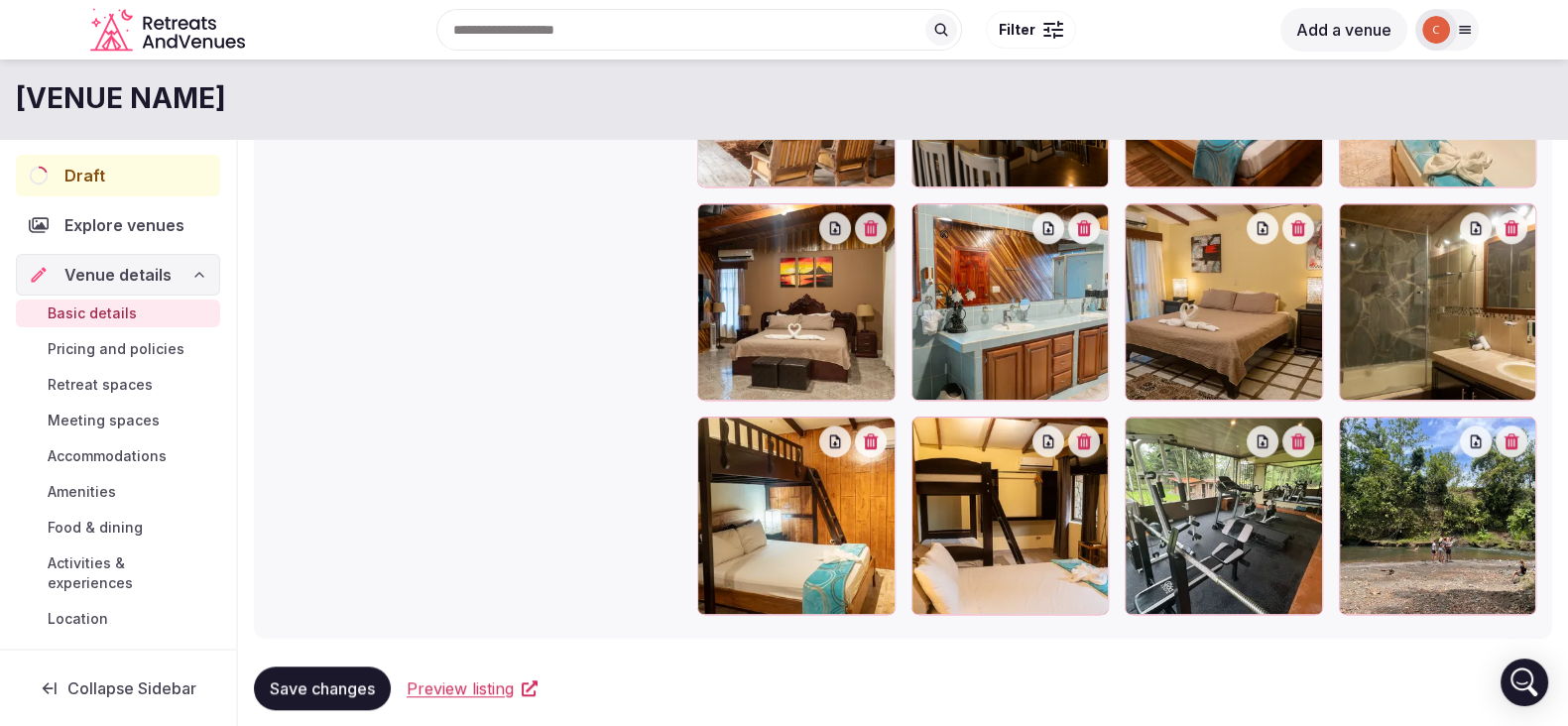 click on "Save changes" at bounding box center [322, 688] 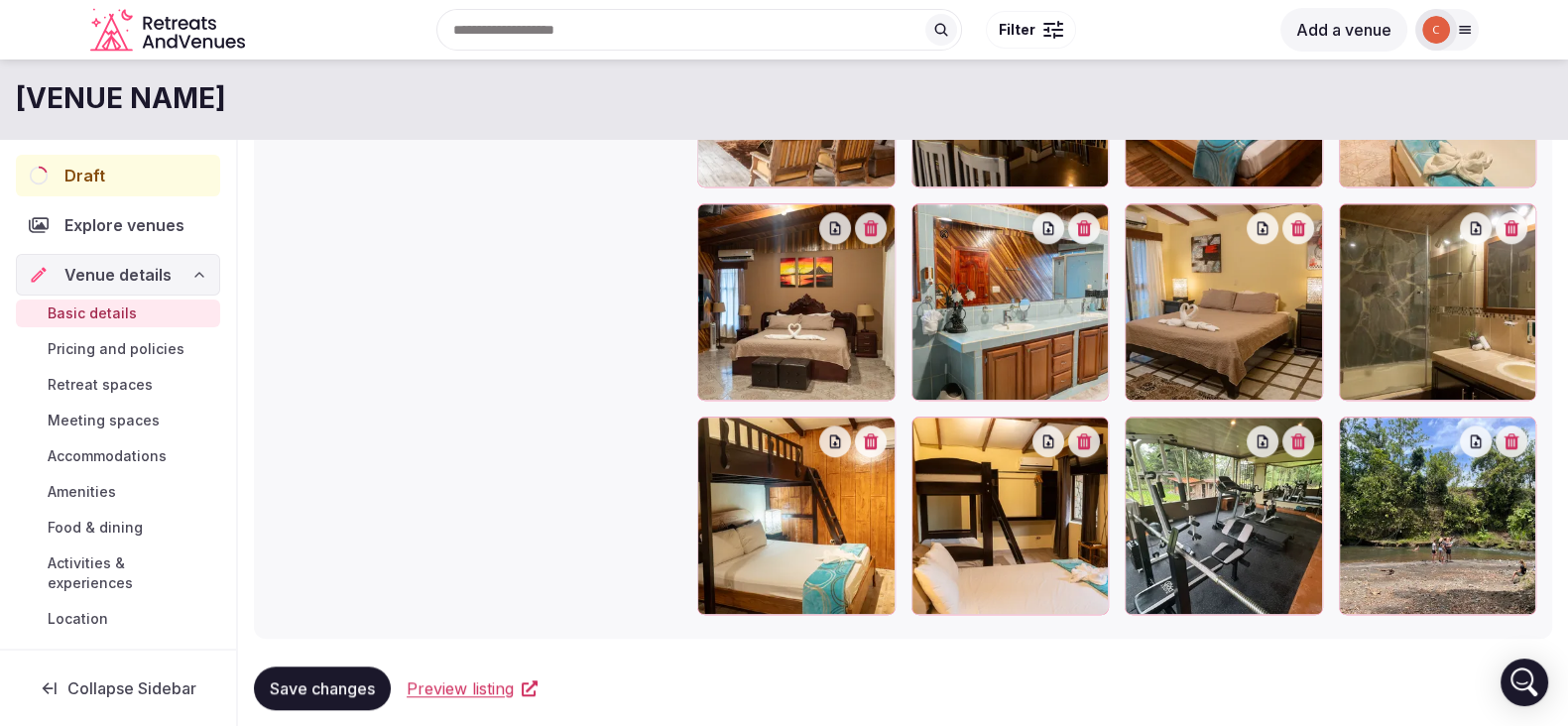click on "Pricing and policies" at bounding box center [116, 349] 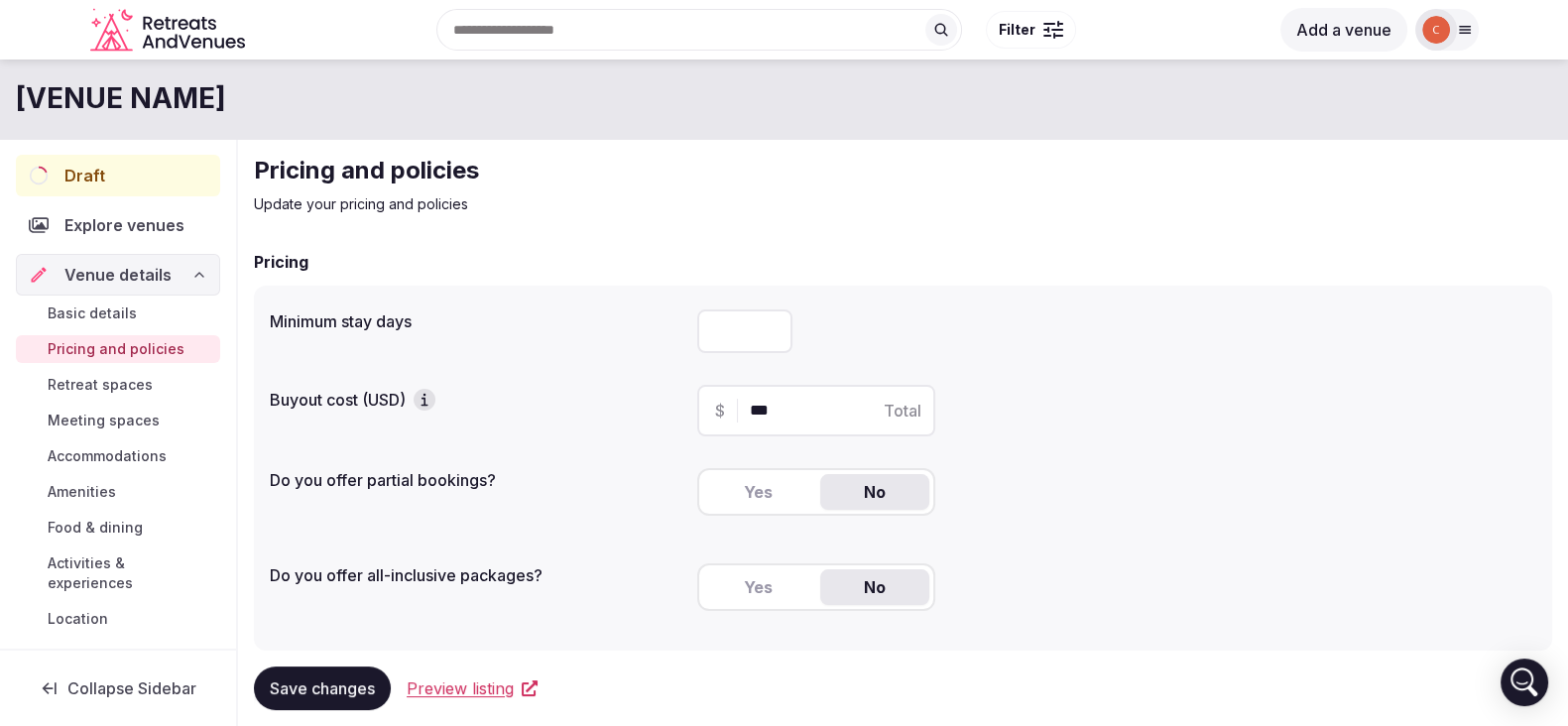 click at bounding box center (745, 331) 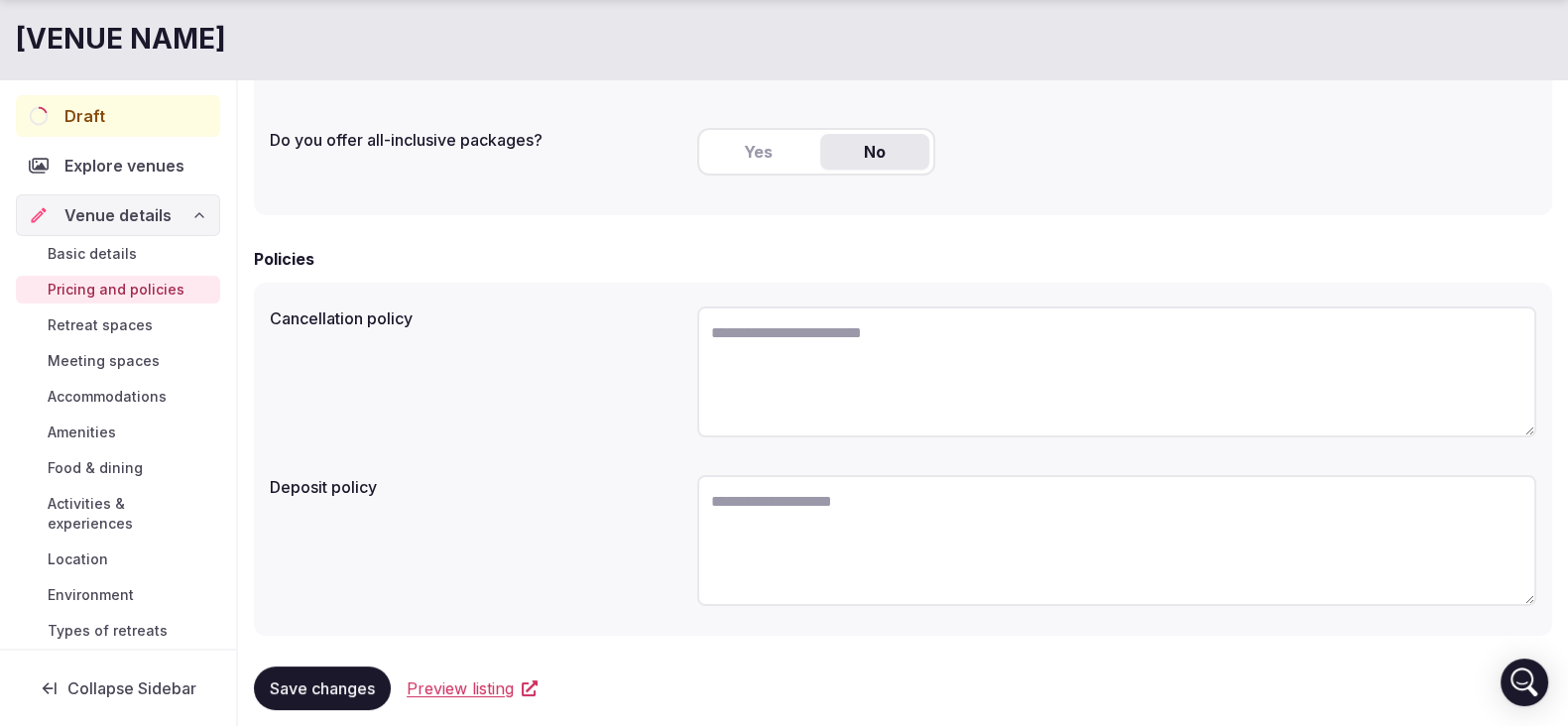scroll, scrollTop: 466, scrollLeft: 0, axis: vertical 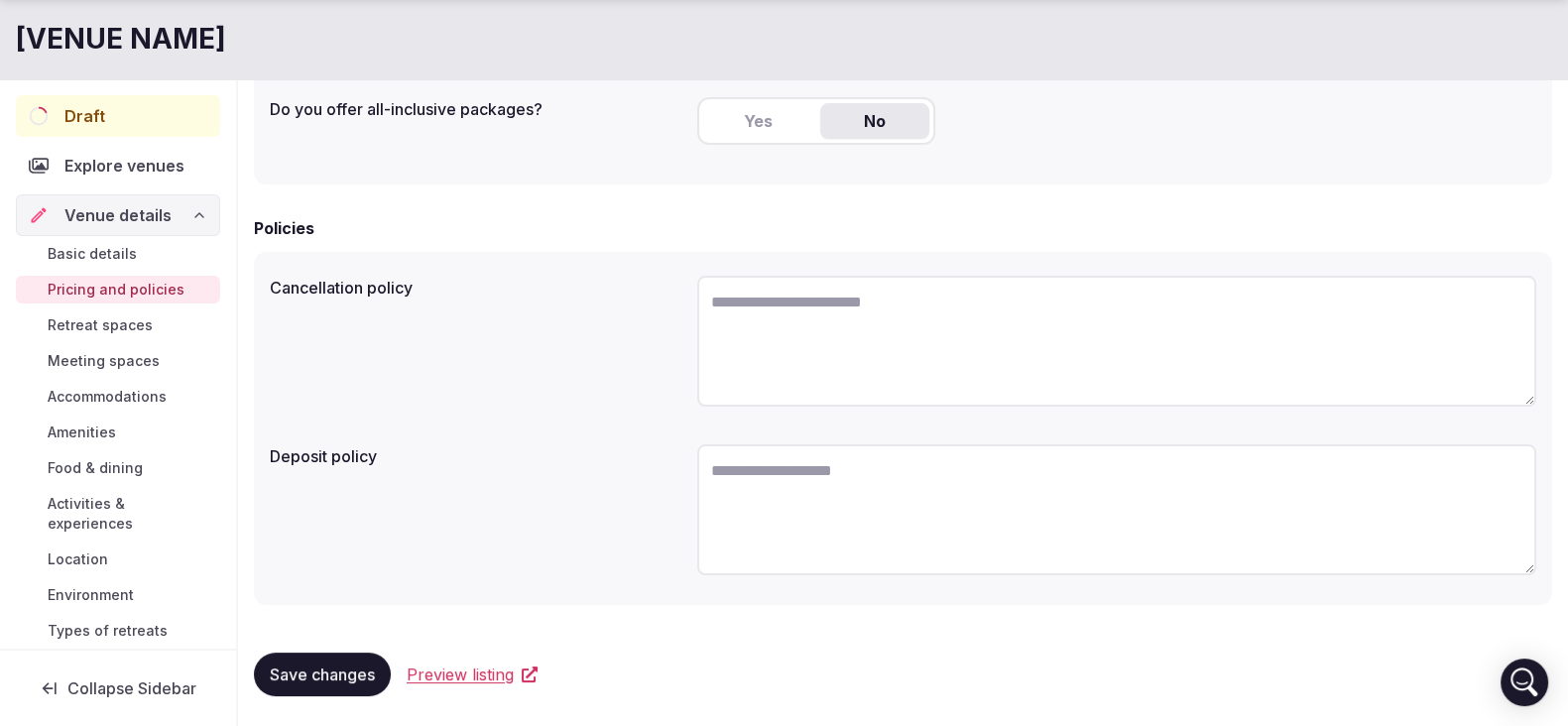 type on "*" 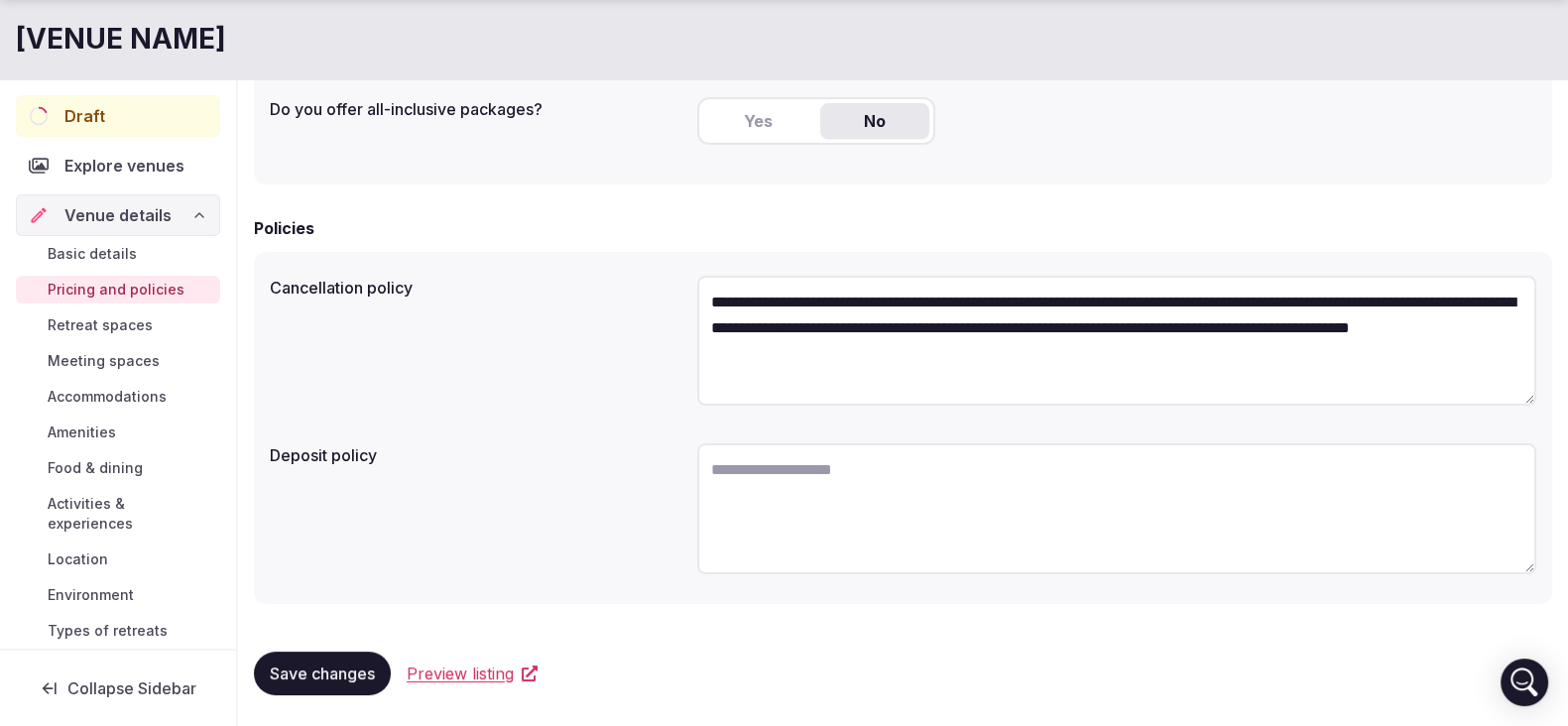 type on "**********" 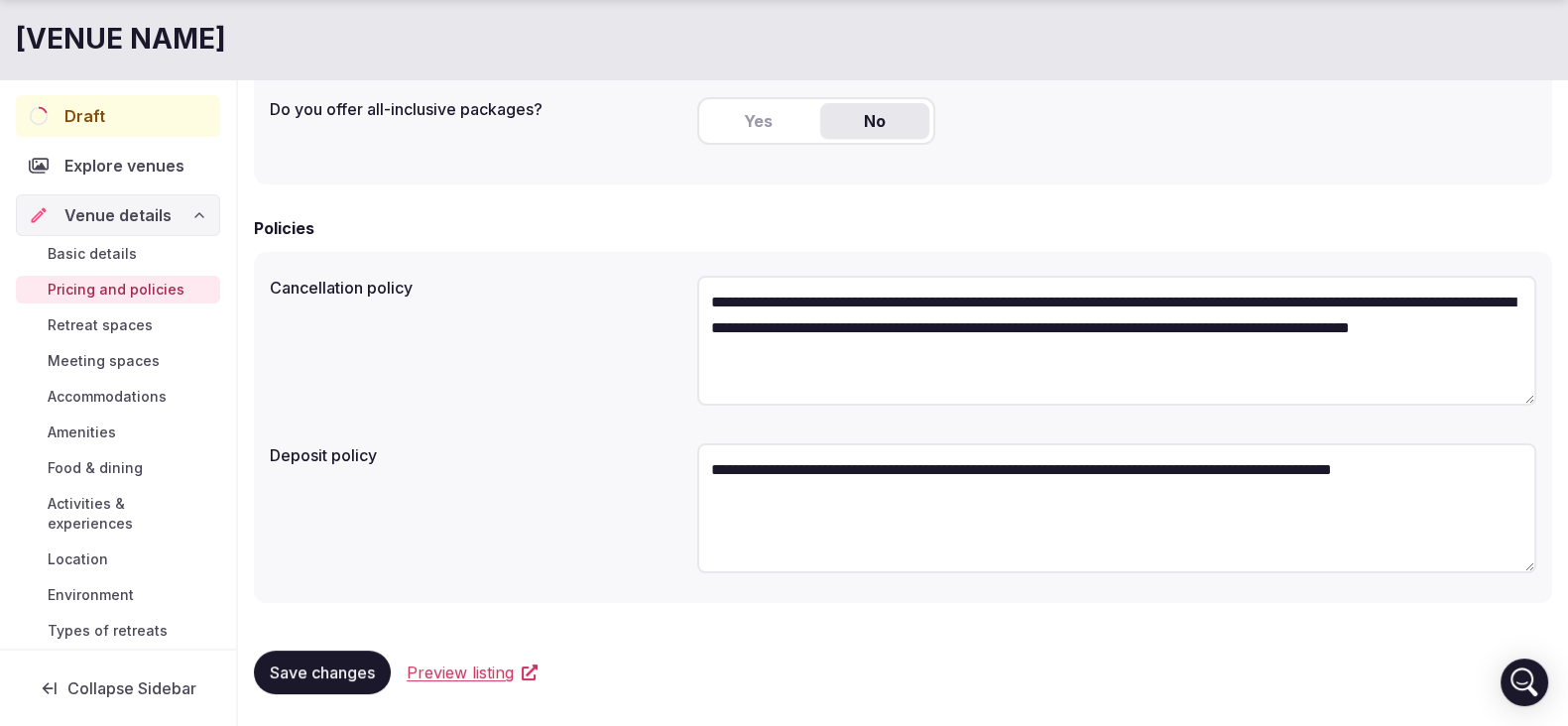 type on "**********" 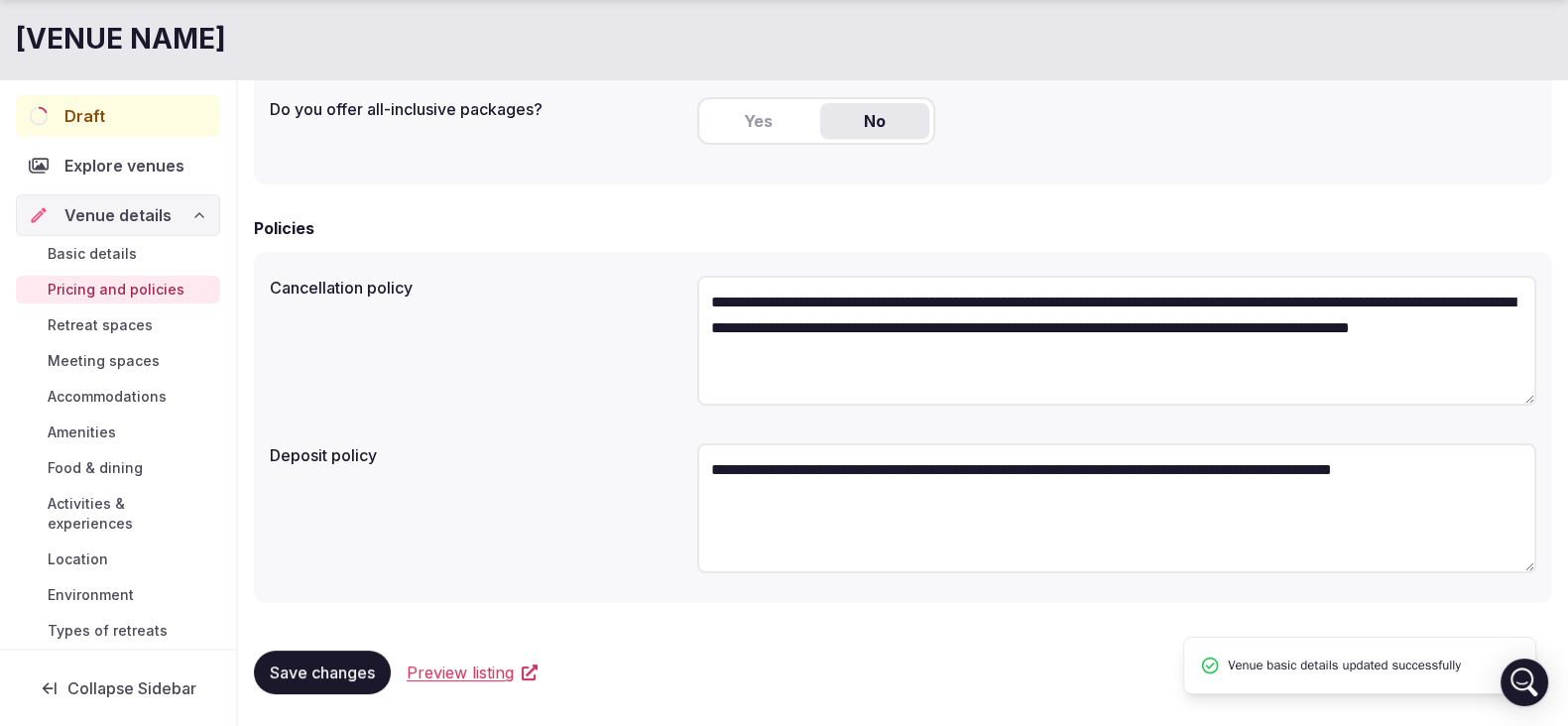 click on "Retreat spaces" at bounding box center (118, 325) 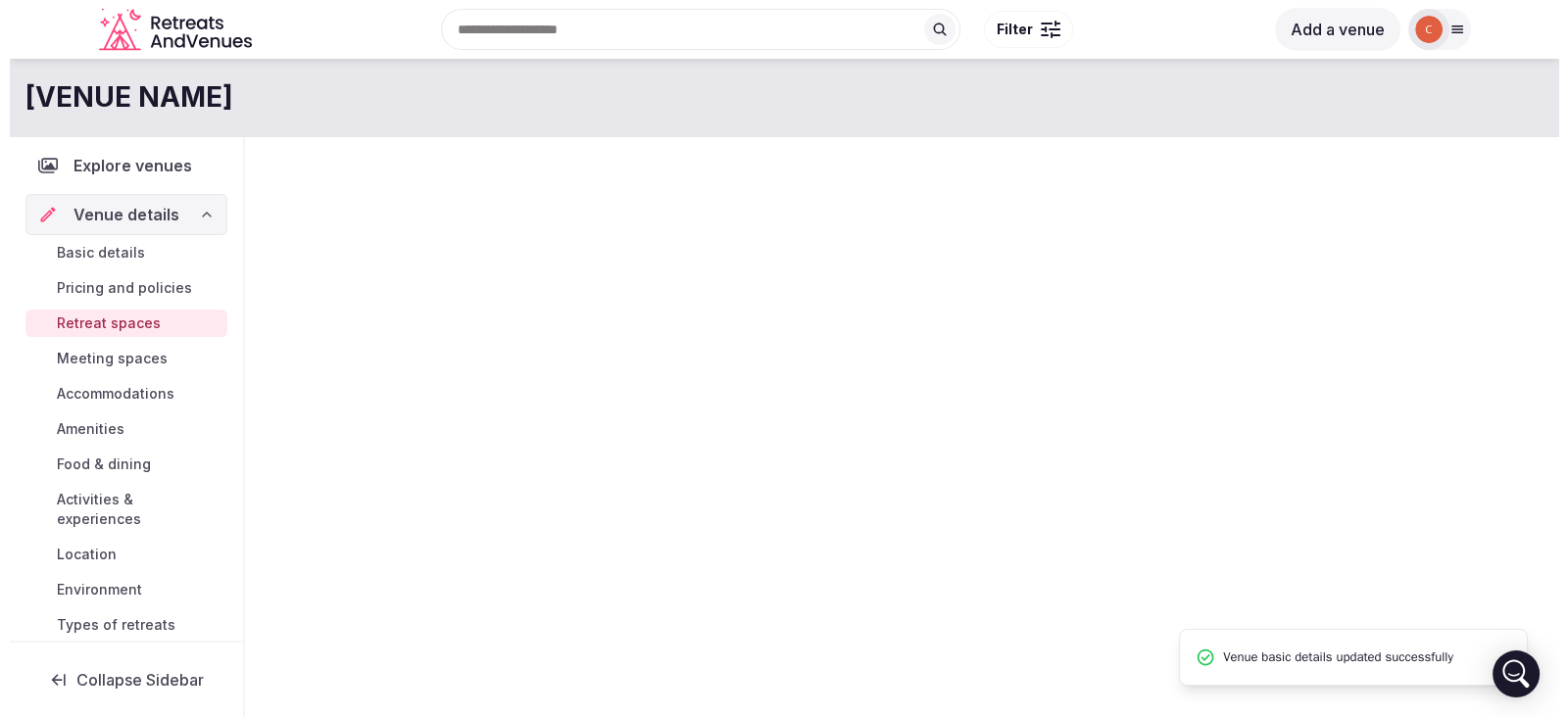 scroll, scrollTop: 0, scrollLeft: 0, axis: both 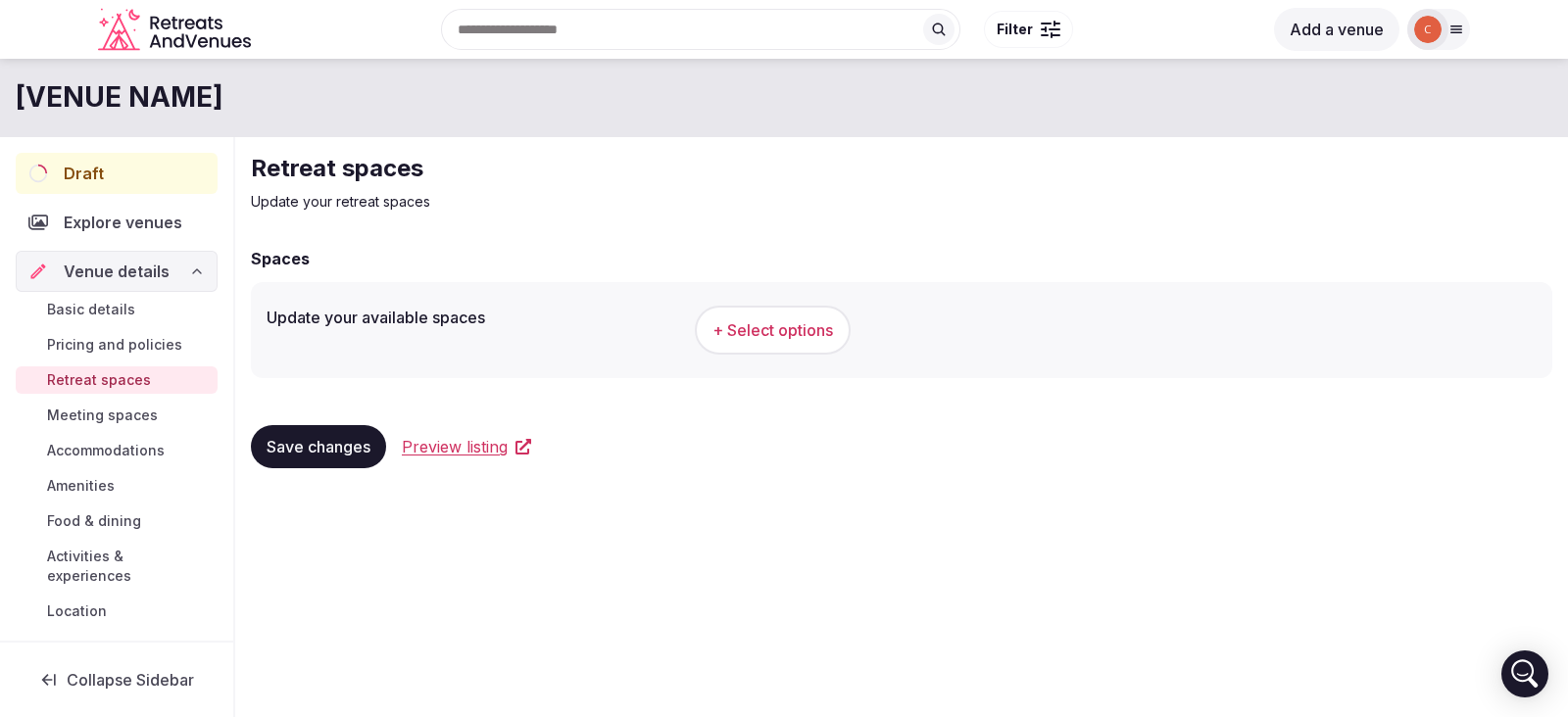 click on "Accommodations" at bounding box center [106, 451] 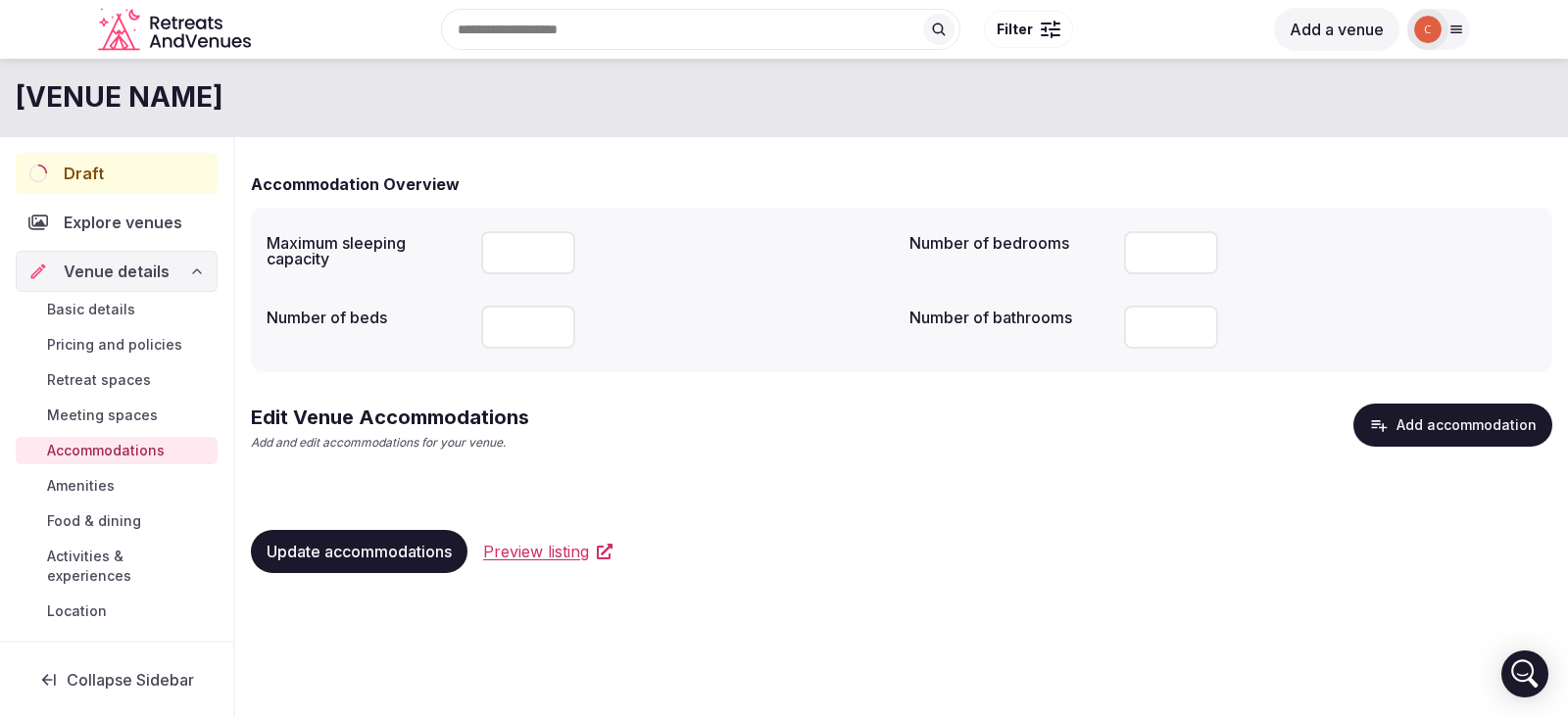 click at bounding box center [528, 253] 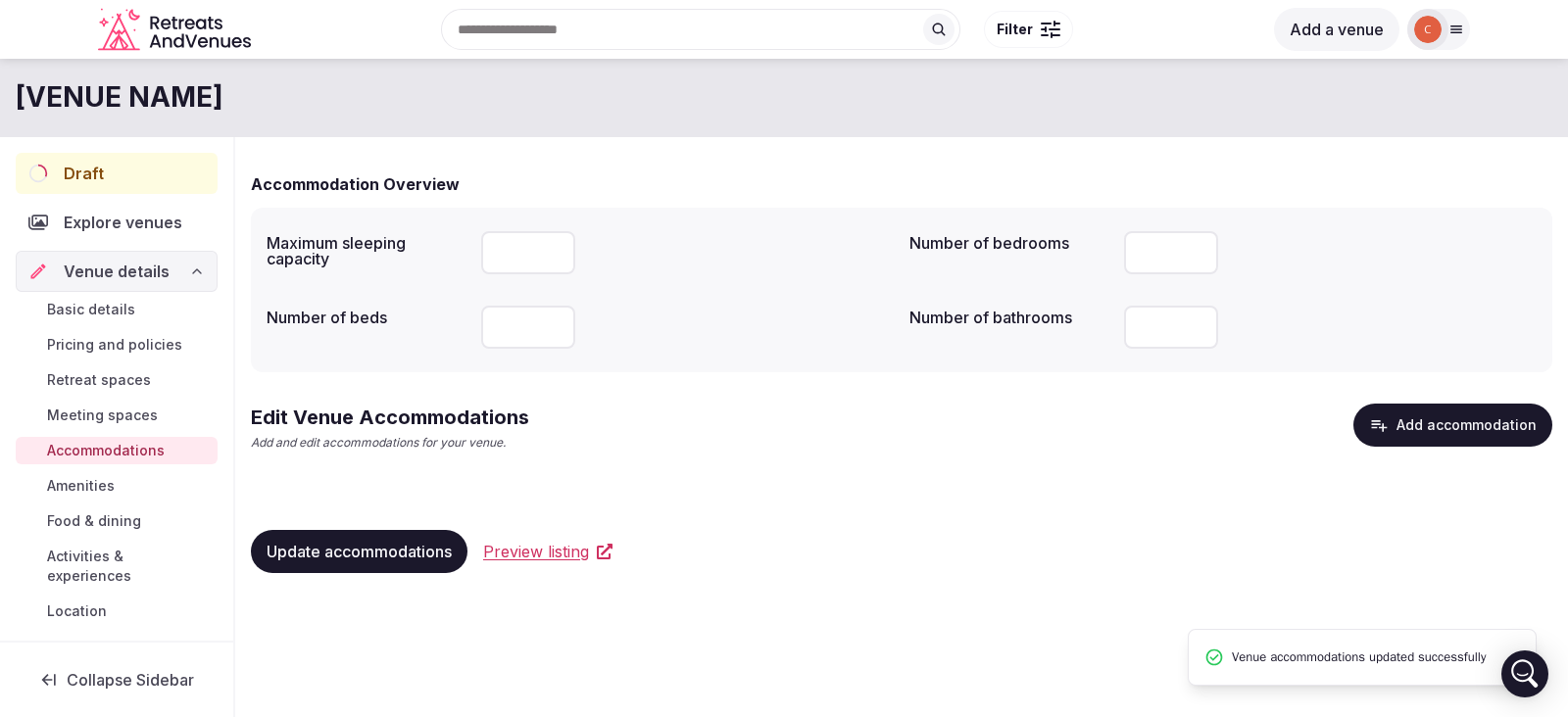 click on "Amenities" at bounding box center (117, 486) 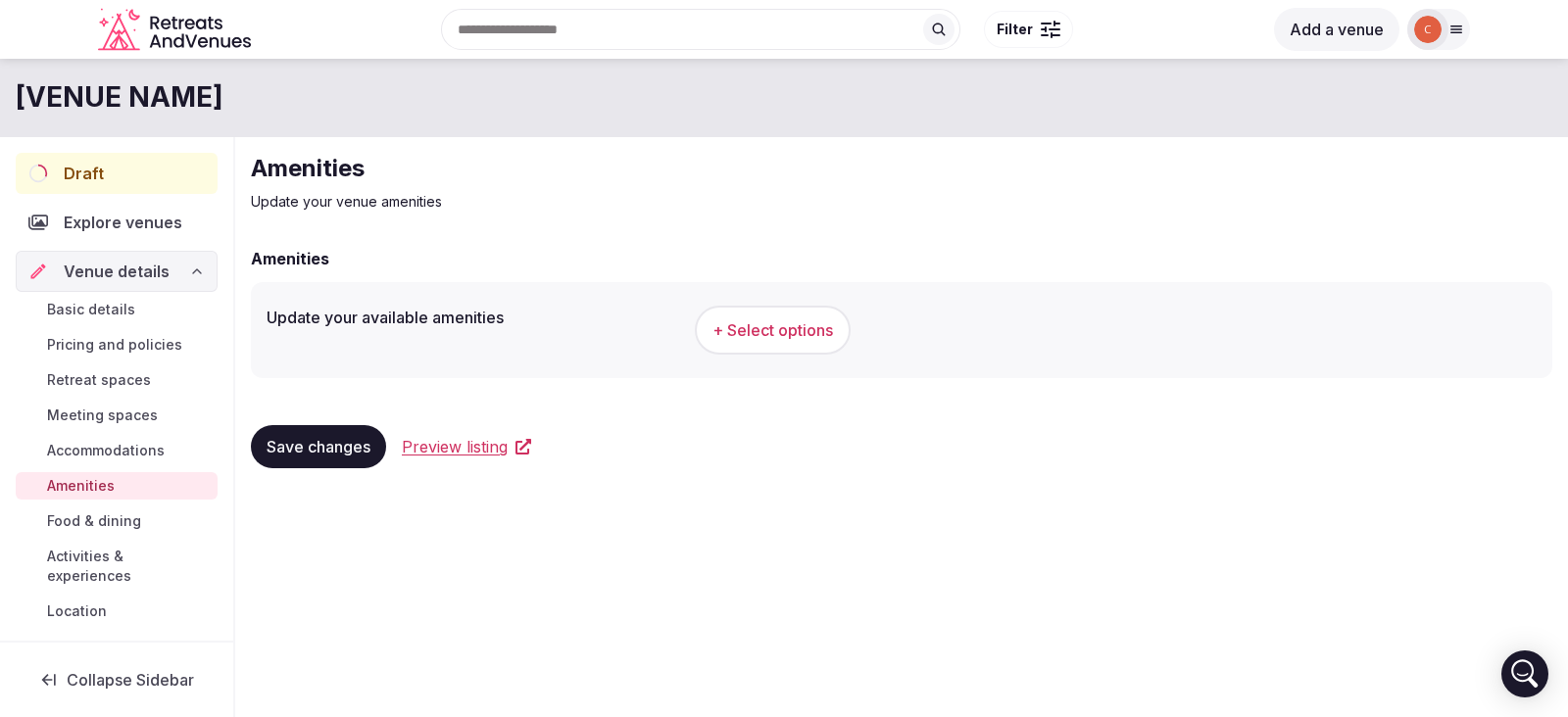 click on "+ Select options" at bounding box center (772, 330) 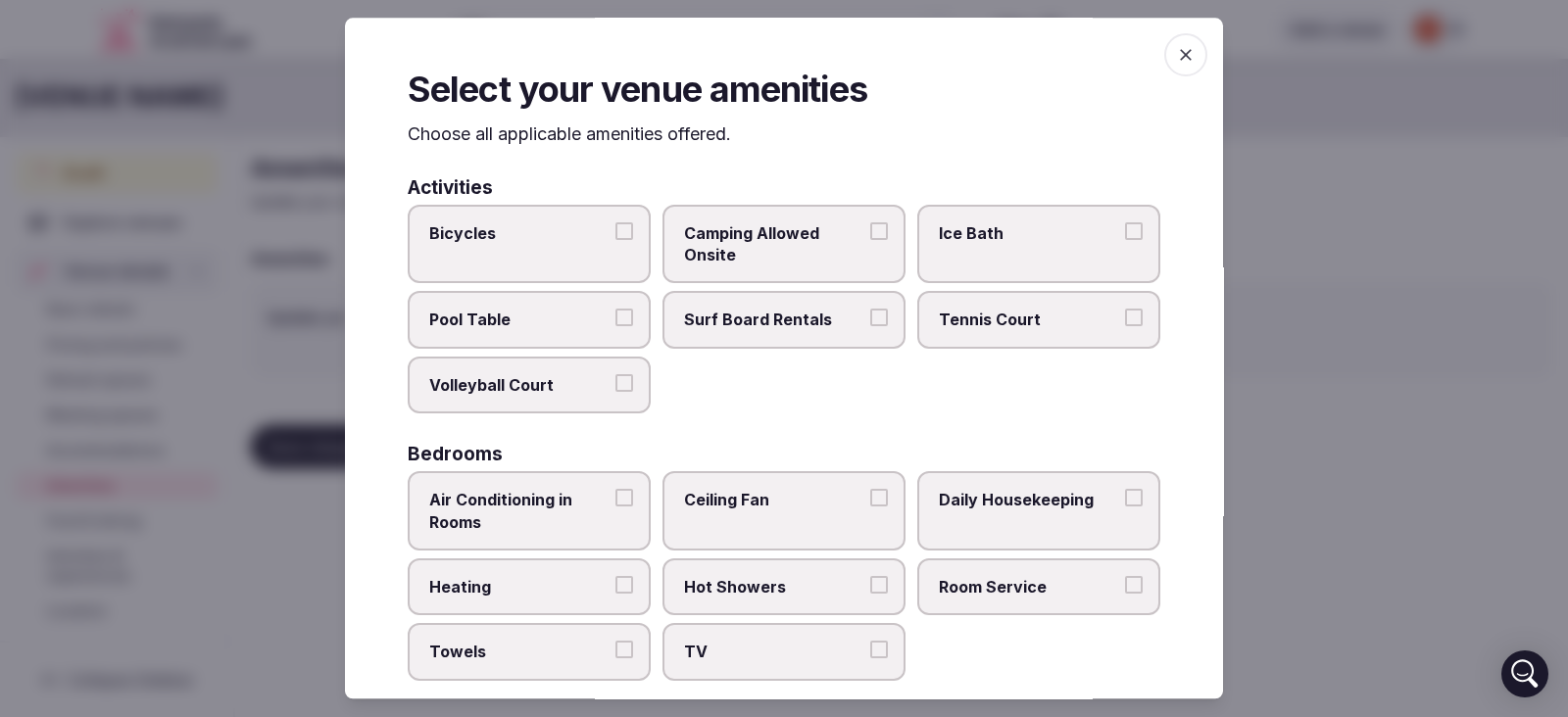 click on "Pool Table" at bounding box center (624, 318) 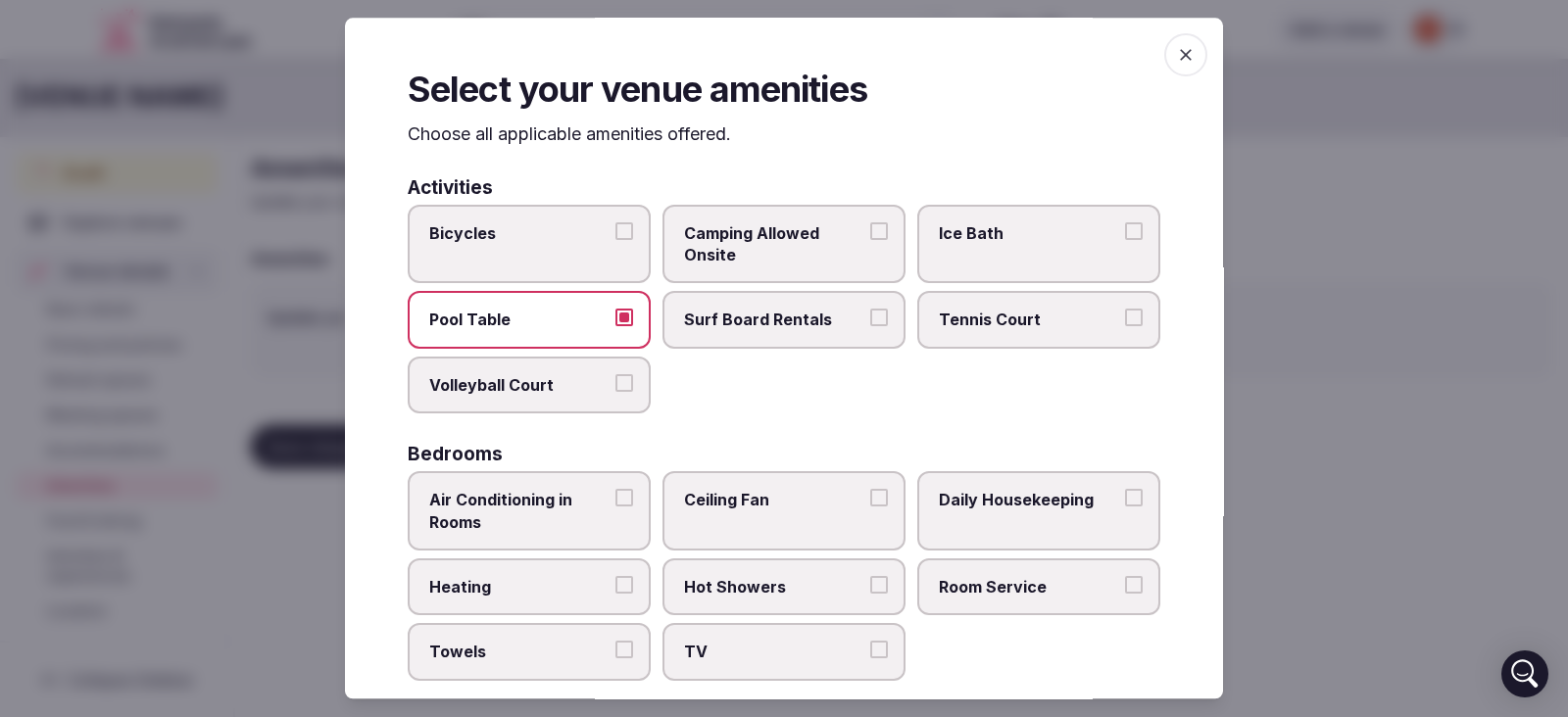click on "Volleyball Court" at bounding box center [624, 383] 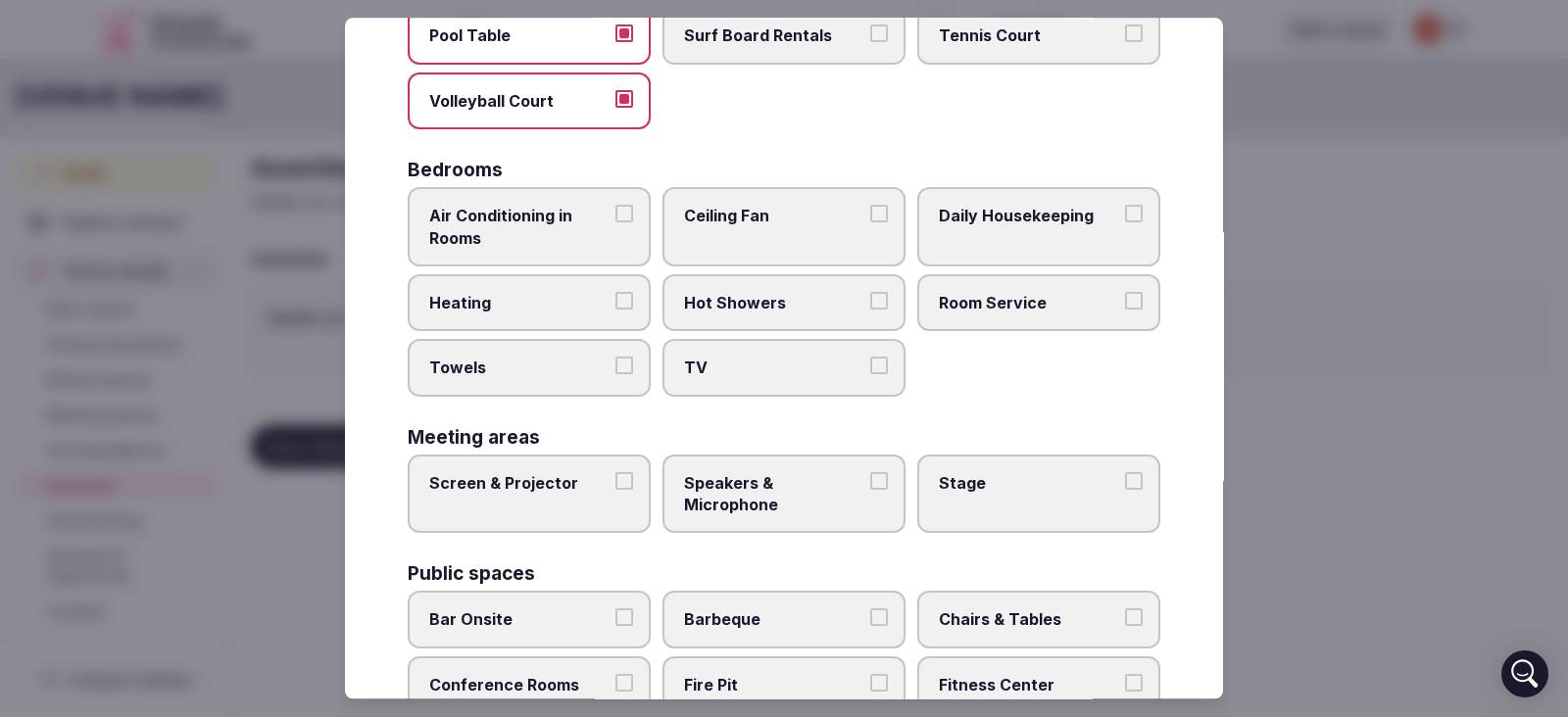 scroll, scrollTop: 304, scrollLeft: 0, axis: vertical 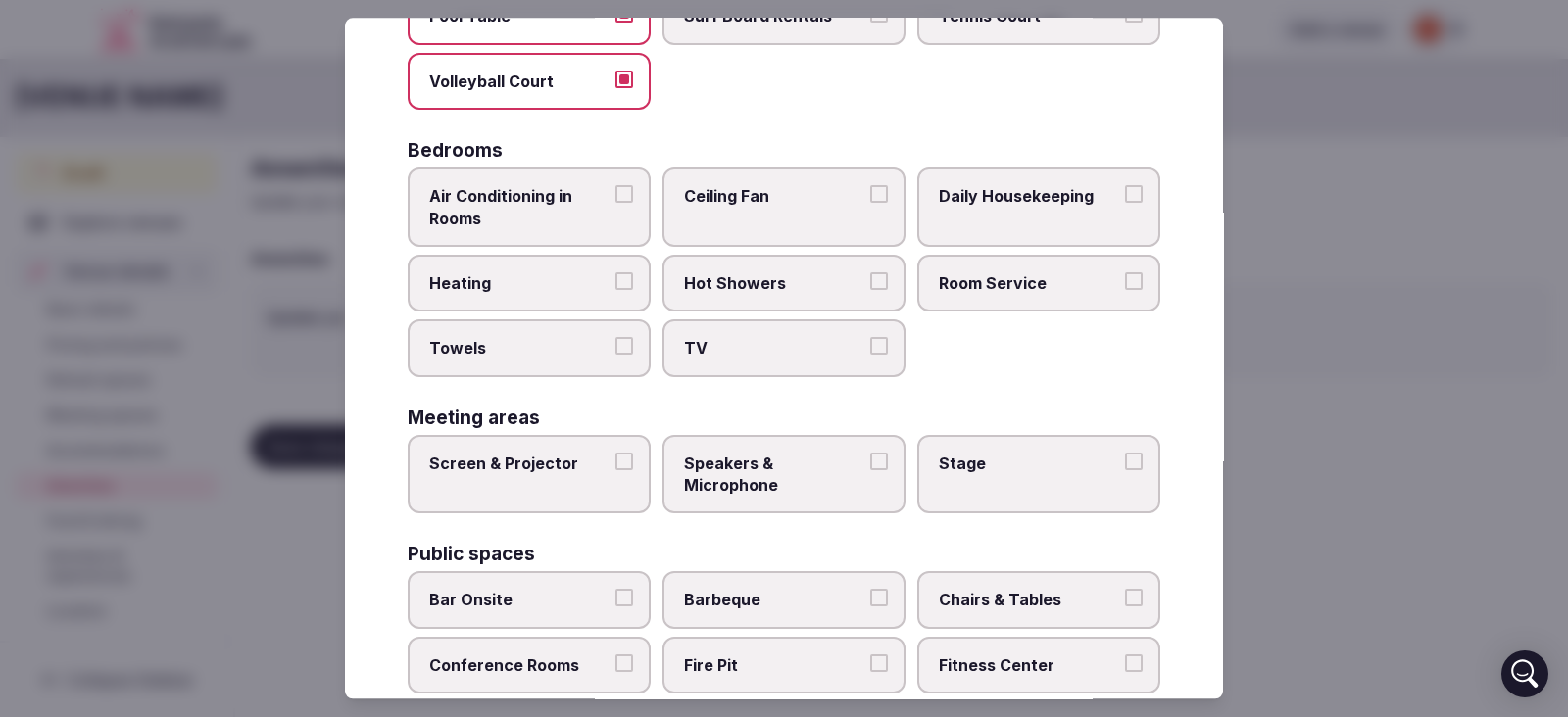 click on "Air Conditioning in Rooms" at bounding box center [624, 194] 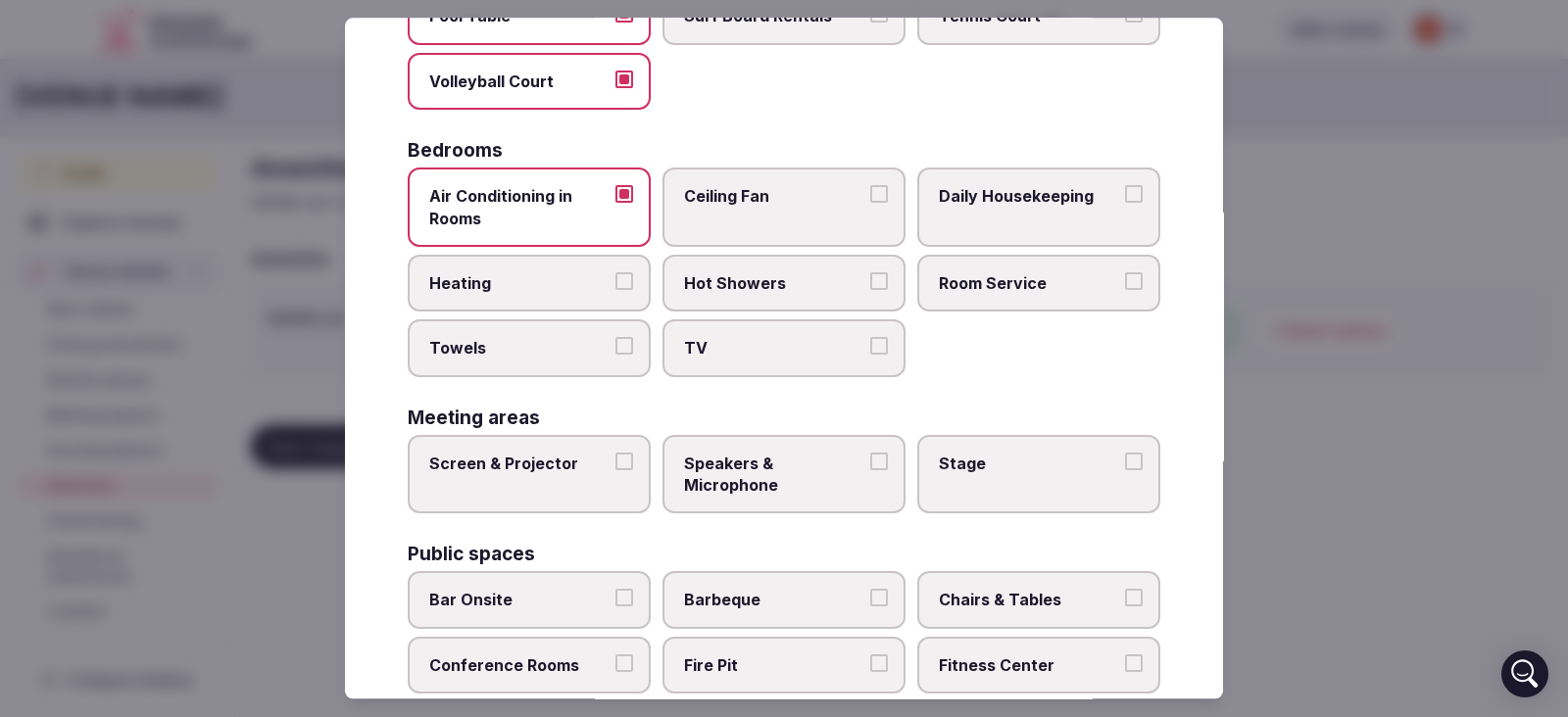 click on "Ceiling Fan" at bounding box center [774, 196] 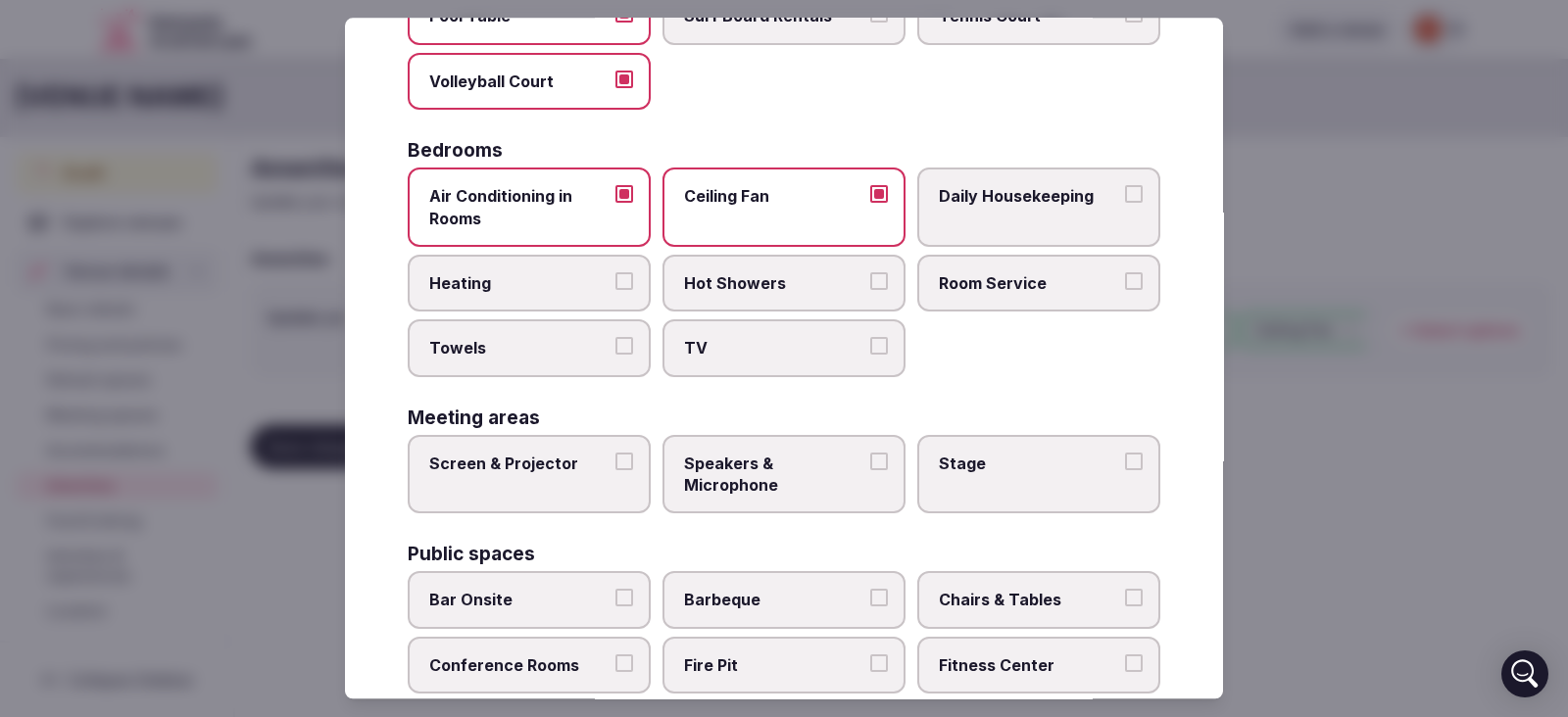 click on "Towels" at bounding box center [529, 349] 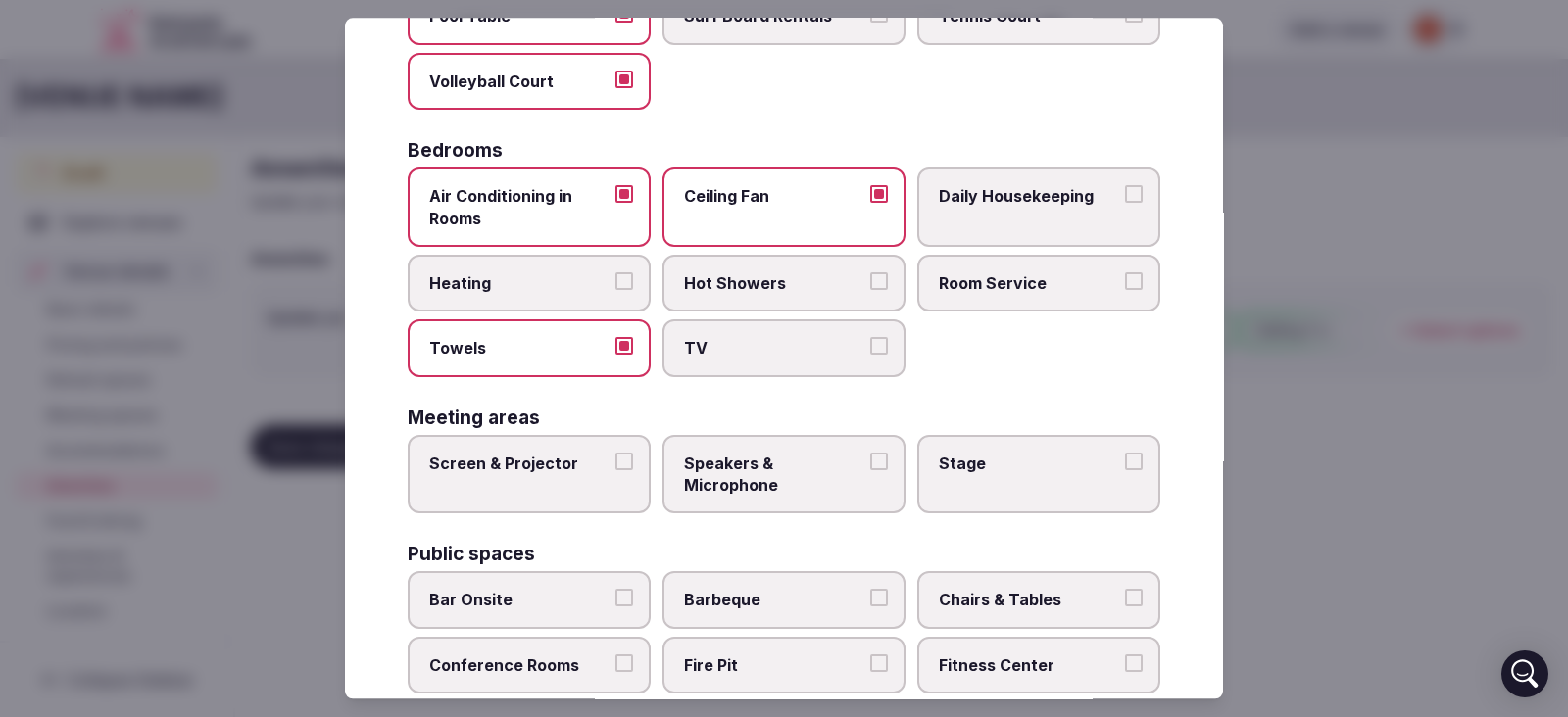 click on "Hot Showers" at bounding box center [784, 283] 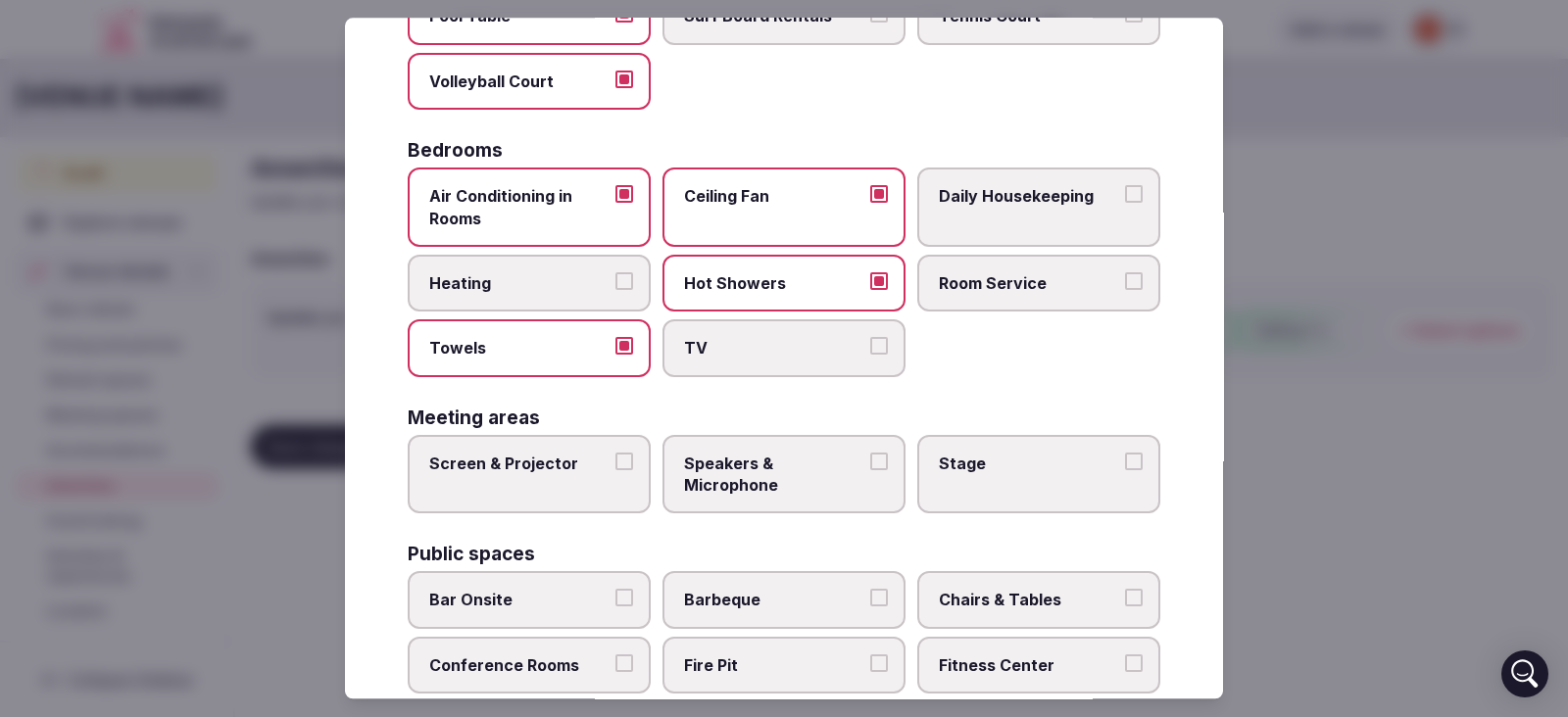 click on "TV" at bounding box center (879, 347) 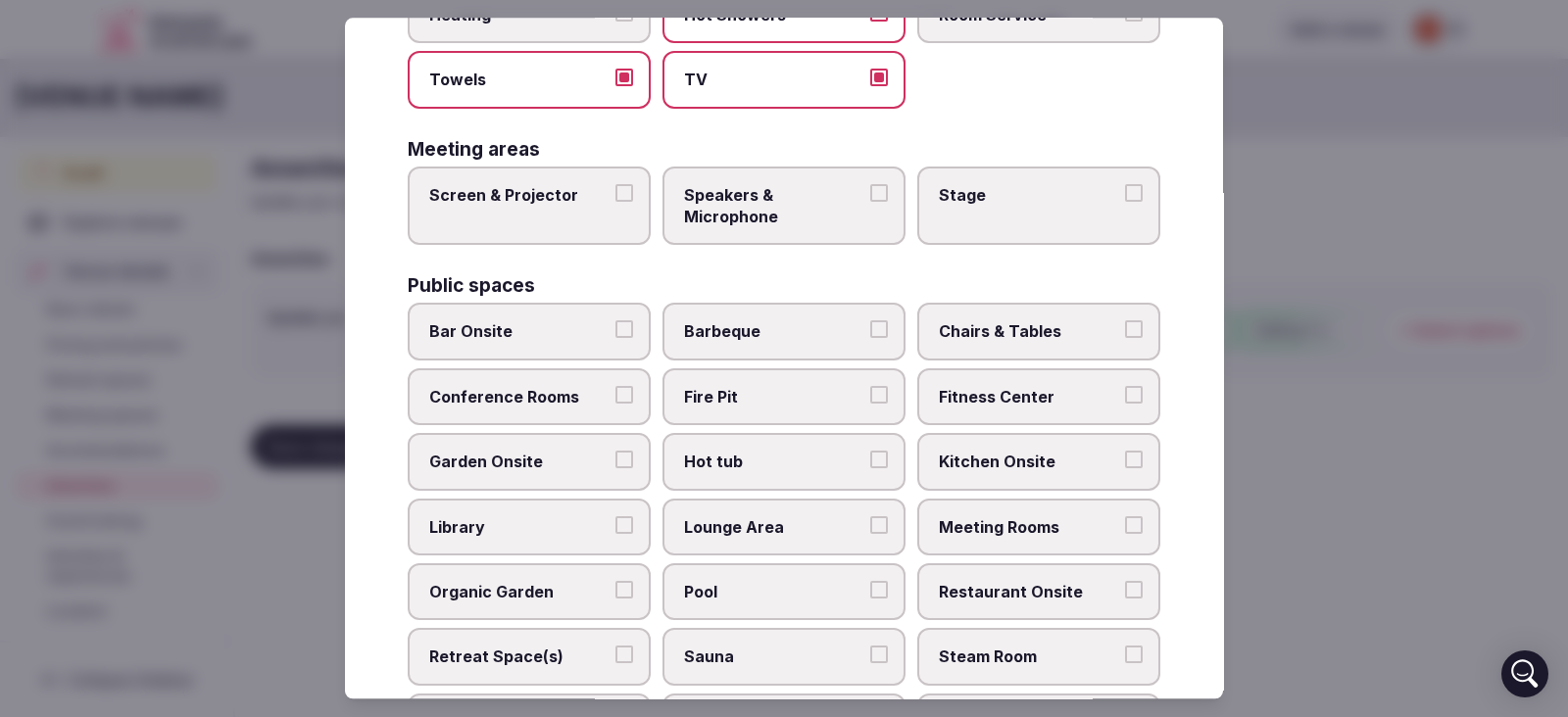 scroll, scrollTop: 578, scrollLeft: 0, axis: vertical 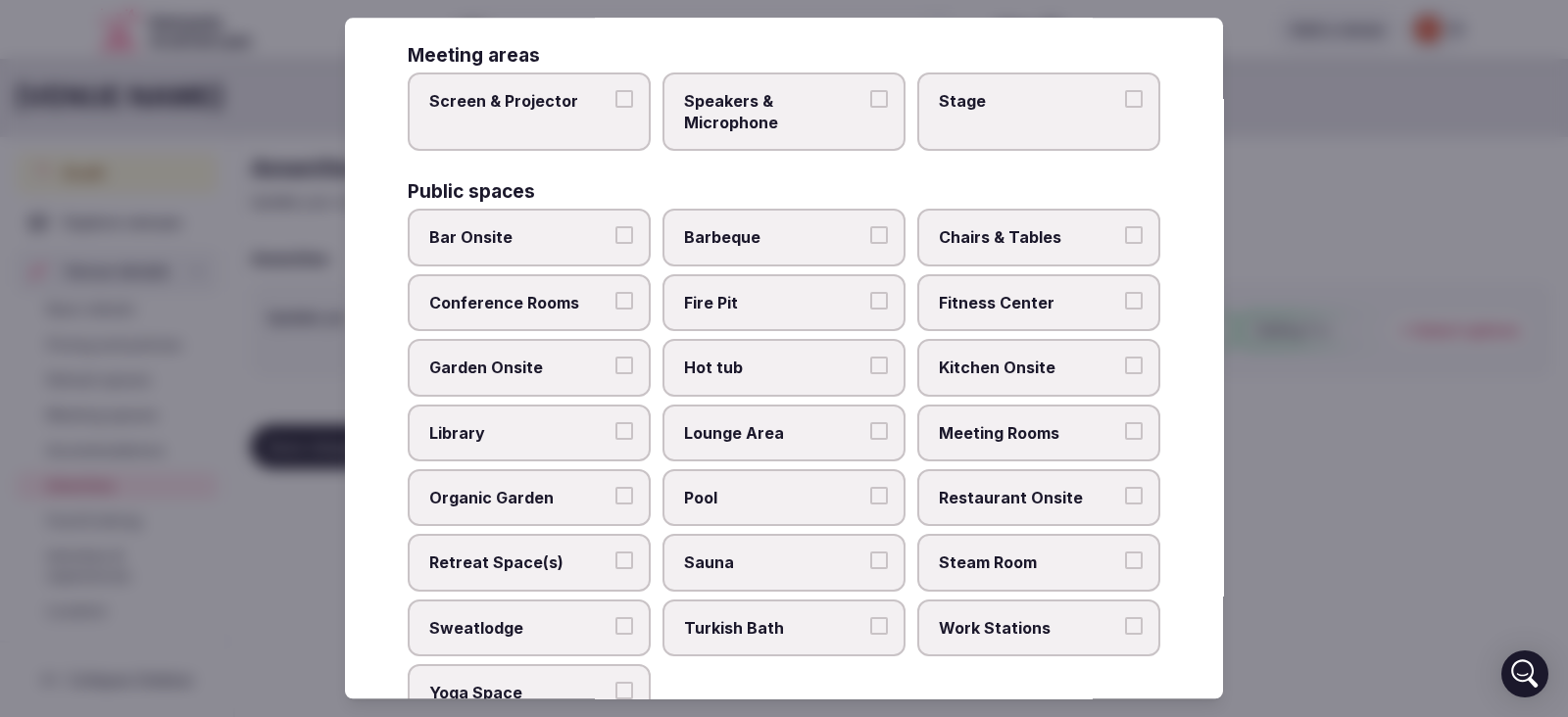 click on "Barbeque" at bounding box center [784, 238] 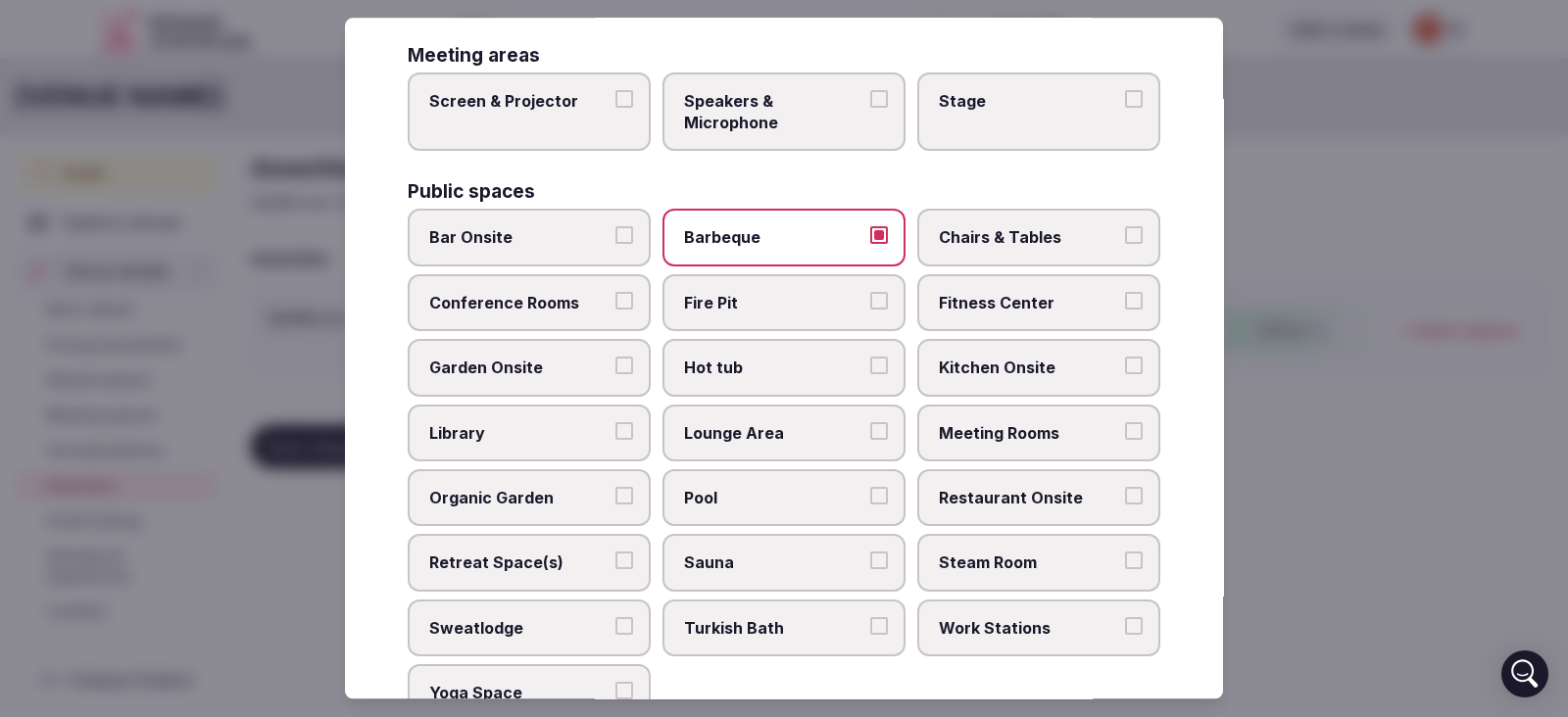 click on "Chairs & Tables" at bounding box center (1134, 236) 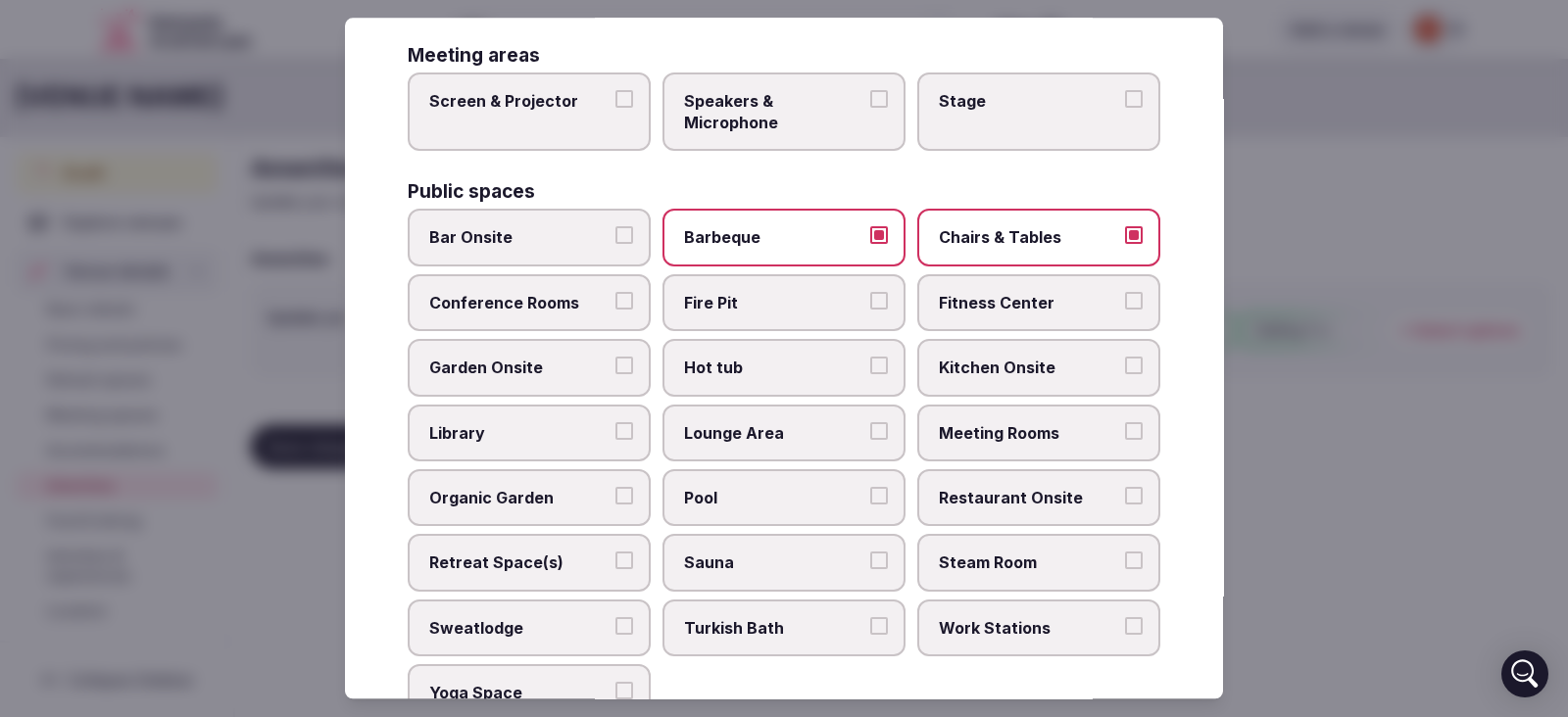 click on "Fitness Center" at bounding box center [1134, 301] 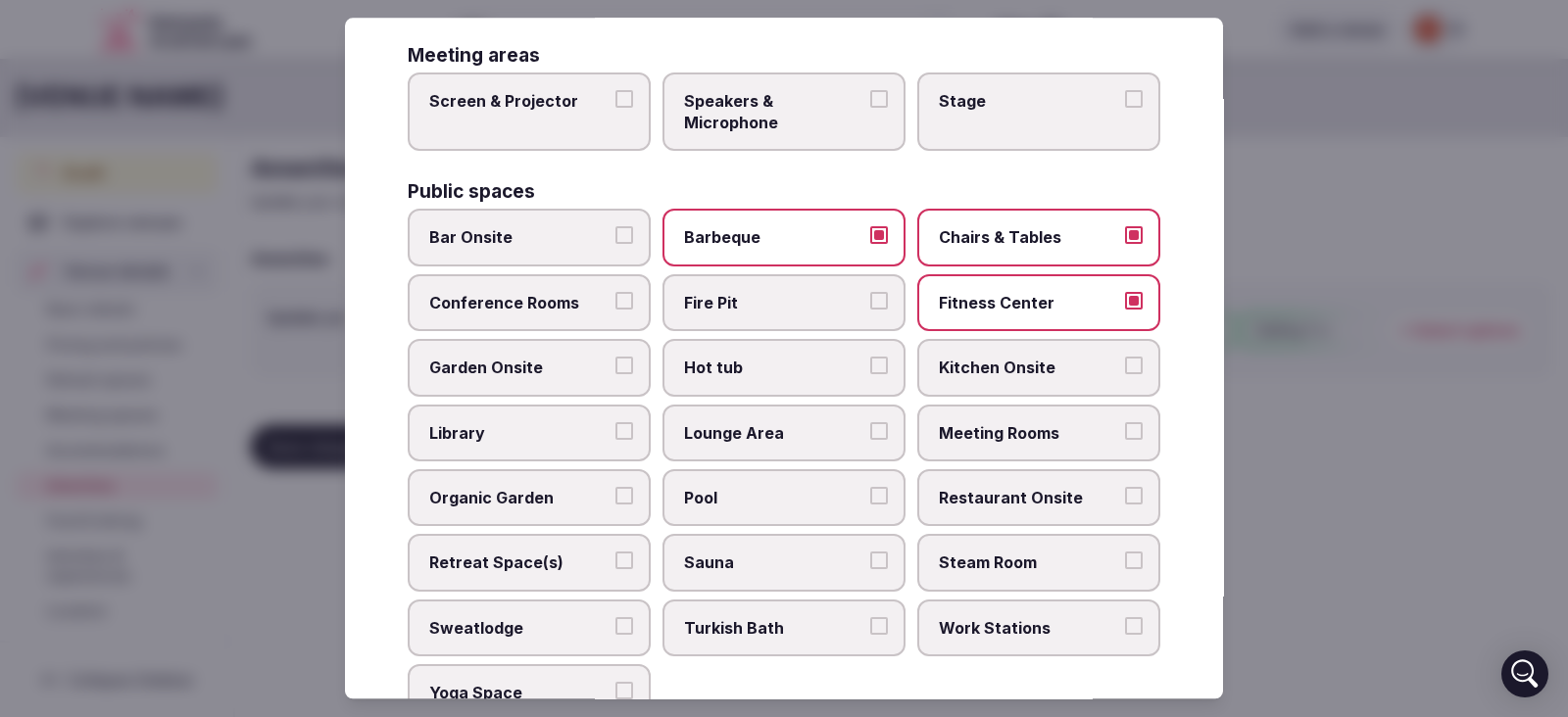 click on "Kitchen Onsite" at bounding box center (1039, 368) 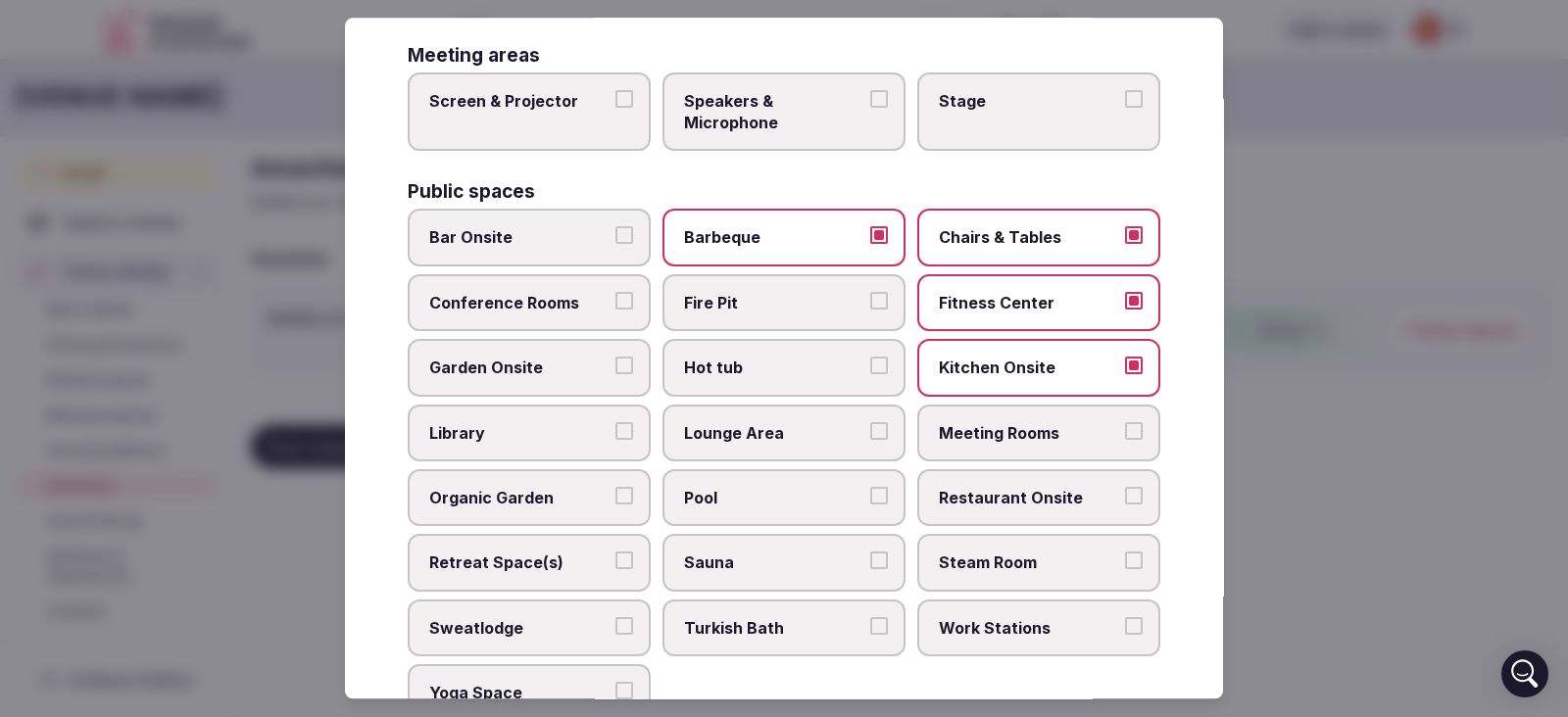 click on "Garden Onsite" at bounding box center (519, 368) 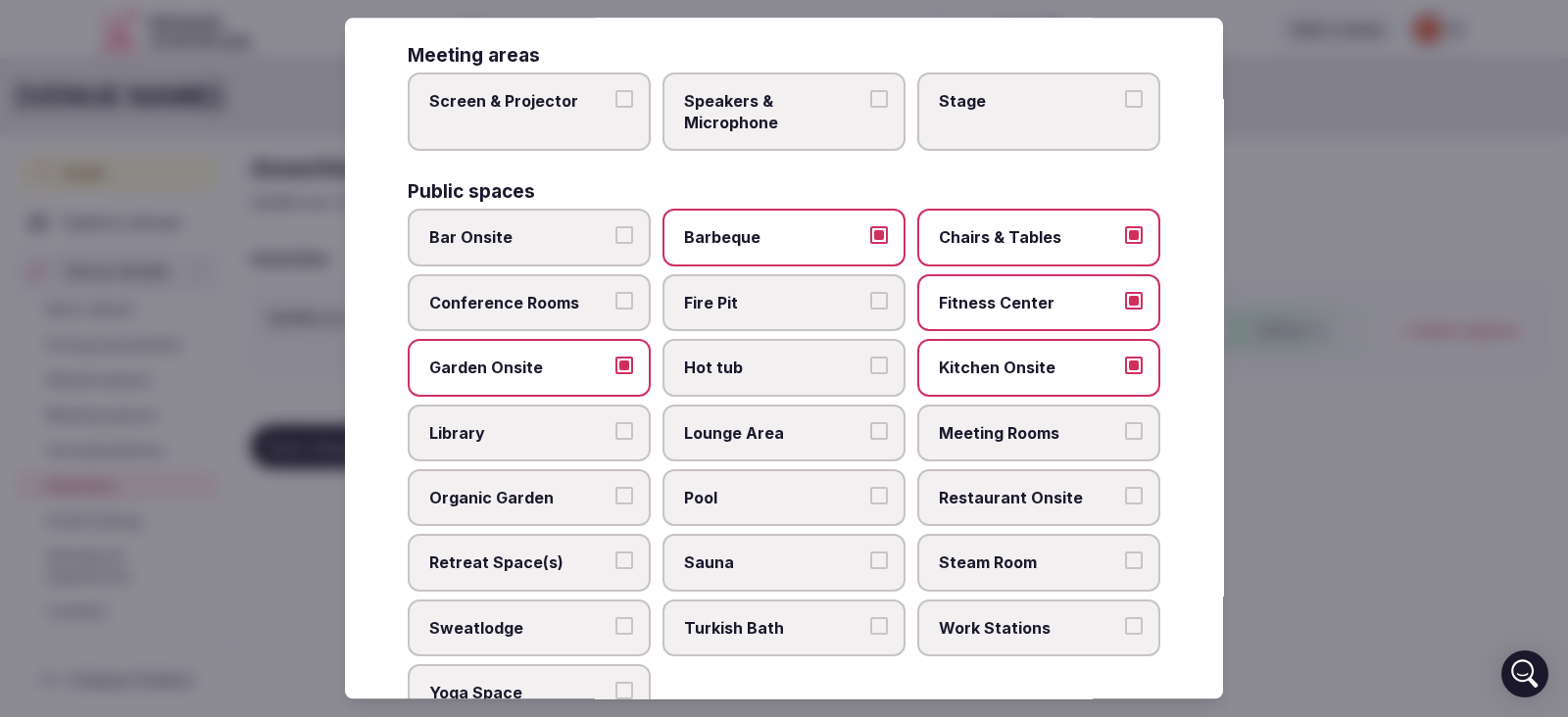 click on "Lounge Area" at bounding box center [784, 433] 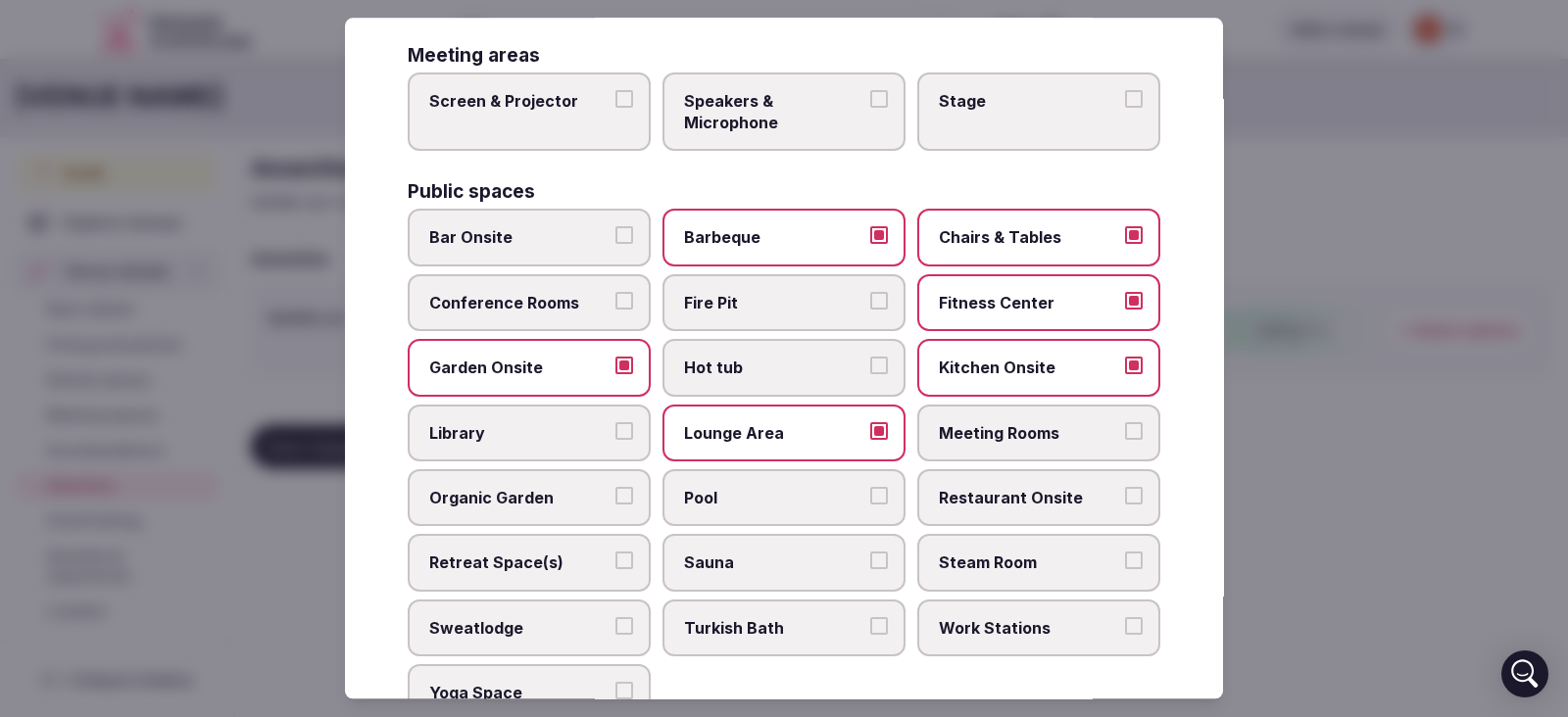 click on "Pool" at bounding box center (879, 496) 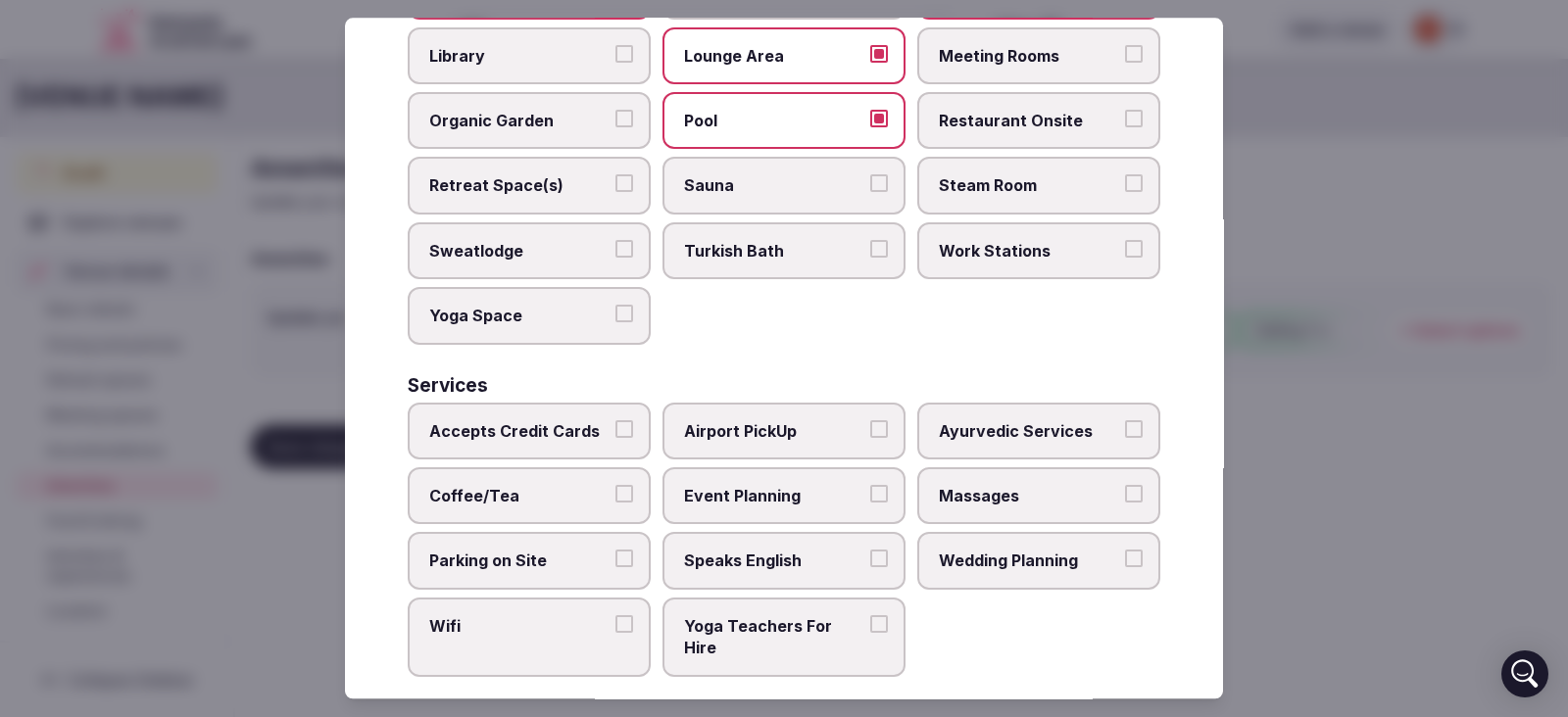 scroll, scrollTop: 1055, scrollLeft: 0, axis: vertical 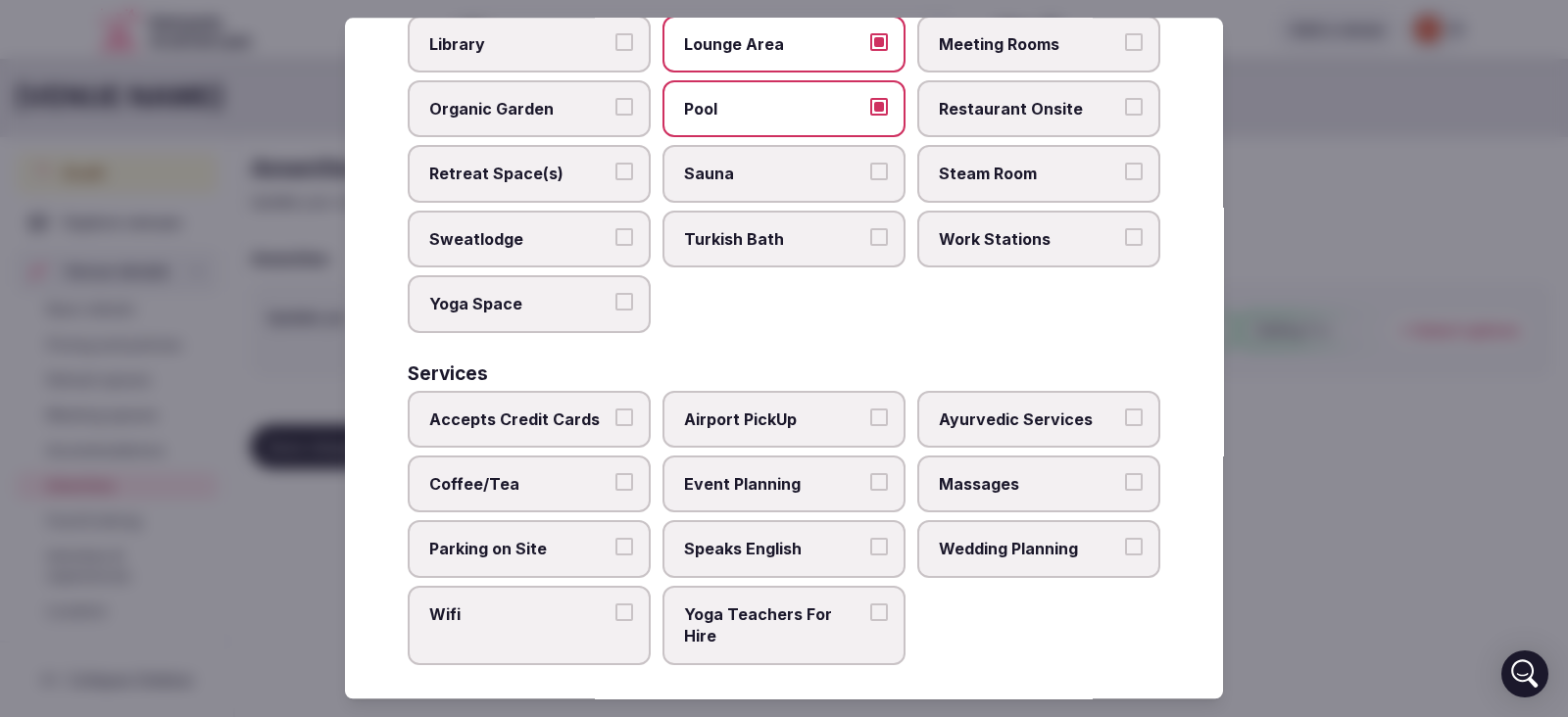 click on "Massages" at bounding box center [1134, 482] 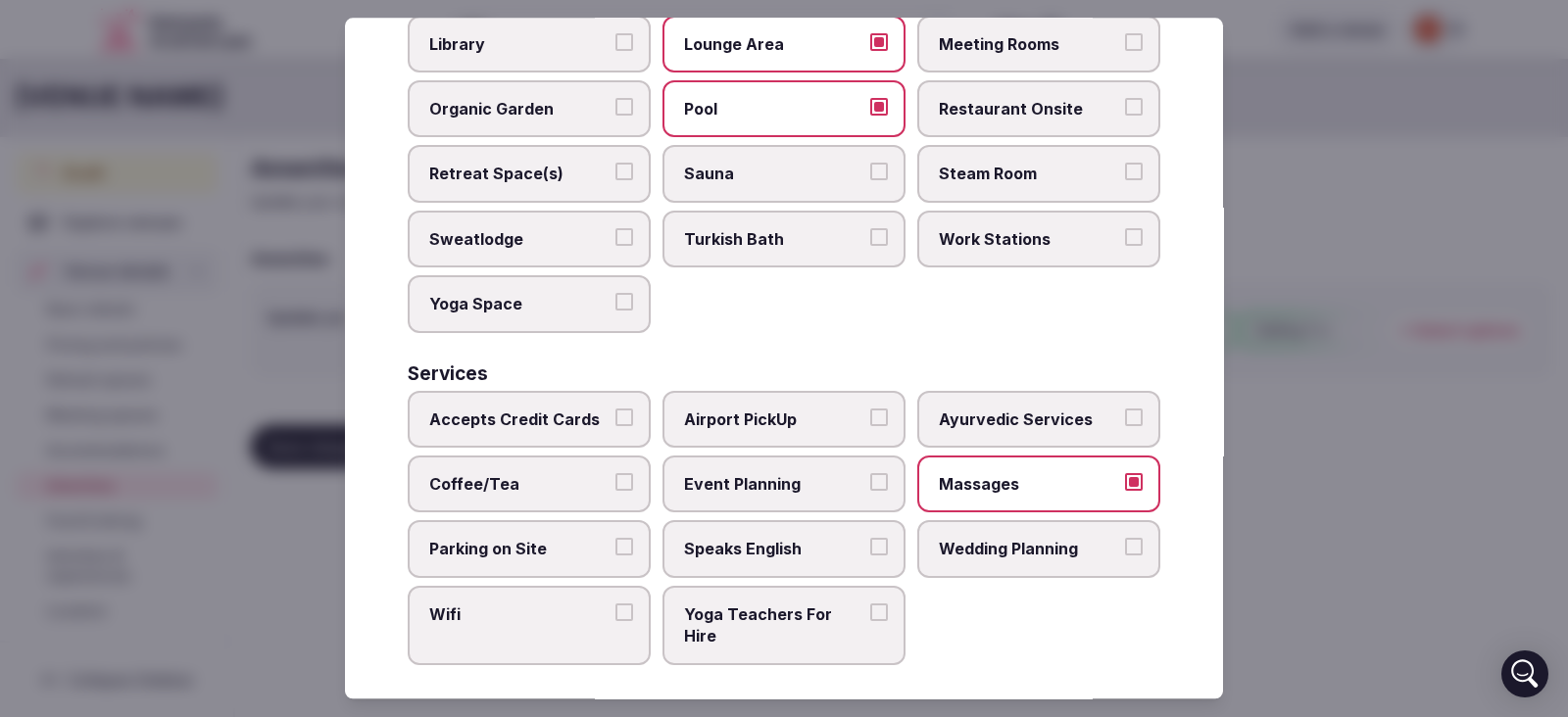 click on "Wifi" at bounding box center (624, 612) 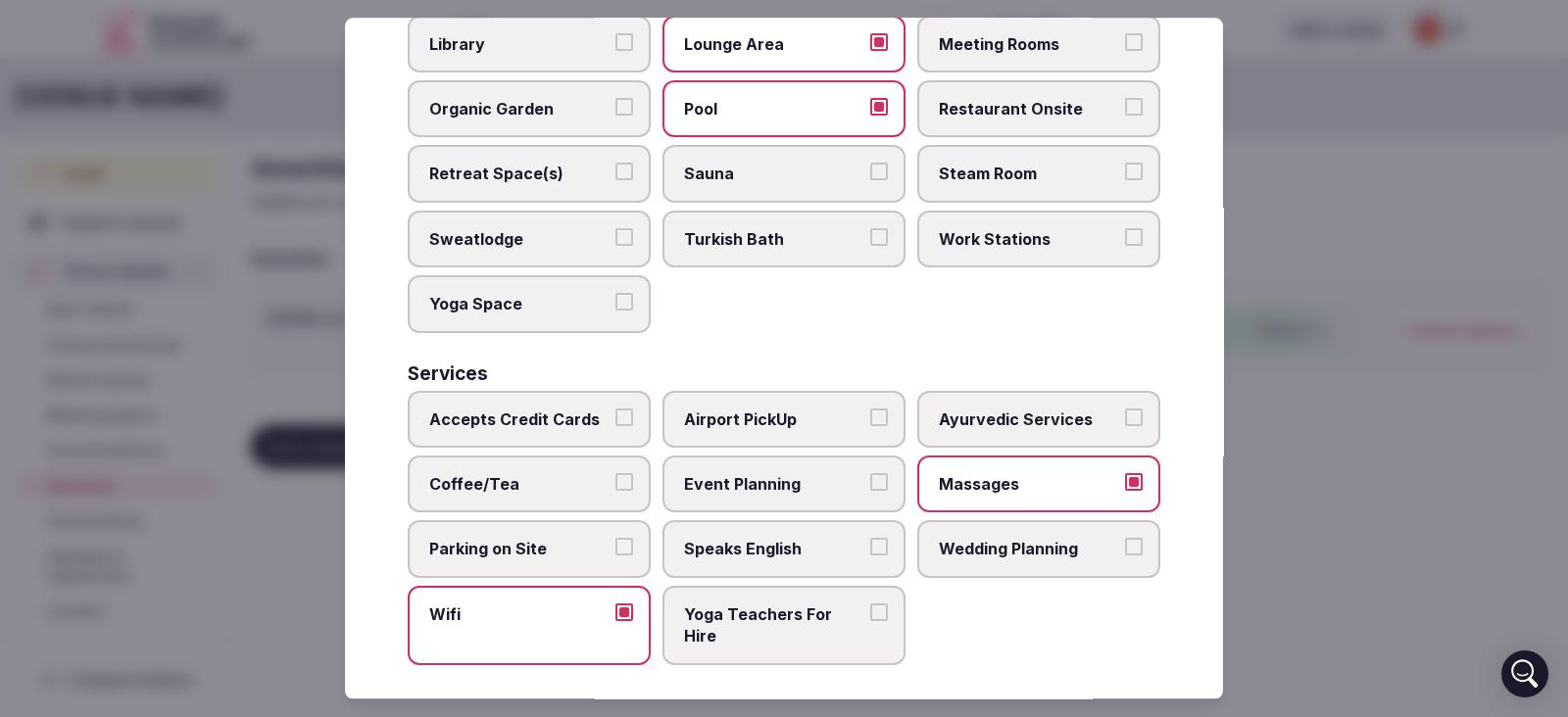 click on "Airport PickUp" at bounding box center [879, 417] 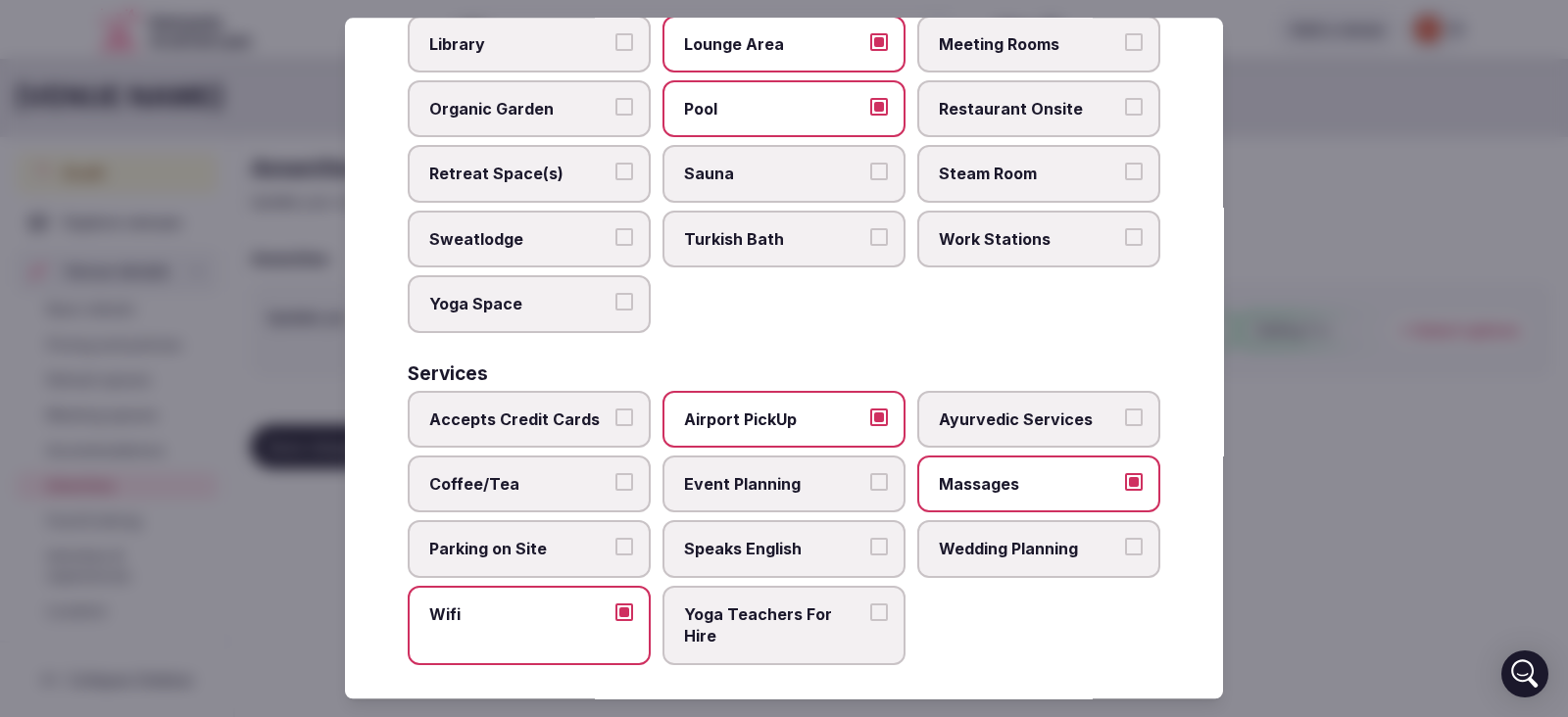click on "Accepts Credit Cards" at bounding box center (624, 417) 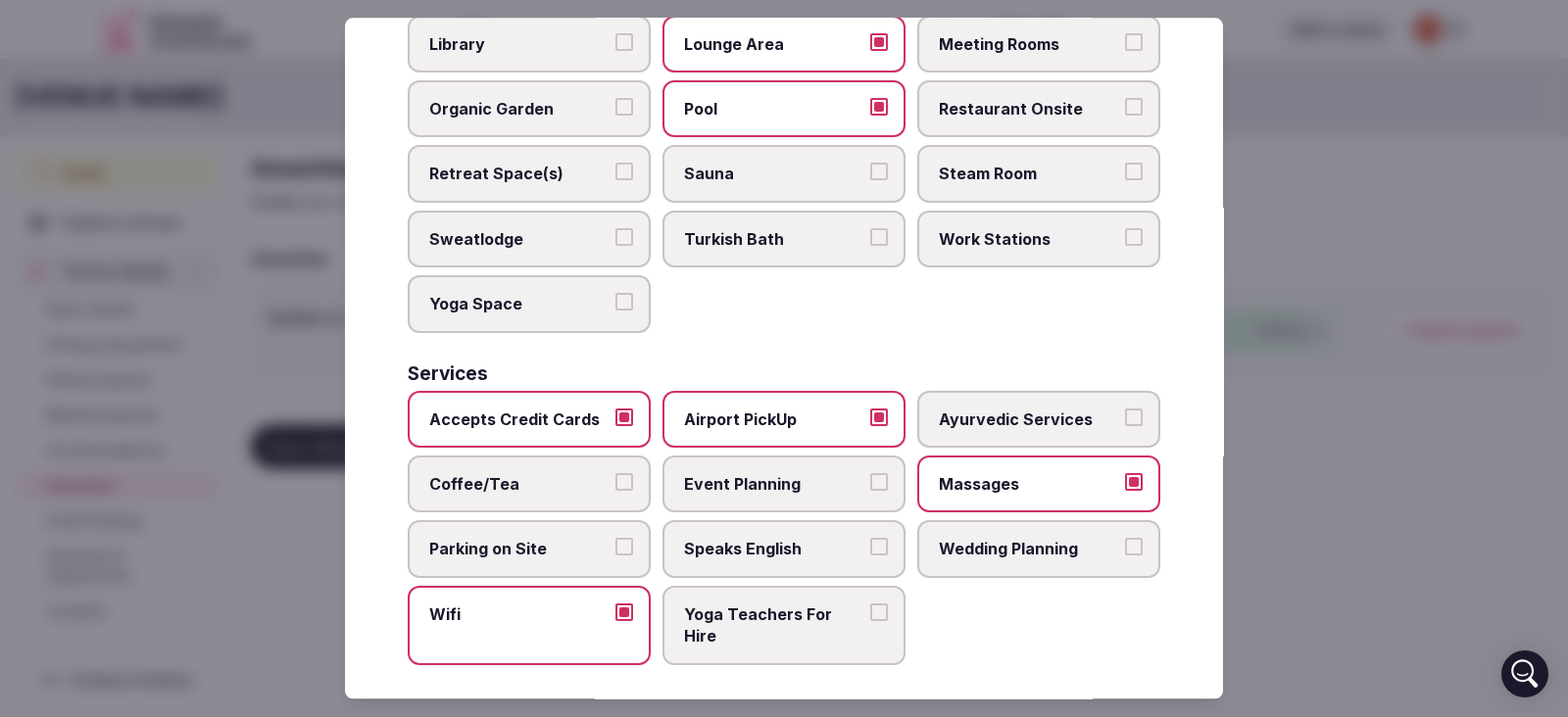 click on "Parking on Site" at bounding box center (529, 550) 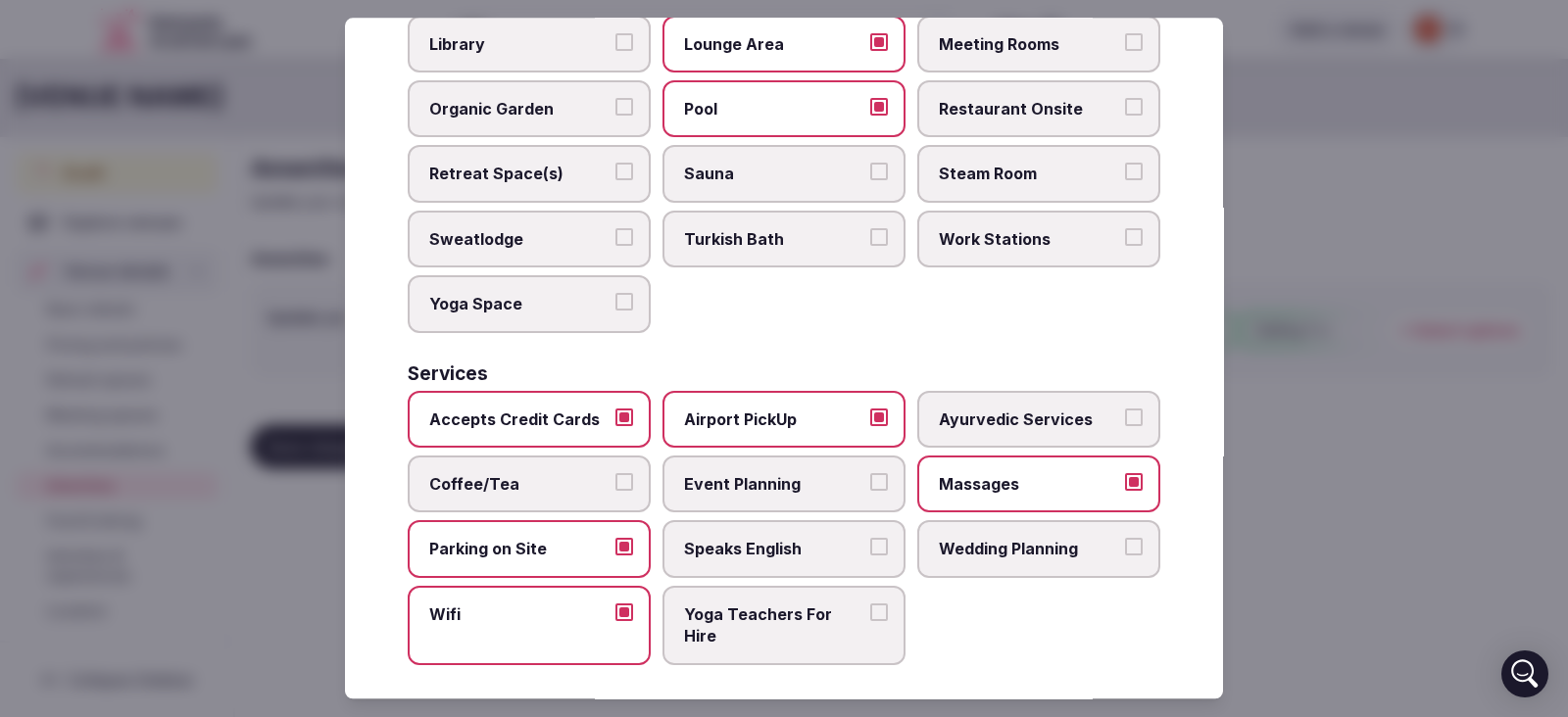 click on "Speaks English" at bounding box center [774, 550] 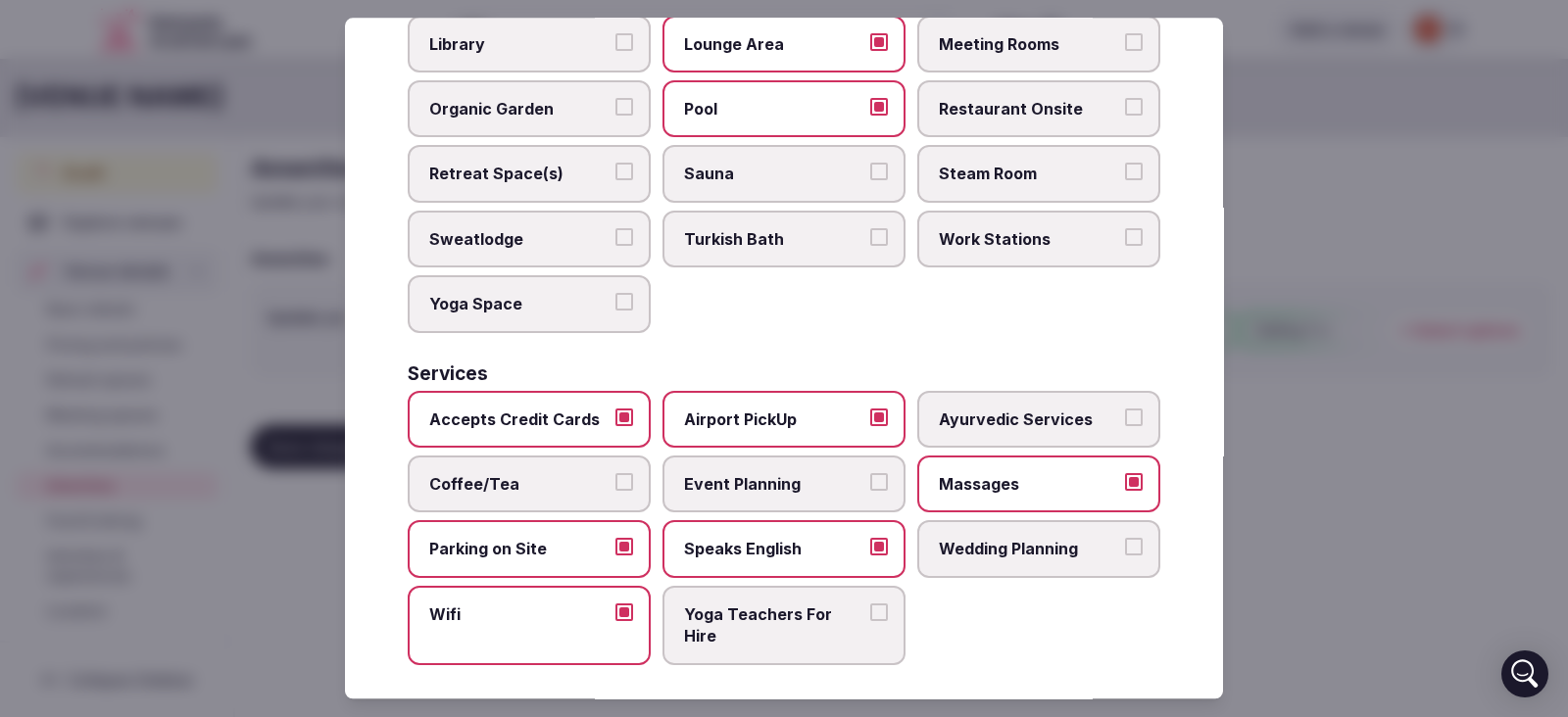 click on "Event Planning" at bounding box center [784, 484] 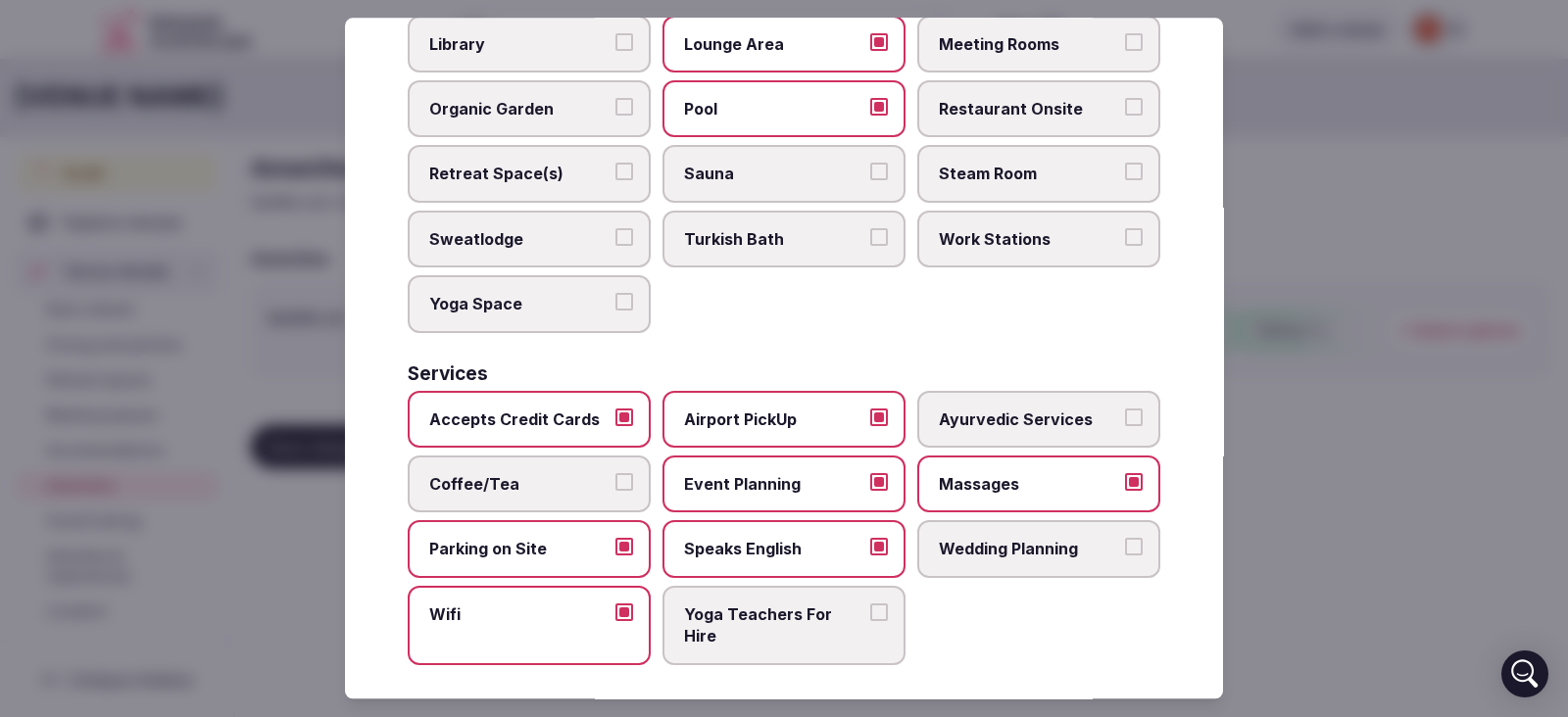 click on "Coffee/Tea" at bounding box center (624, 482) 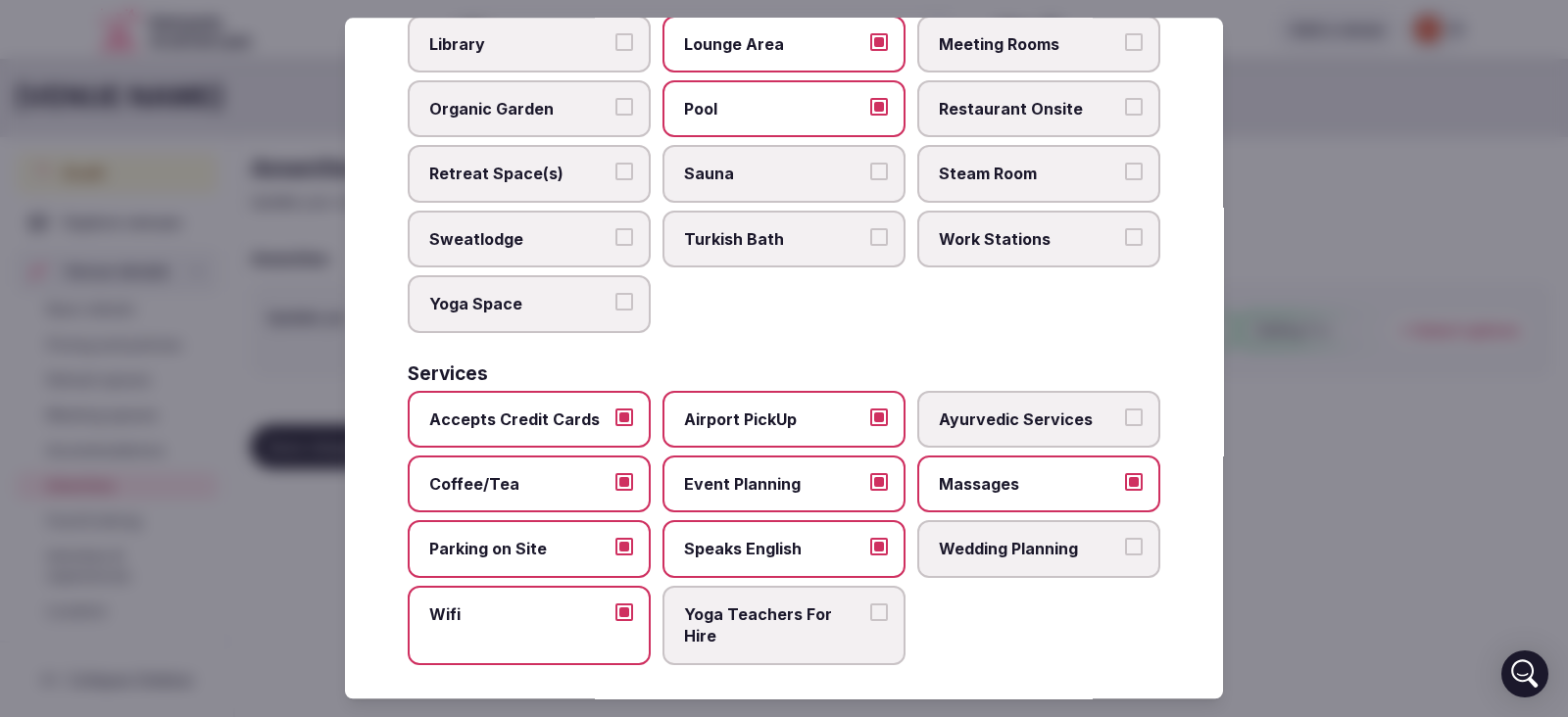 click on "Yoga Space" at bounding box center [624, 303] 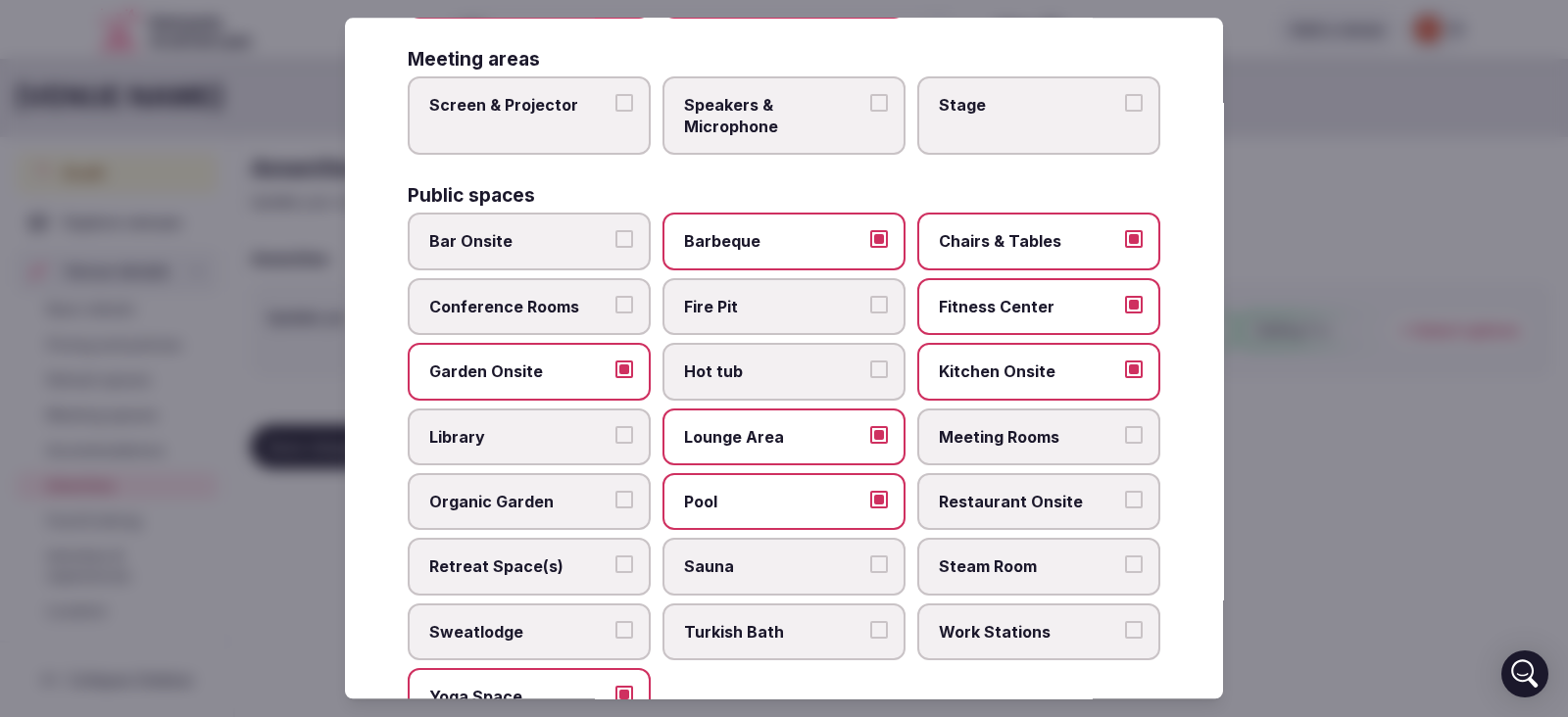 scroll, scrollTop: 657, scrollLeft: 0, axis: vertical 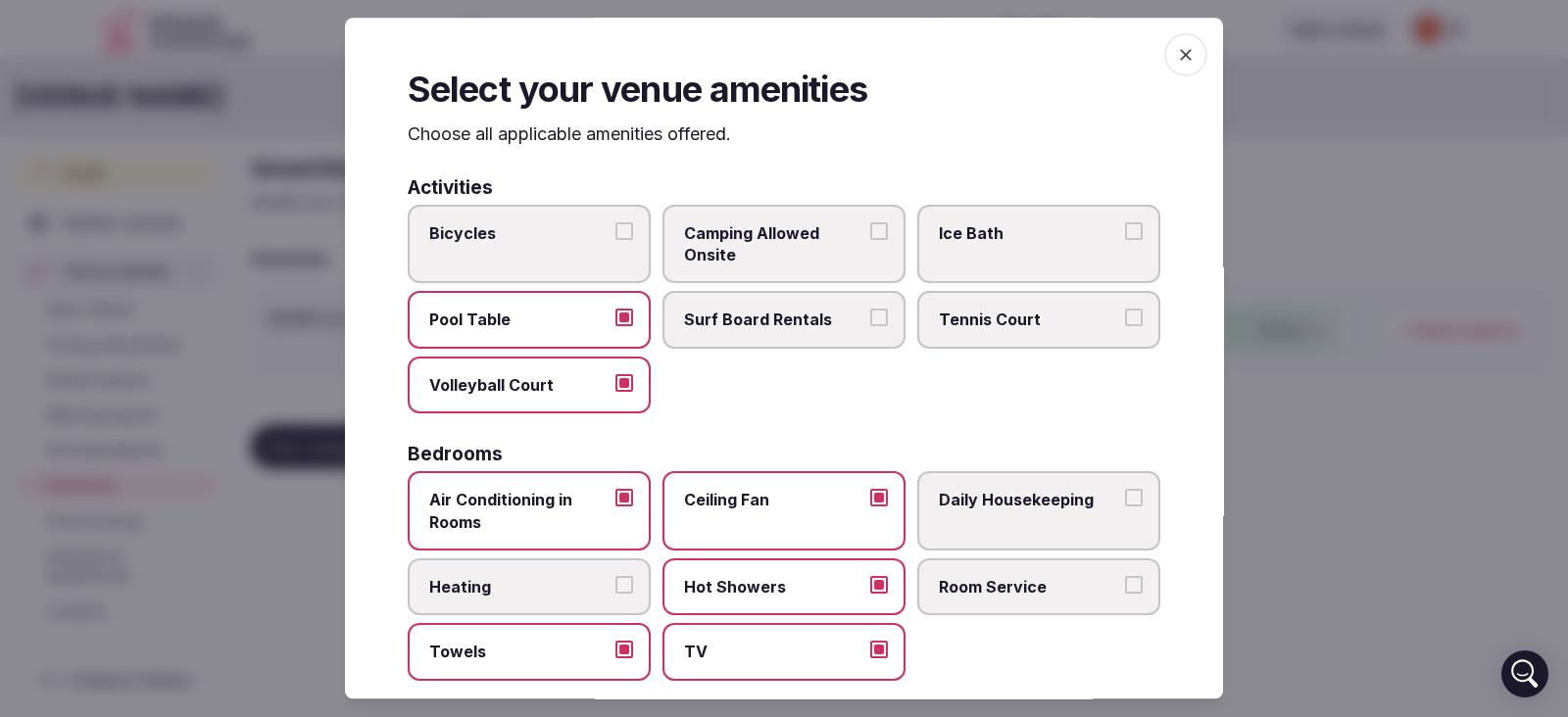 click 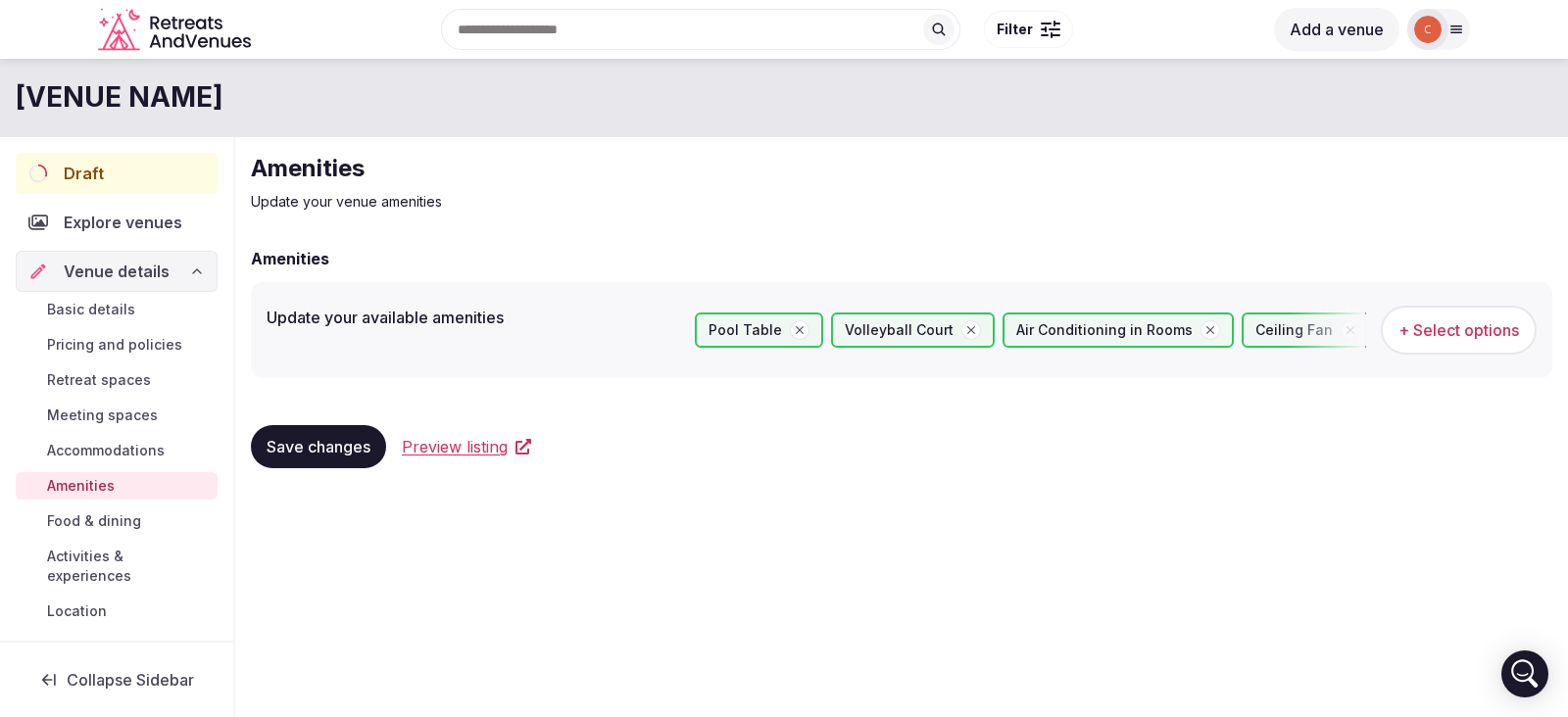 click on "Save changes" at bounding box center [318, 447] 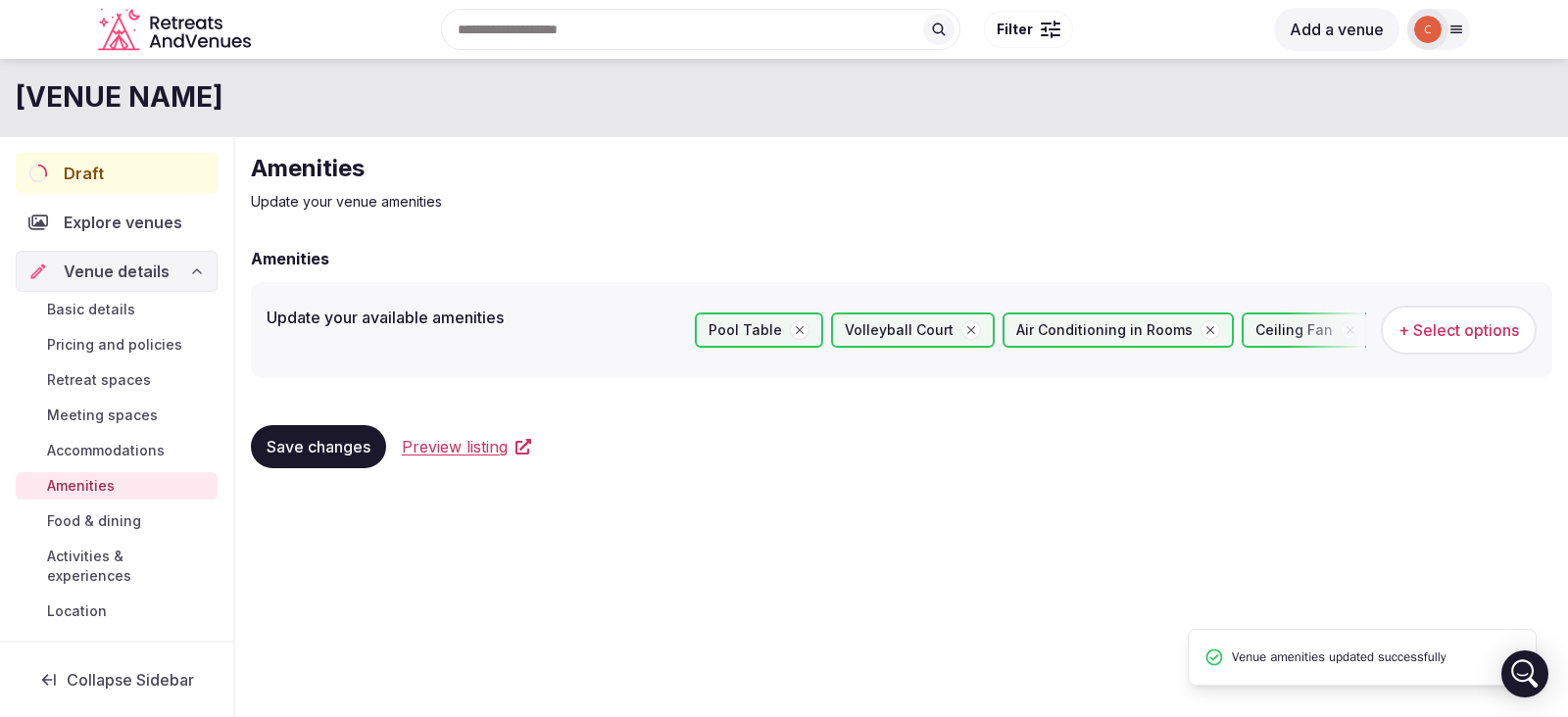 click on "Food & dining" at bounding box center [94, 521] 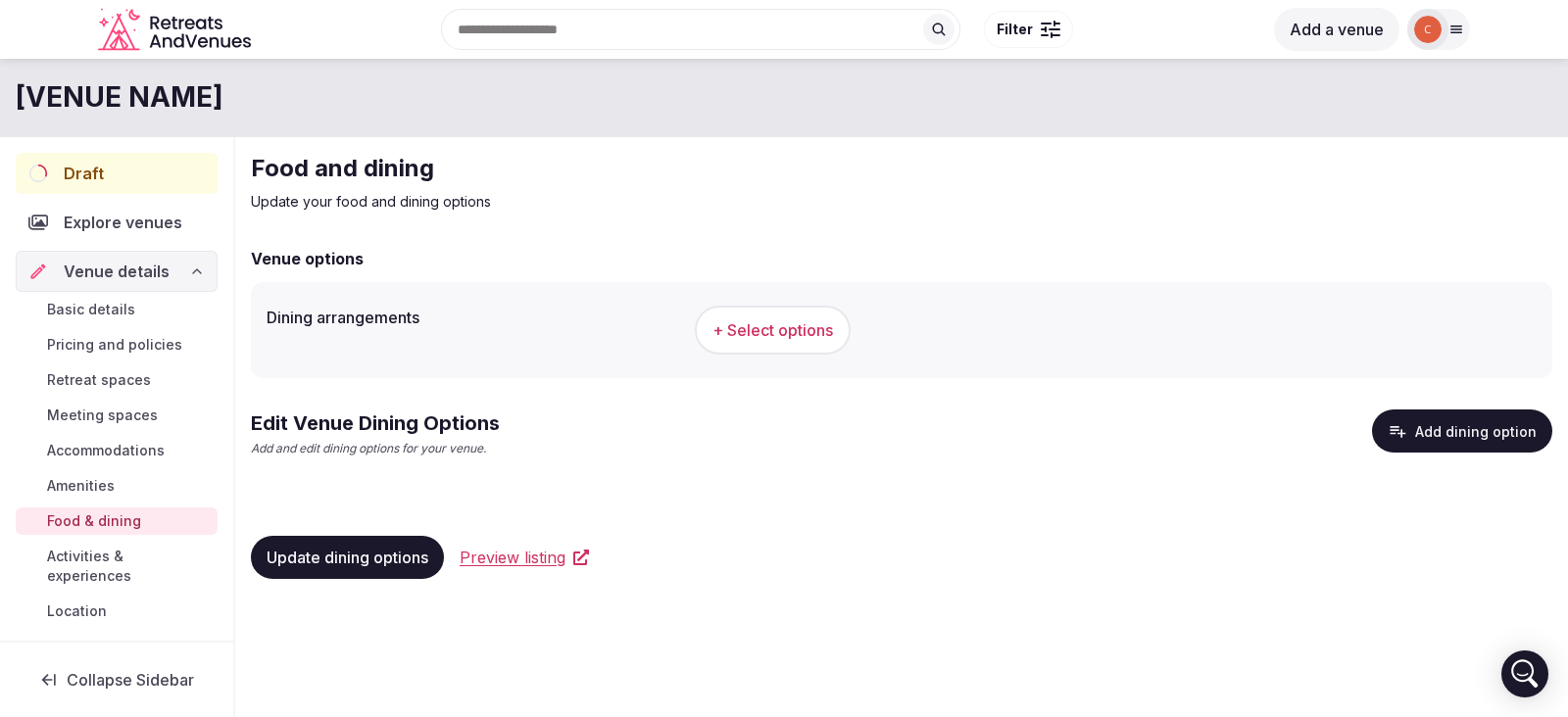 click on "+ Select options" at bounding box center (772, 330) 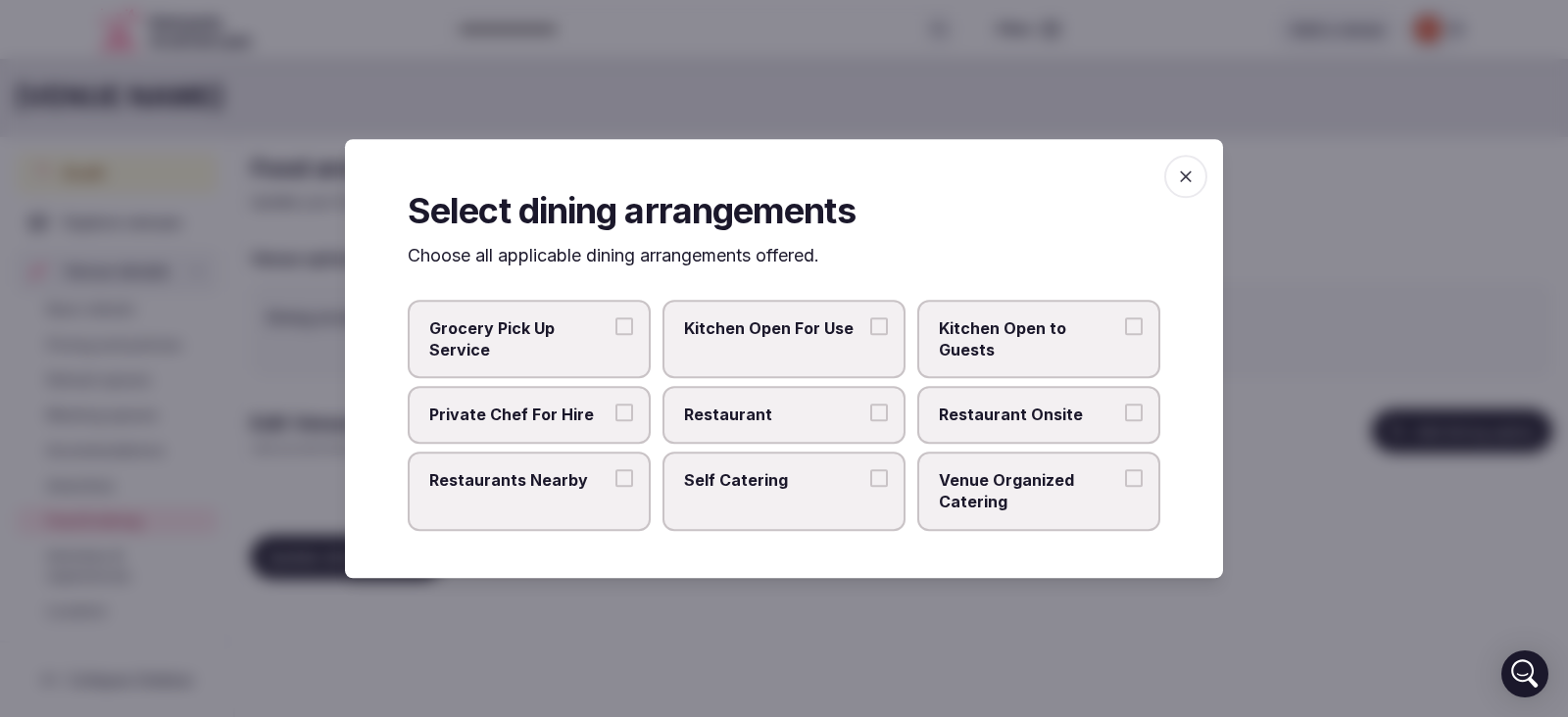 click on "Kitchen Open For Use" at bounding box center (784, 339) 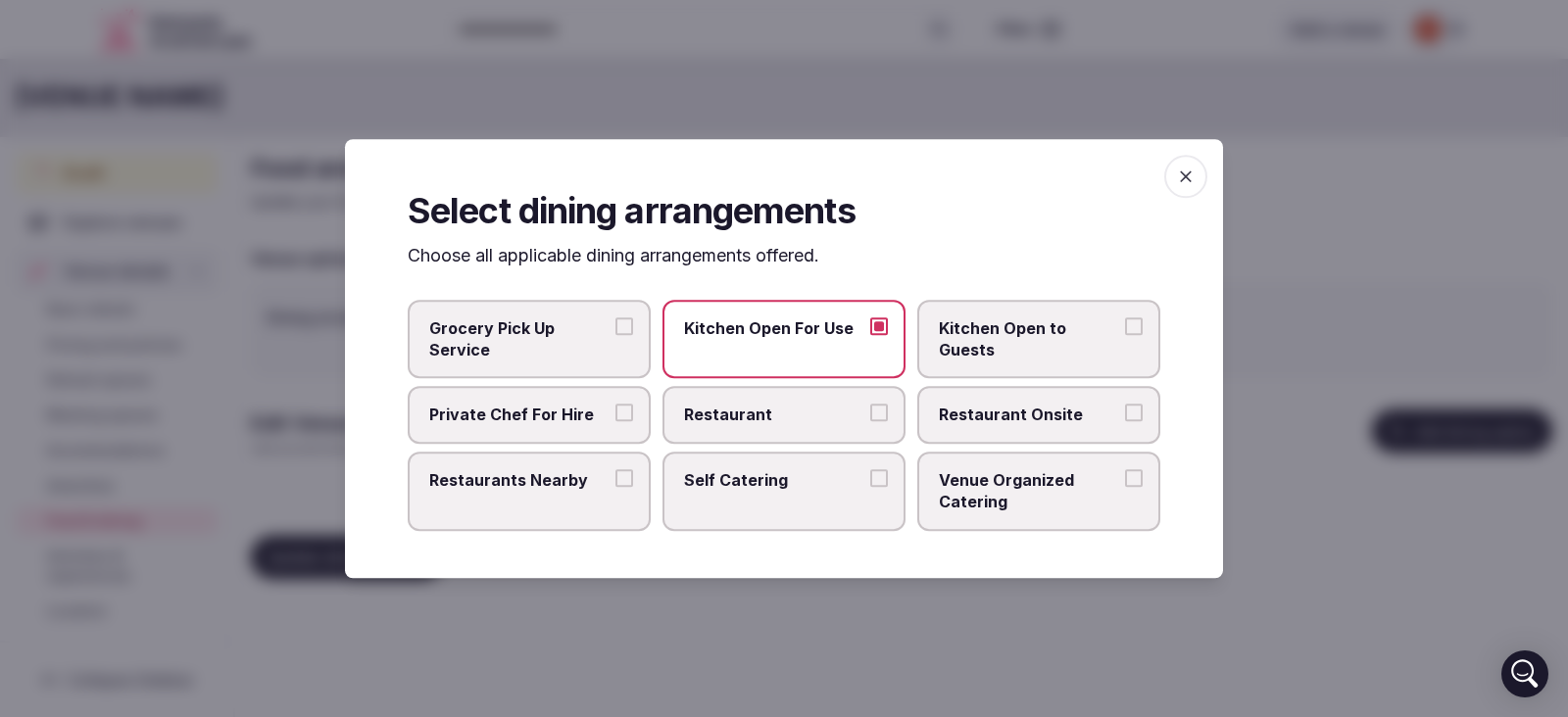 click on "Kitchen Open to Guests" at bounding box center [1039, 339] 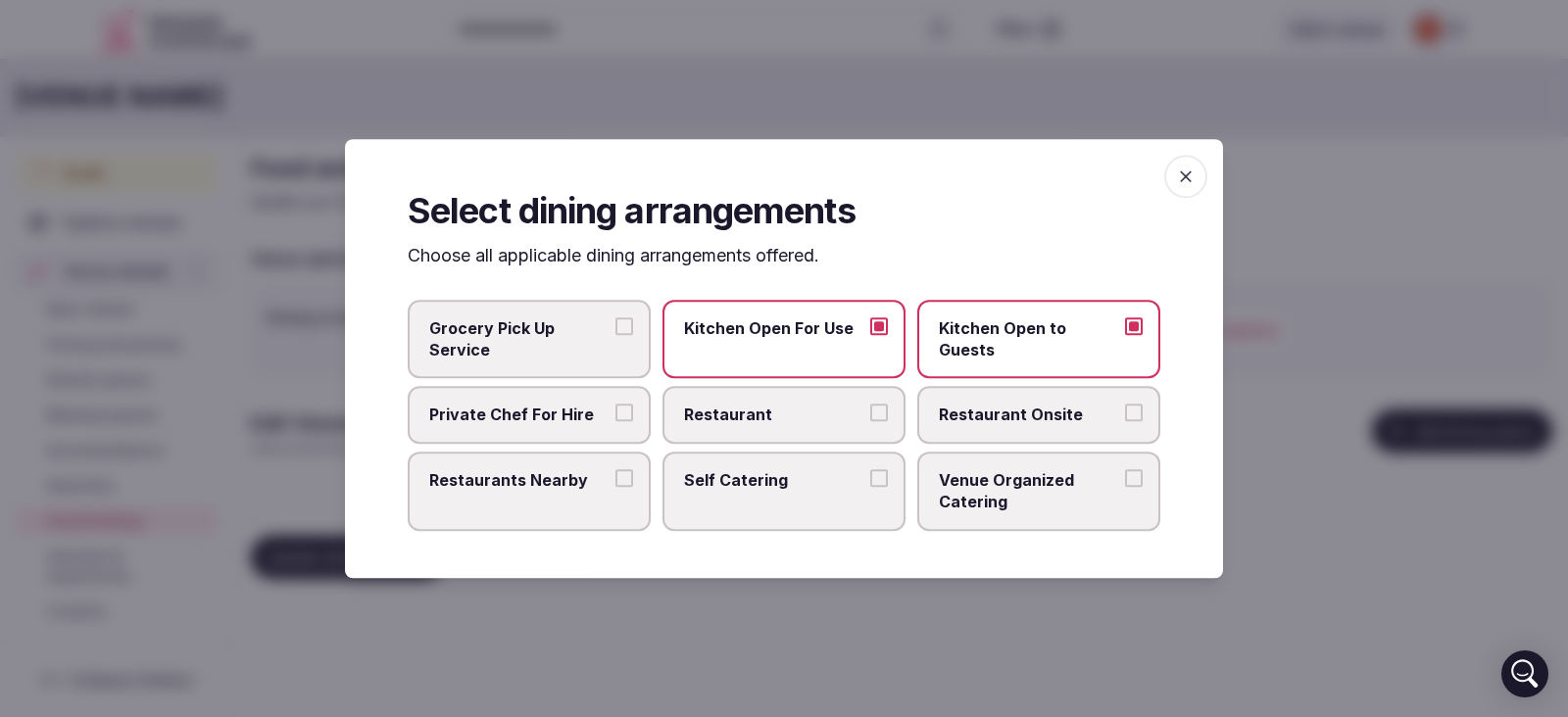 click on "Restaurants Nearby" at bounding box center [624, 478] 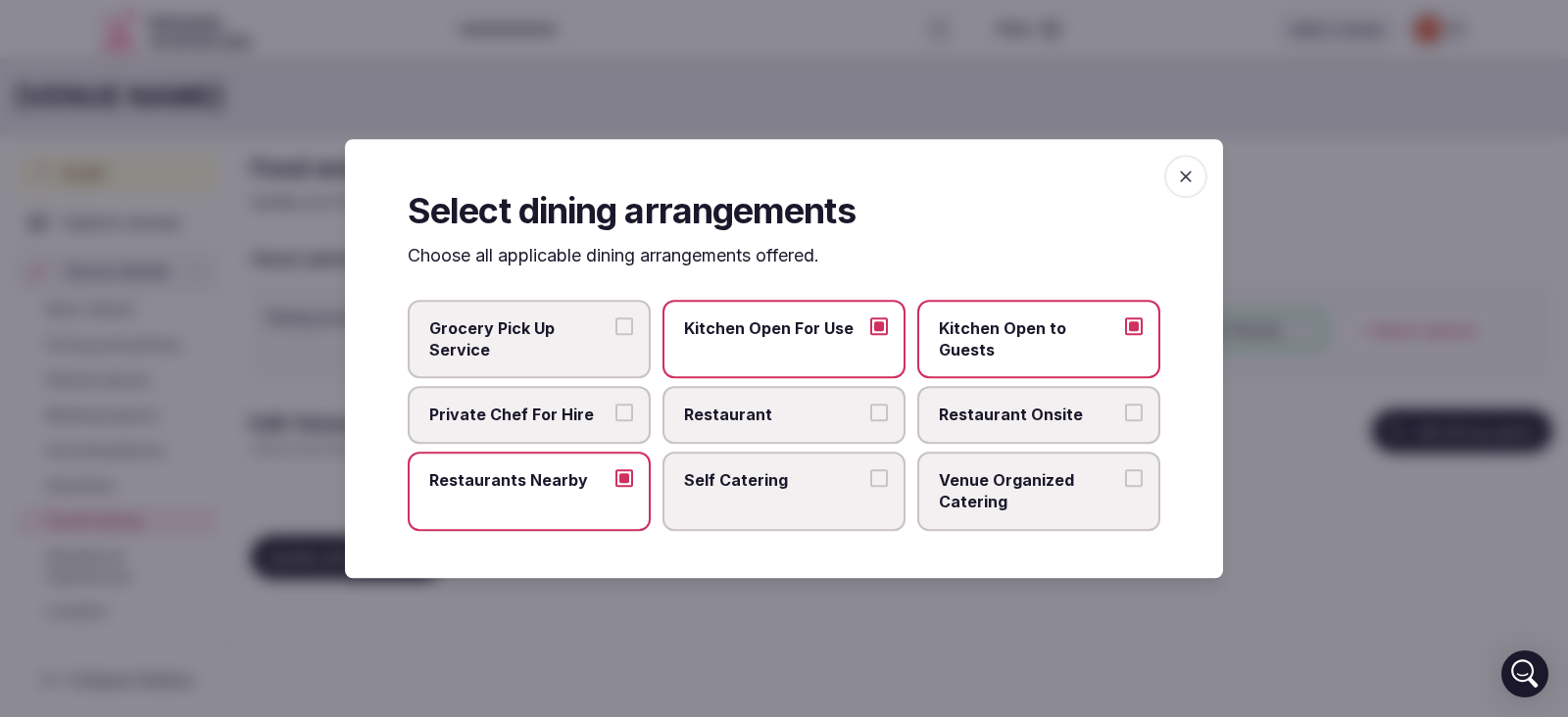 click on "Private Chef For Hire" at bounding box center (624, 413) 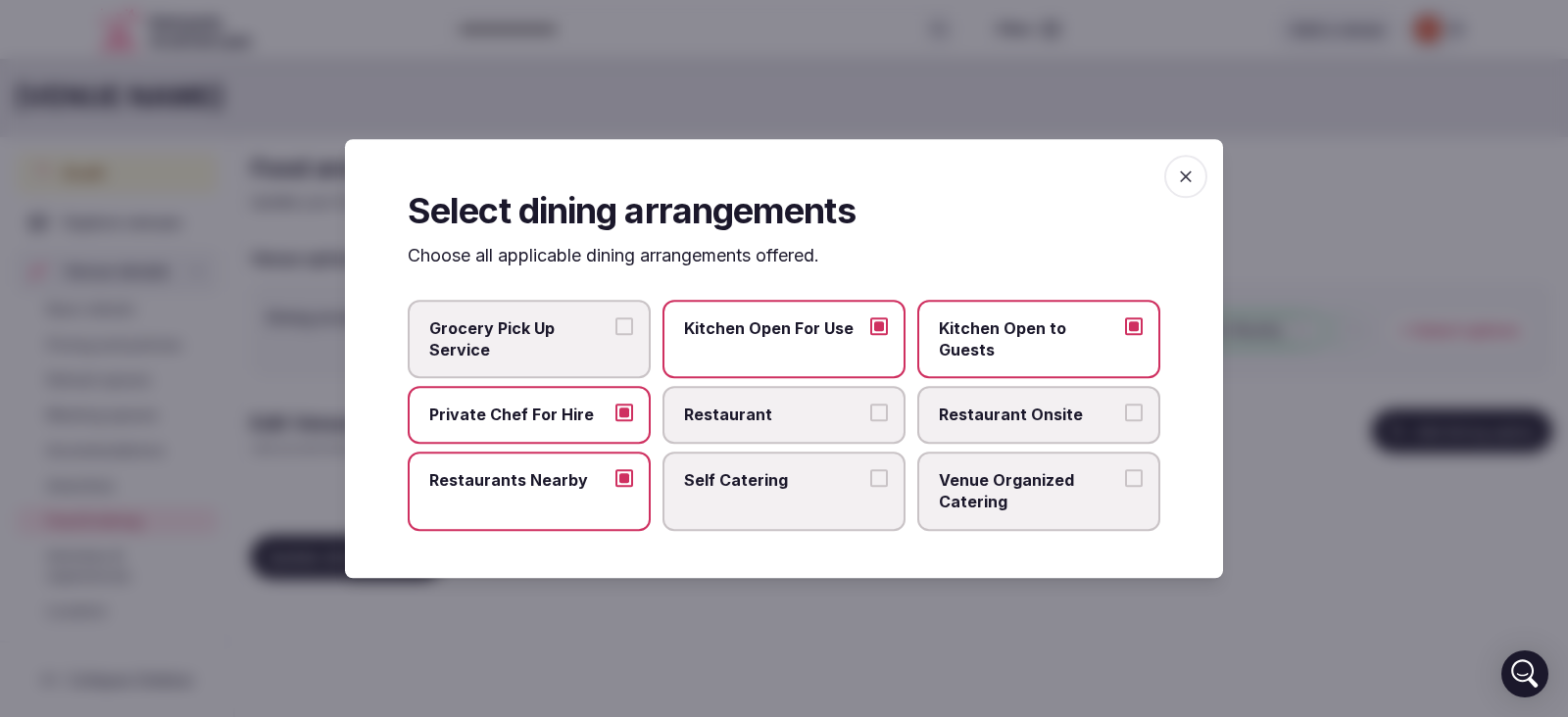 click on "Grocery Pick Up Service" at bounding box center [624, 326] 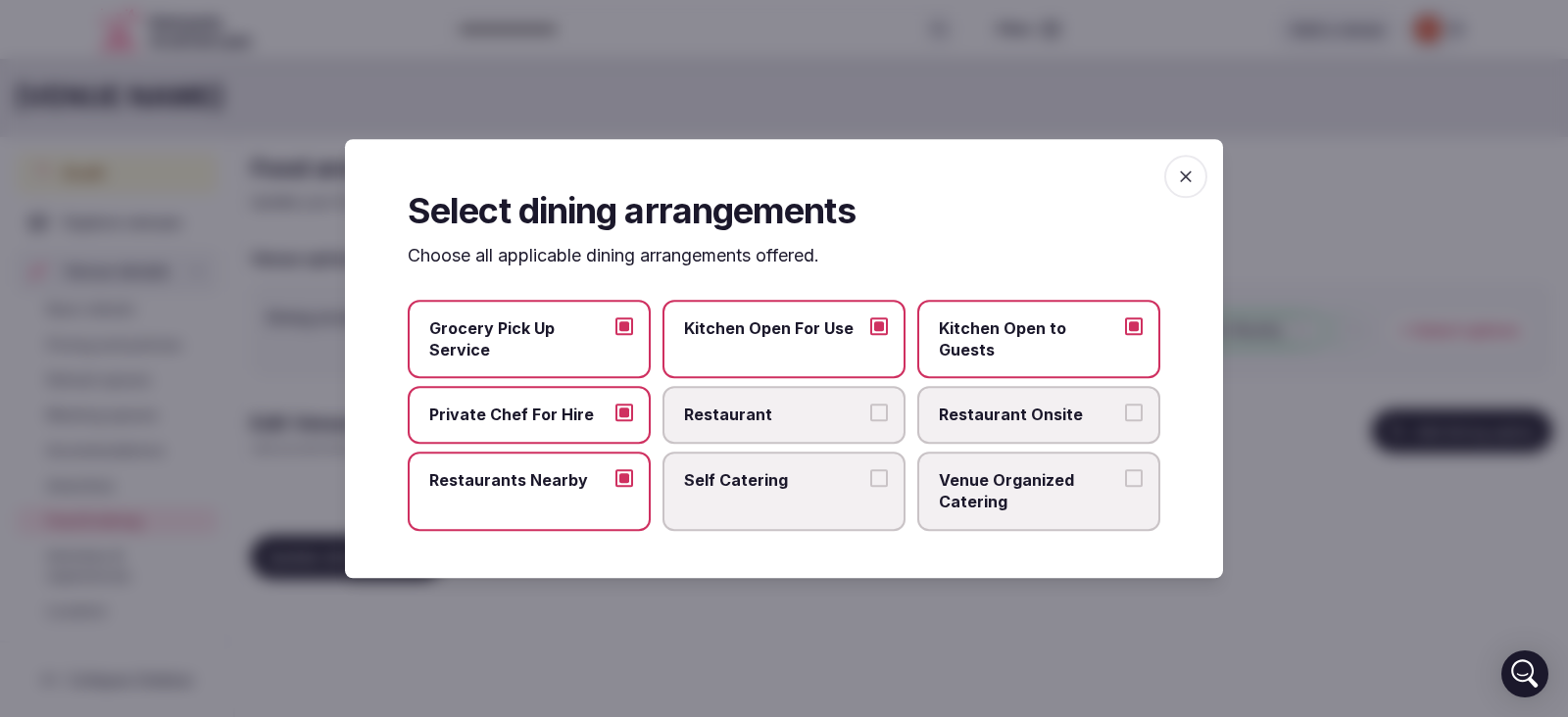click at bounding box center (1186, 176) 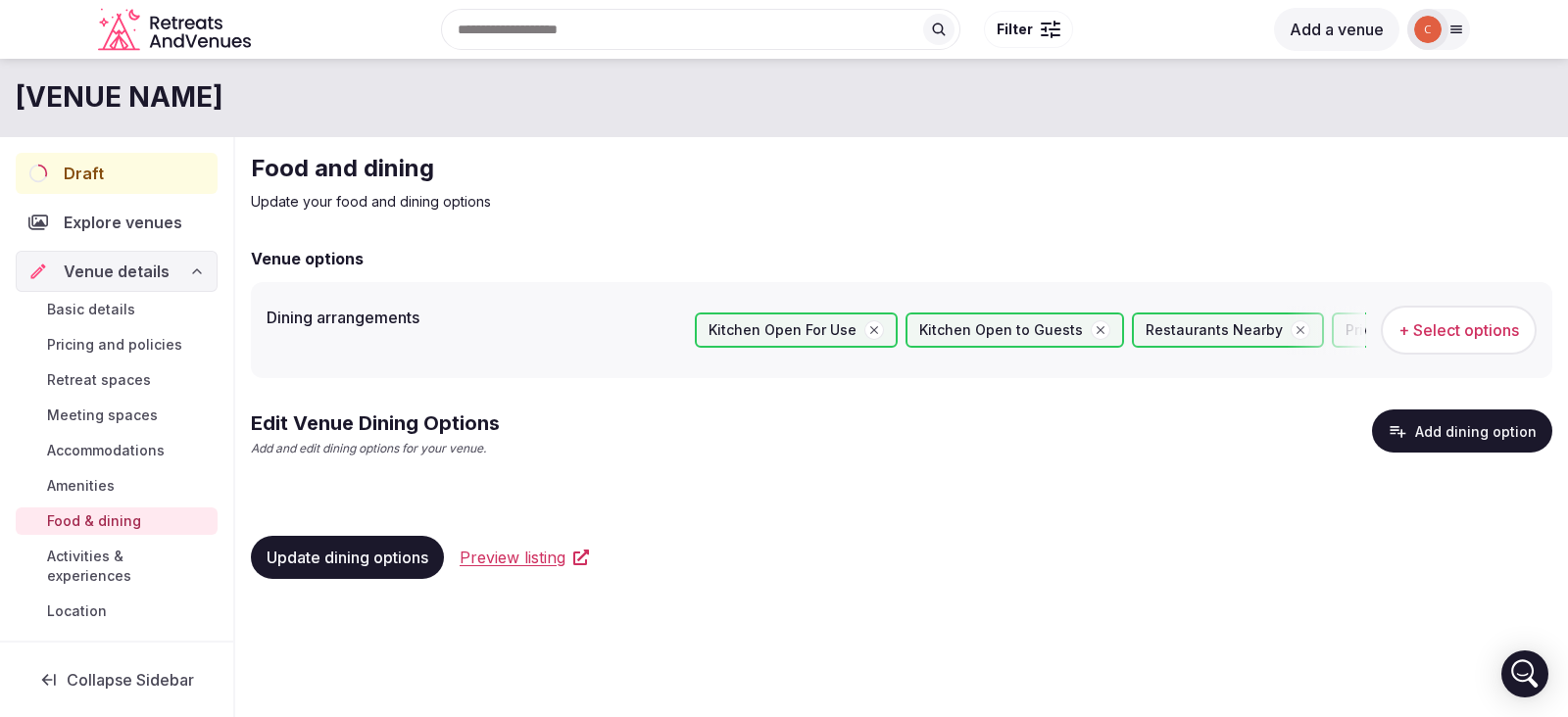 click on "Update dining options" at bounding box center [347, 557] 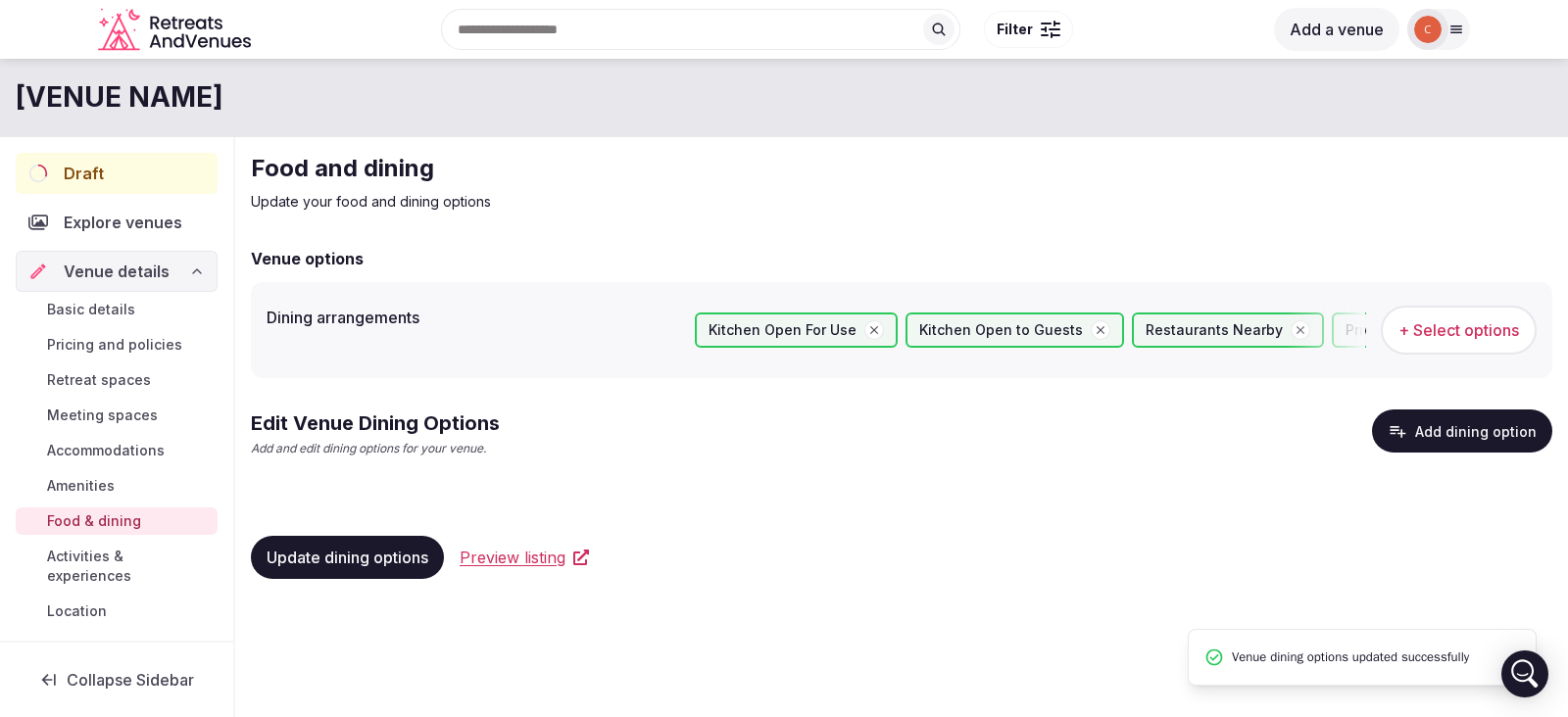 drag, startPoint x: 390, startPoint y: 562, endPoint x: 141, endPoint y: 564, distance: 249.00803 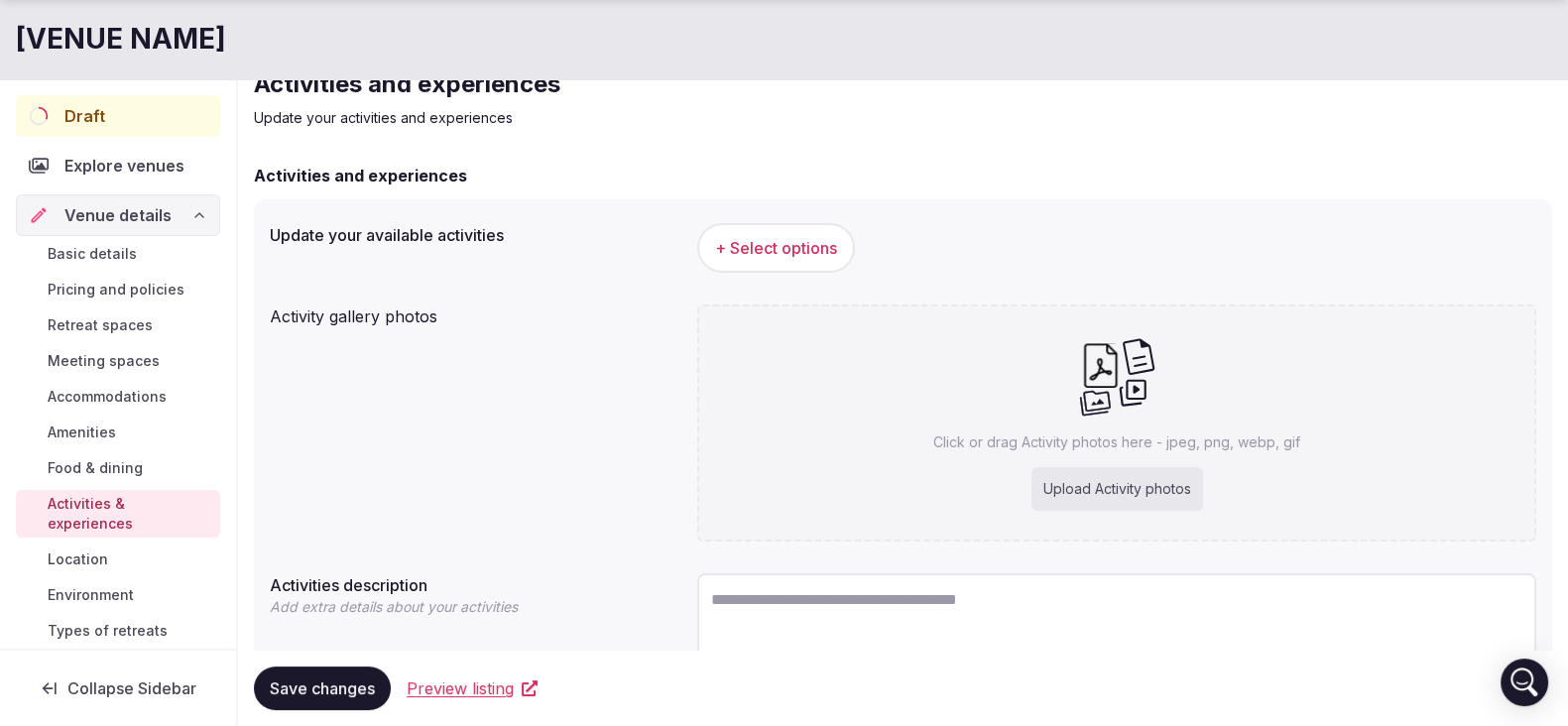 scroll, scrollTop: 89, scrollLeft: 0, axis: vertical 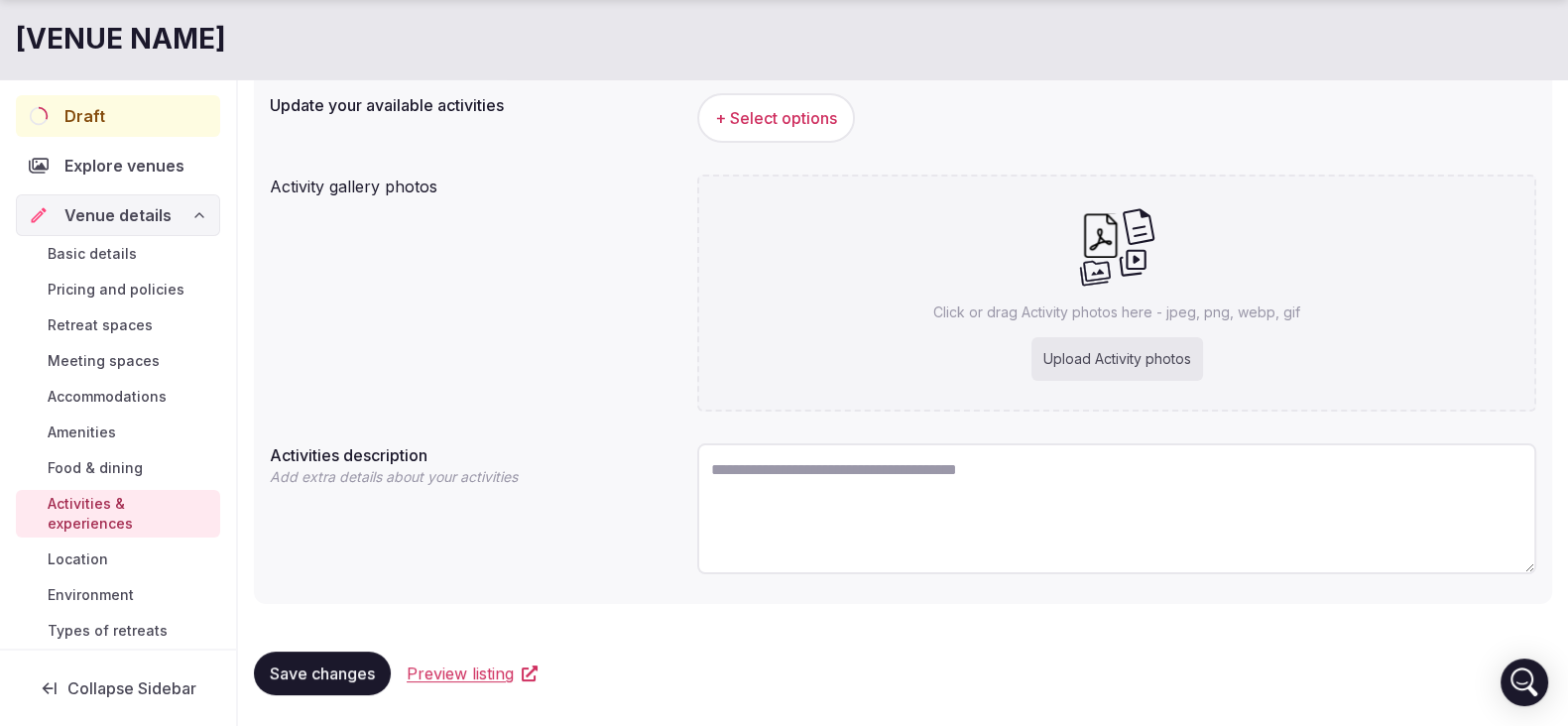 click on "Location" at bounding box center (118, 559) 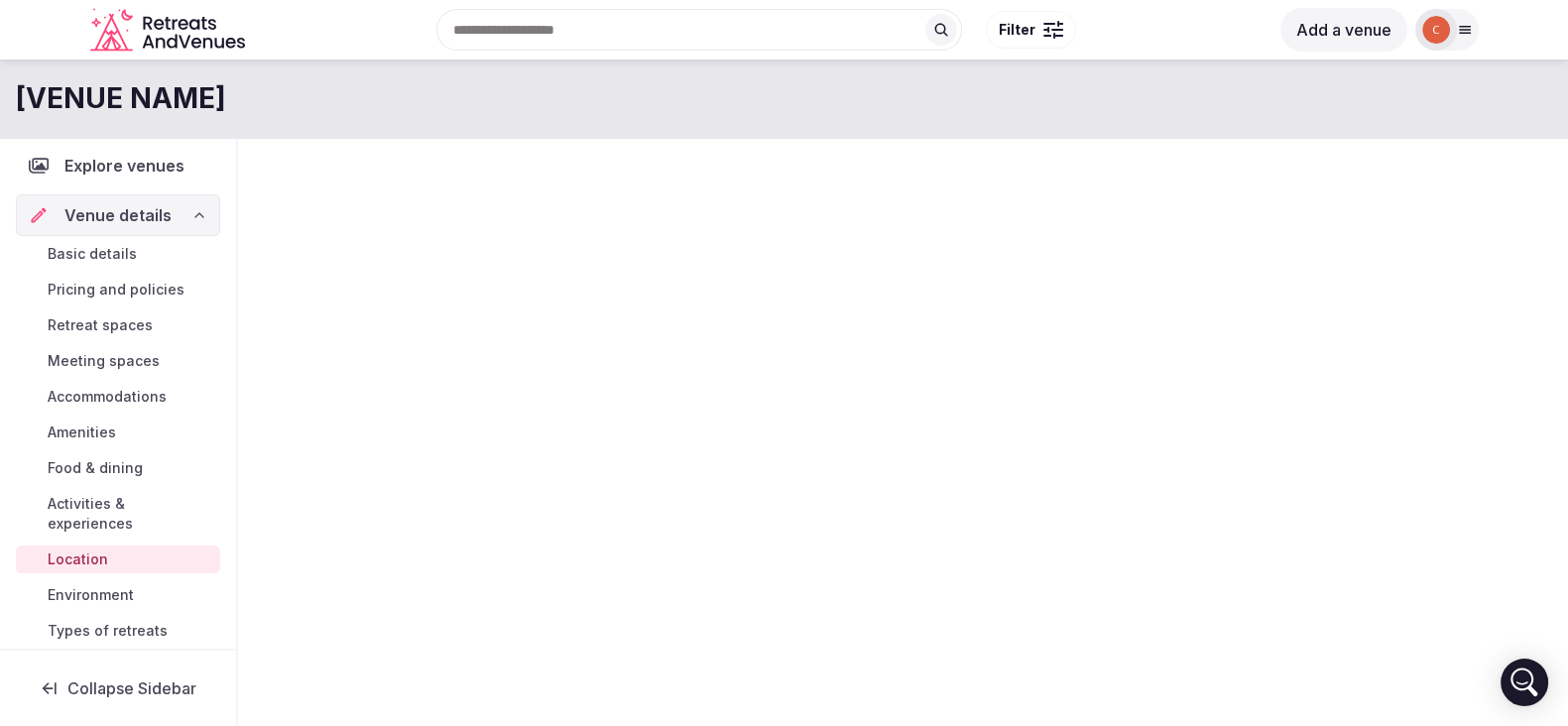 scroll, scrollTop: 0, scrollLeft: 0, axis: both 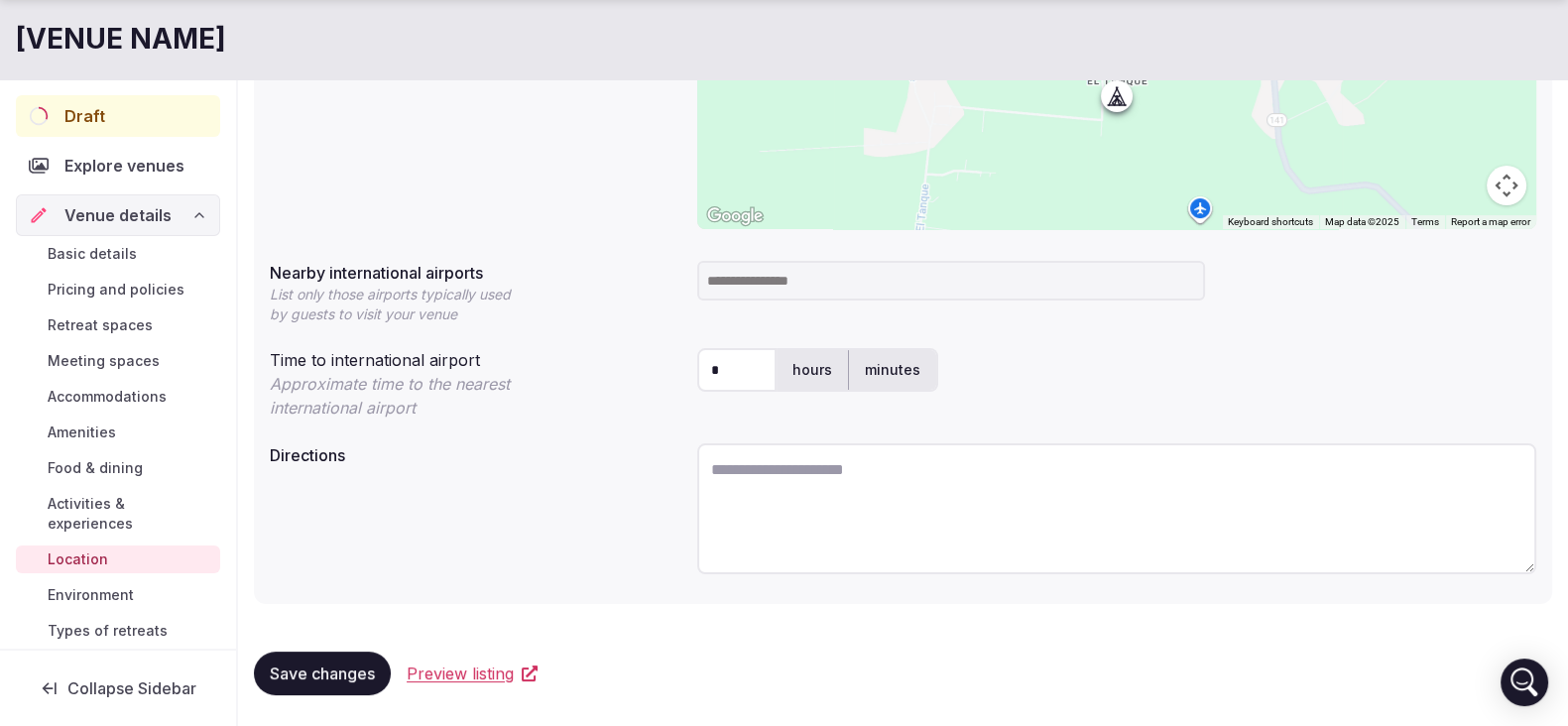 click at bounding box center [951, 281] 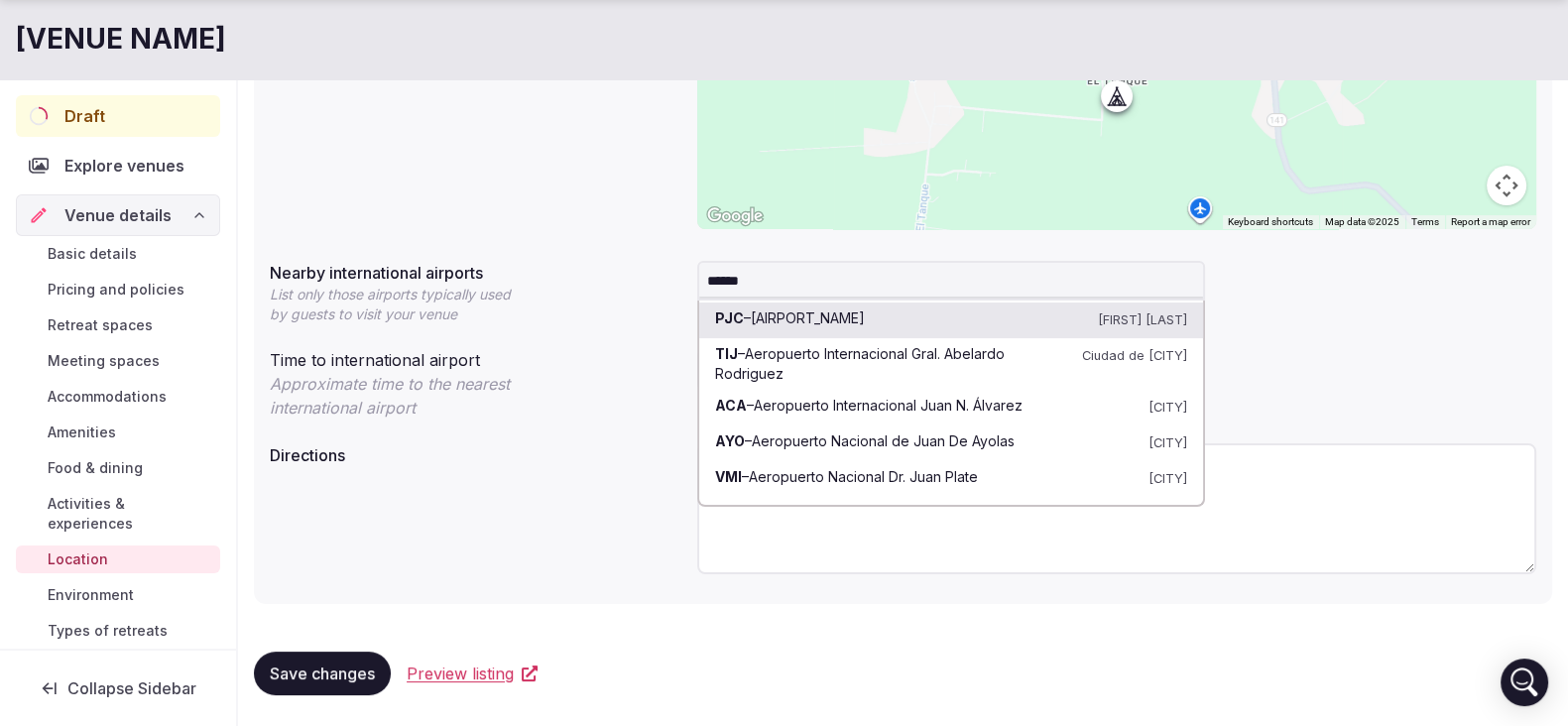 type on "*******" 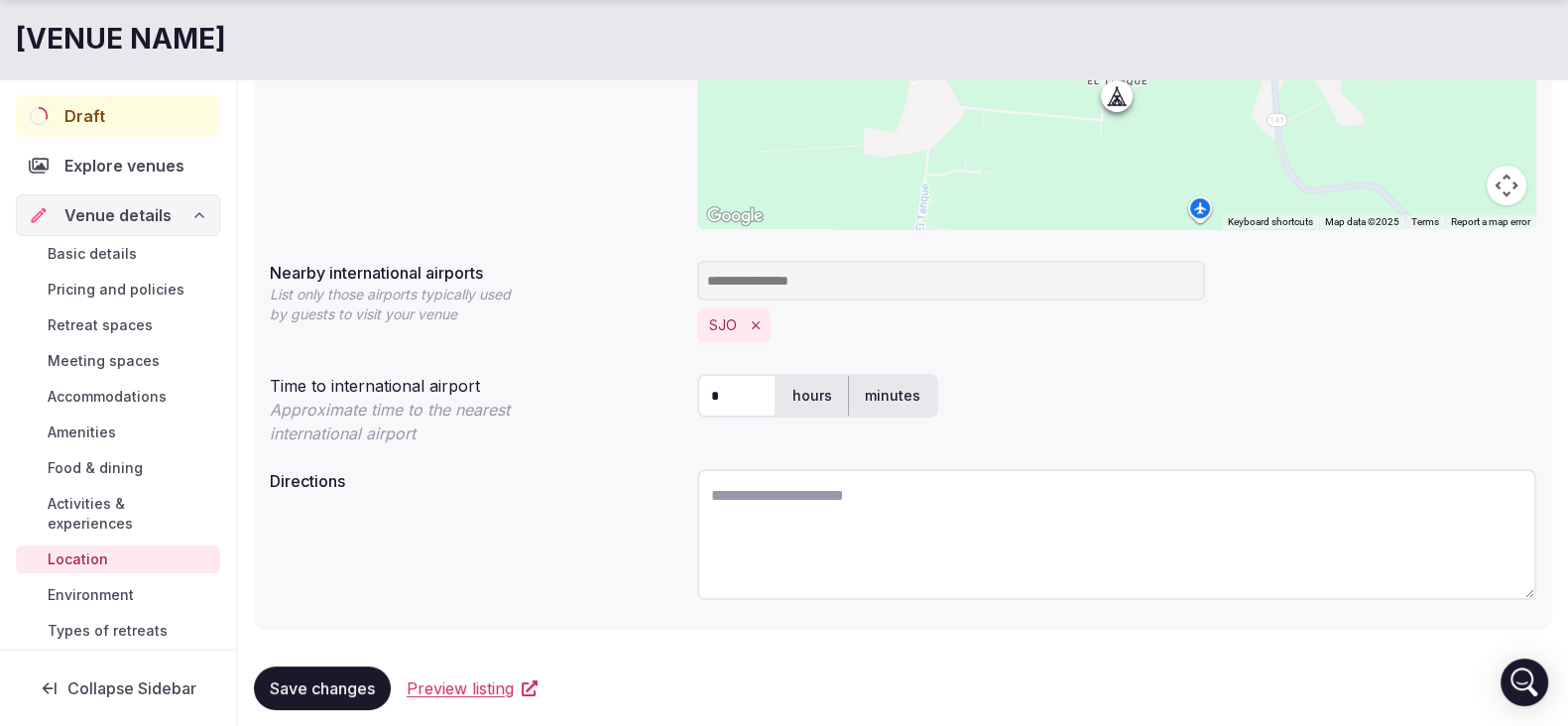 click at bounding box center [951, 281] 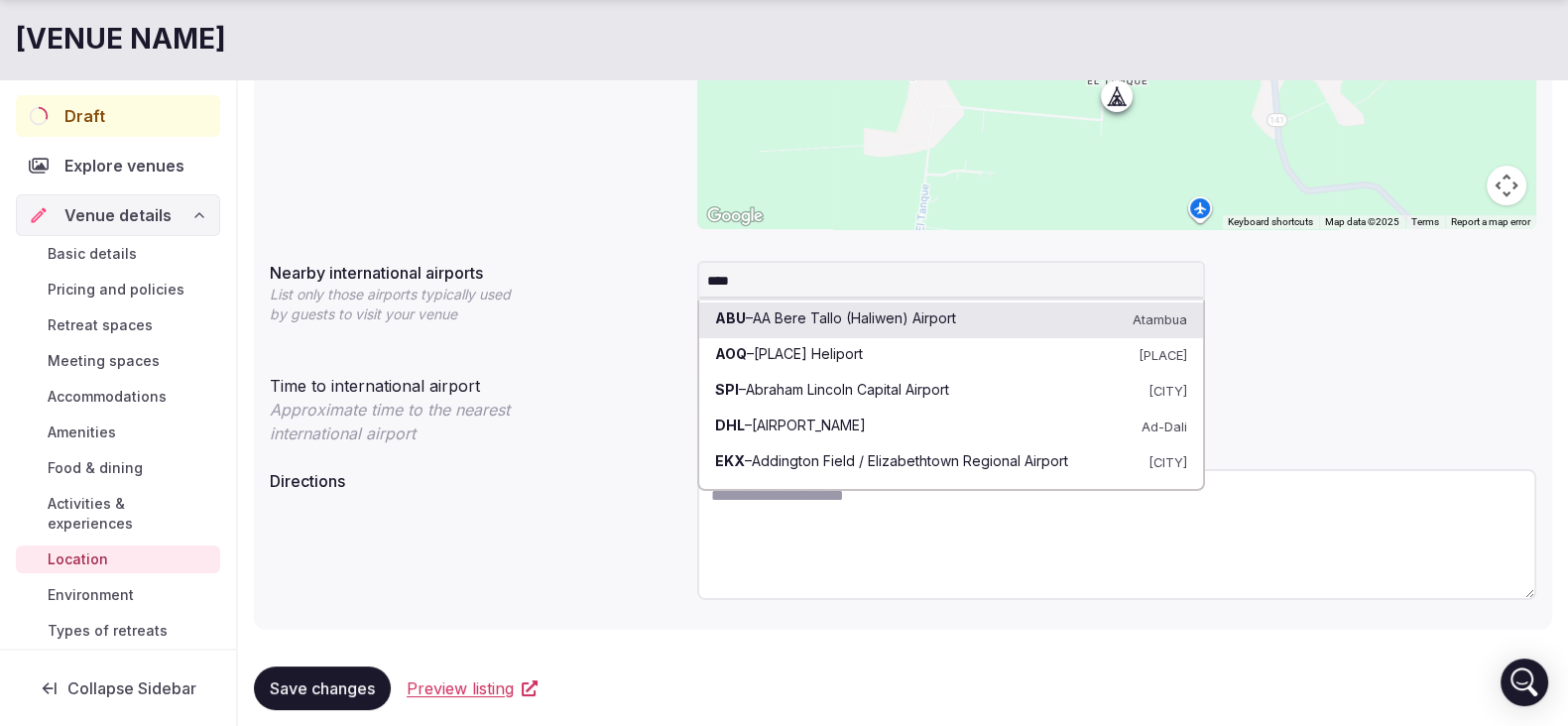 type on "*****" 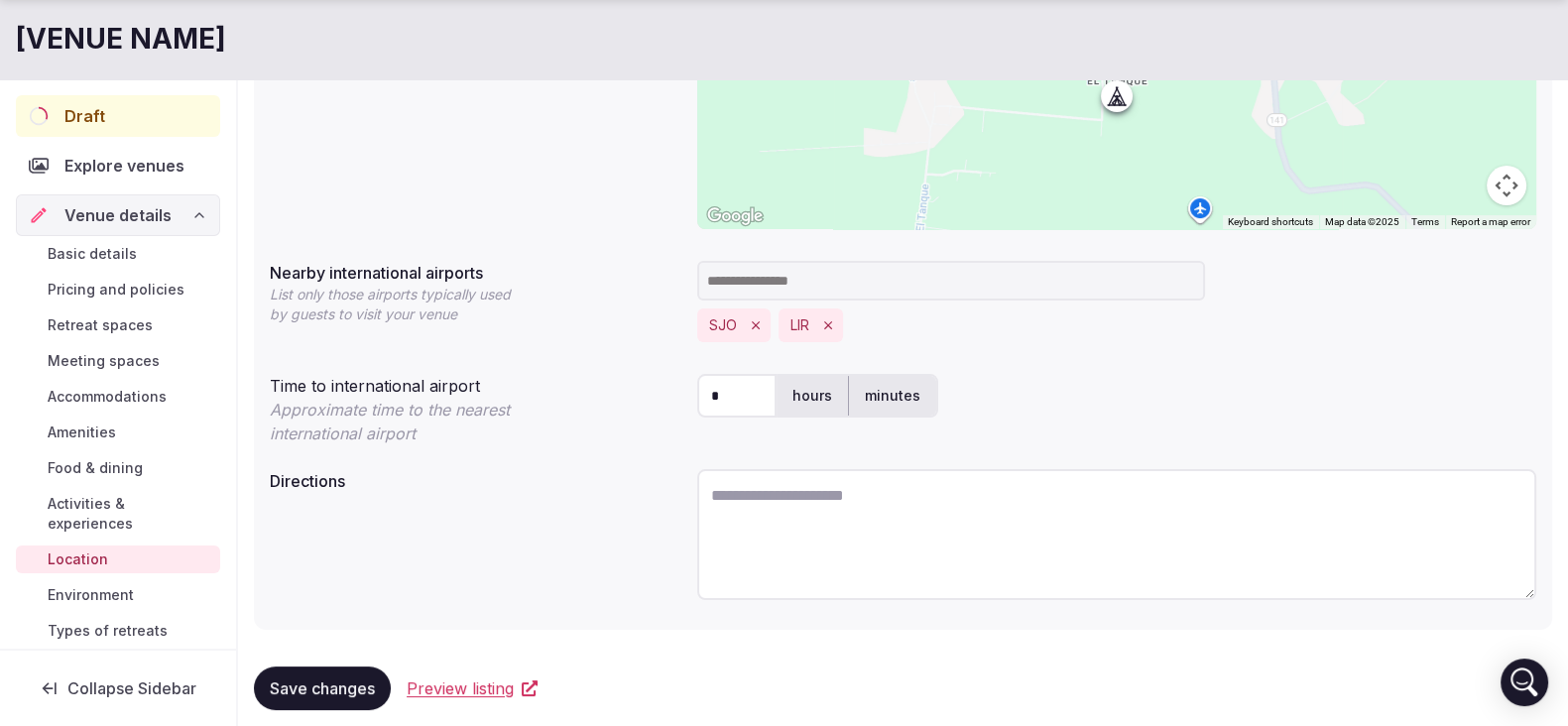 click at bounding box center [951, 281] 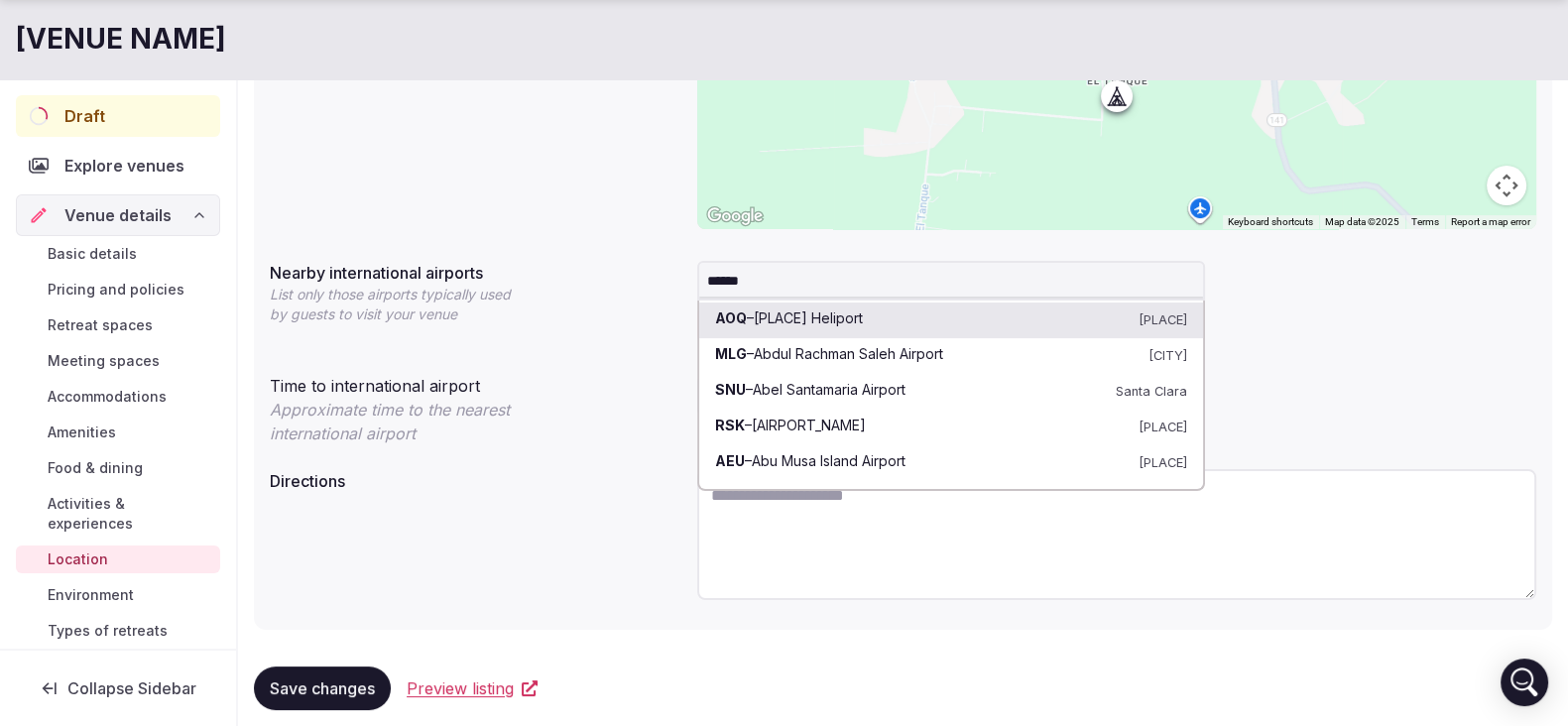type on "*******" 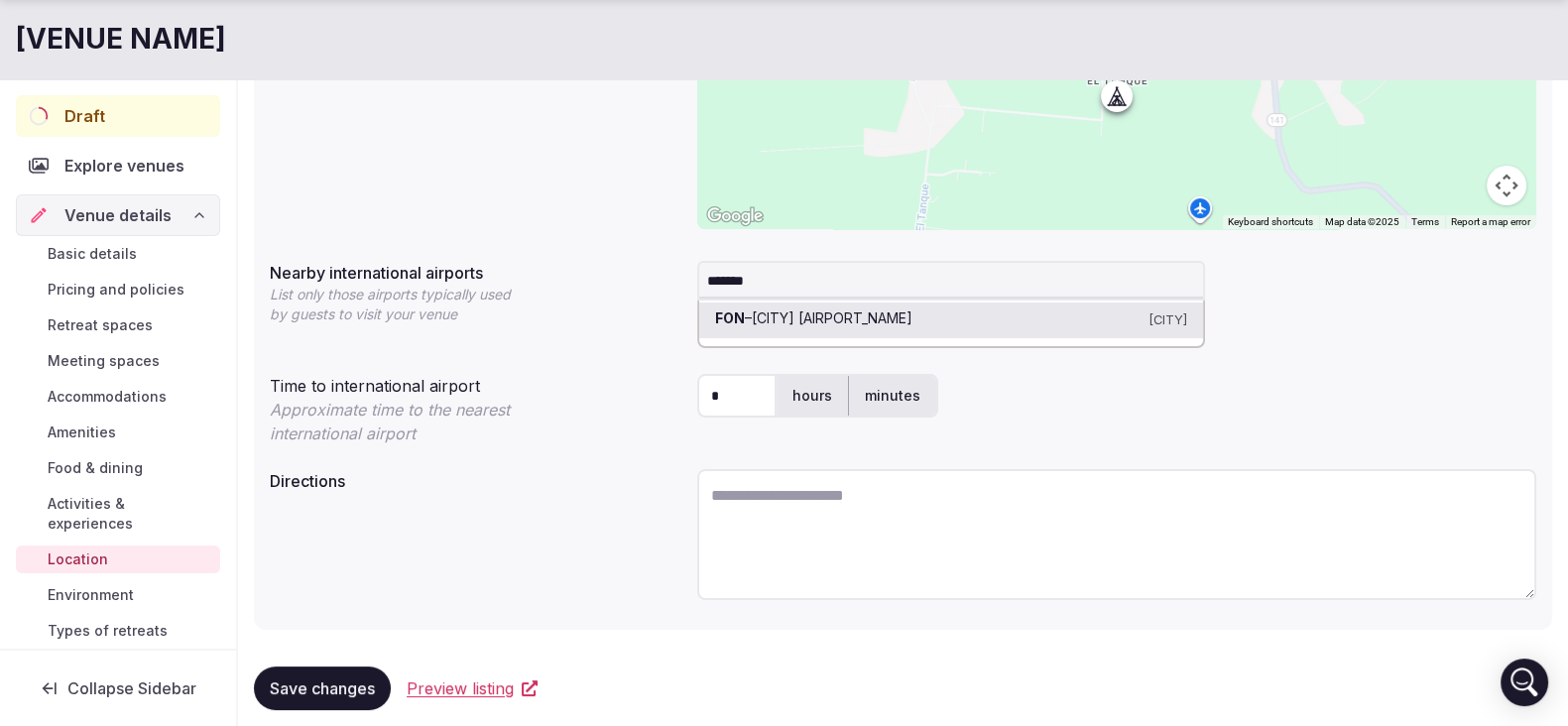type 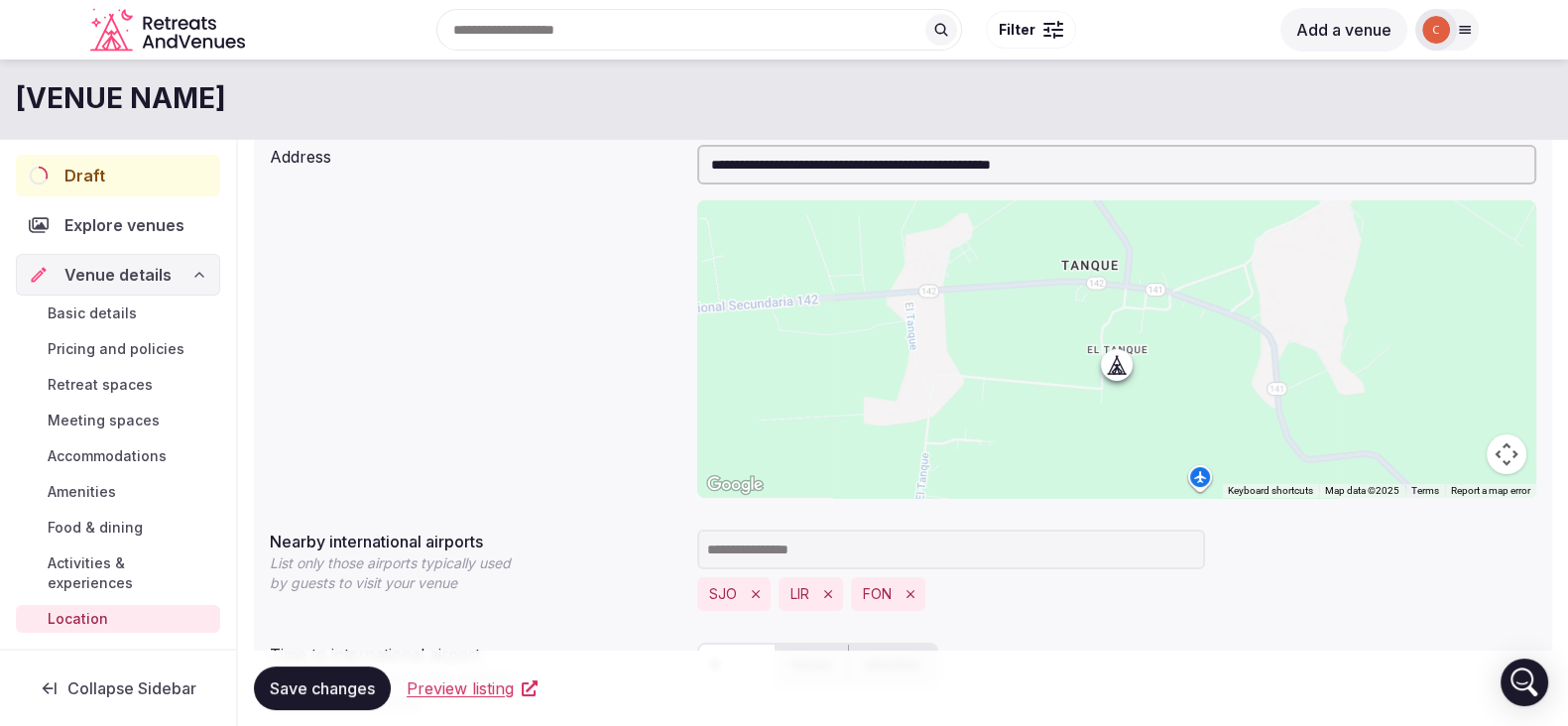 scroll, scrollTop: 163, scrollLeft: 0, axis: vertical 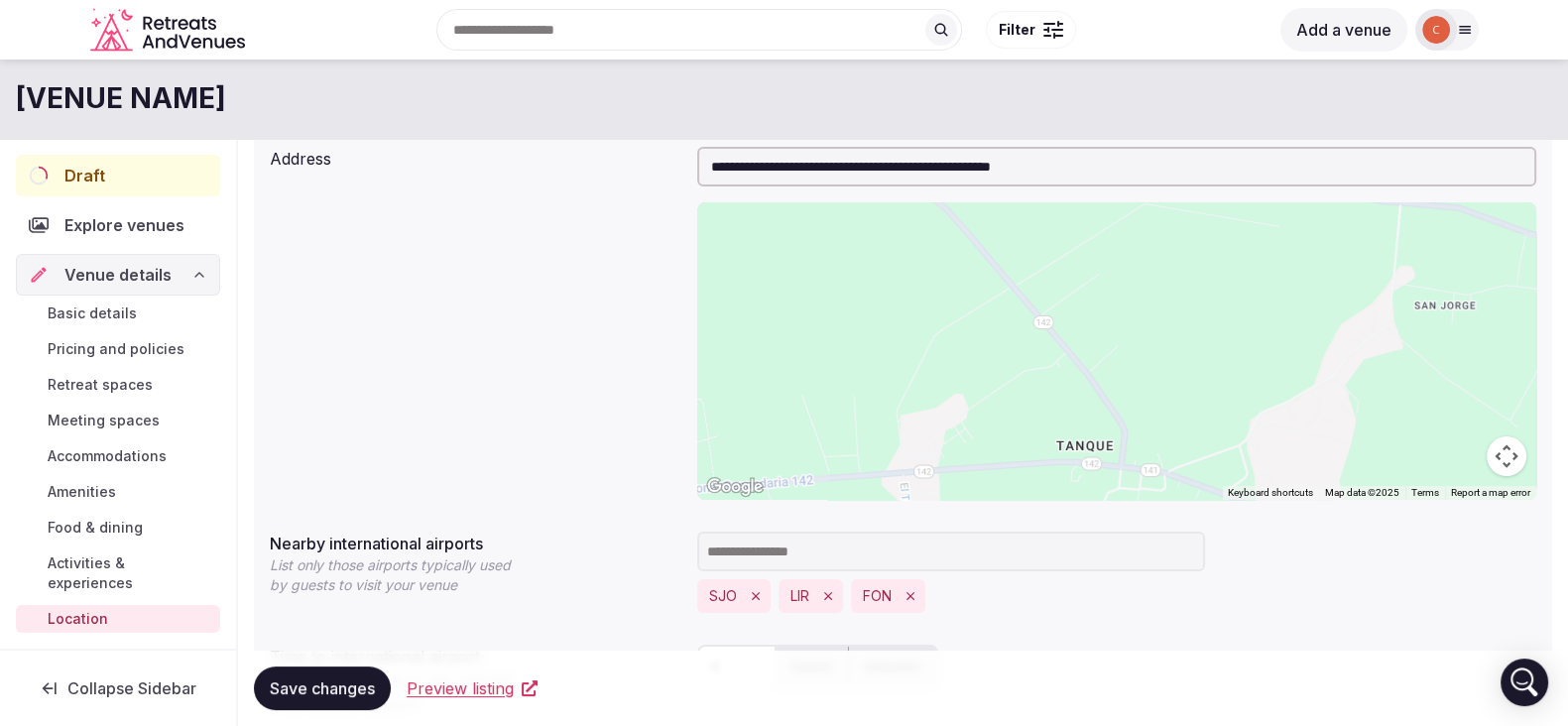 drag, startPoint x: 1348, startPoint y: 296, endPoint x: 1341, endPoint y: 482, distance: 186.13167 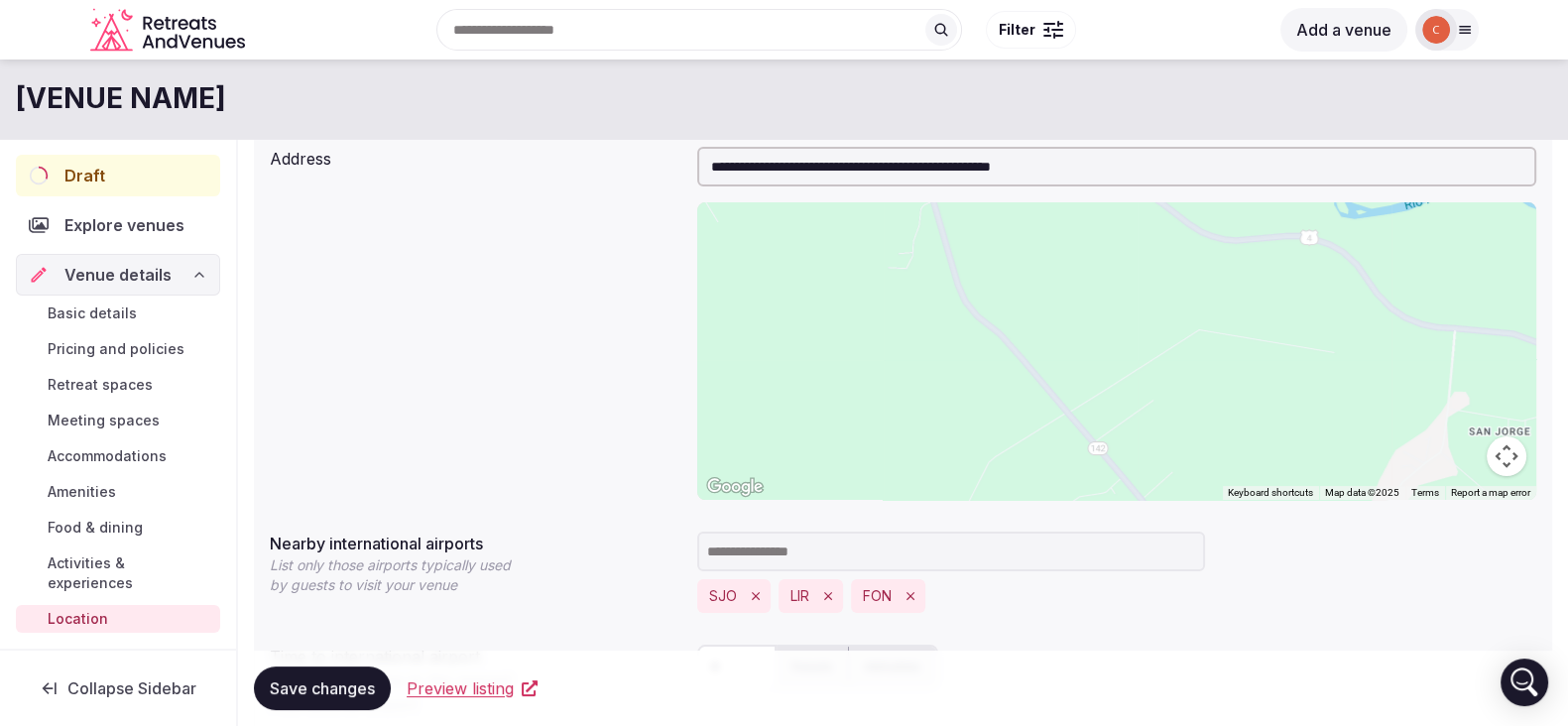drag, startPoint x: 1277, startPoint y: 333, endPoint x: 1334, endPoint y: 458, distance: 137.38268 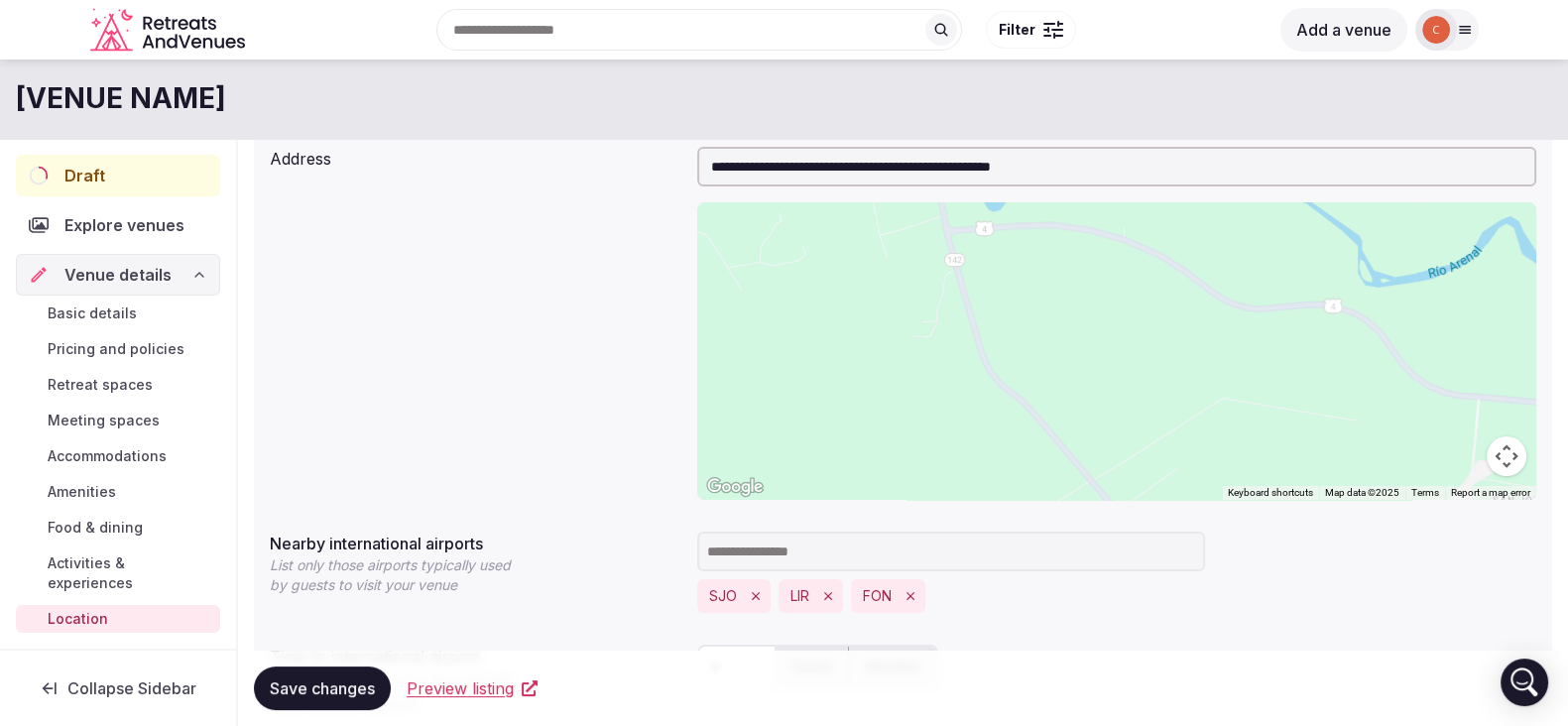 drag, startPoint x: 1299, startPoint y: 346, endPoint x: 1323, endPoint y: 414, distance: 72.11103 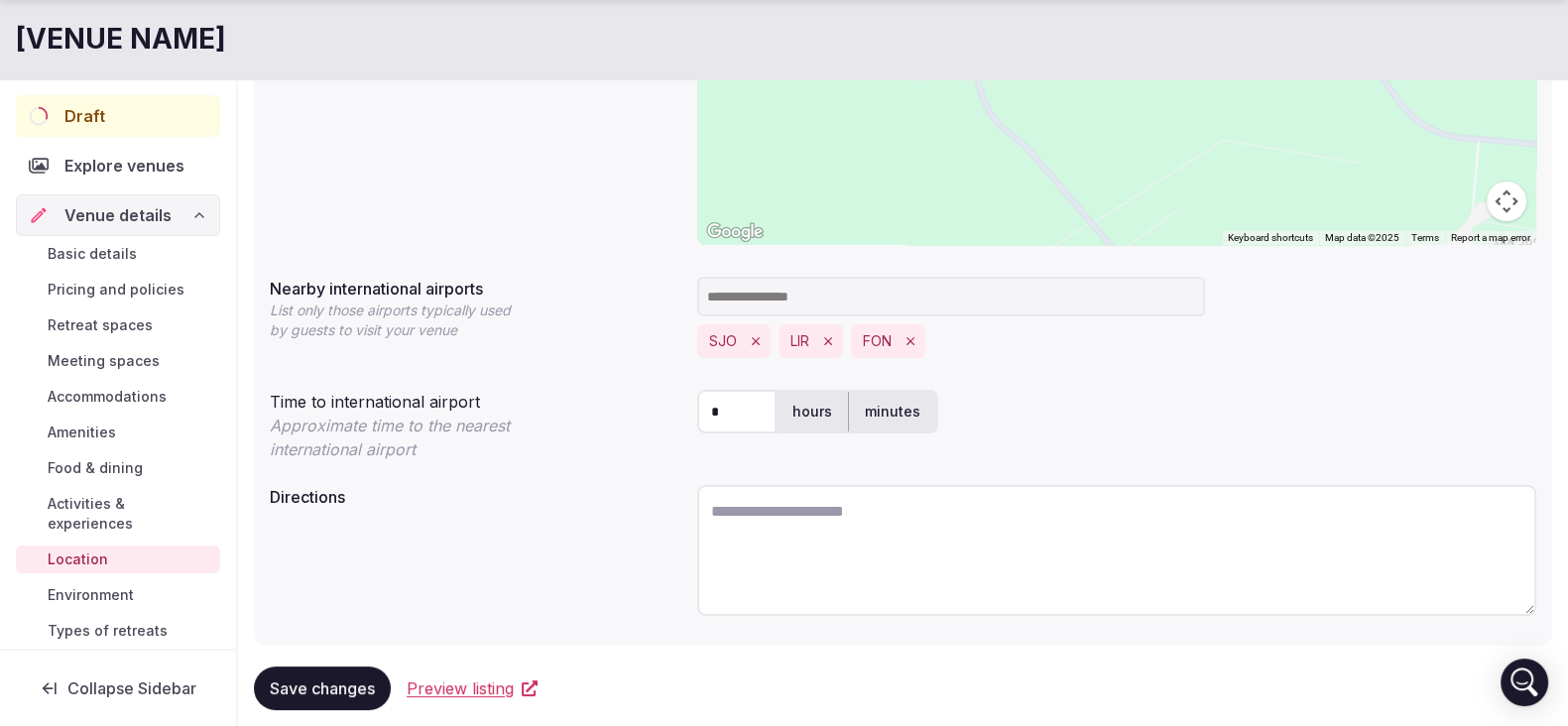 scroll, scrollTop: 460, scrollLeft: 0, axis: vertical 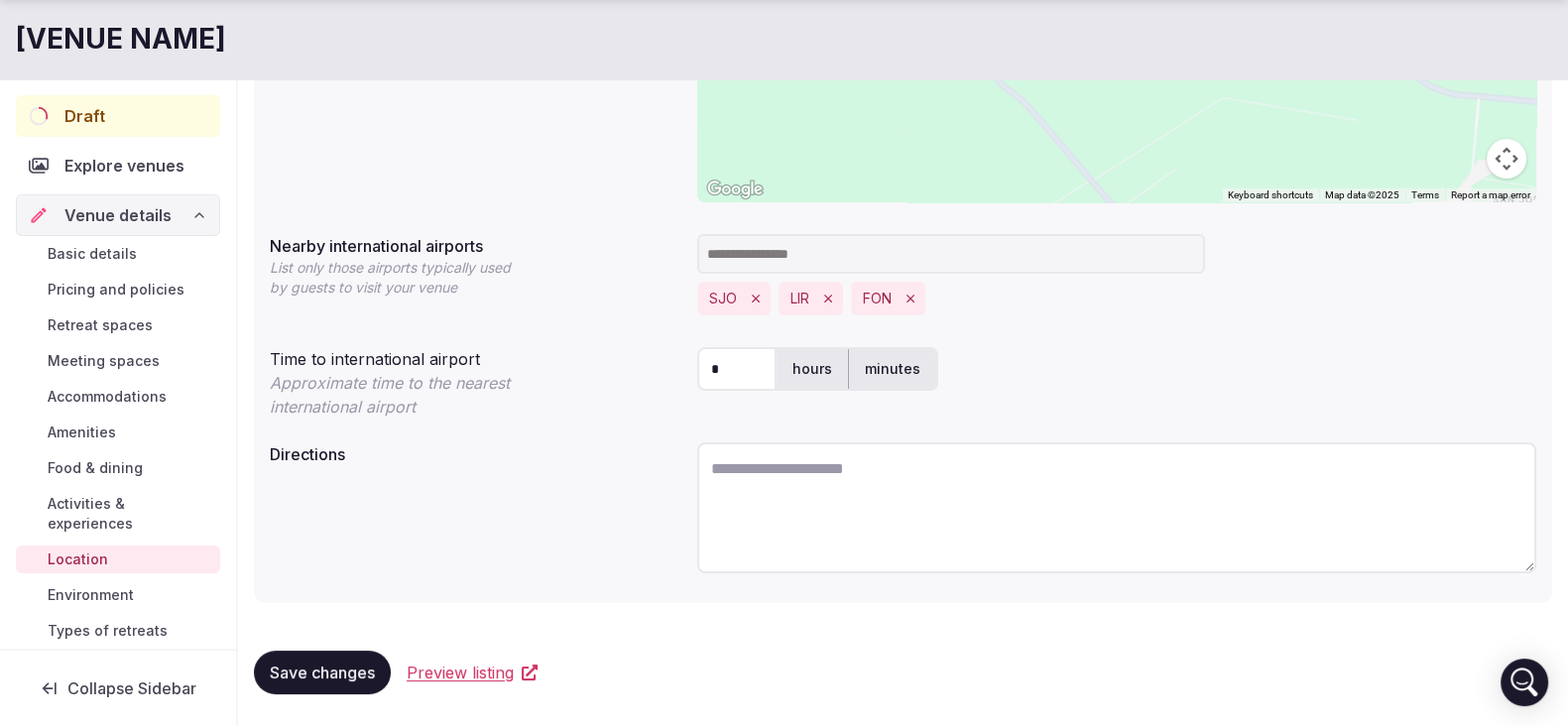 click at bounding box center (1117, 508) 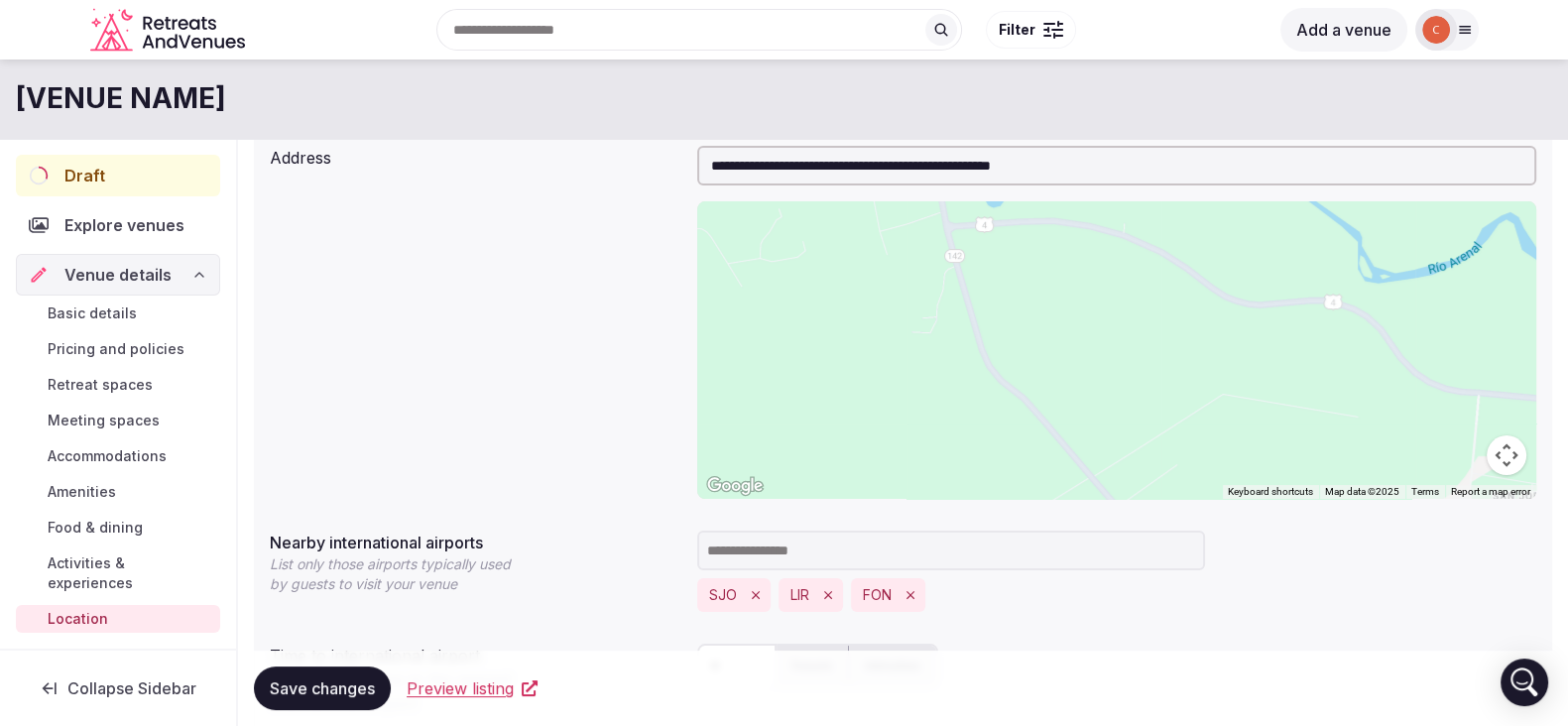 scroll, scrollTop: 162, scrollLeft: 0, axis: vertical 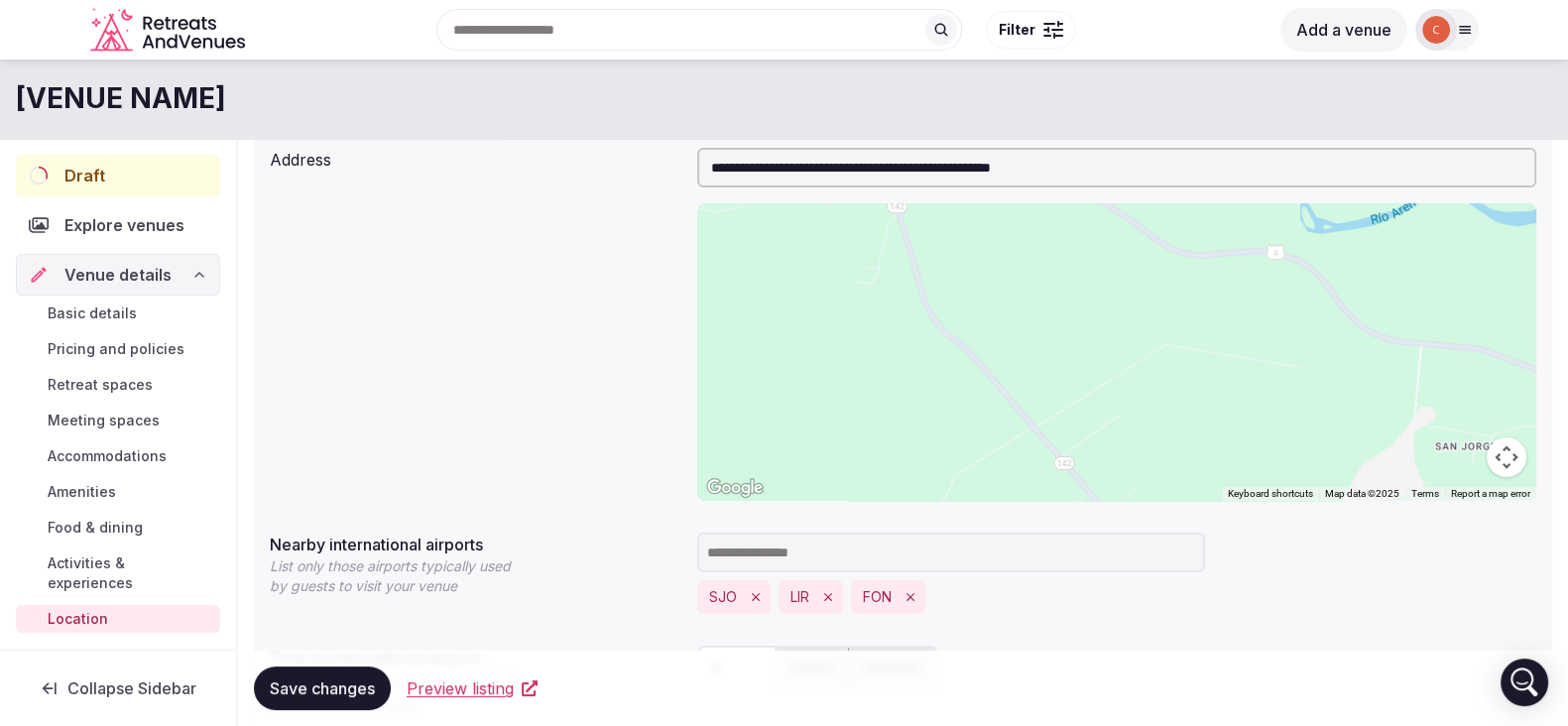 drag, startPoint x: 1359, startPoint y: 311, endPoint x: 1301, endPoint y: 261, distance: 76.57676 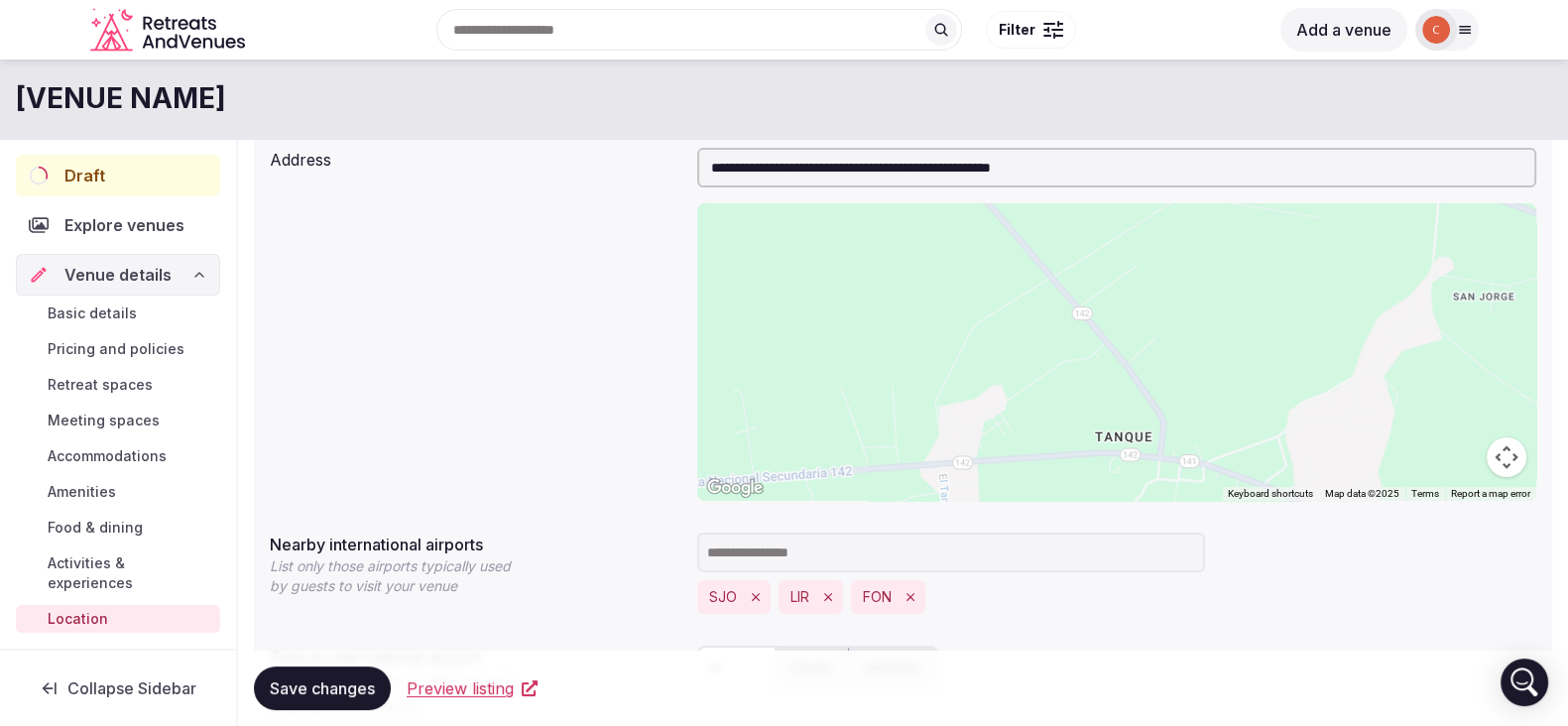 drag, startPoint x: 1310, startPoint y: 349, endPoint x: 1317, endPoint y: 174, distance: 175.13994 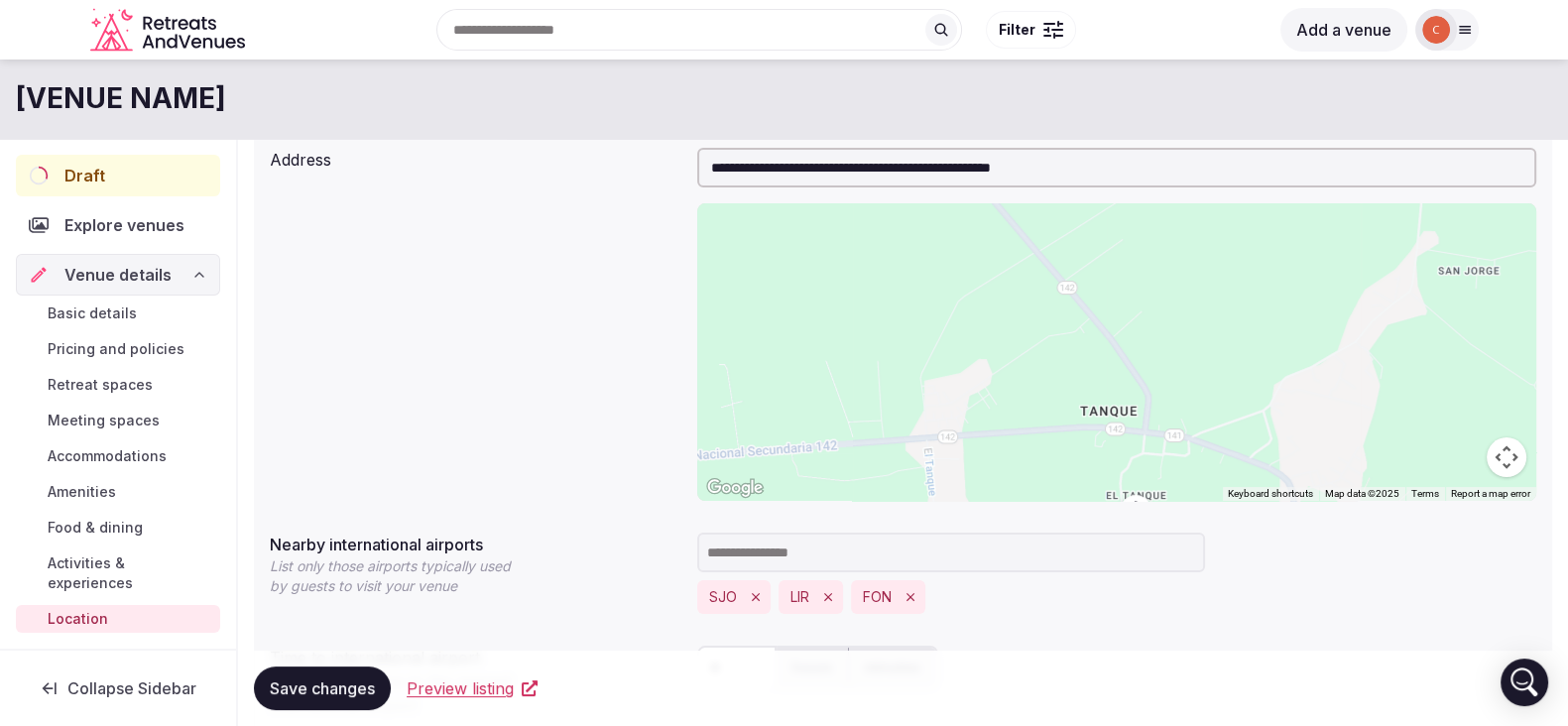 drag, startPoint x: 1287, startPoint y: 353, endPoint x: 1314, endPoint y: 424, distance: 75.960516 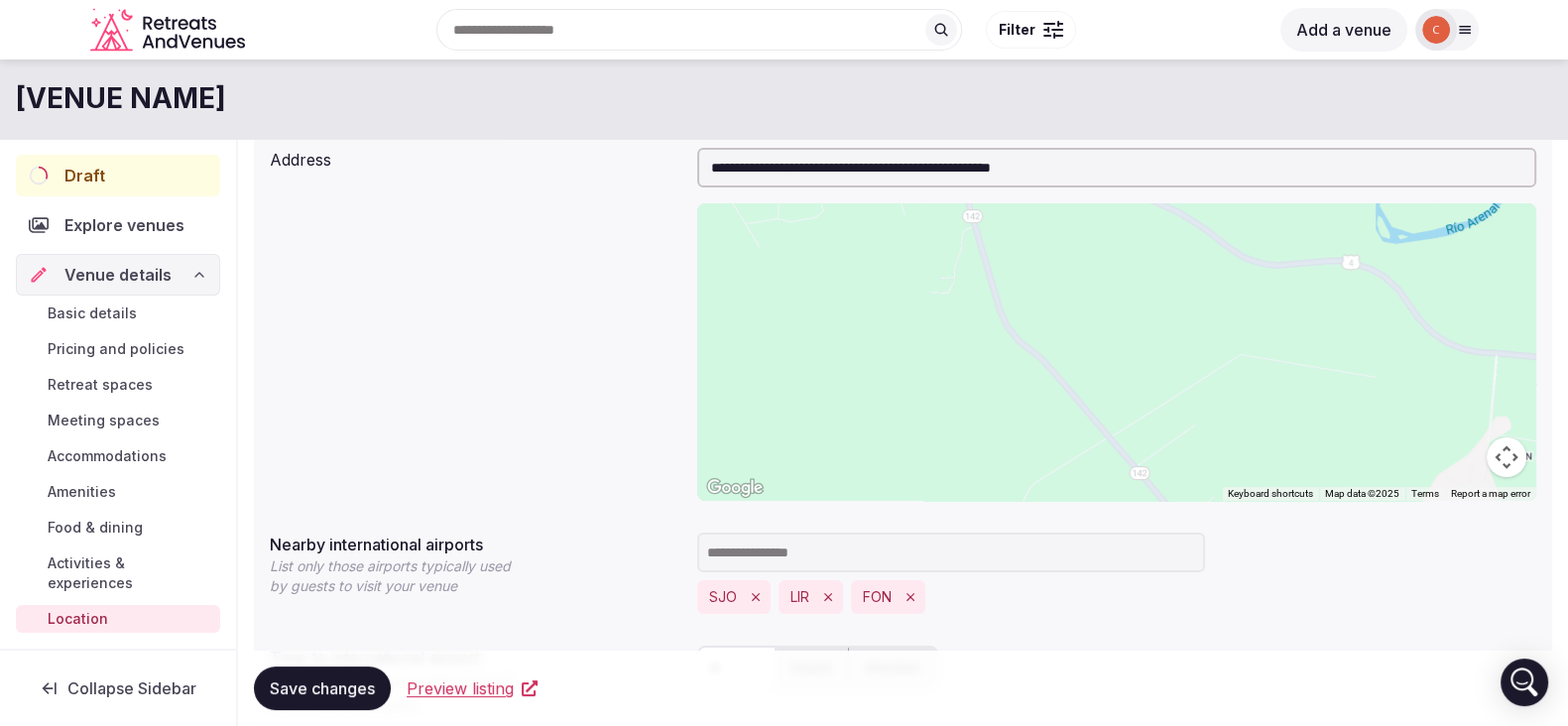 click at bounding box center [1117, 352] 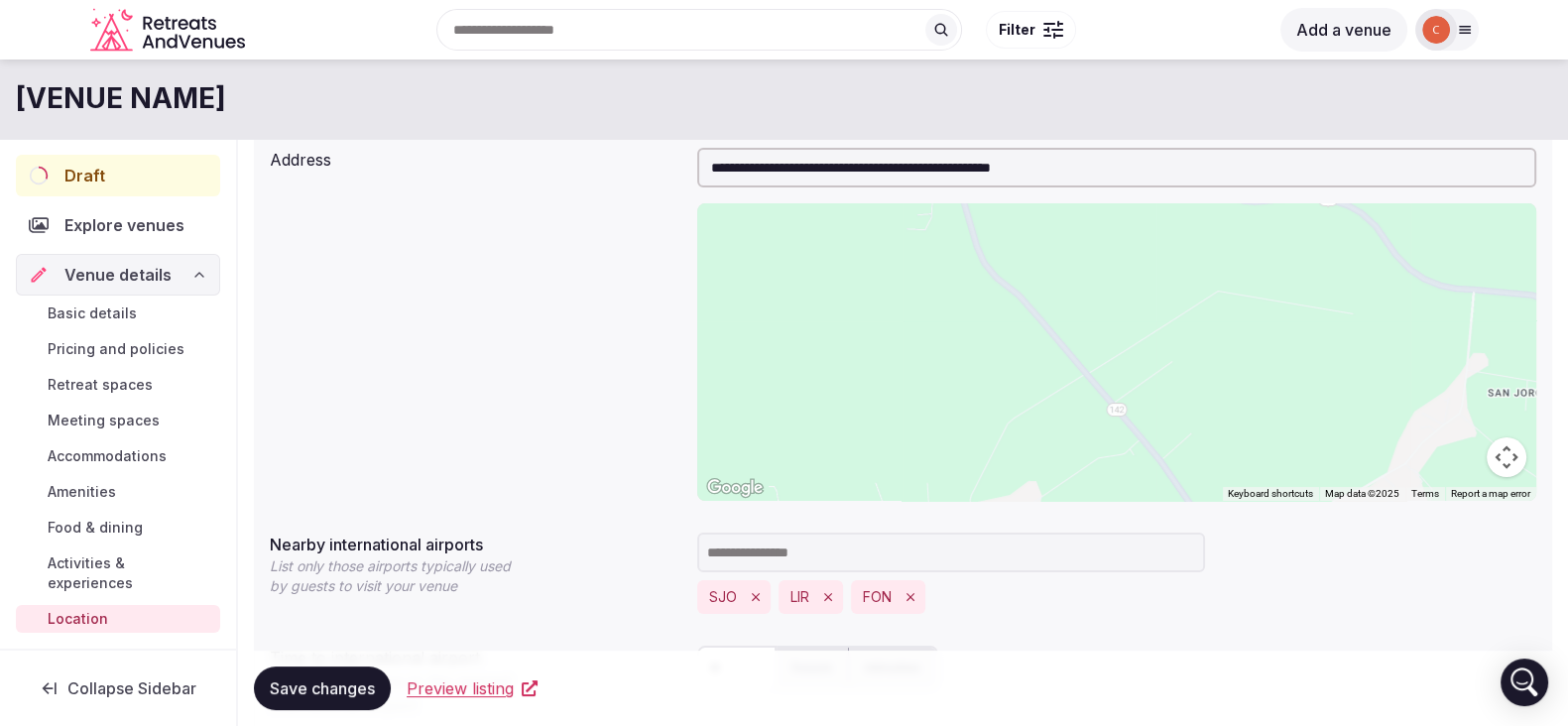 drag, startPoint x: 1262, startPoint y: 369, endPoint x: 1241, endPoint y: 304, distance: 68.30813 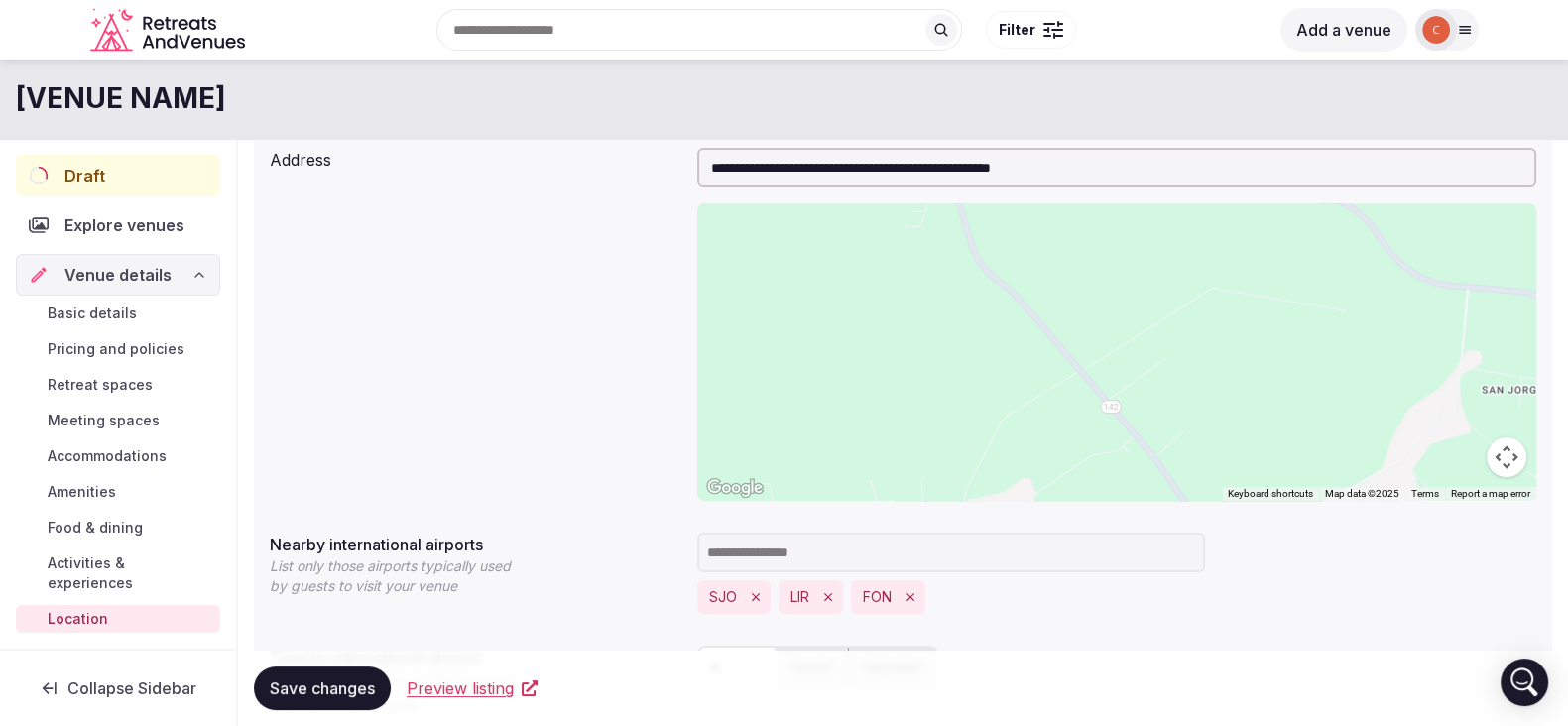 click at bounding box center [1117, 352] 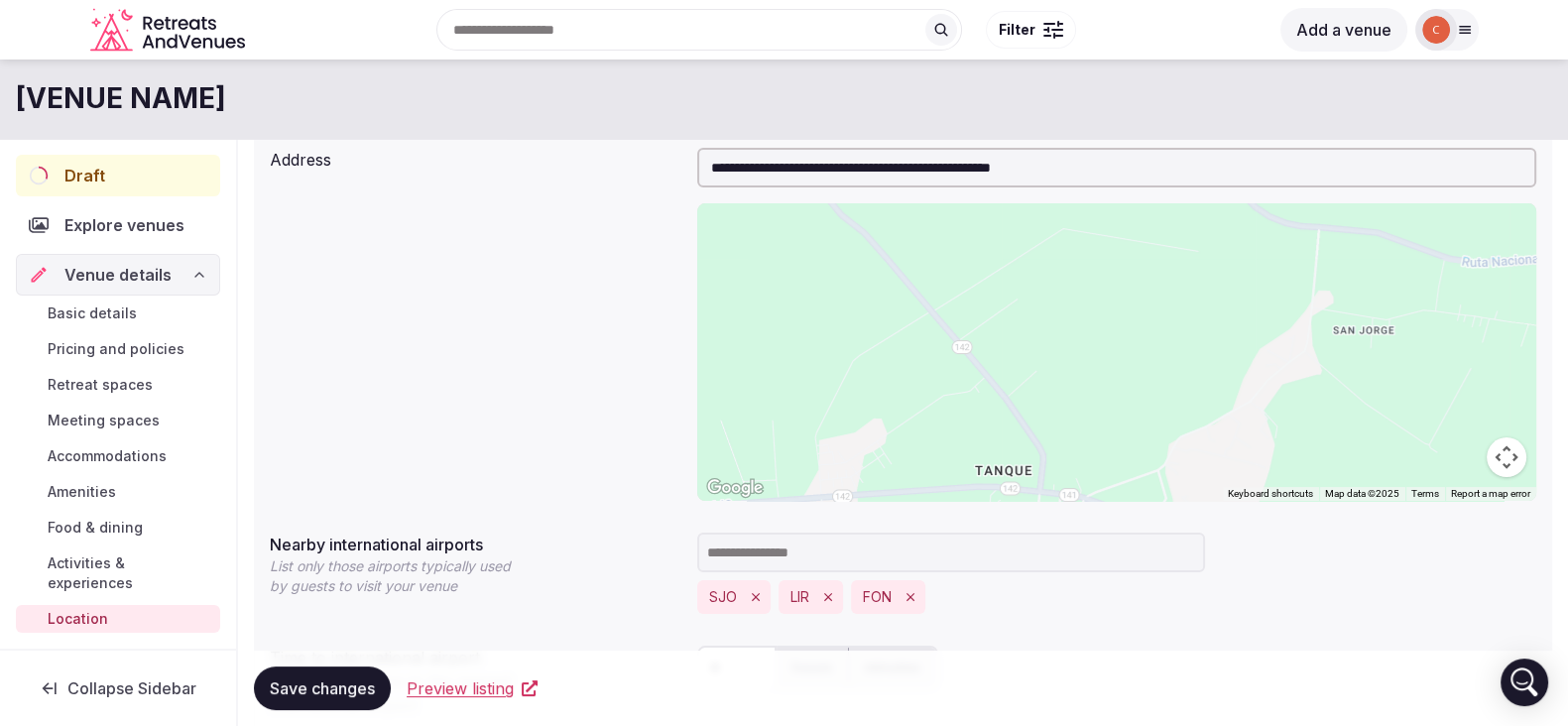 drag, startPoint x: 1241, startPoint y: 304, endPoint x: 1086, endPoint y: 245, distance: 165.84933 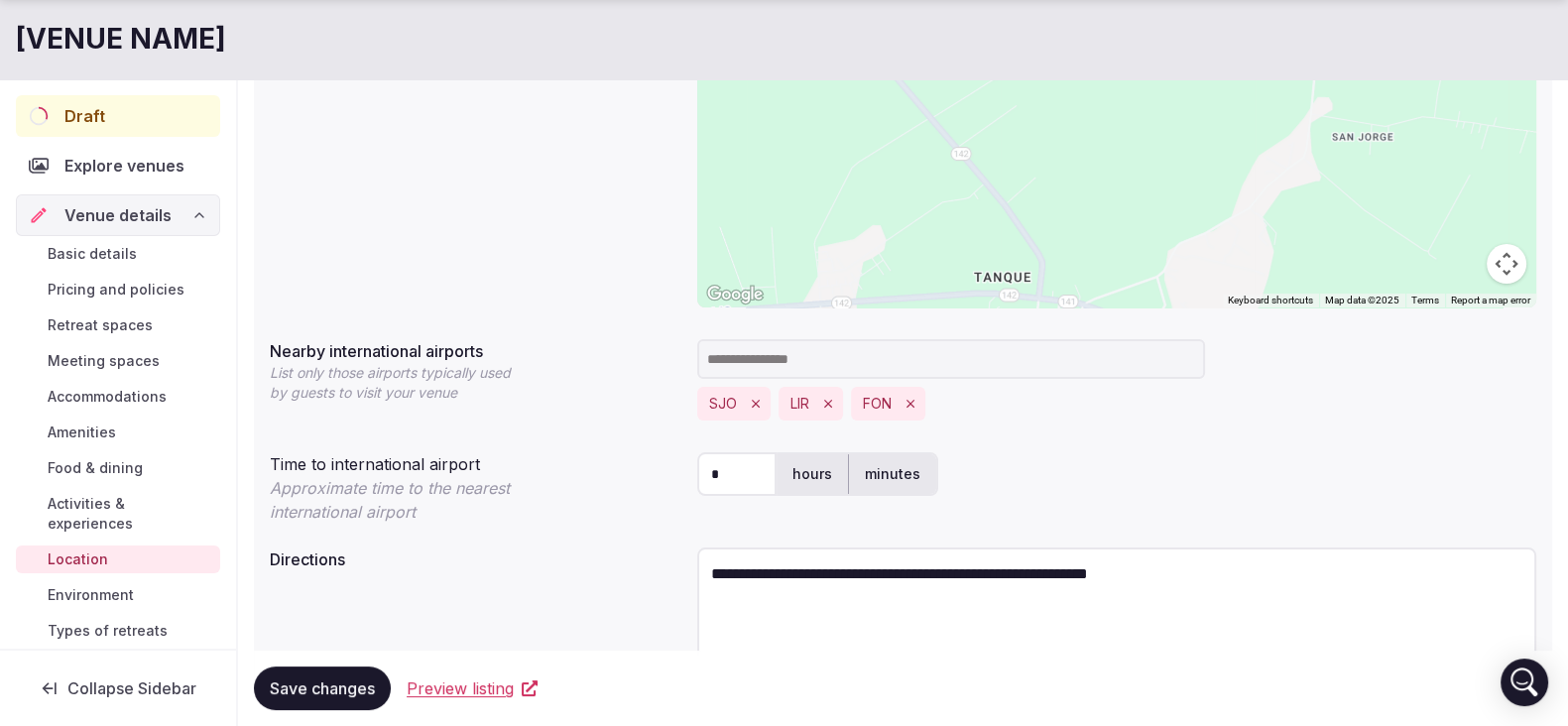 scroll, scrollTop: 359, scrollLeft: 0, axis: vertical 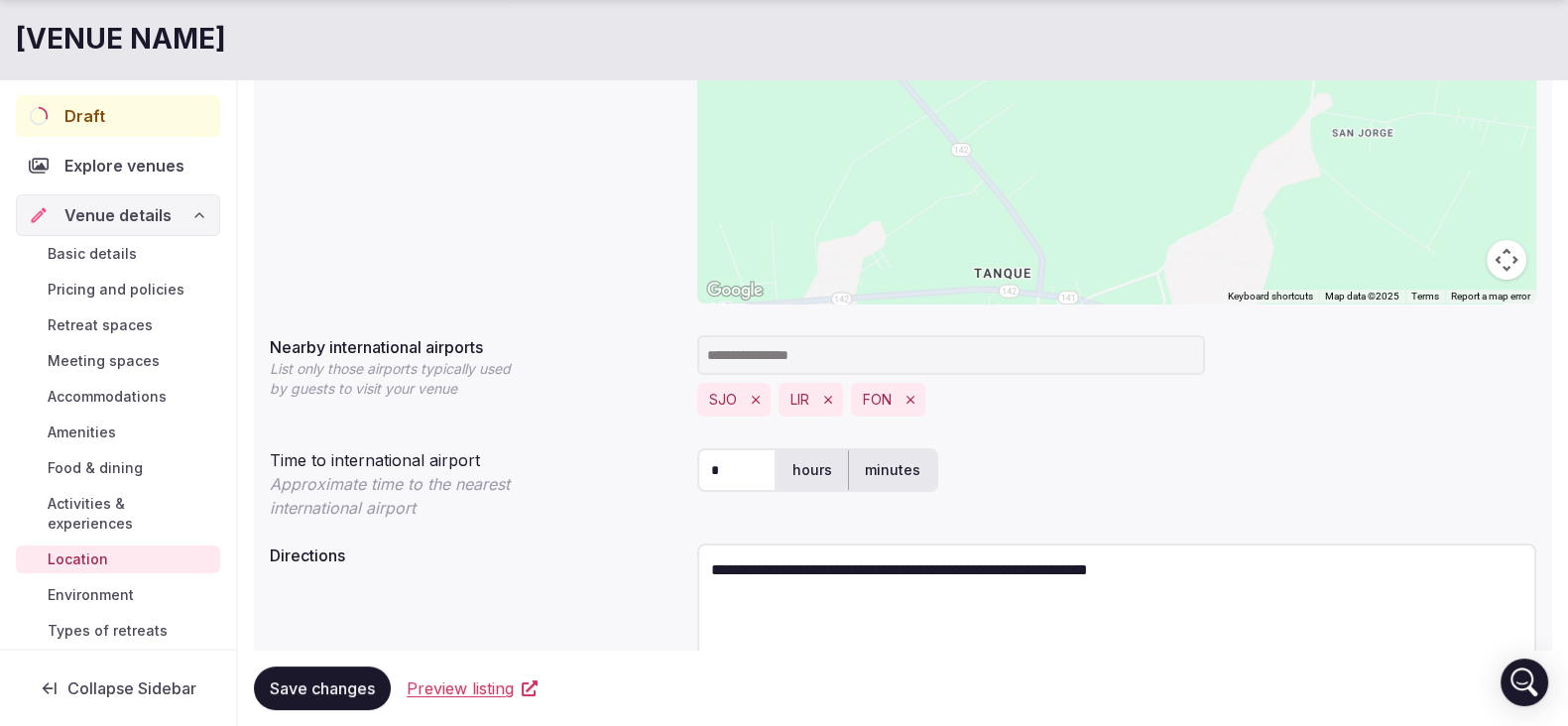 click on "**********" at bounding box center [1117, 608] 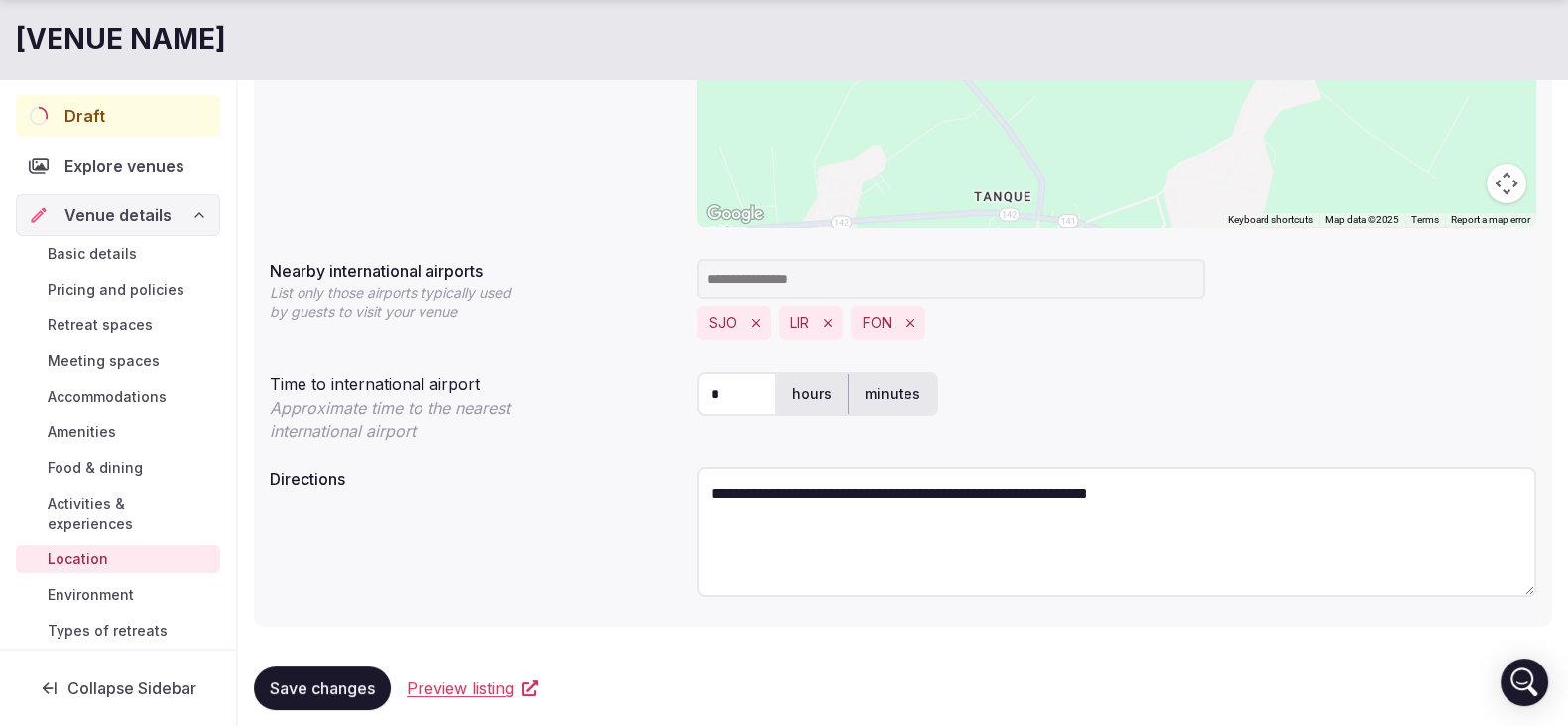scroll, scrollTop: 440, scrollLeft: 0, axis: vertical 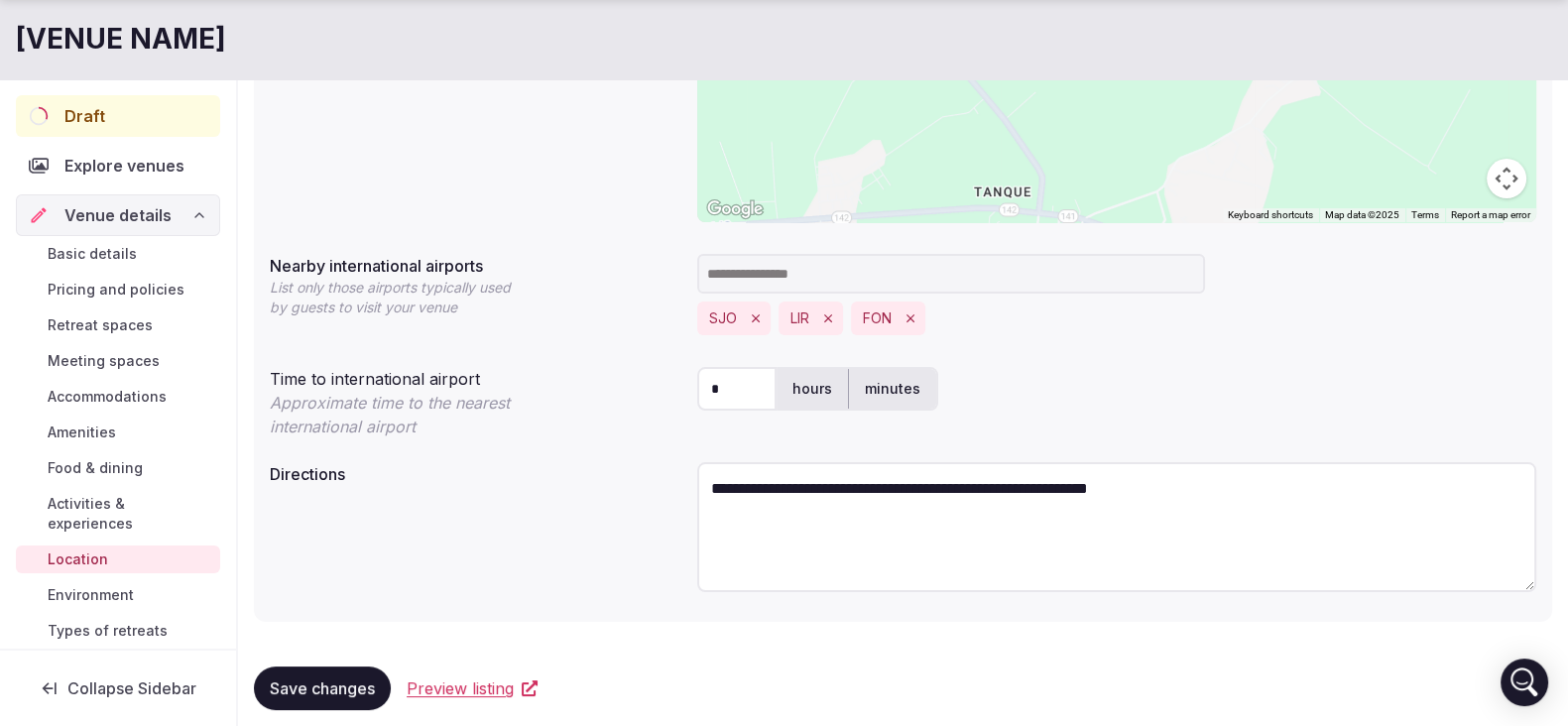type on "**********" 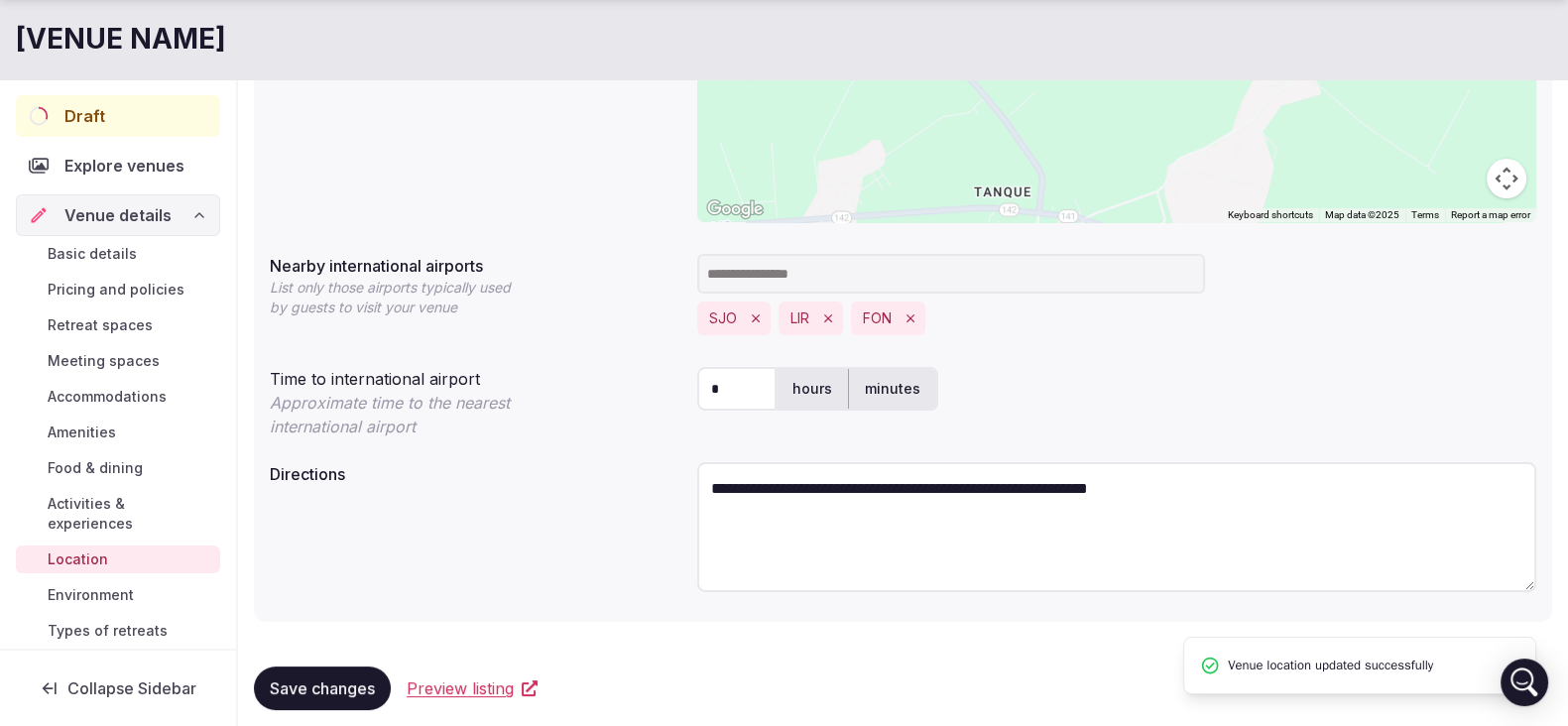 click on "Environment" at bounding box center [118, 595] 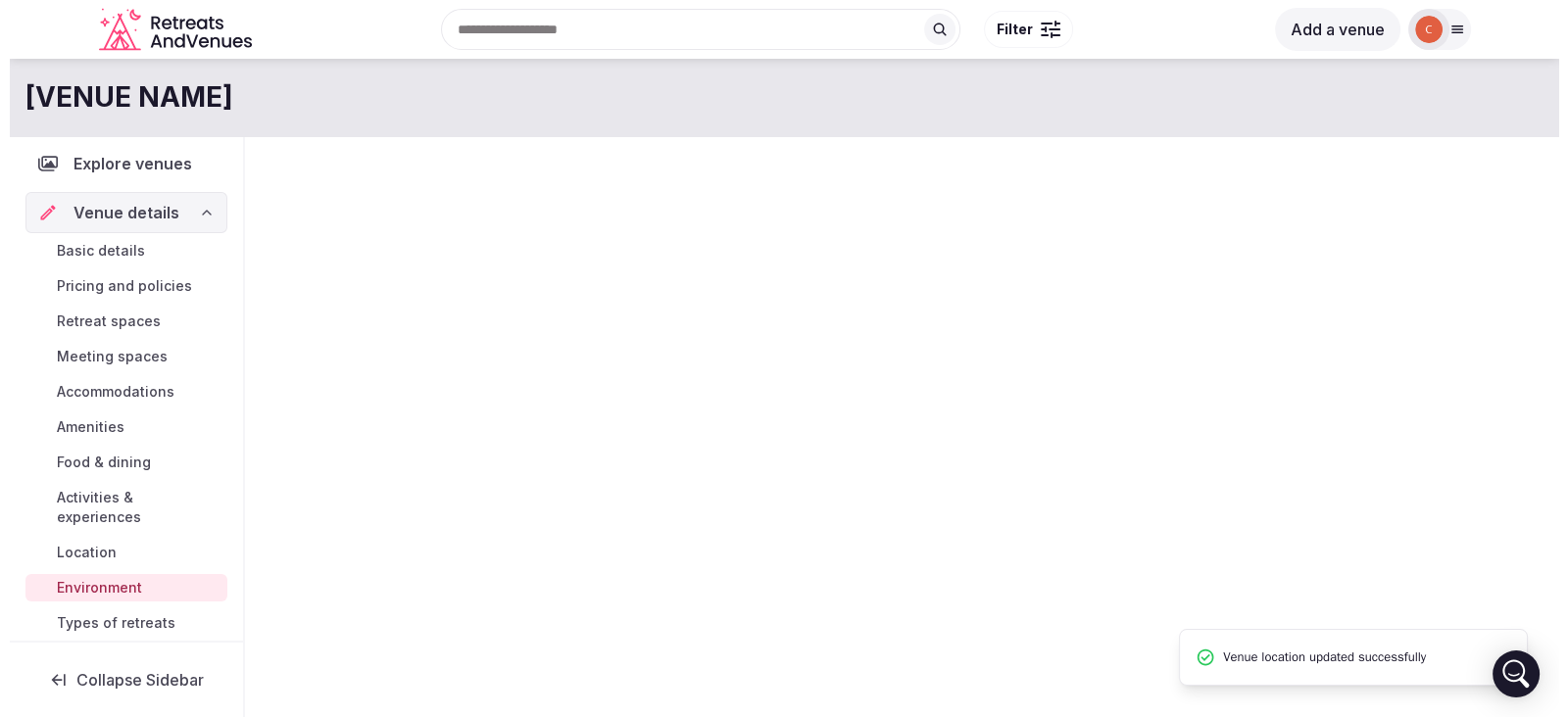 scroll, scrollTop: 0, scrollLeft: 0, axis: both 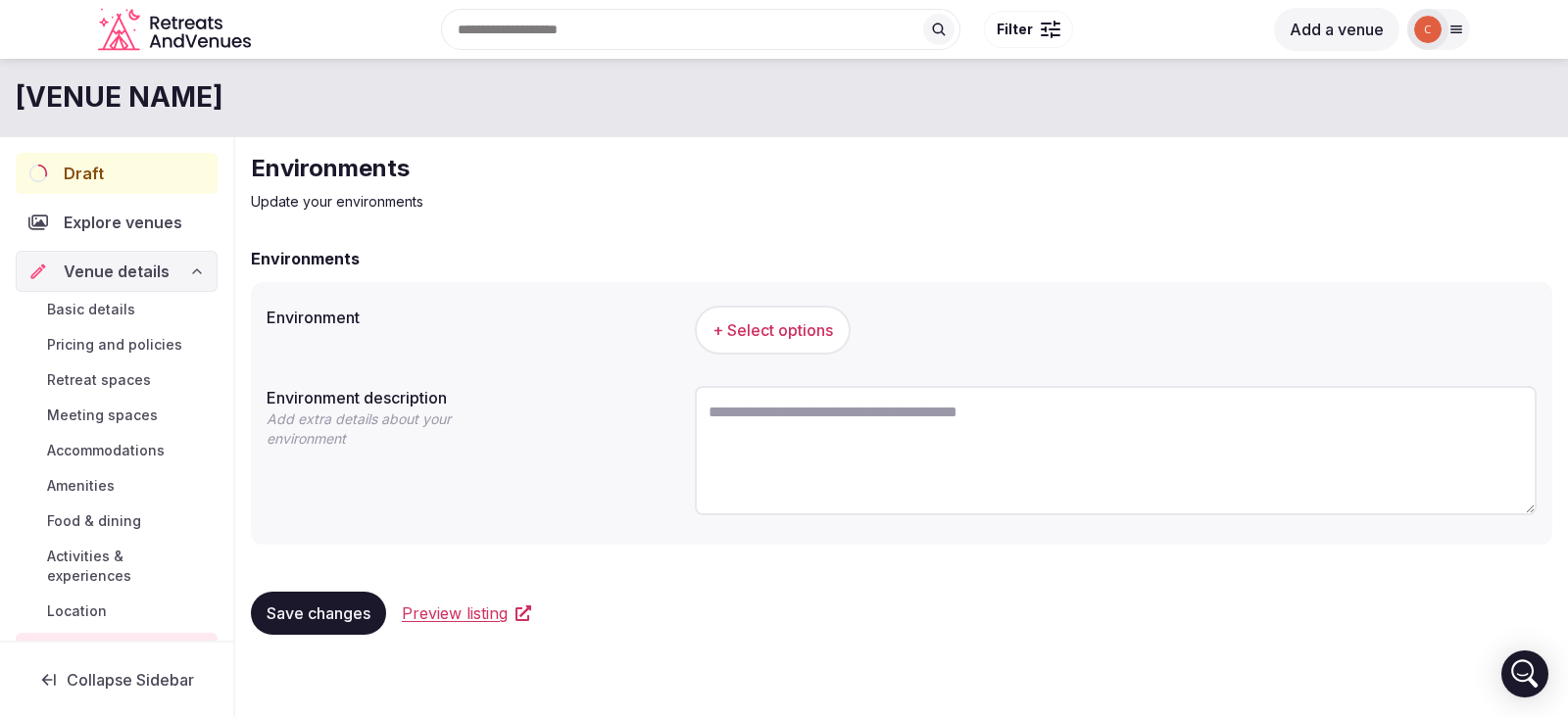 click on "+ Select options" at bounding box center [772, 330] 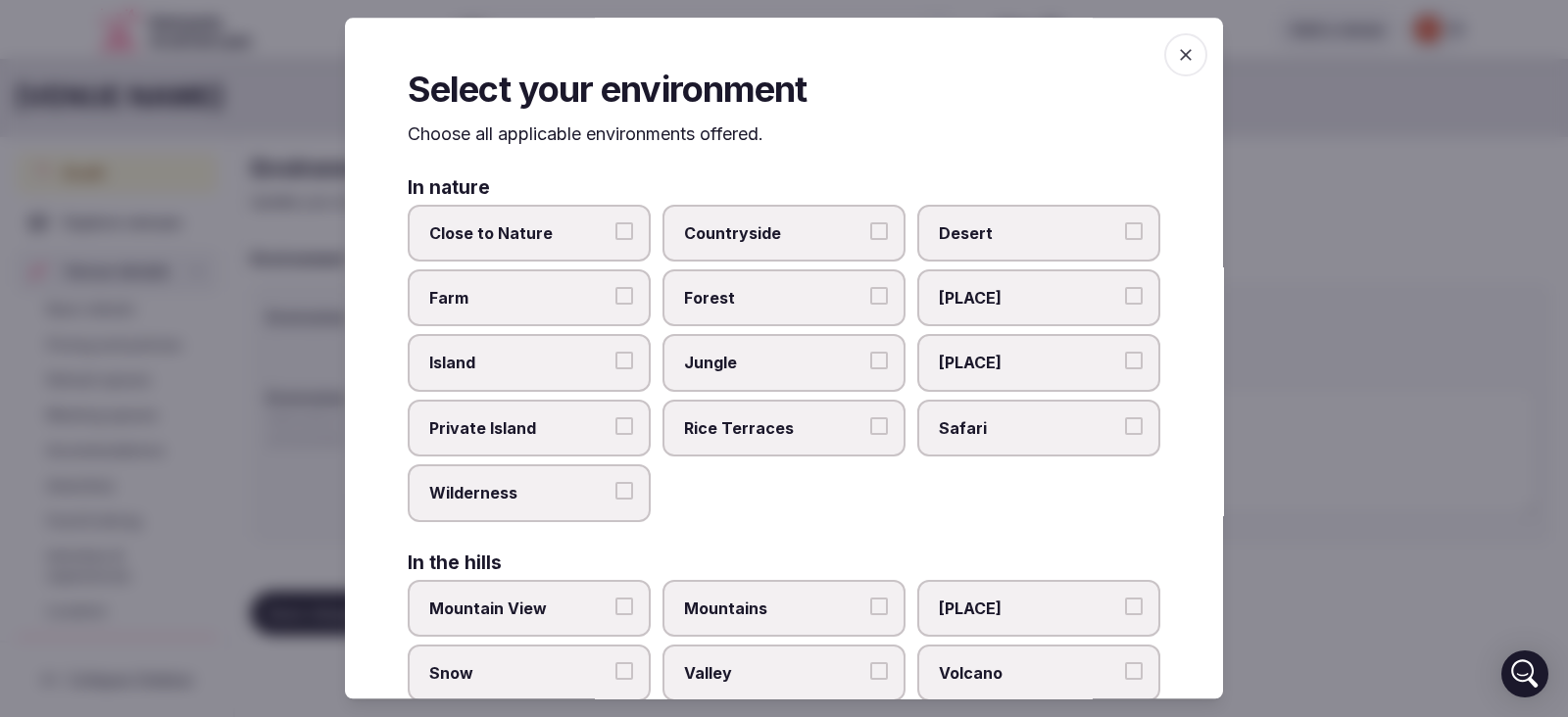 click on "Close to Nature" at bounding box center [519, 233] 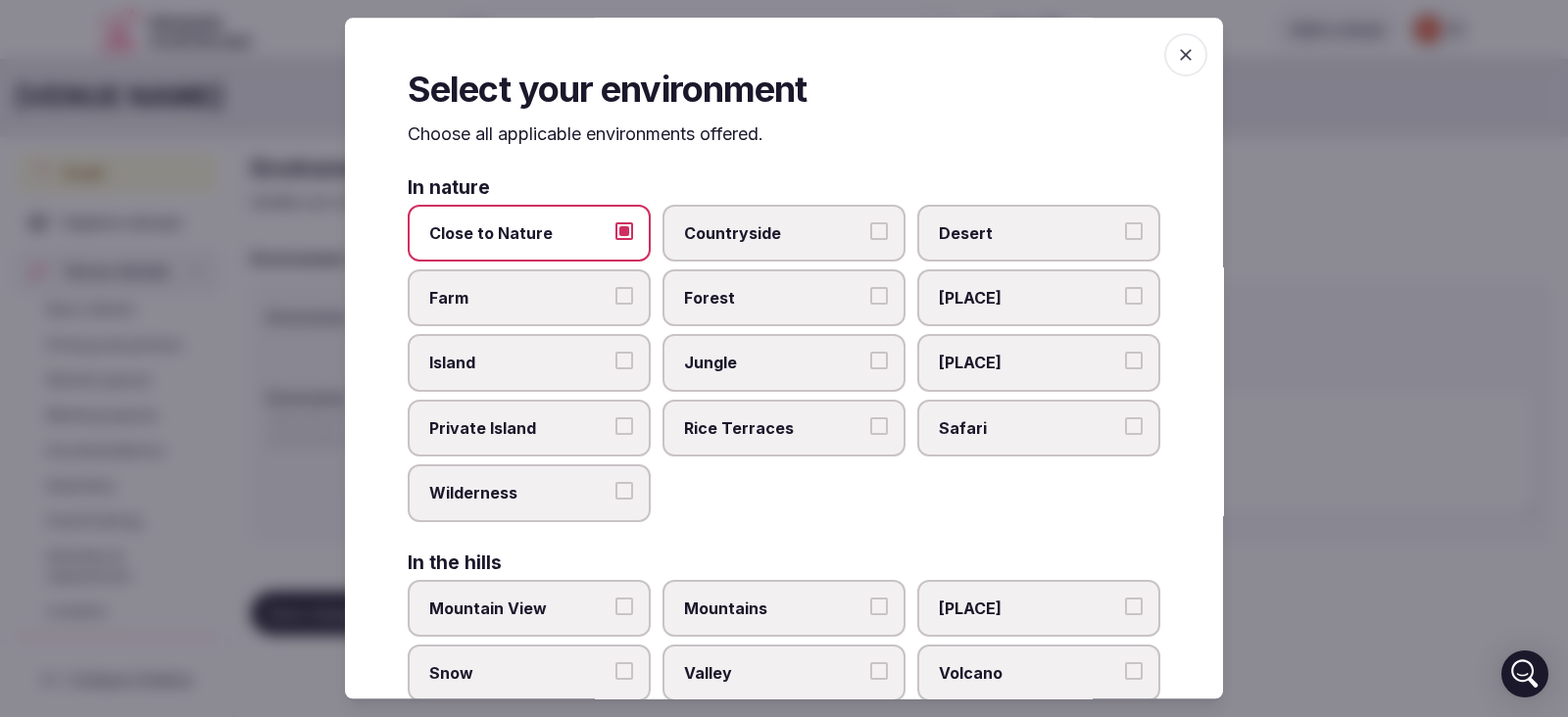 click on "Countryside" at bounding box center (774, 233) 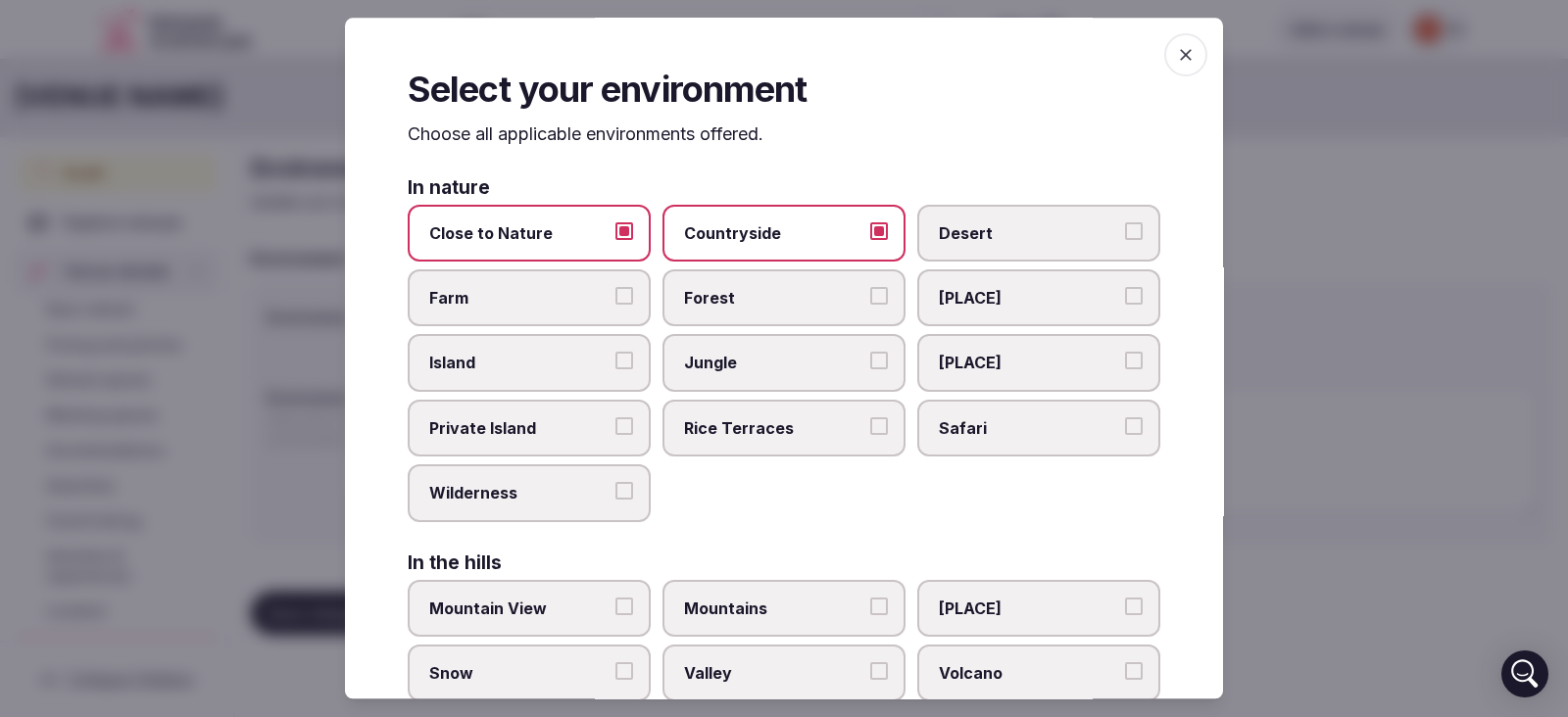 click on "Wilderness" at bounding box center [519, 493] 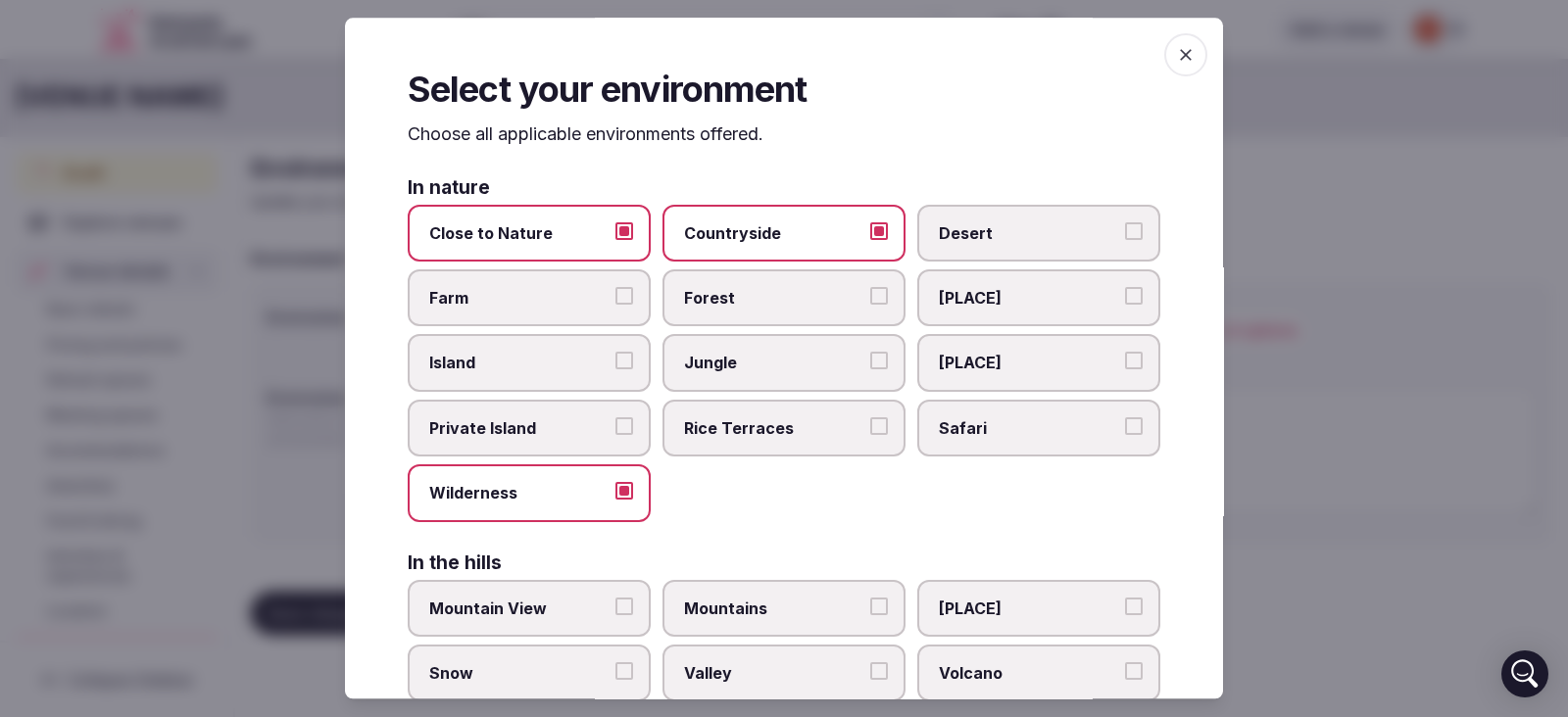 click on "Forest" at bounding box center (879, 296) 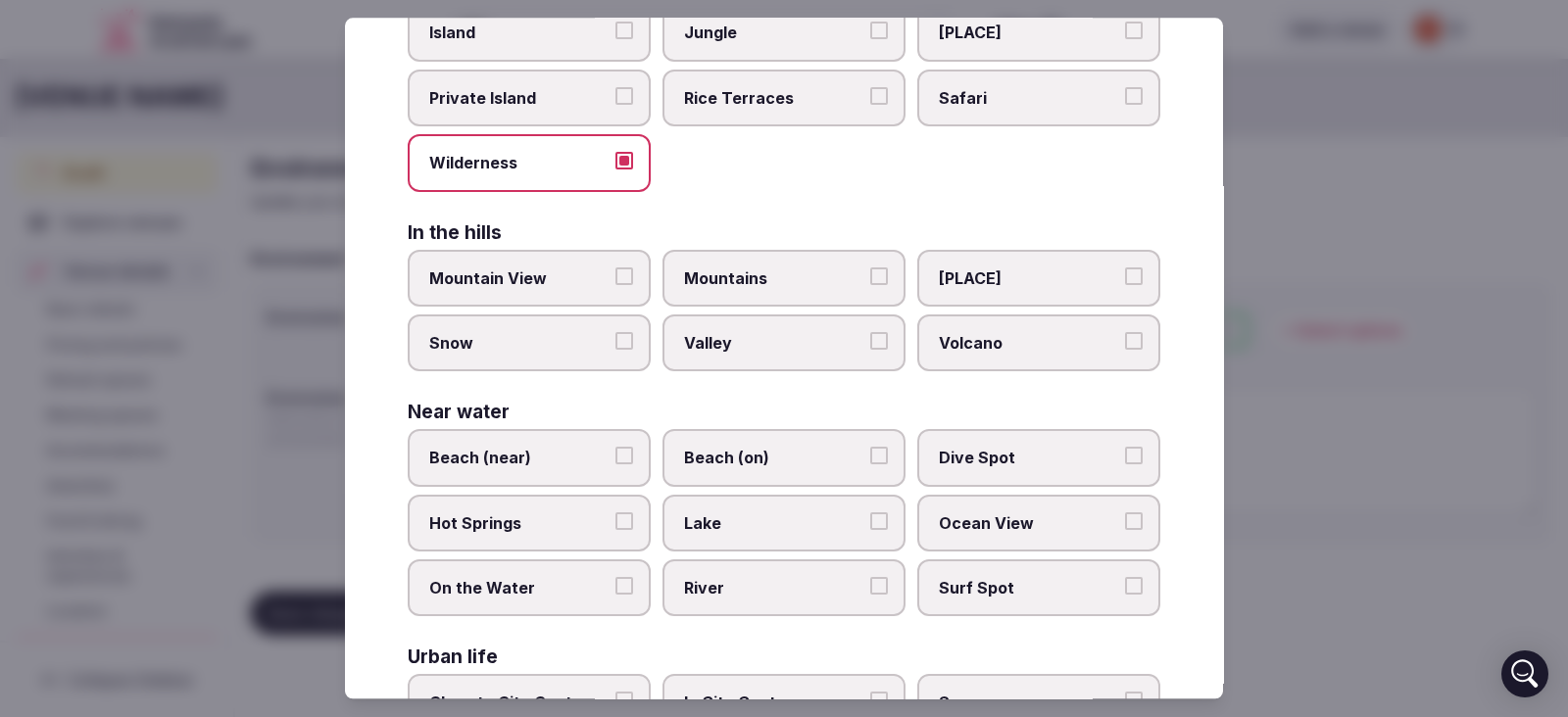 scroll, scrollTop: 339, scrollLeft: 0, axis: vertical 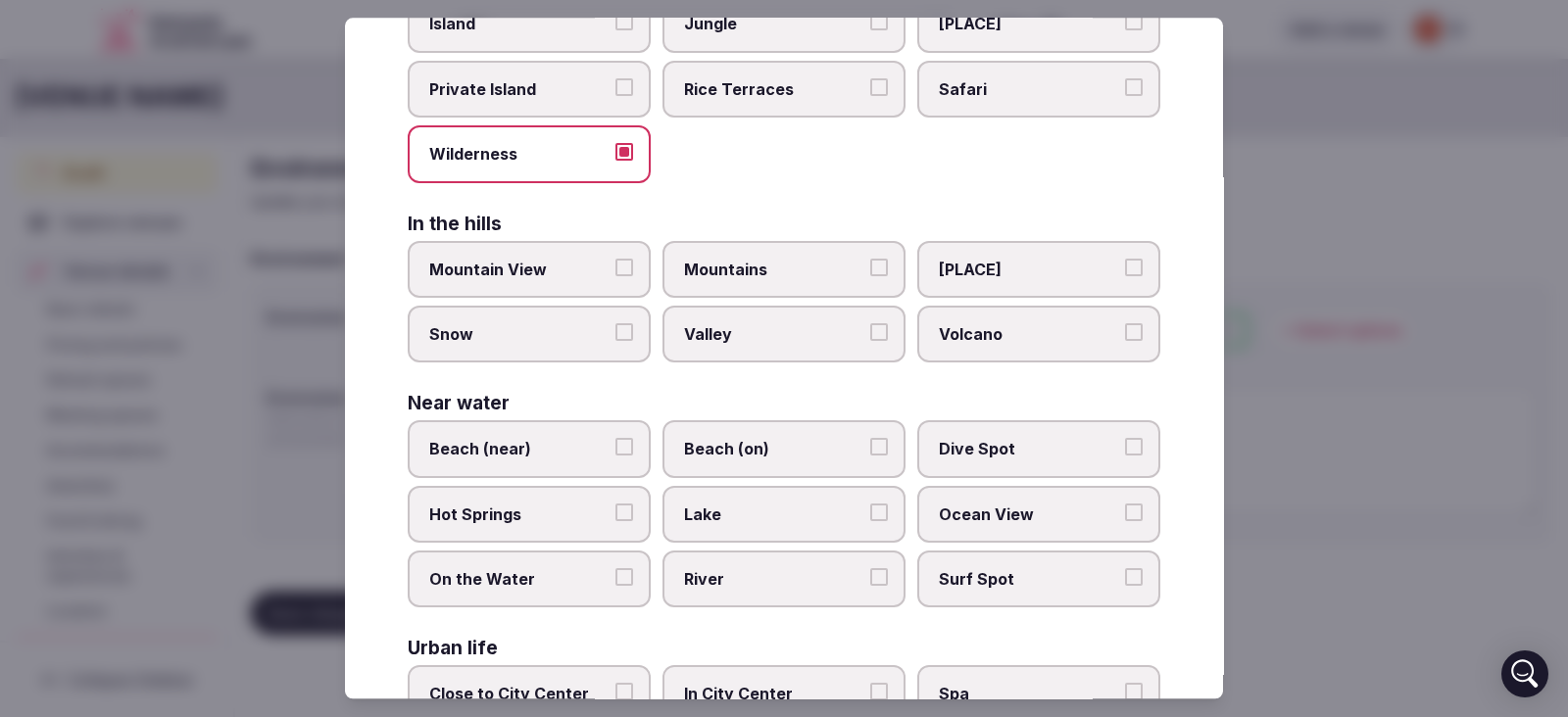 click on "Volcano" at bounding box center (1039, 334) 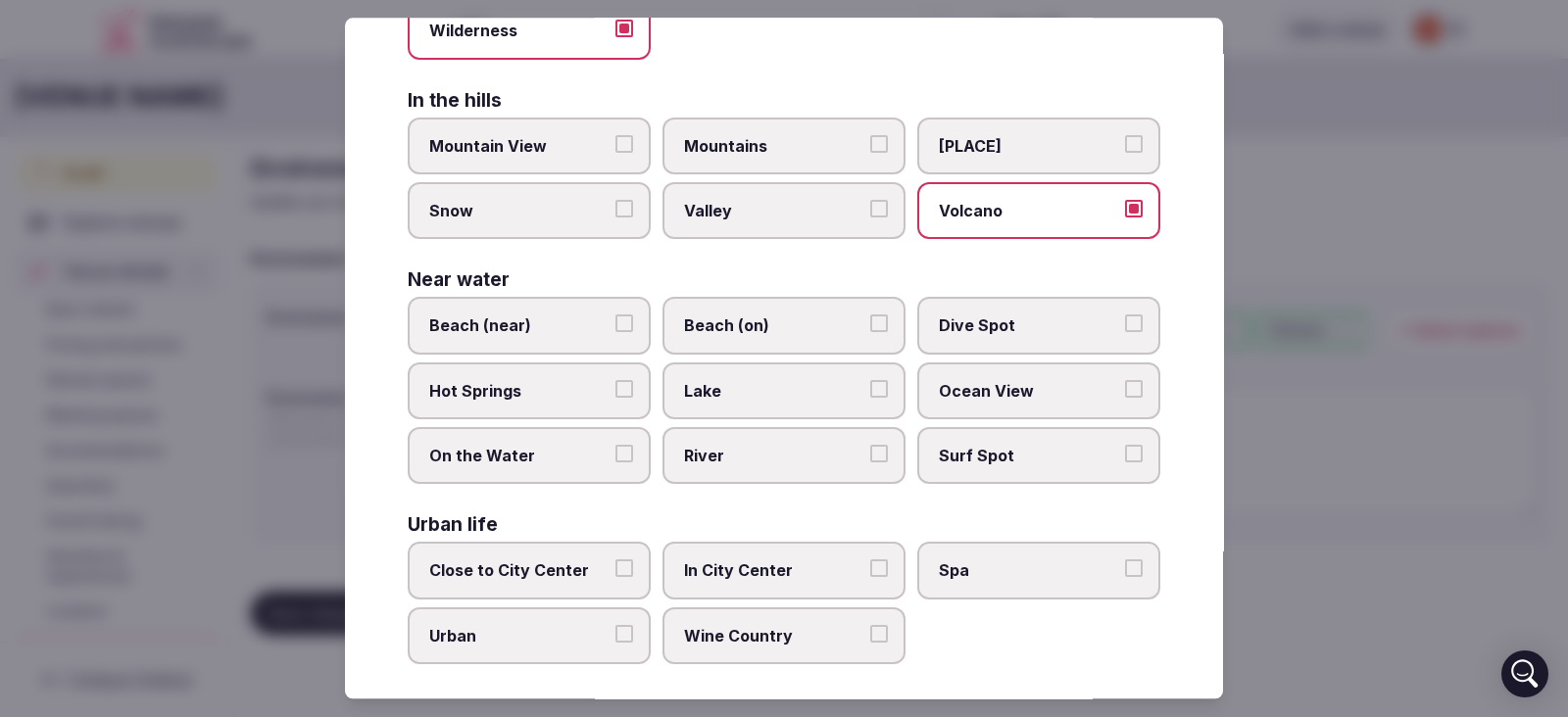scroll, scrollTop: 464, scrollLeft: 0, axis: vertical 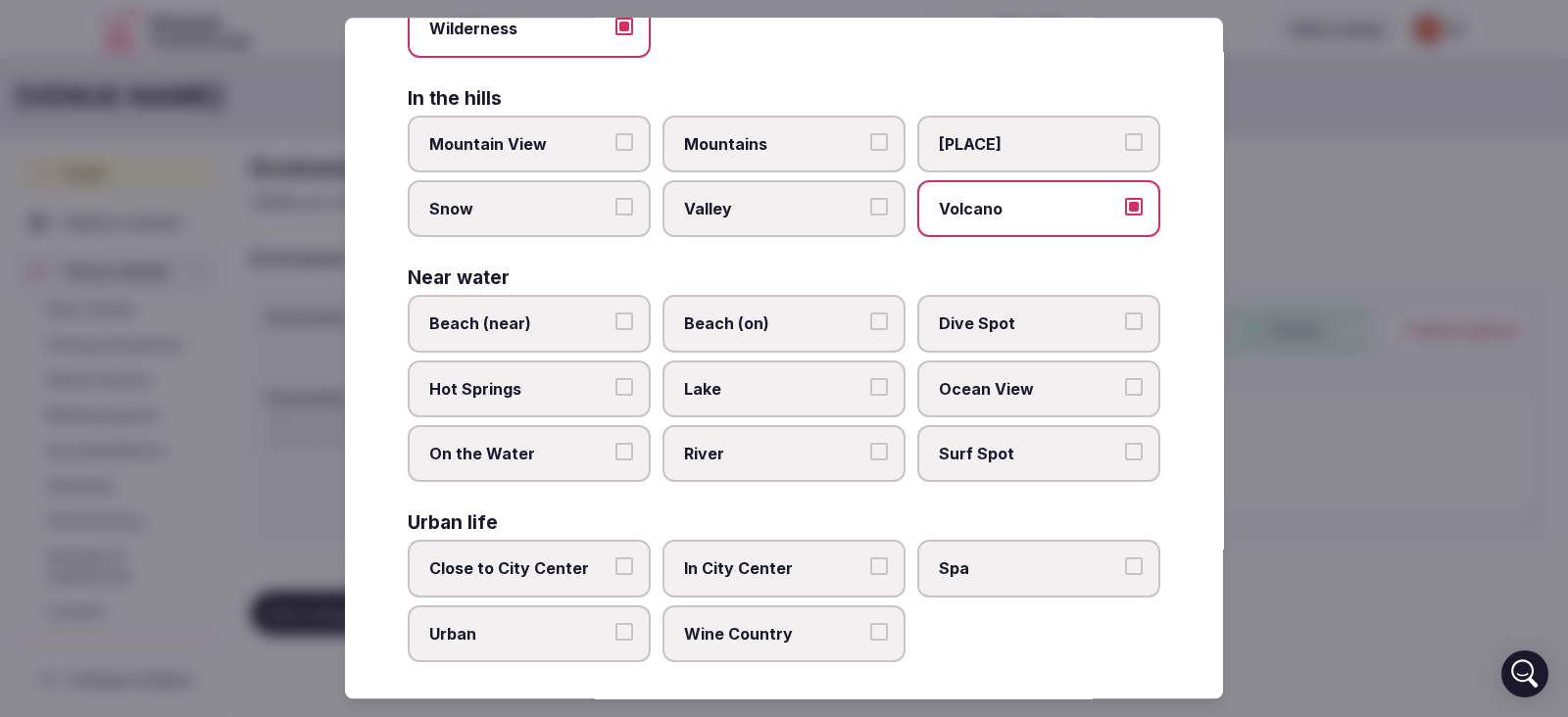 click on "Hot Springs" at bounding box center (519, 389) 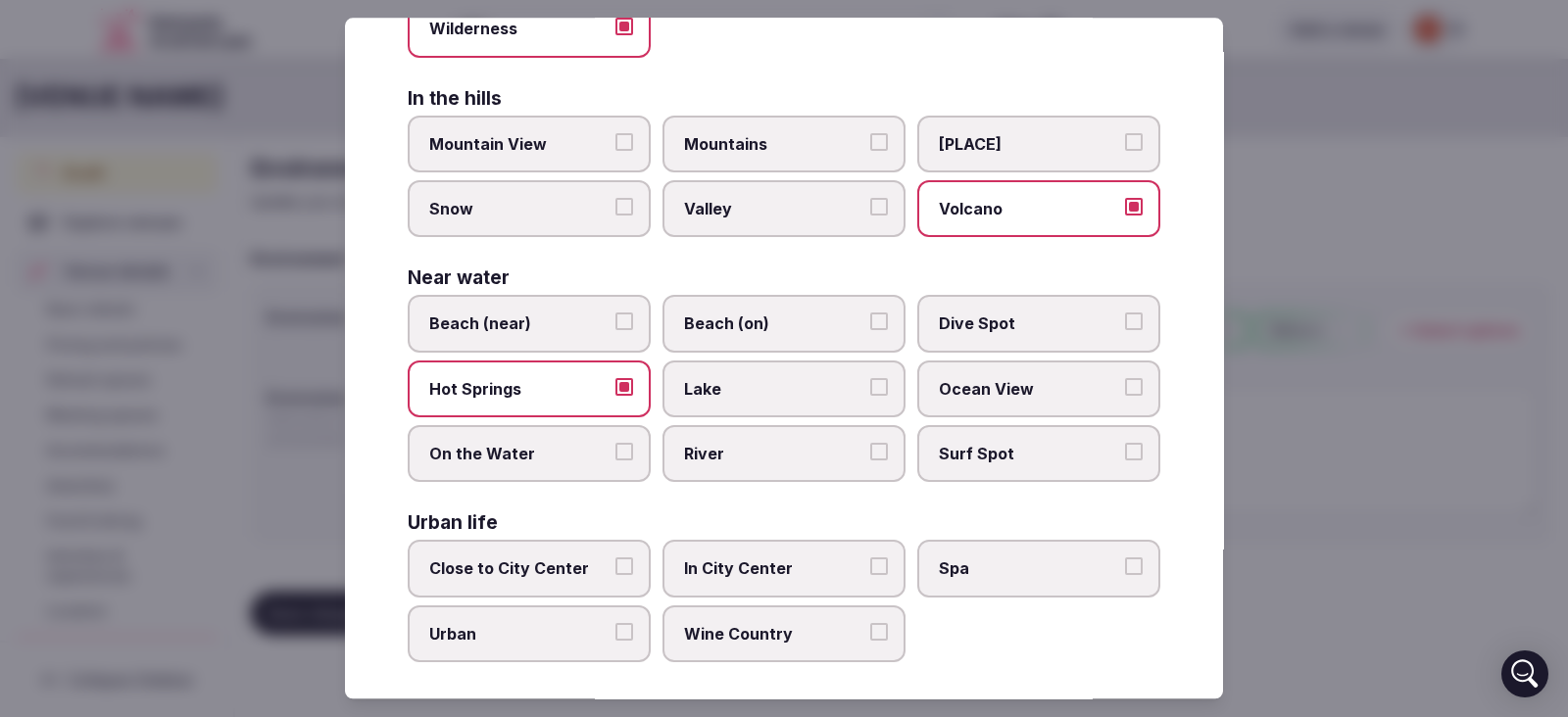 click on "River" at bounding box center (784, 454) 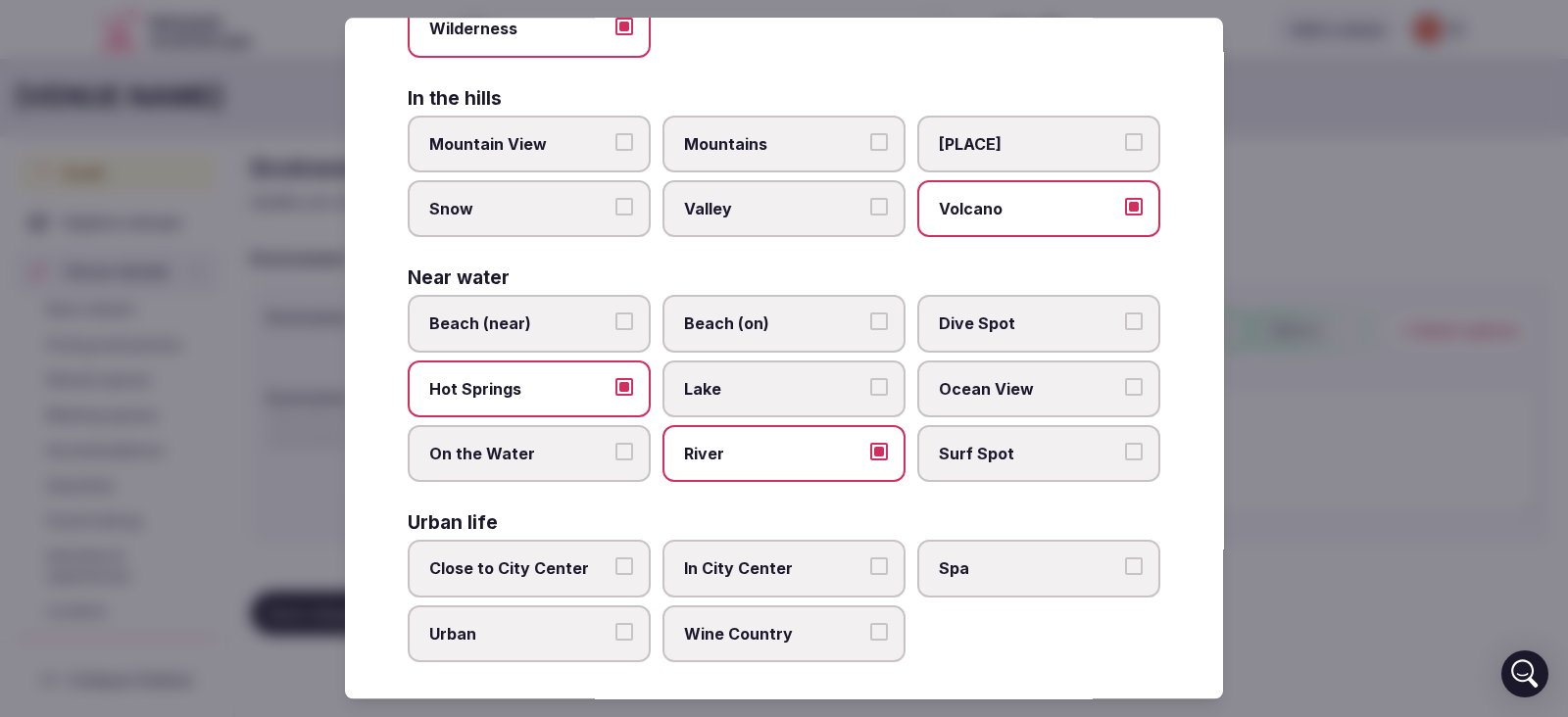 scroll, scrollTop: 466, scrollLeft: 0, axis: vertical 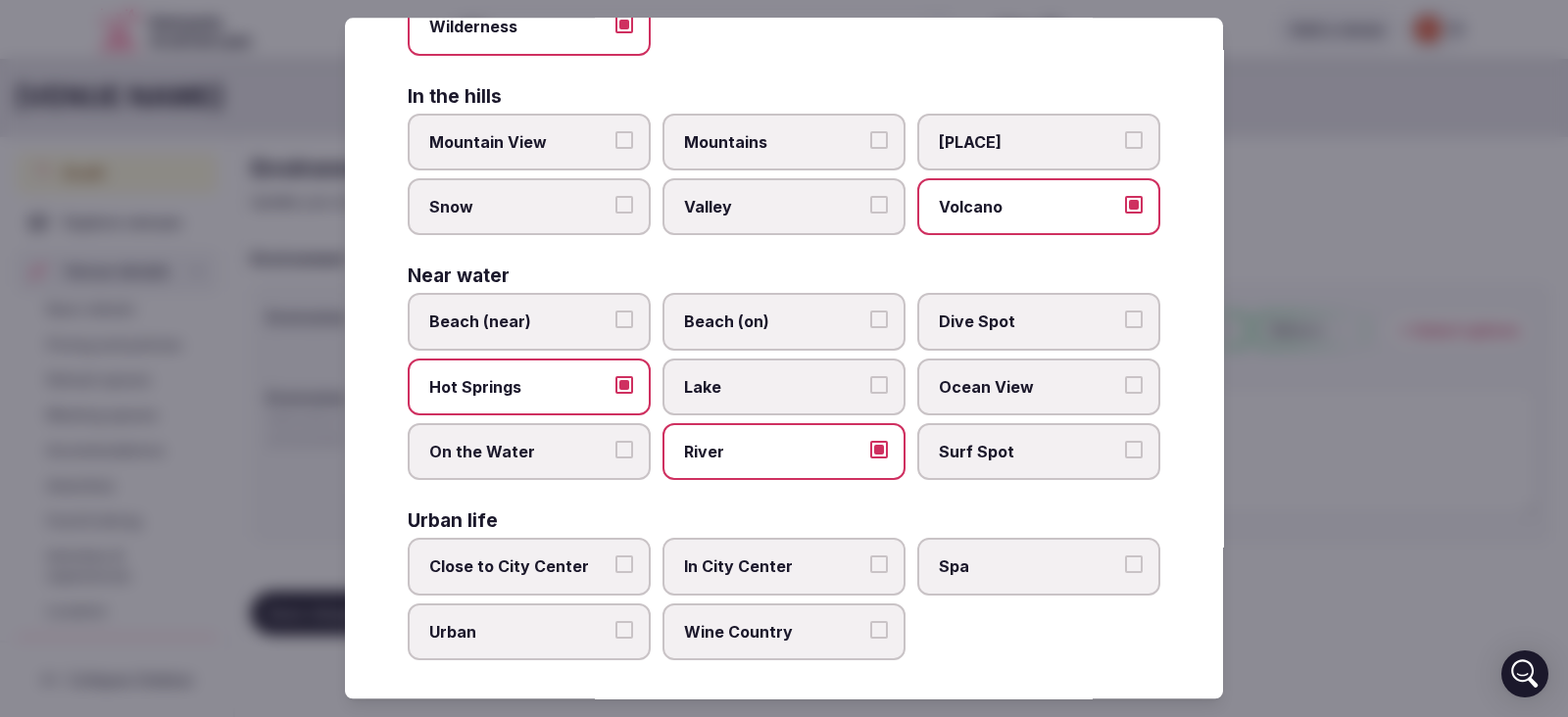 click on "Spa" at bounding box center [1039, 567] 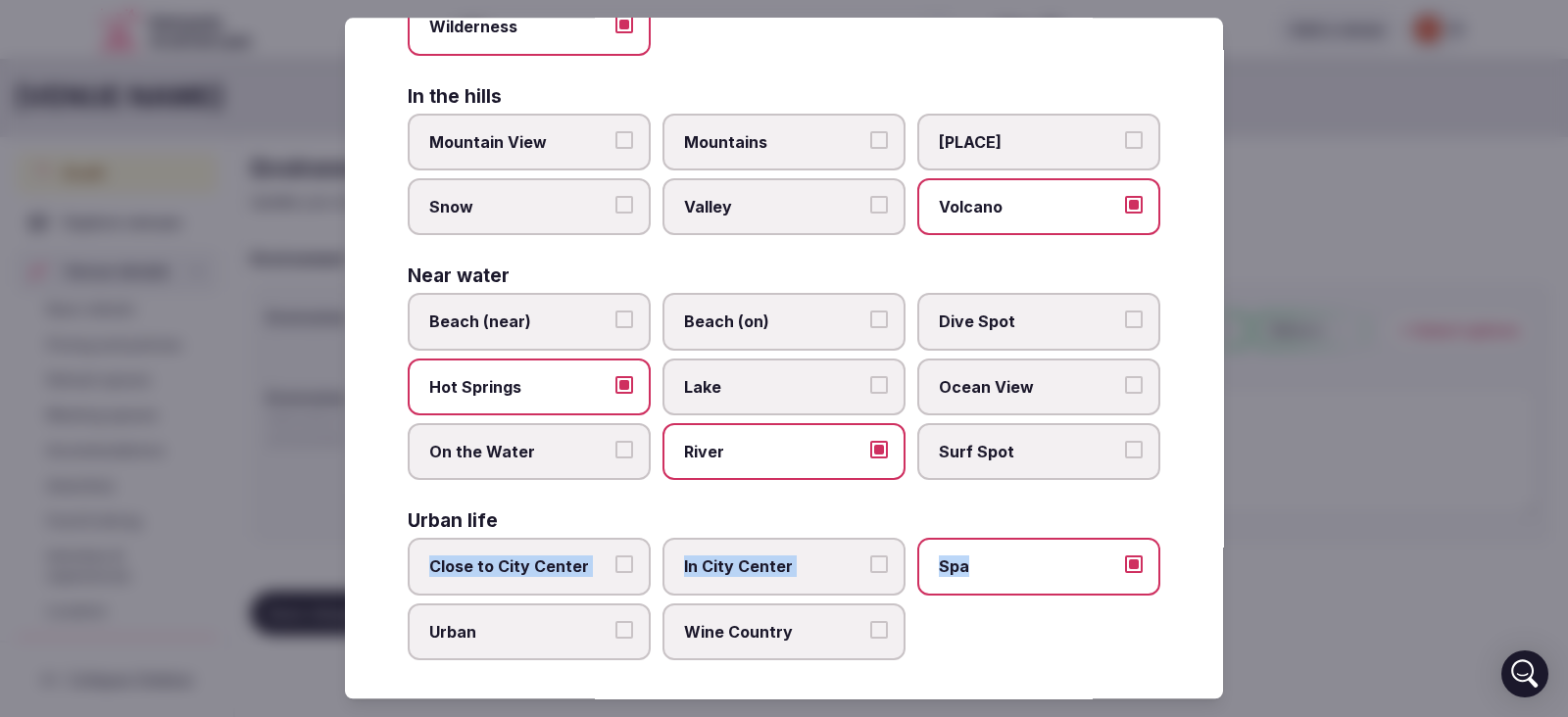 drag, startPoint x: 1201, startPoint y: 565, endPoint x: 1207, endPoint y: 494, distance: 71.25307 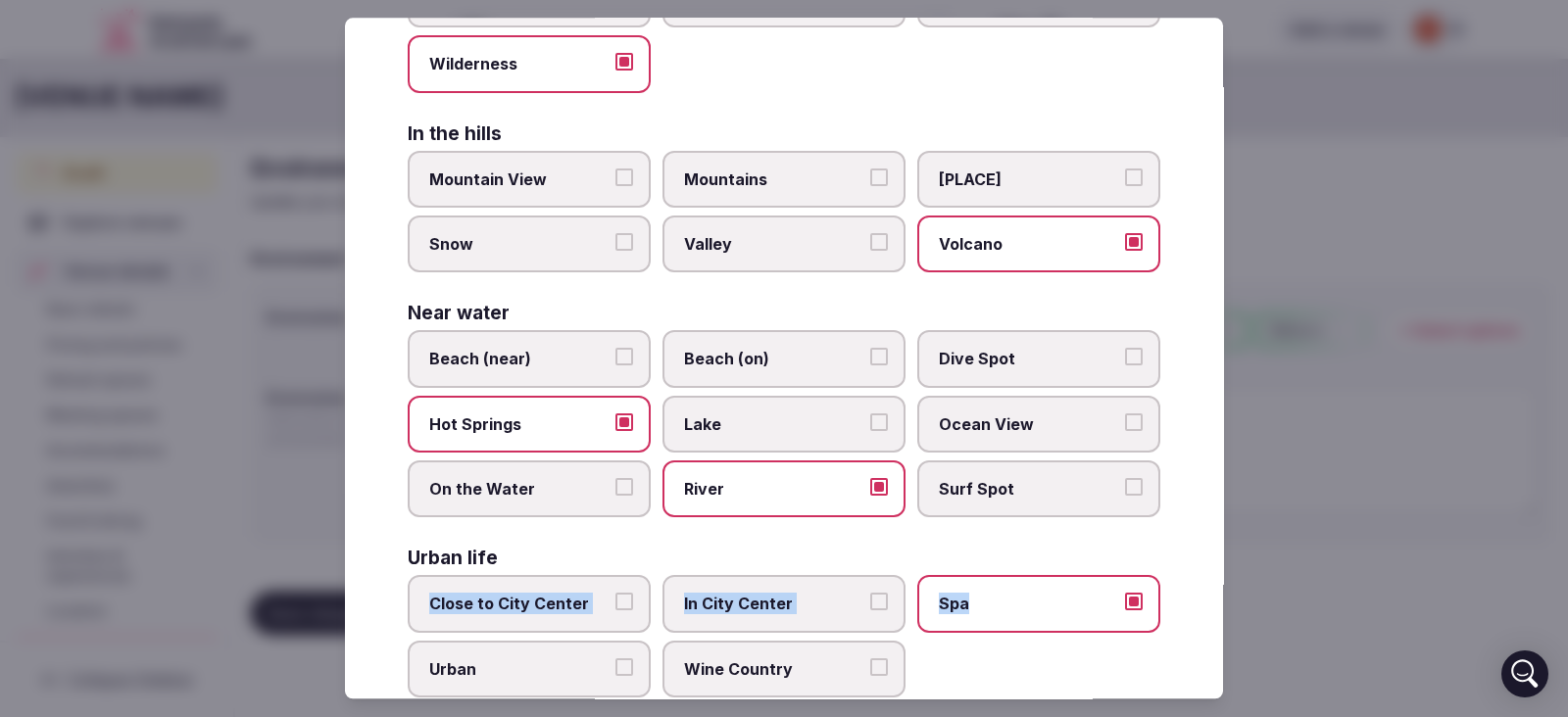 scroll, scrollTop: 466, scrollLeft: 0, axis: vertical 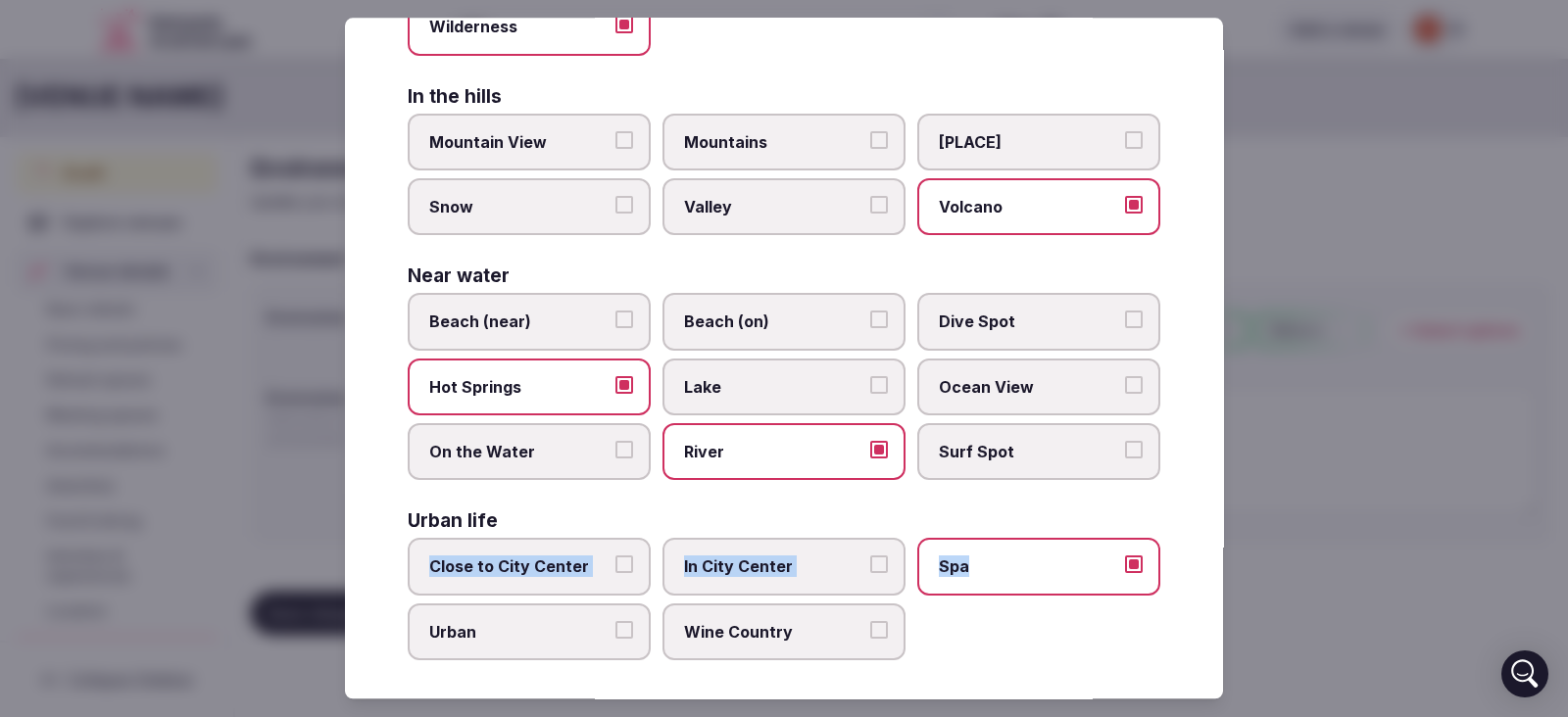 click on "Select your environment Choose all applicable environments offered. In nature Close to Nature Countryside Desert Farm Forest Game Reserve Island Jungle Nature Reserve Private Island Rice Terraces Safari Wilderness In the hills Mountain View Mountains Ski Hill Snow Valley Volcano Near water Beach (near) Beach (on) Dive Spot Hot Springs Lake Ocean View On the Water River Surf Spot Urban life Close to City Center In City Center Spa Urban Wine Country" at bounding box center [784, 358] 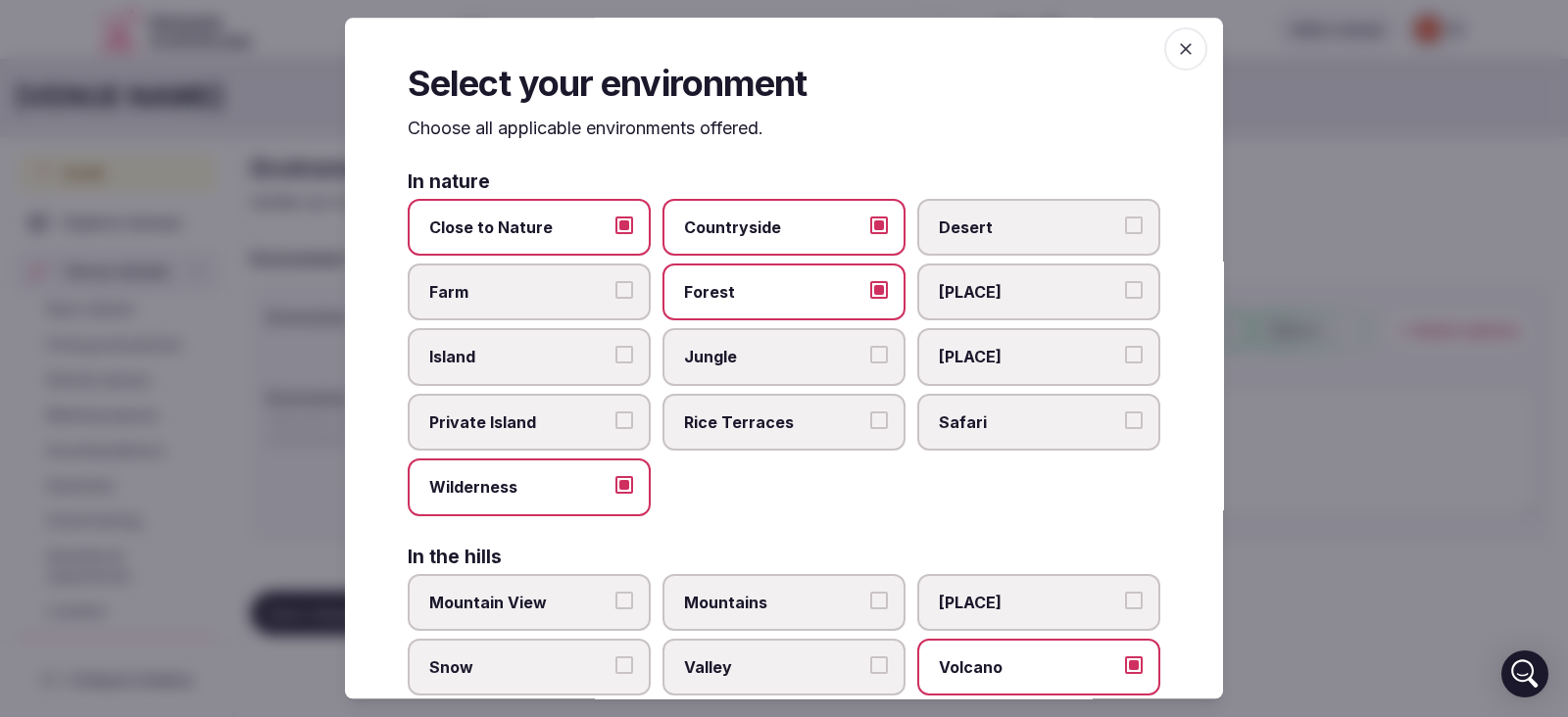 scroll, scrollTop: 0, scrollLeft: 0, axis: both 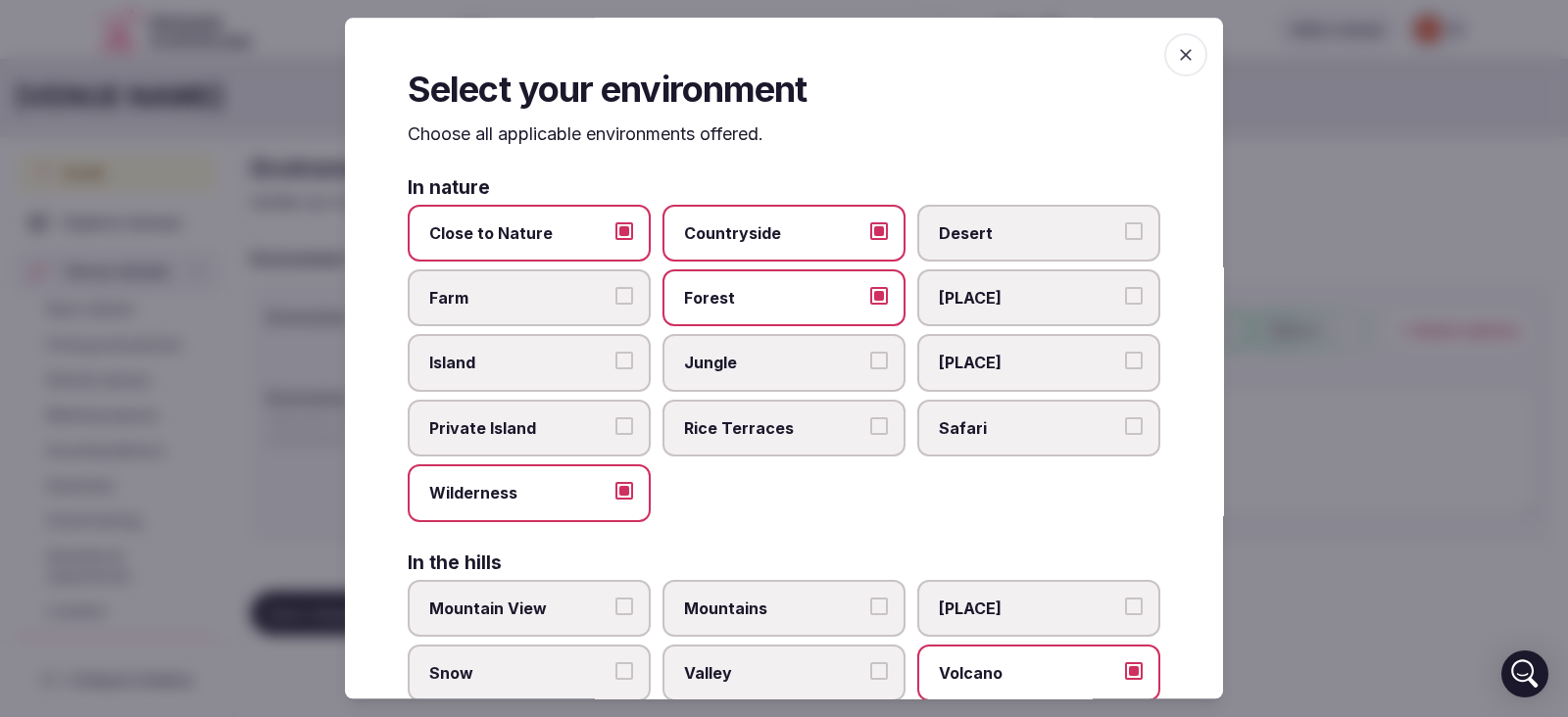click 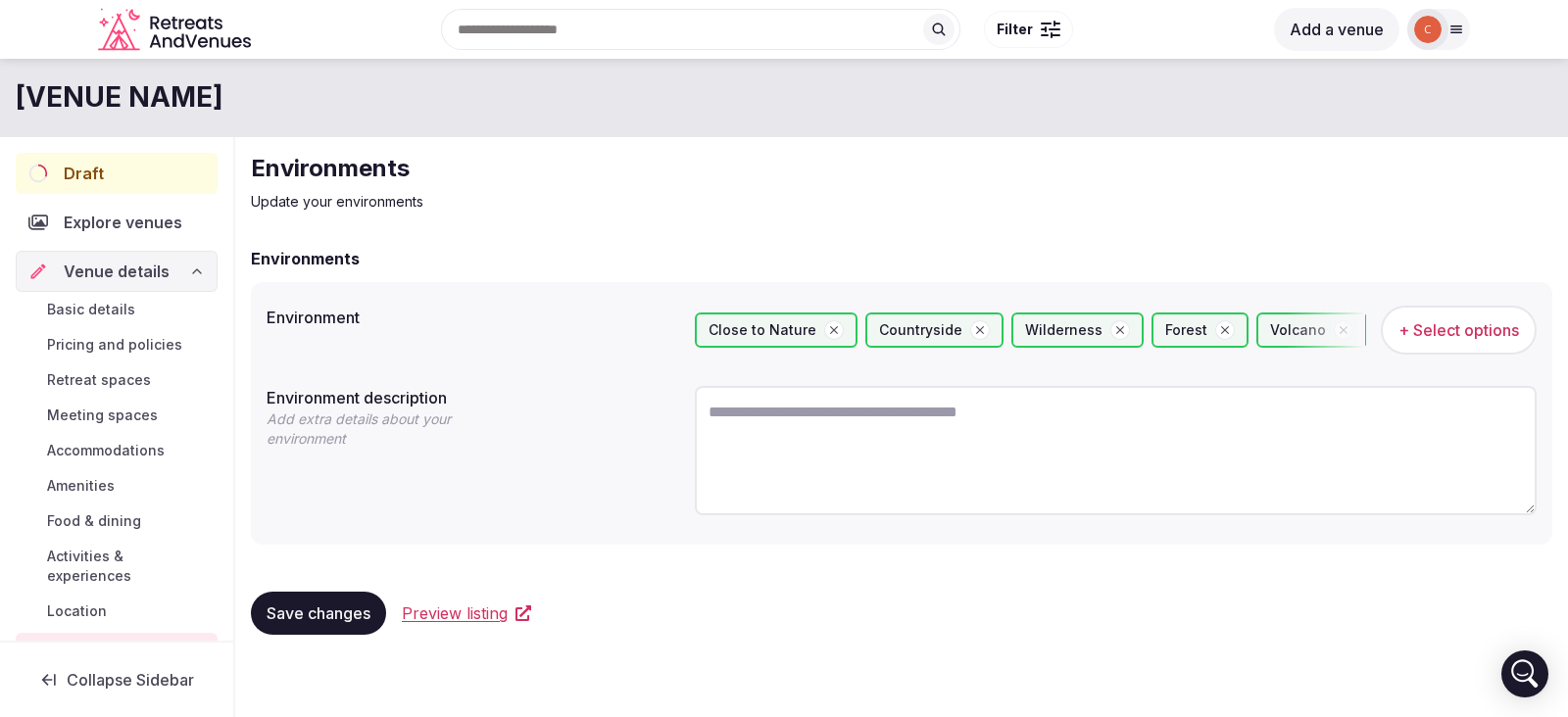 click on "Save changes" at bounding box center [318, 613] 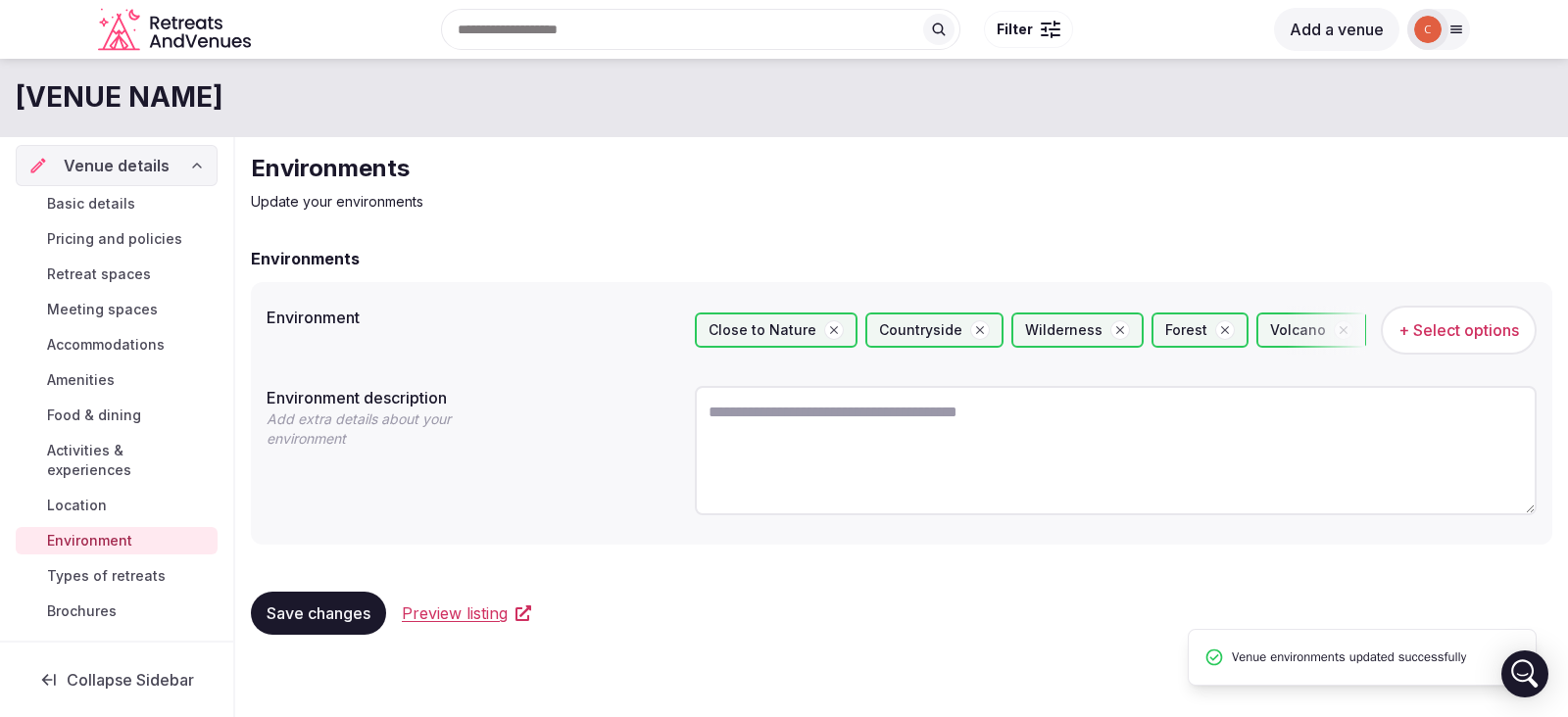 scroll, scrollTop: 108, scrollLeft: 0, axis: vertical 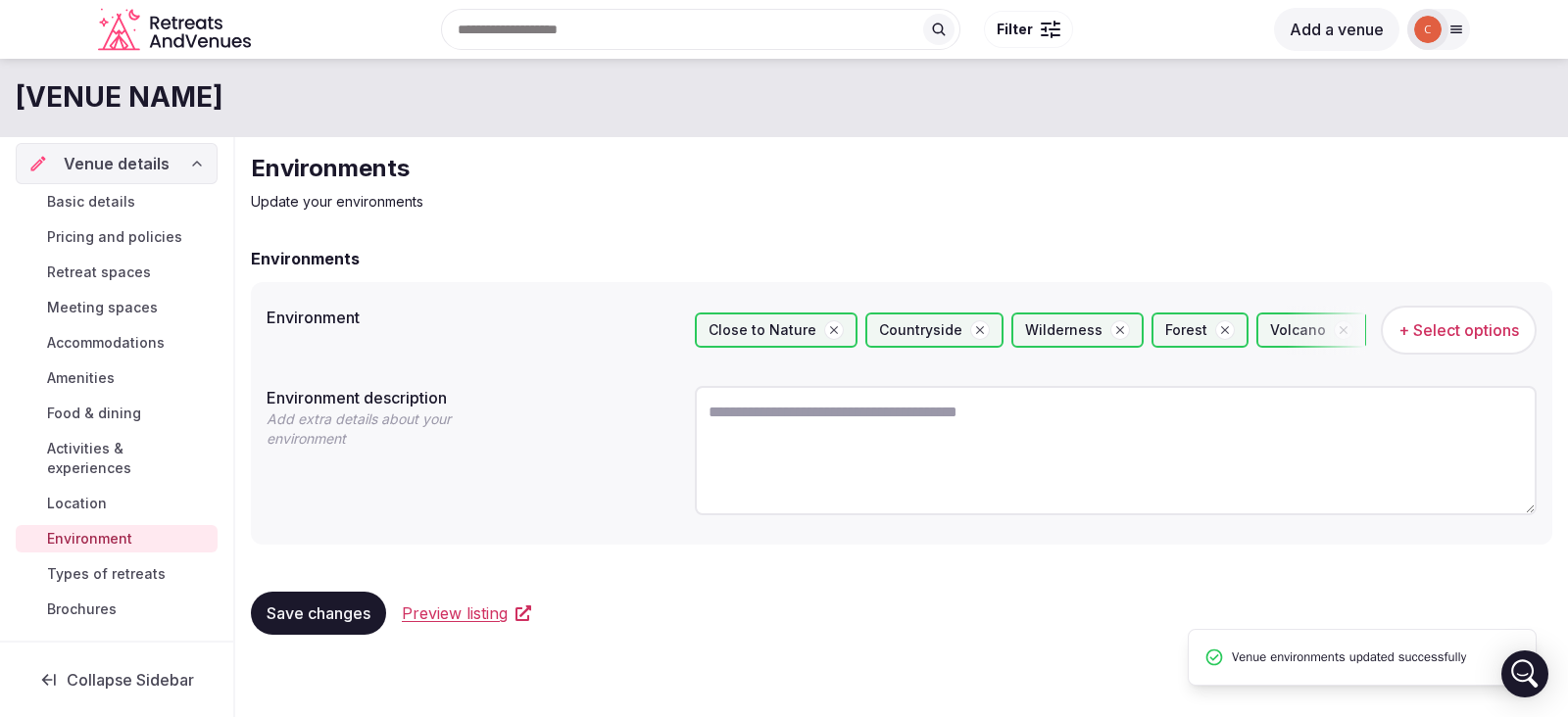 click on "Types of retreats" at bounding box center (106, 574) 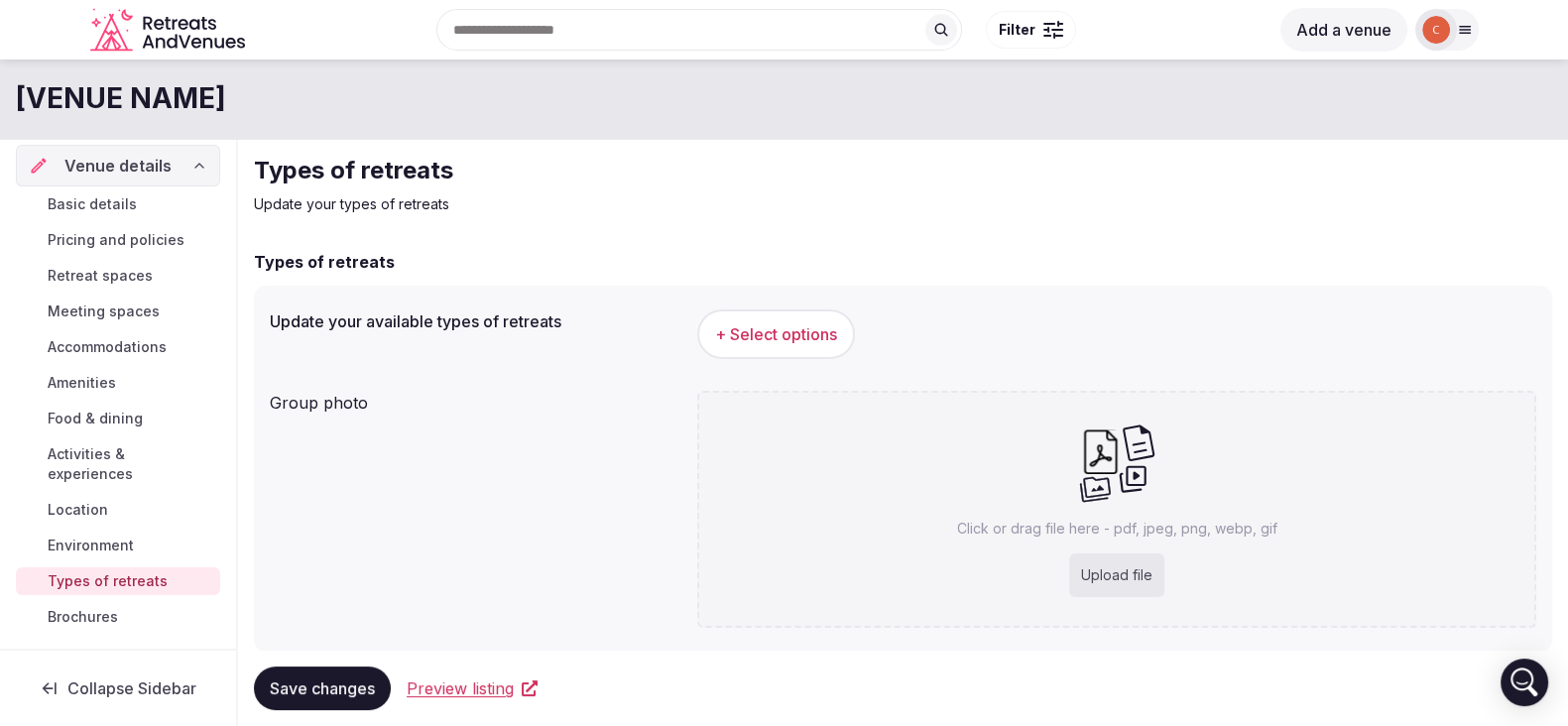 click on "+ Select options" at bounding box center (776, 334) 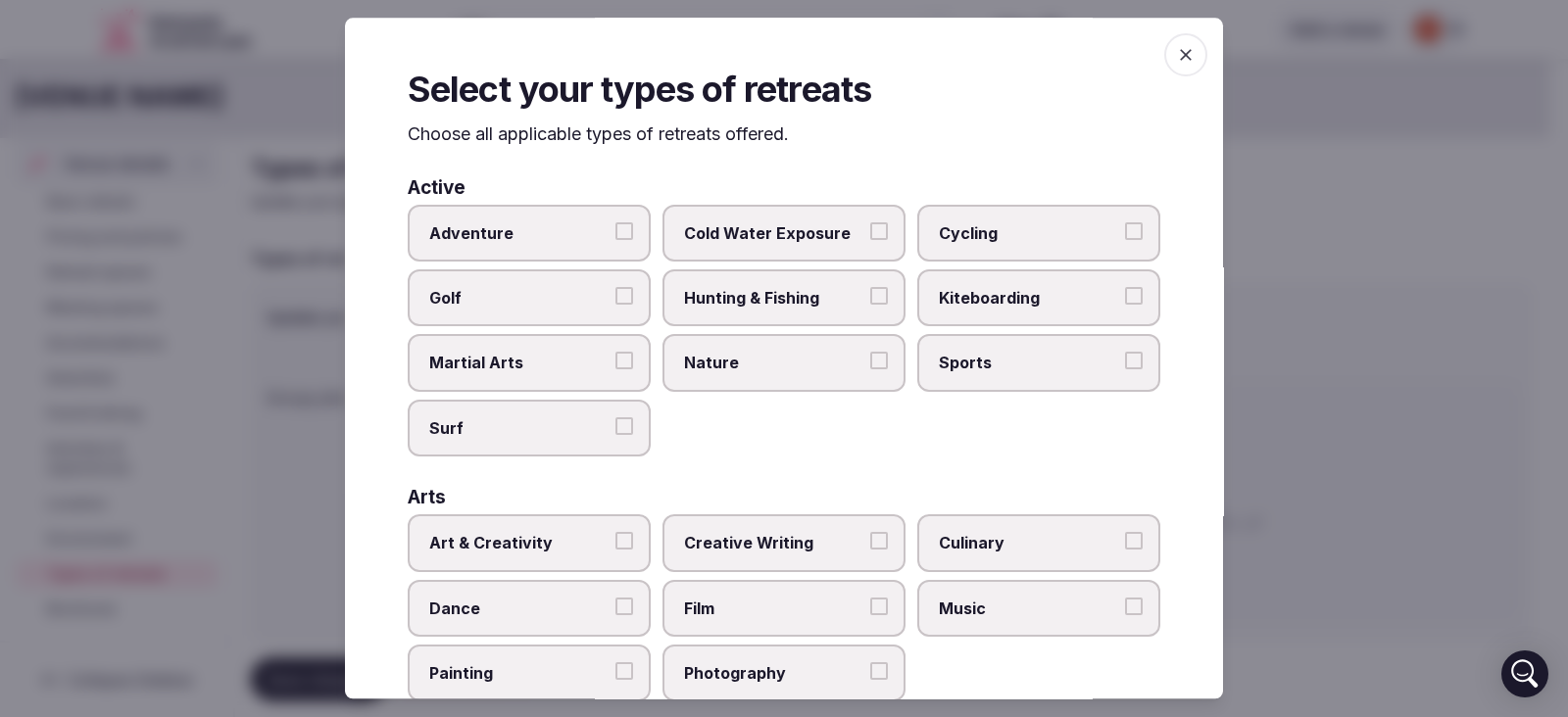 click on "Adventure" at bounding box center [519, 233] 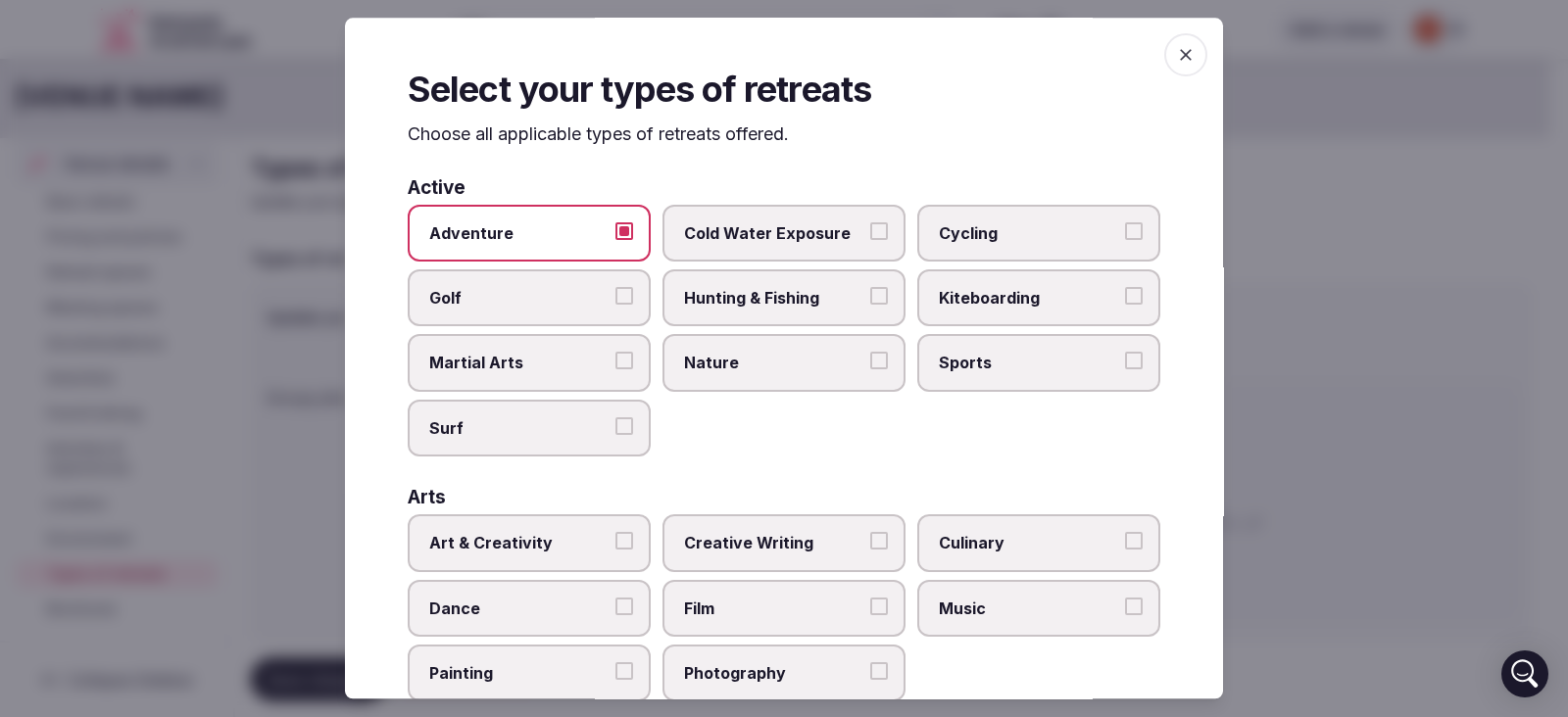 click on "Nature" at bounding box center (774, 363) 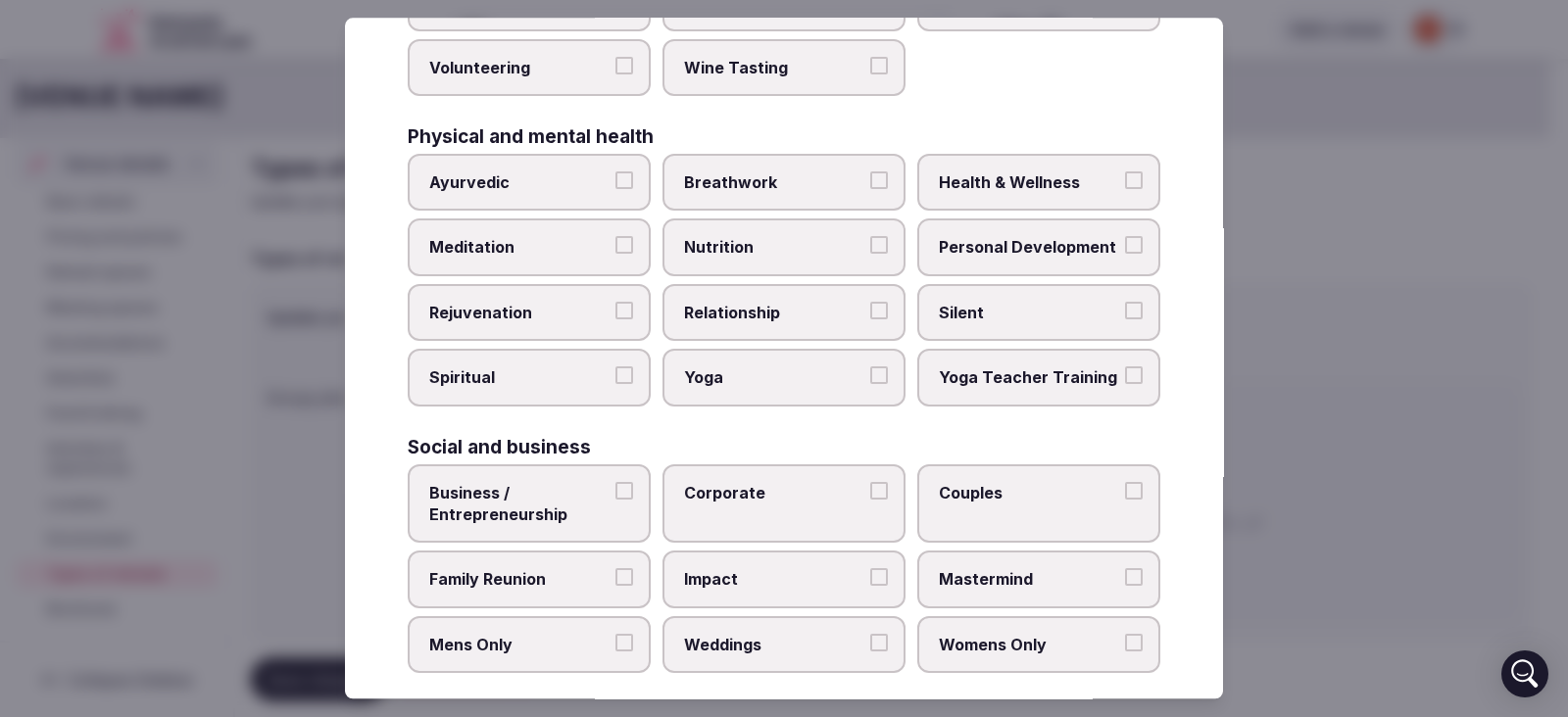 scroll, scrollTop: 788, scrollLeft: 0, axis: vertical 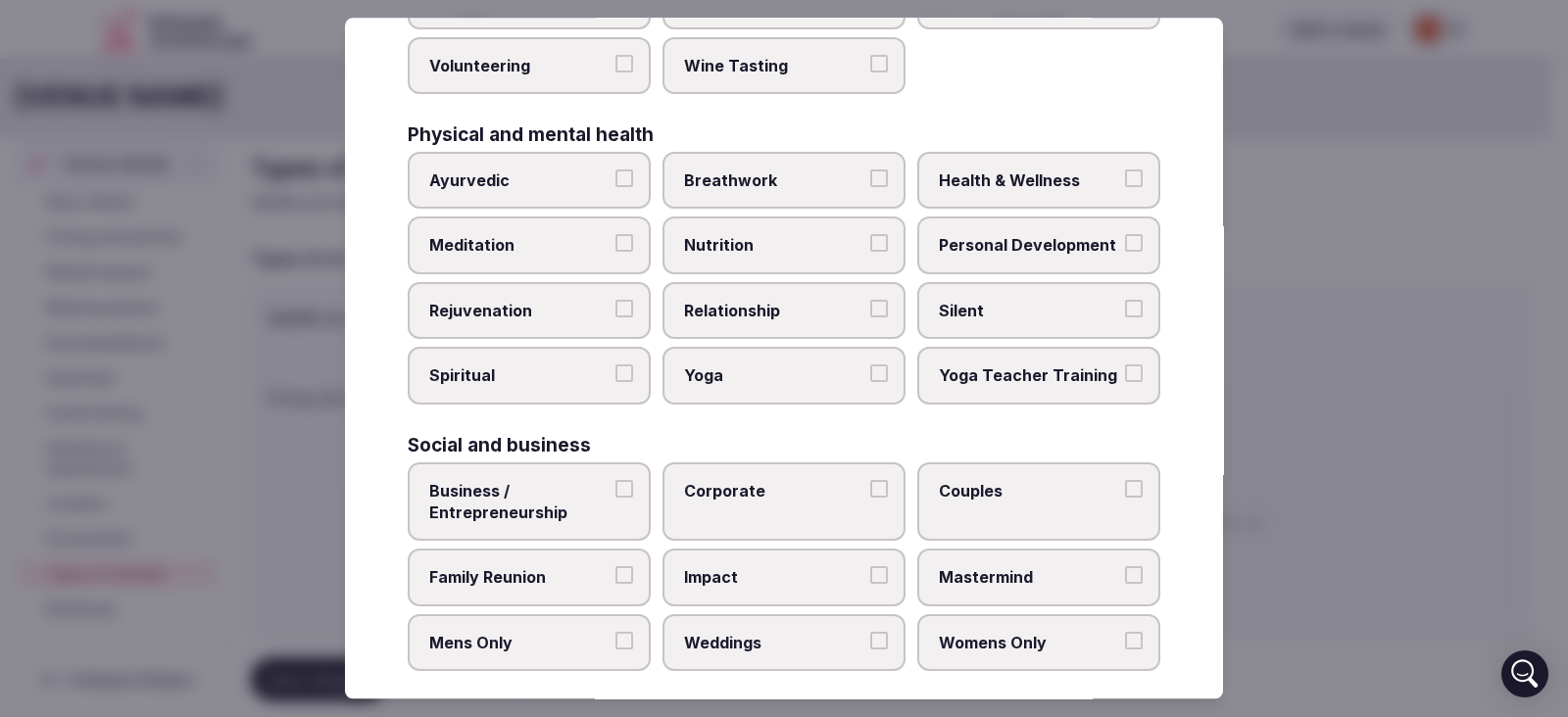 click on "Health & Wellness" at bounding box center (1039, 180) 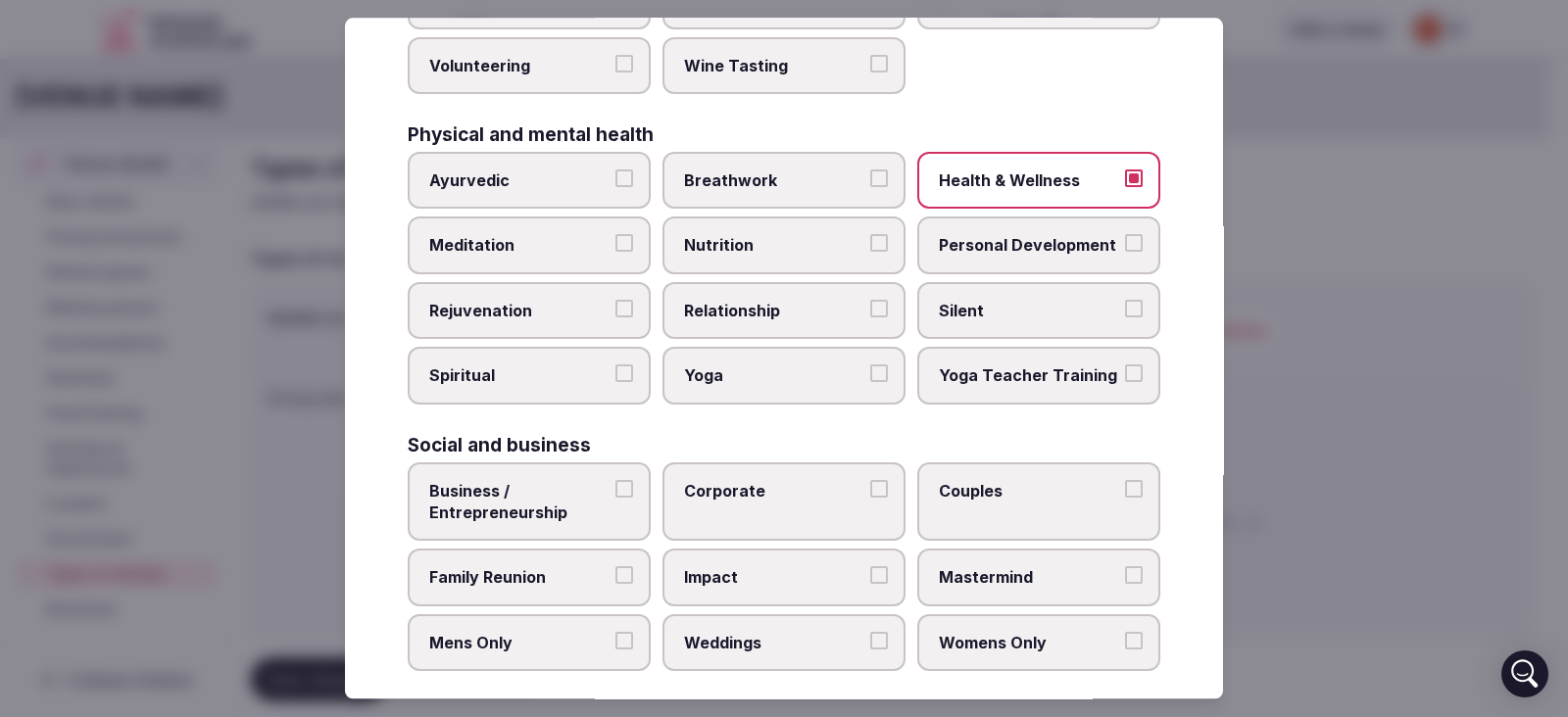 scroll, scrollTop: 796, scrollLeft: 0, axis: vertical 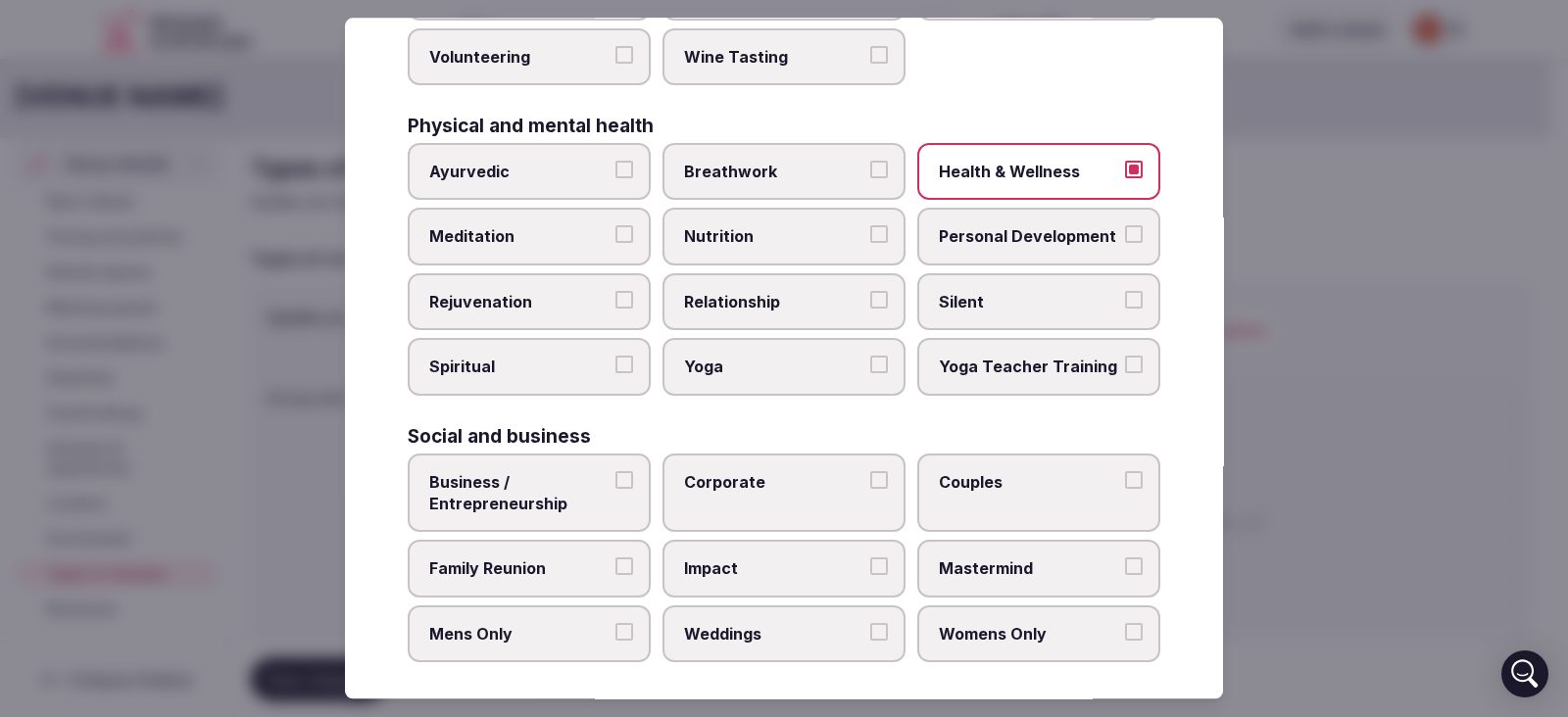 click on "Business / Entrepreneurship" at bounding box center [624, 480] 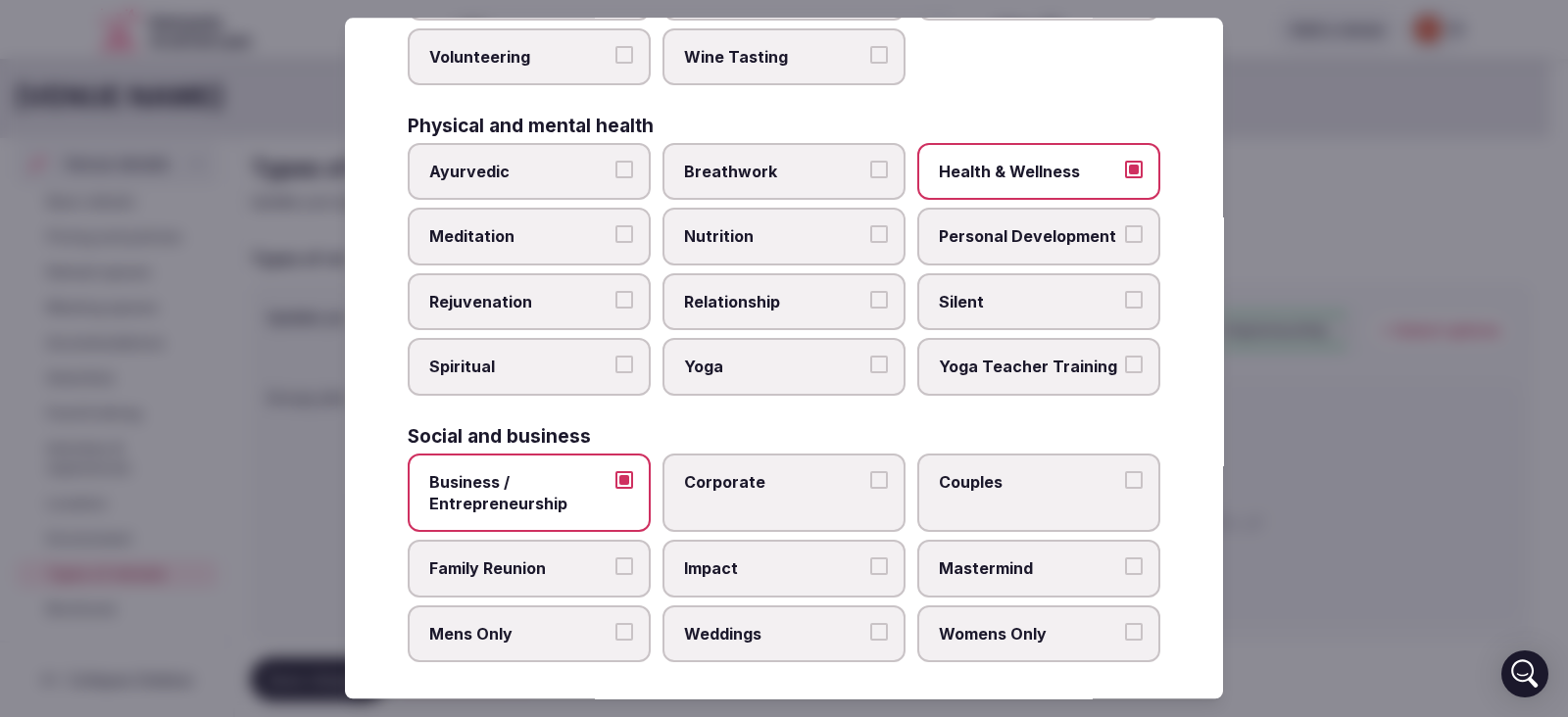 click on "Family Reunion" at bounding box center (624, 567) 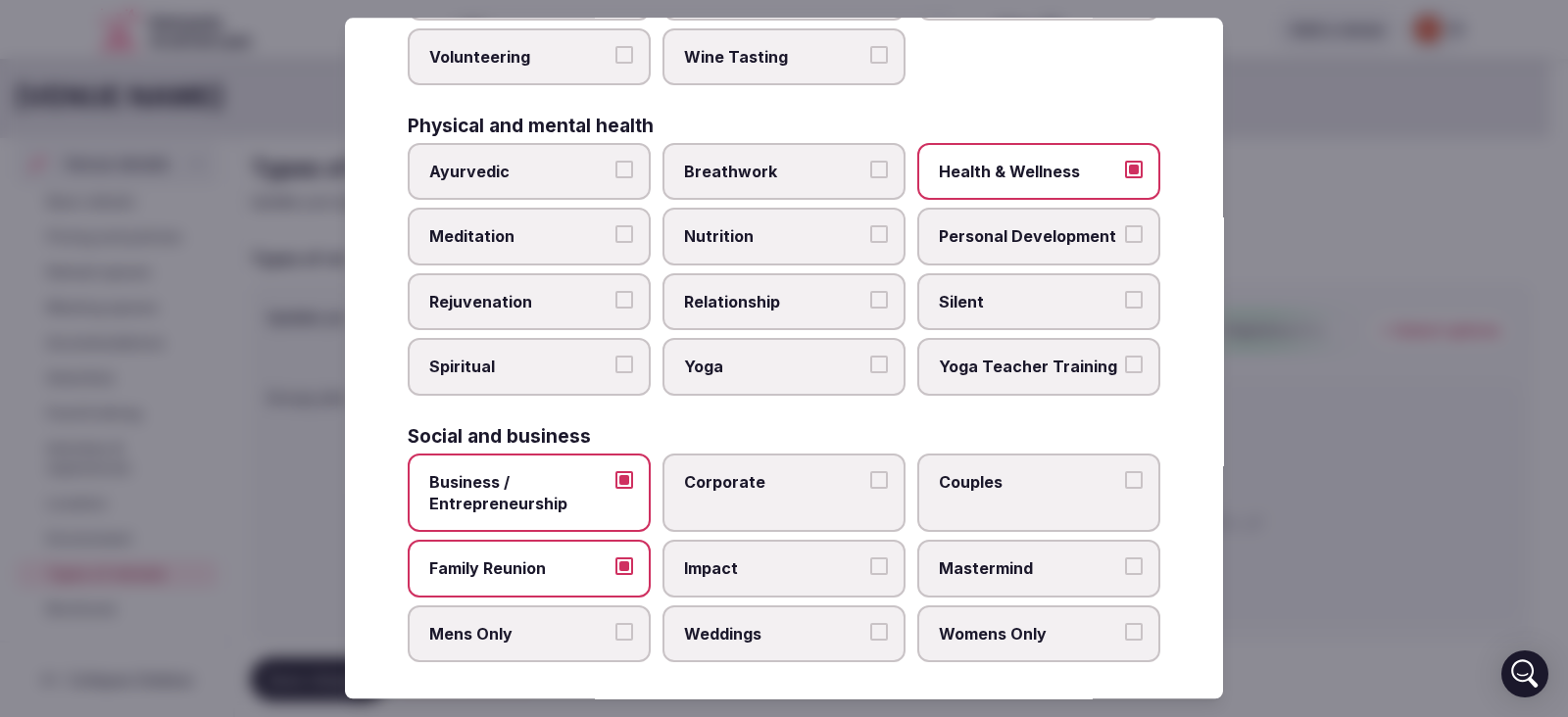 click on "Mens Only" at bounding box center [624, 632] 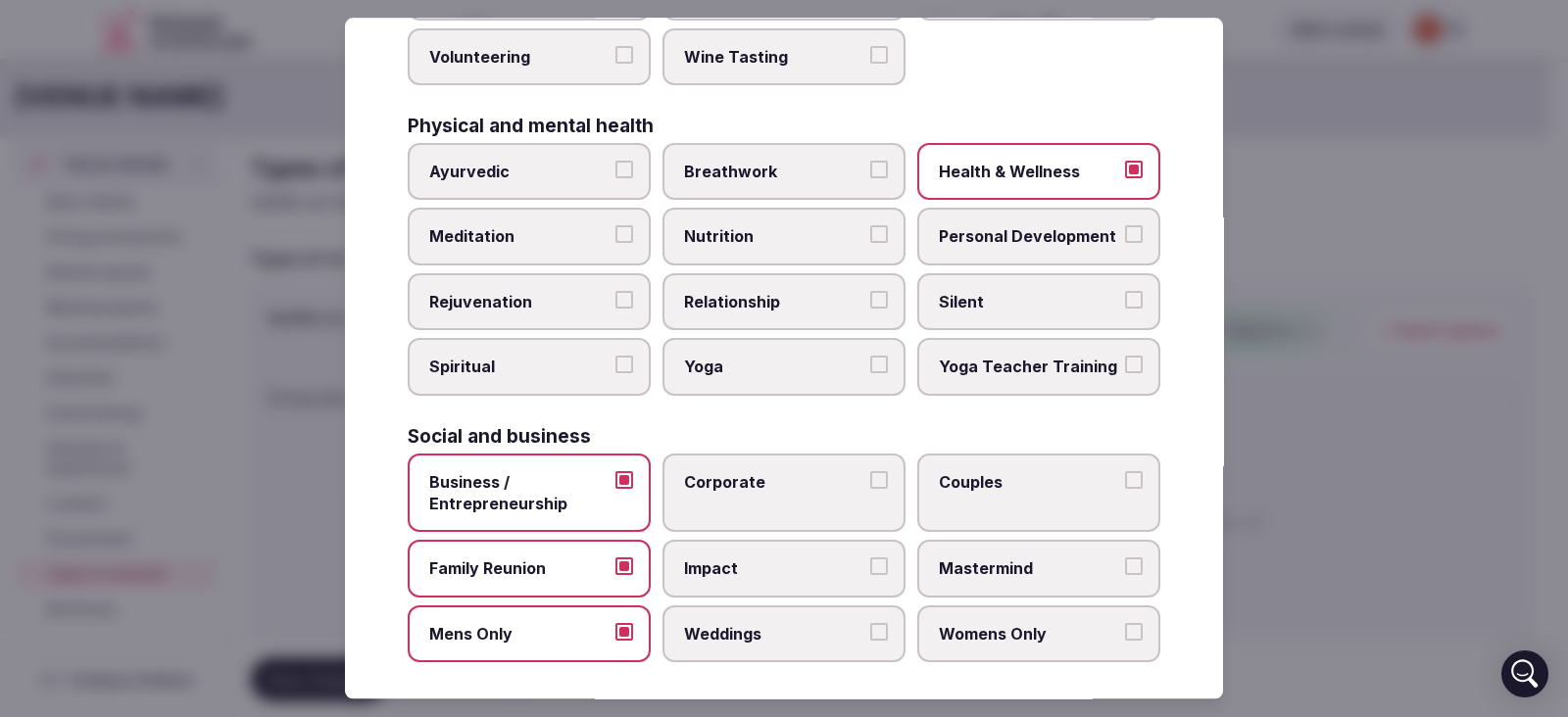click on "Womens Only" at bounding box center (1029, 634) 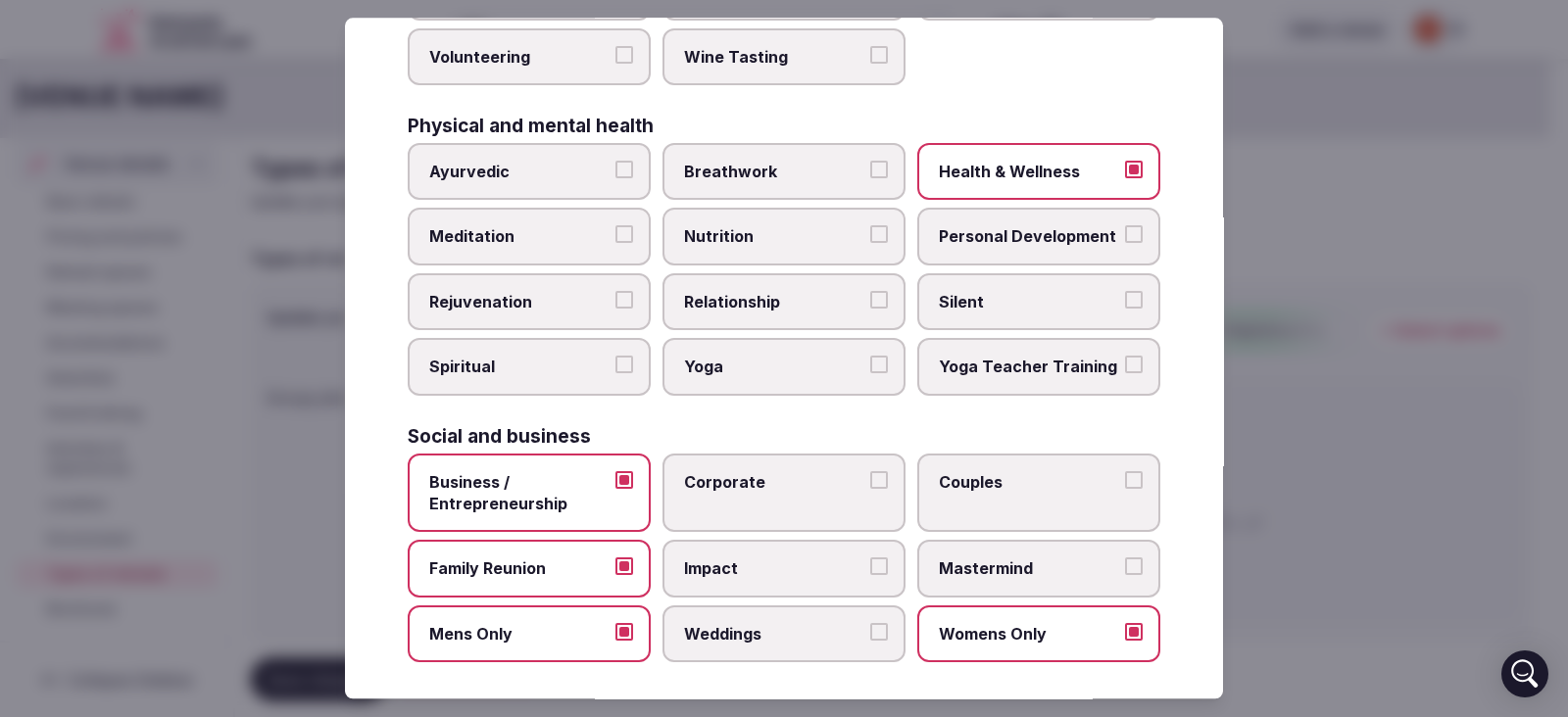 click on "Social and business" at bounding box center (784, 436) 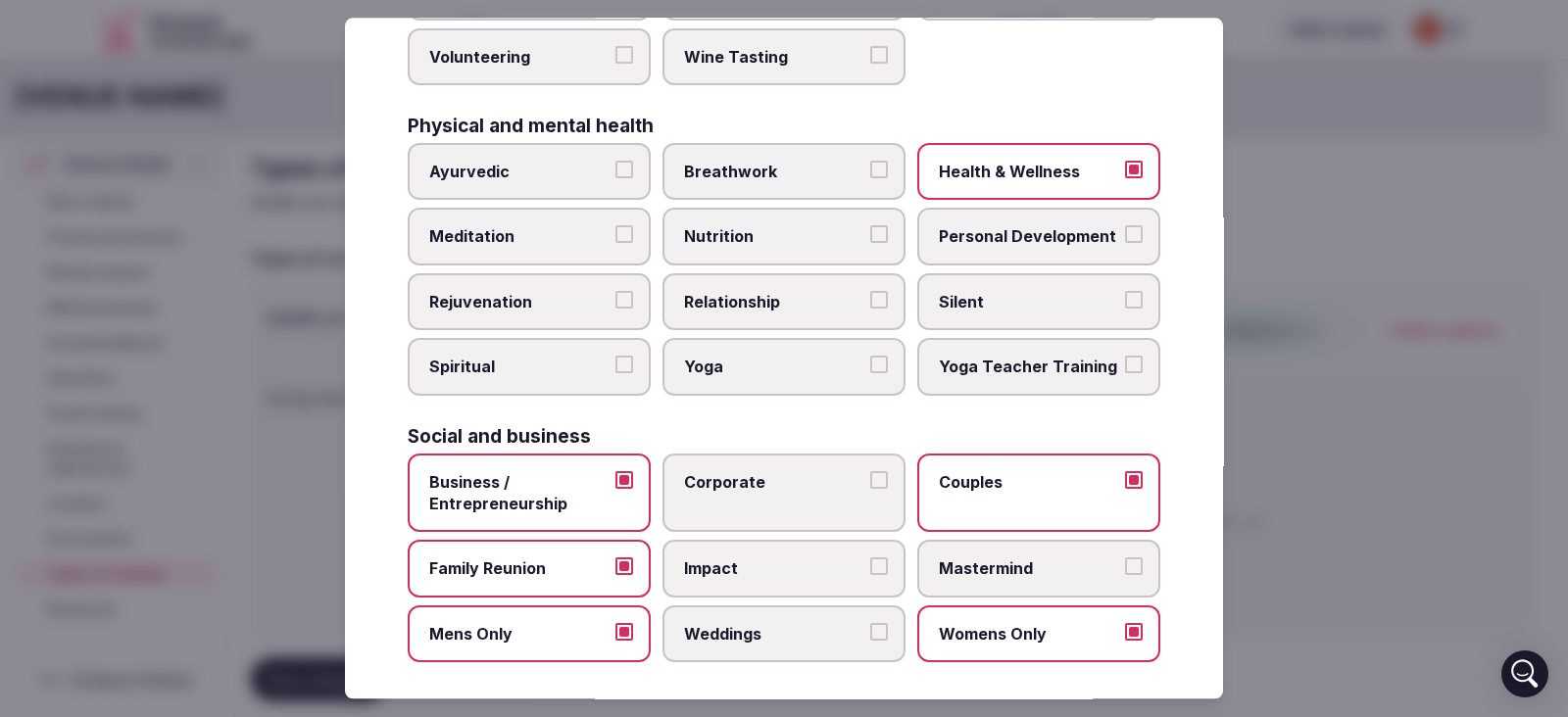 click on "Corporate" at bounding box center [784, 493] 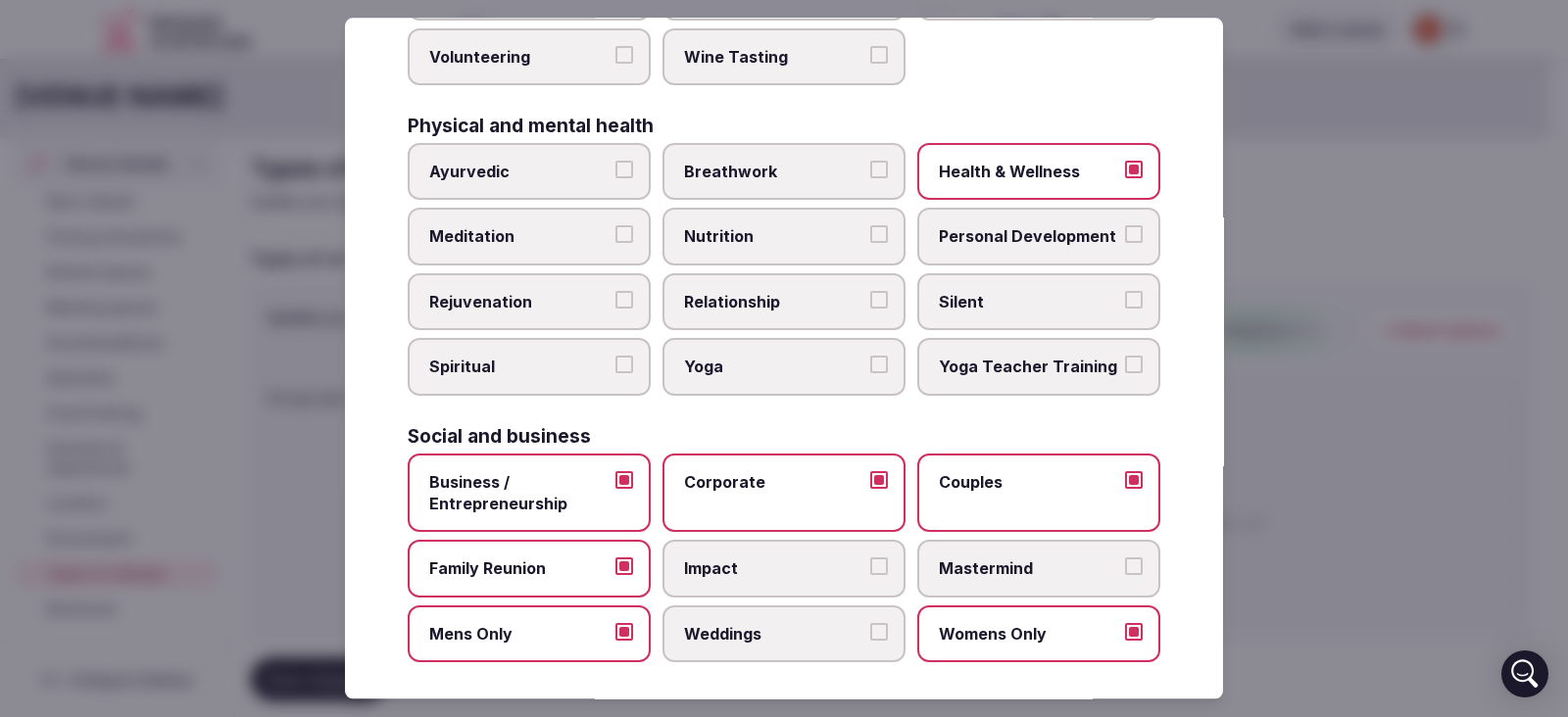 click on "Weddings" at bounding box center [784, 634] 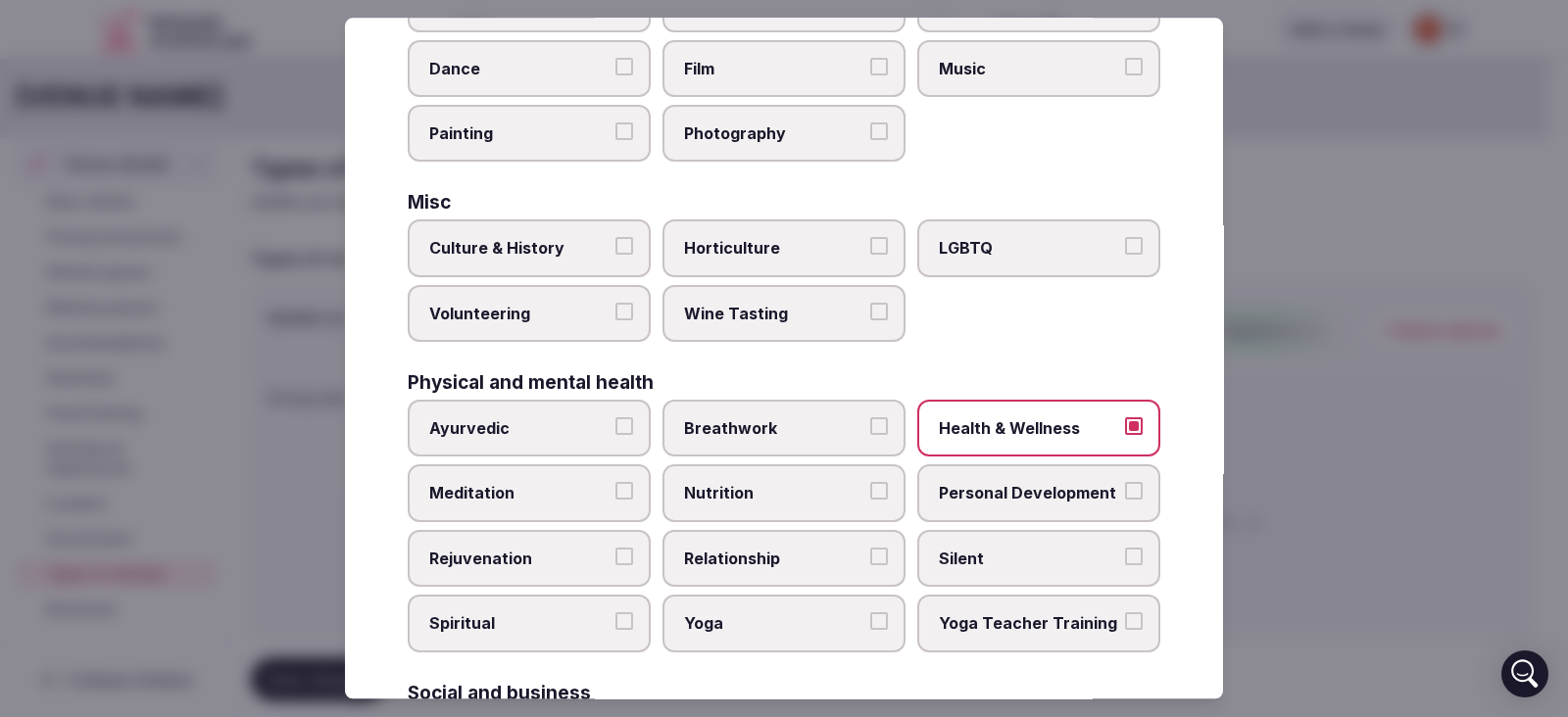 scroll, scrollTop: 511, scrollLeft: 0, axis: vertical 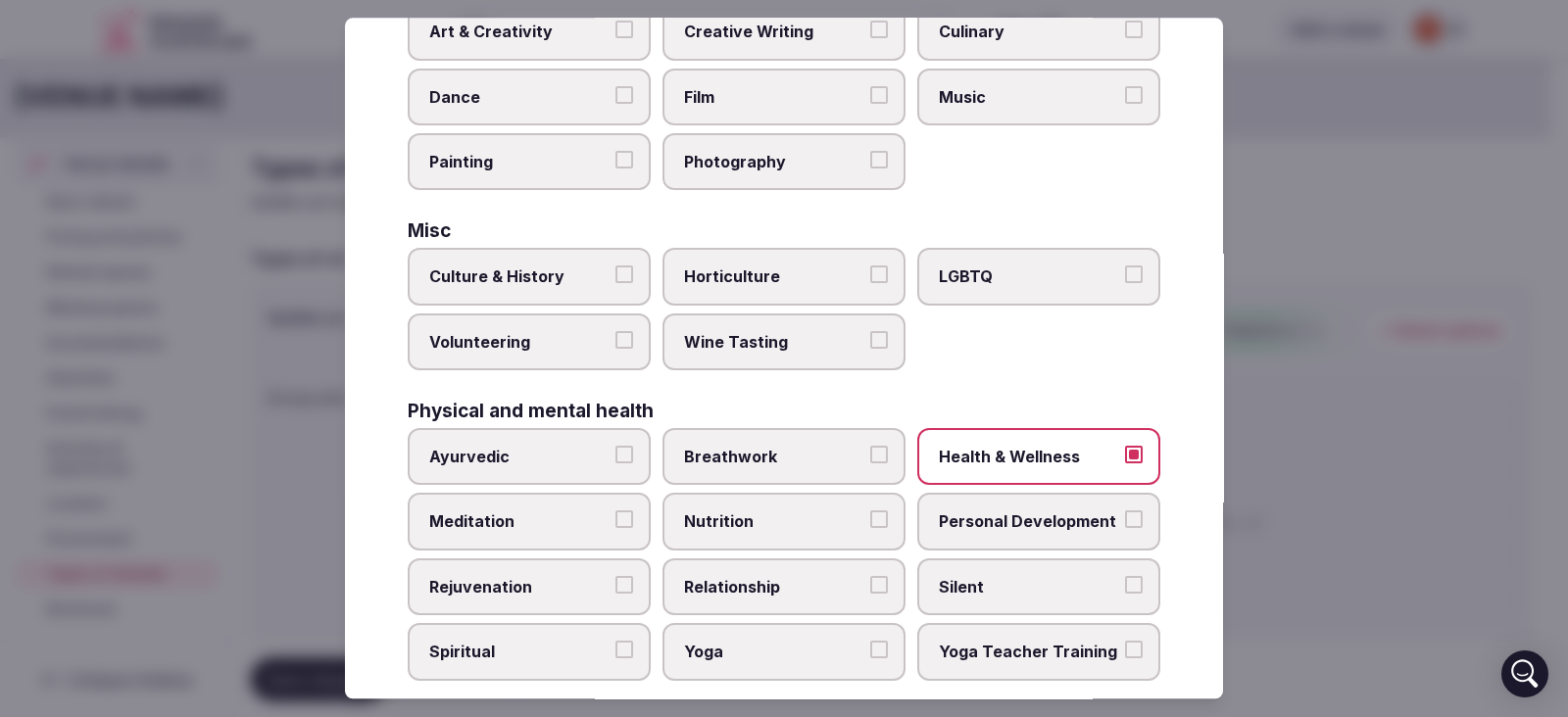 click on "Nutrition" at bounding box center (879, 520) 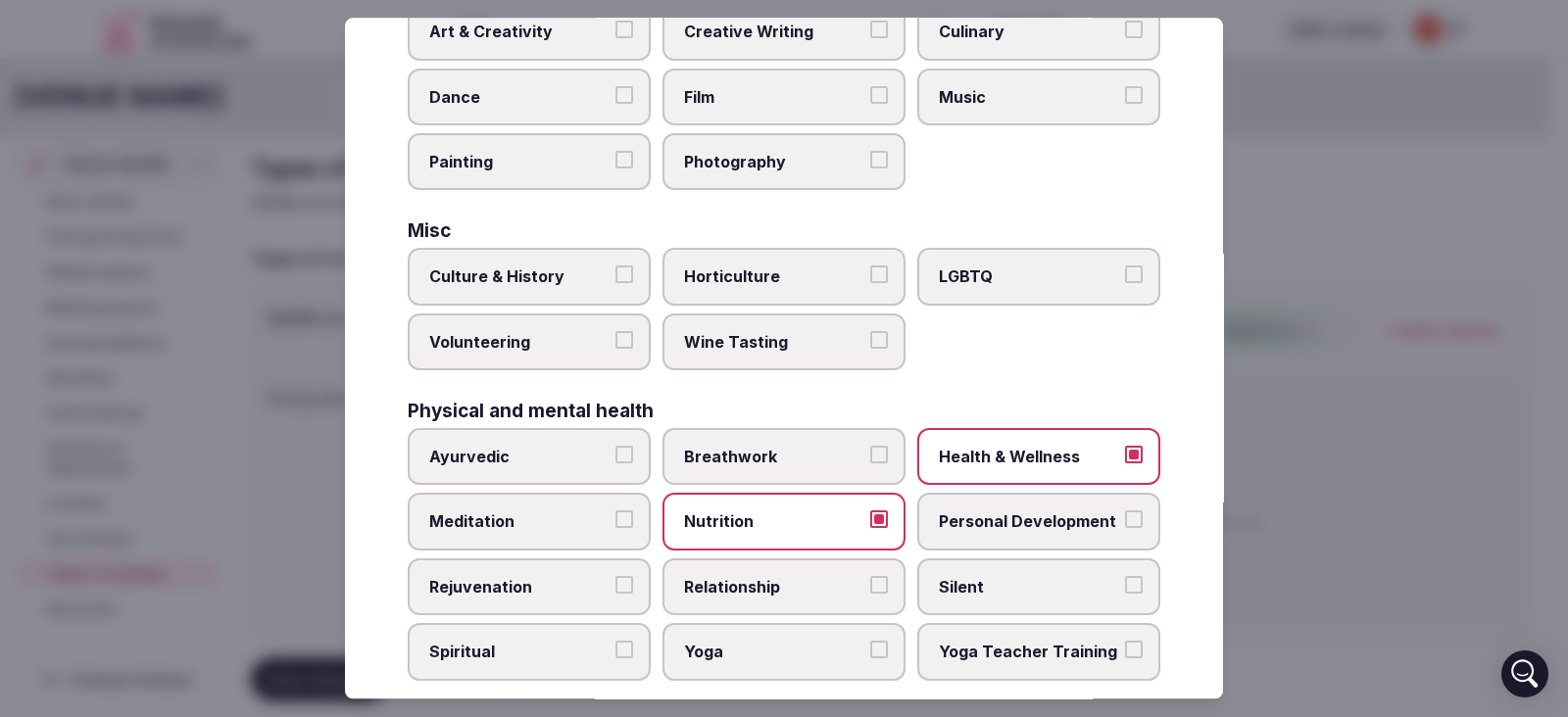 click on "Yoga" at bounding box center [784, 652] 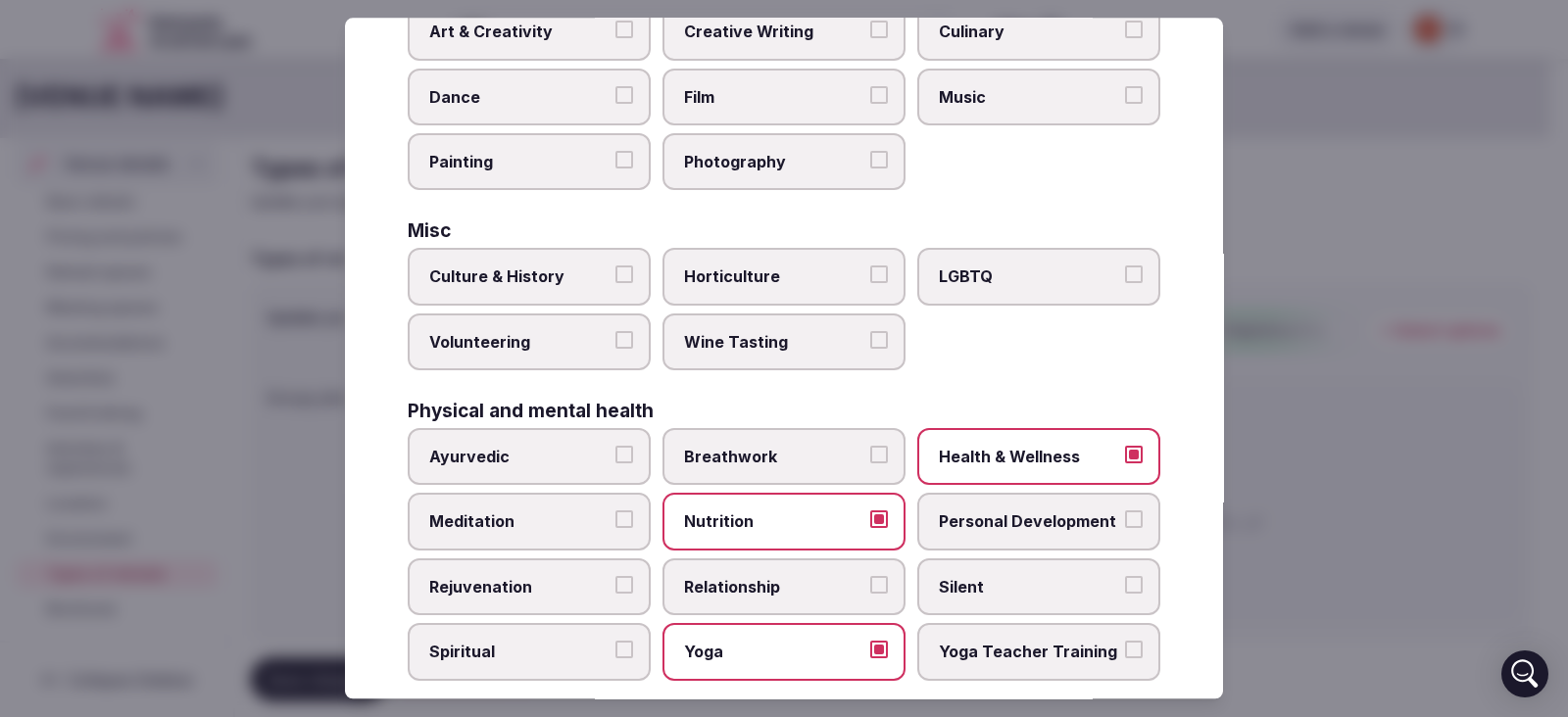 click on "Relationship" at bounding box center (879, 585) 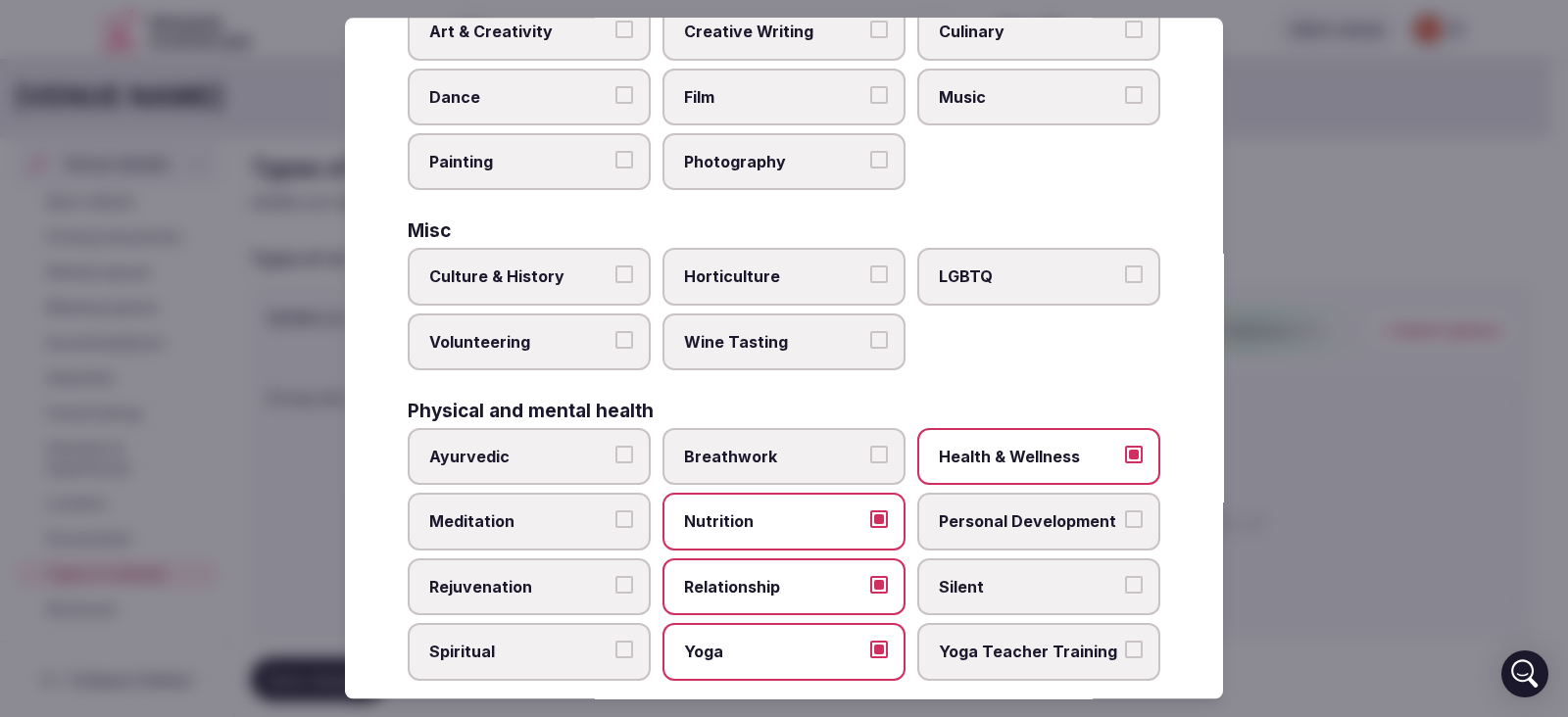 click on "Spiritual" at bounding box center [529, 652] 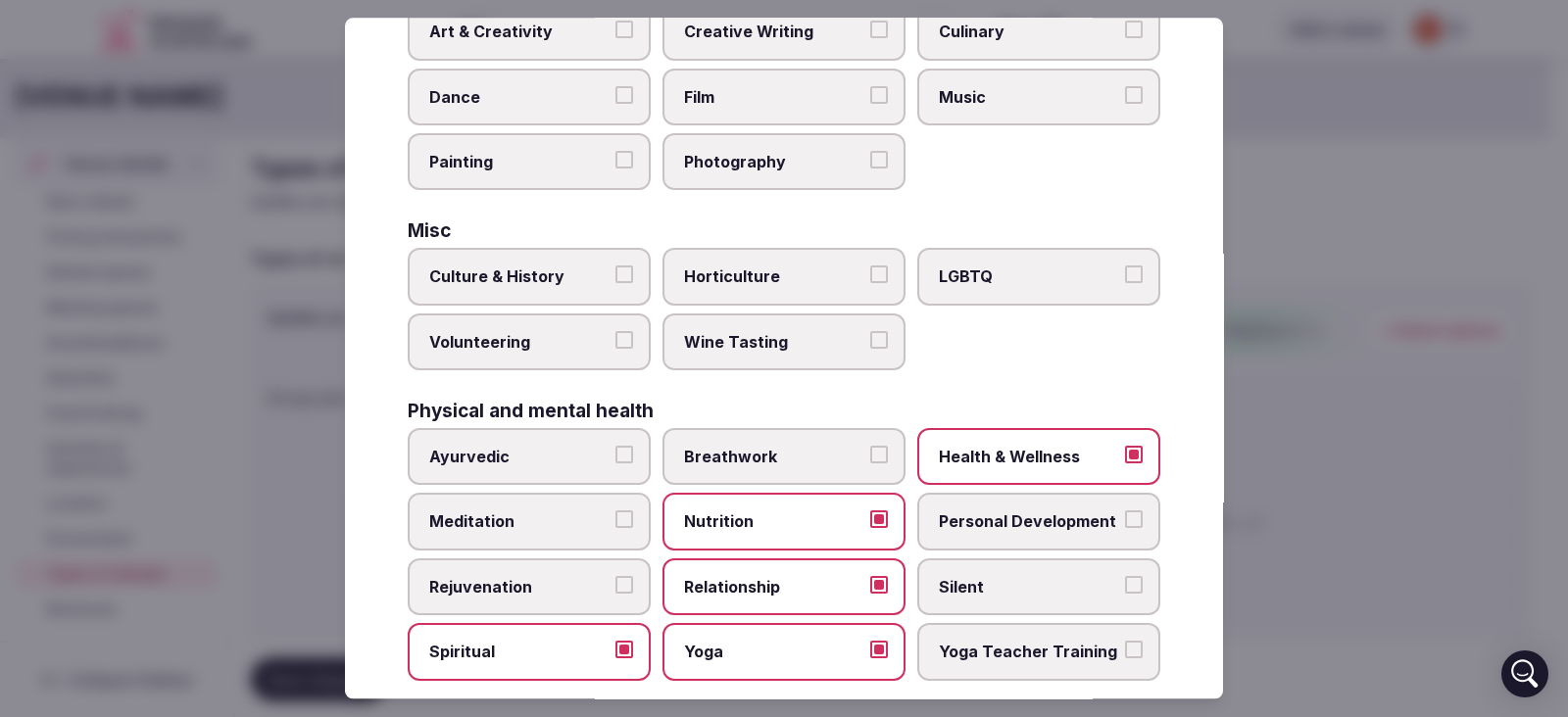 click on "Rejuvenation" at bounding box center [529, 587] 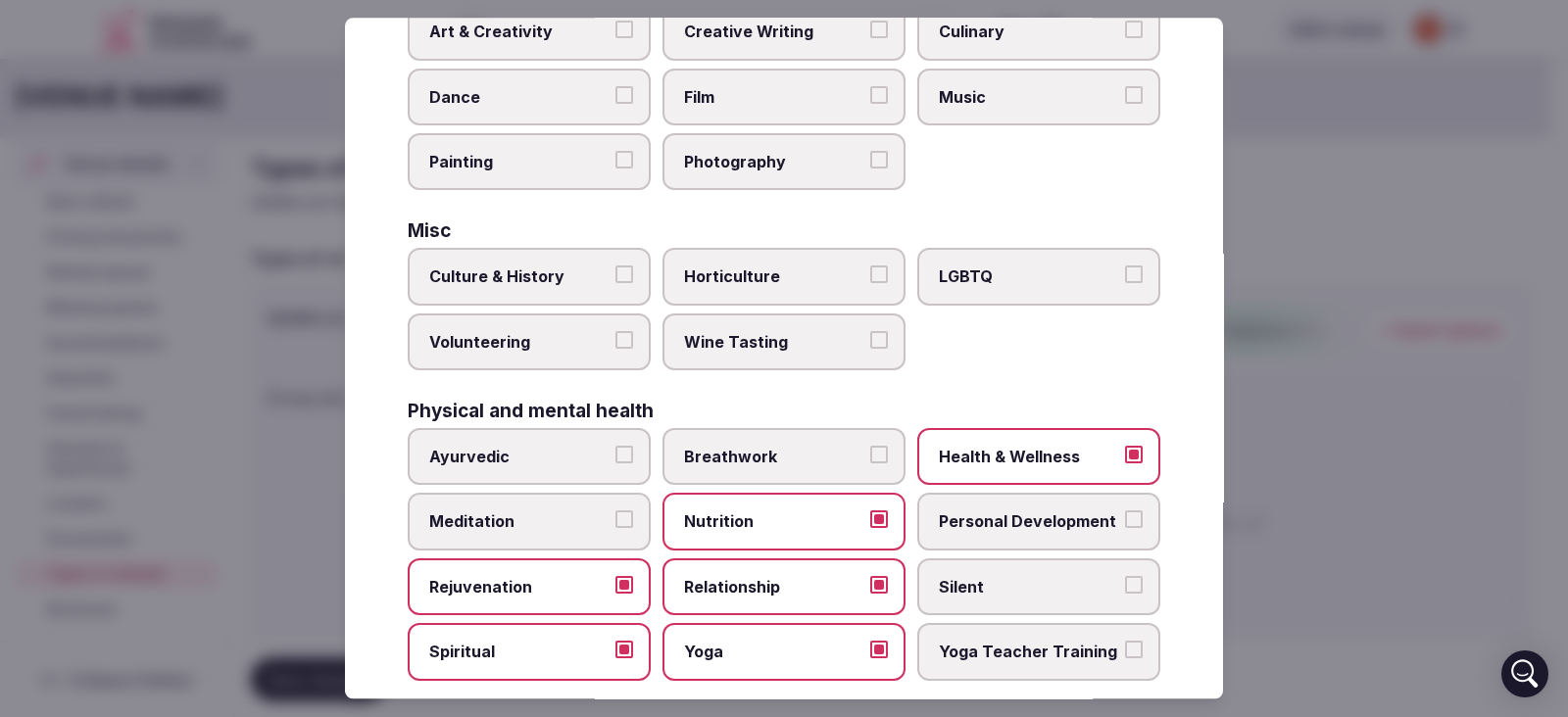 click on "Meditation" at bounding box center (624, 520) 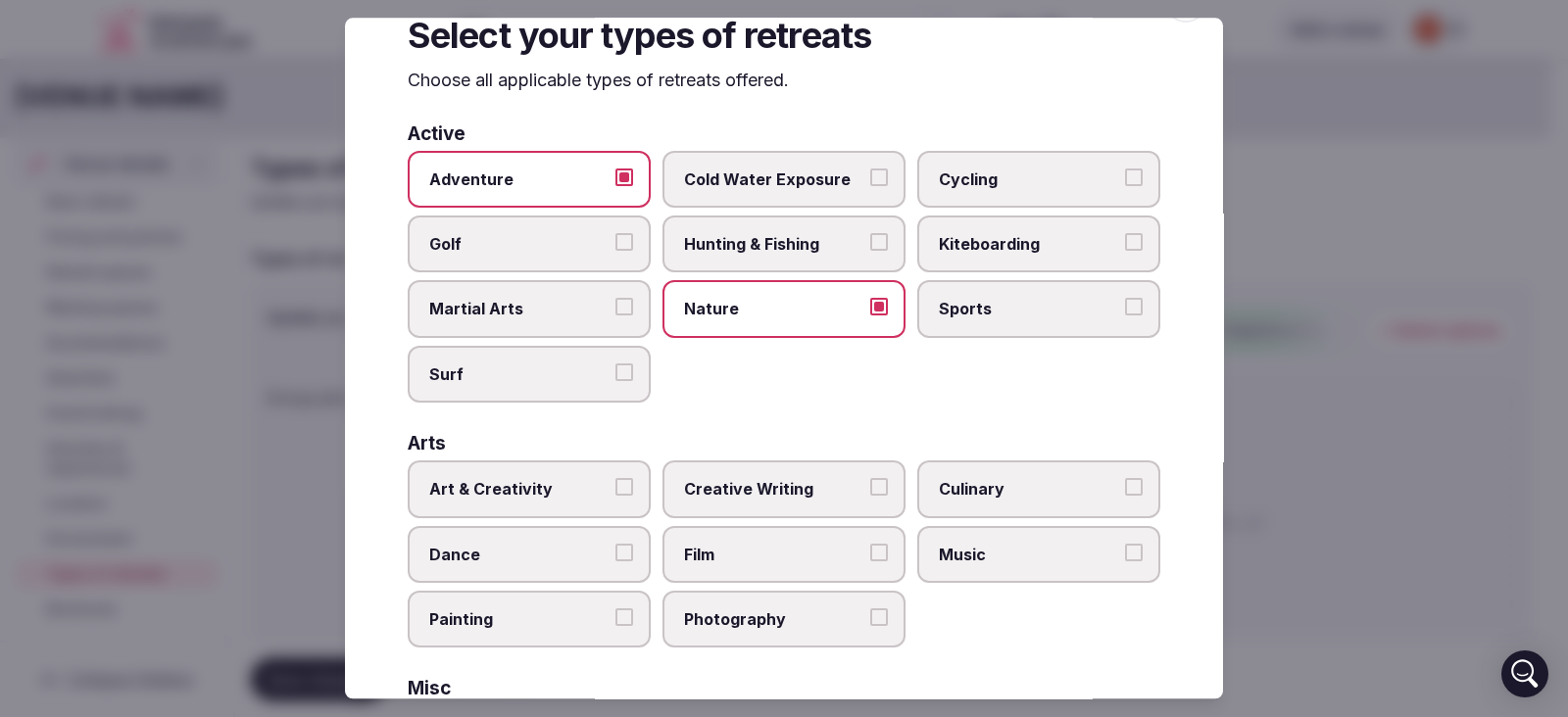 scroll, scrollTop: 53, scrollLeft: 0, axis: vertical 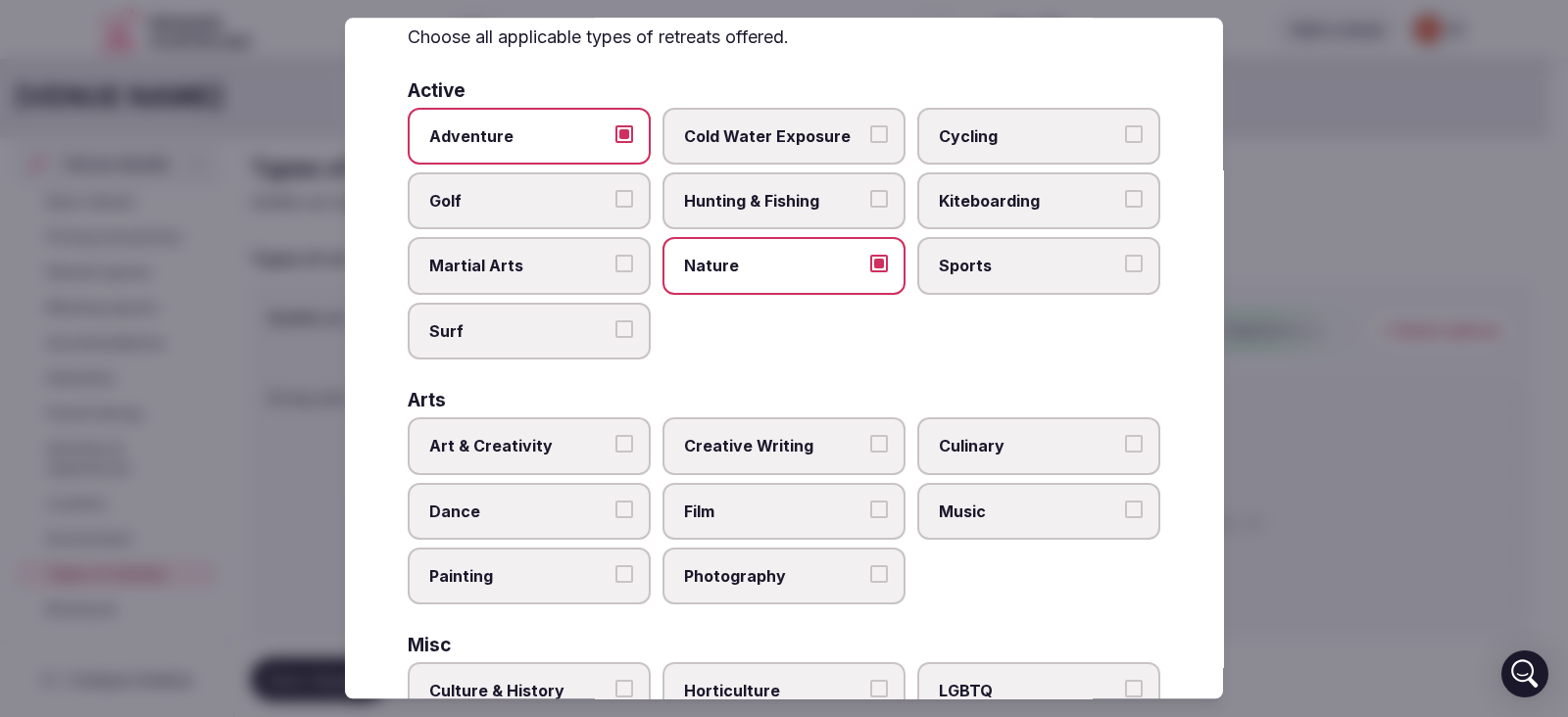 click on "Photography" at bounding box center (879, 574) 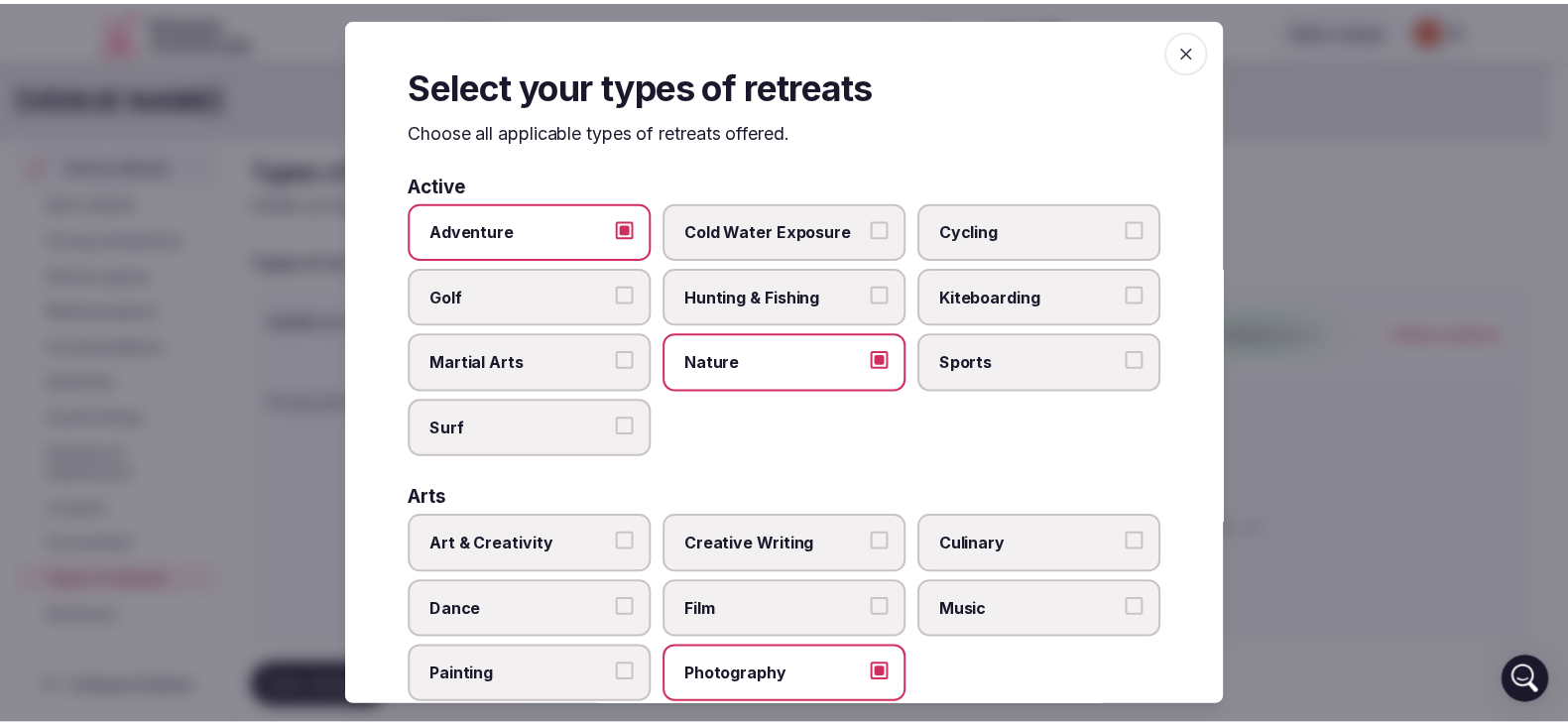 scroll, scrollTop: 0, scrollLeft: 0, axis: both 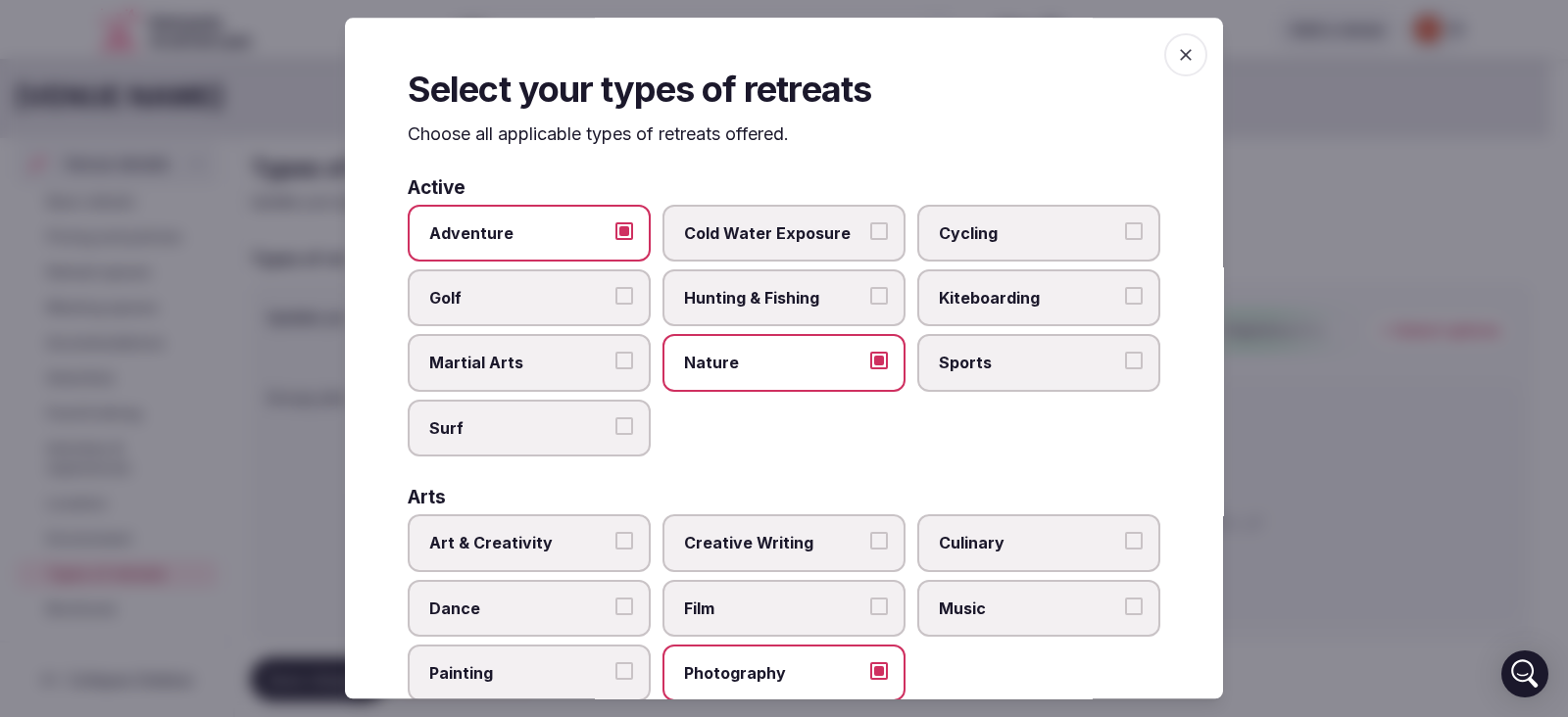click 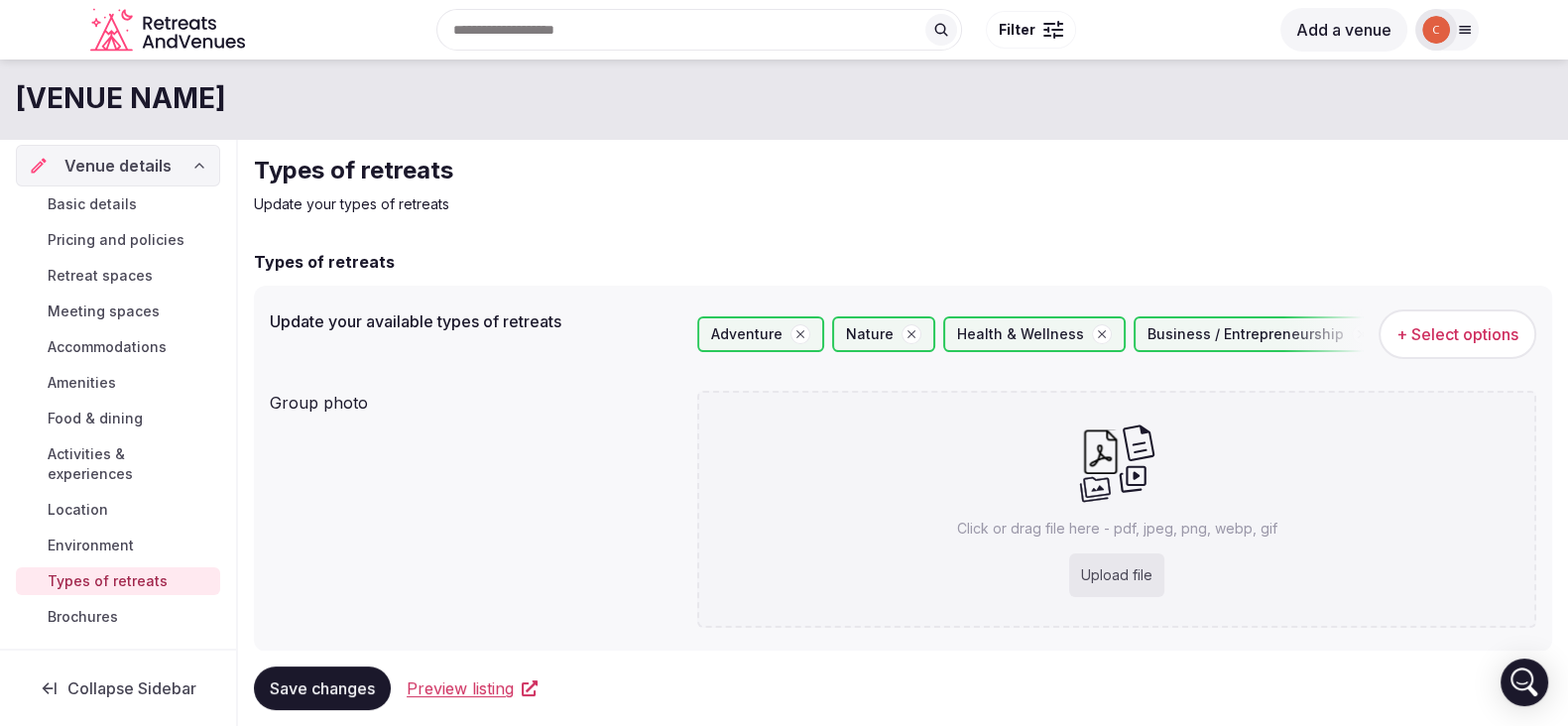 click on "Upload file" at bounding box center [1117, 575] 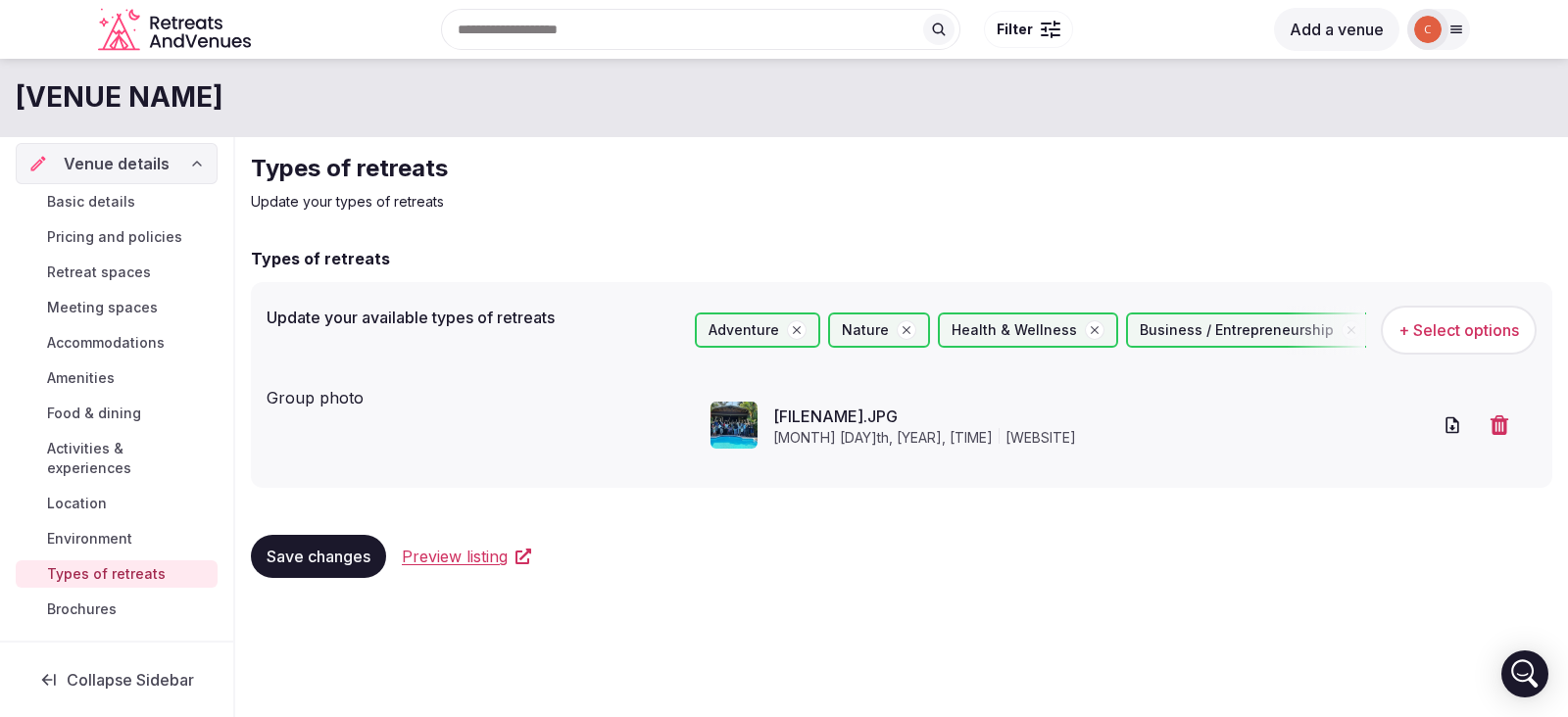 click on "Save changes" at bounding box center (318, 556) 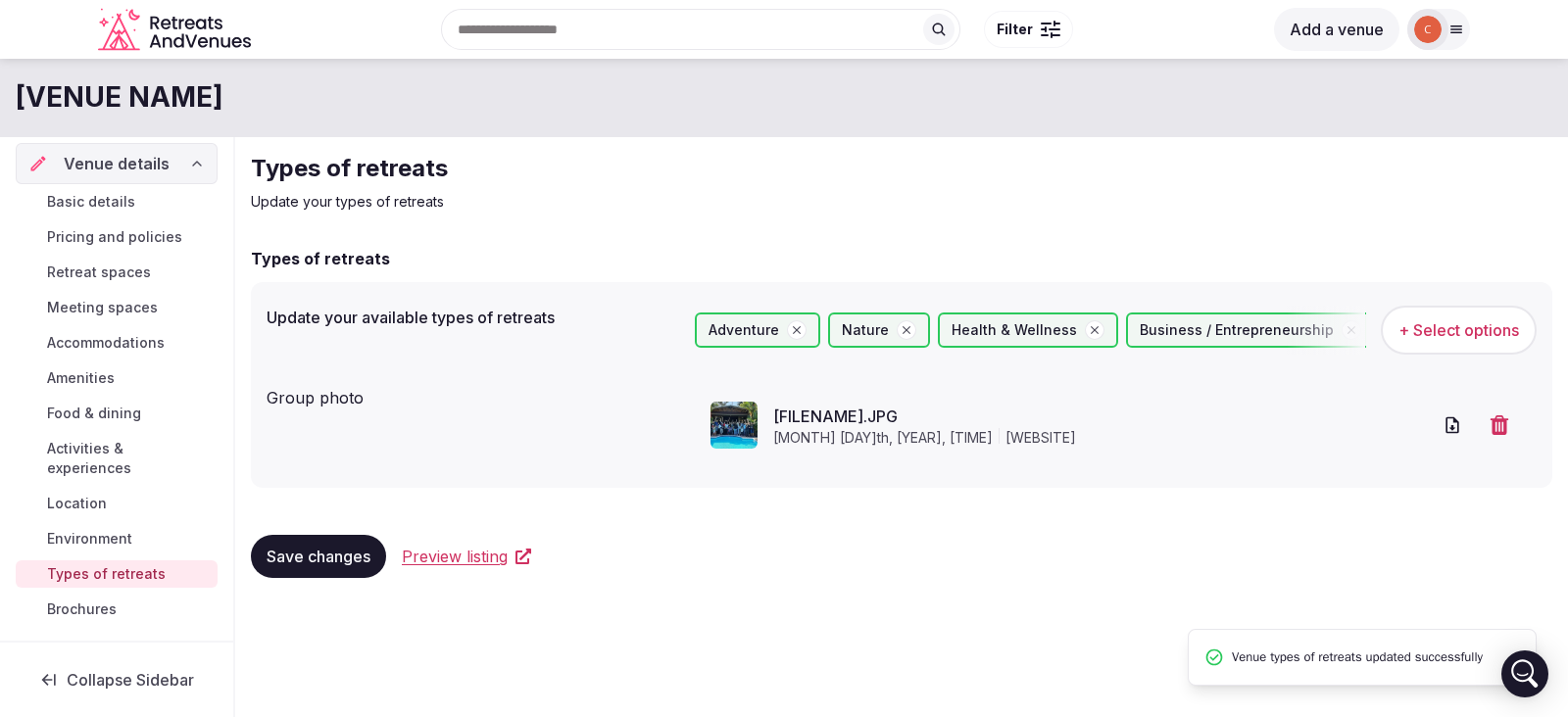 click on "Brochures" at bounding box center [117, 609] 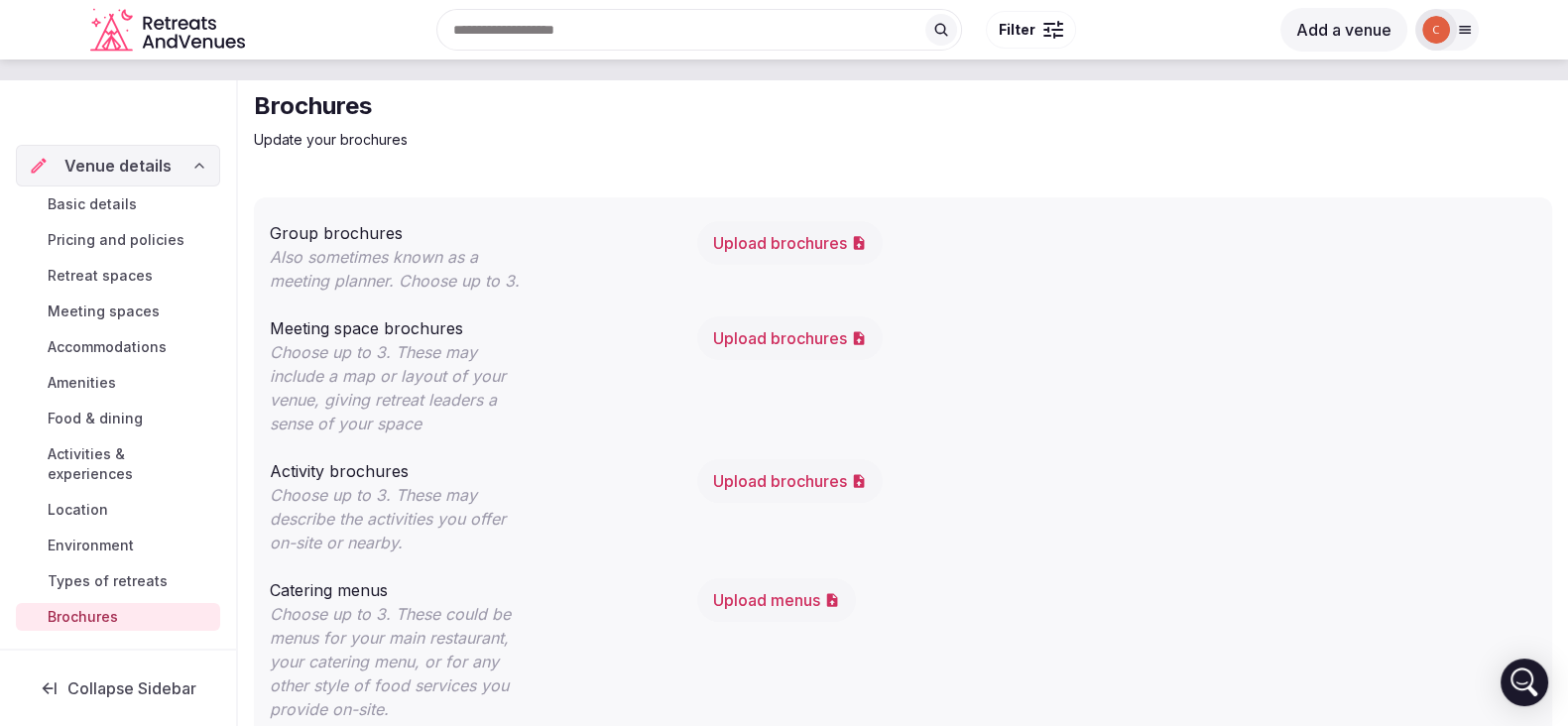 scroll, scrollTop: 84, scrollLeft: 0, axis: vertical 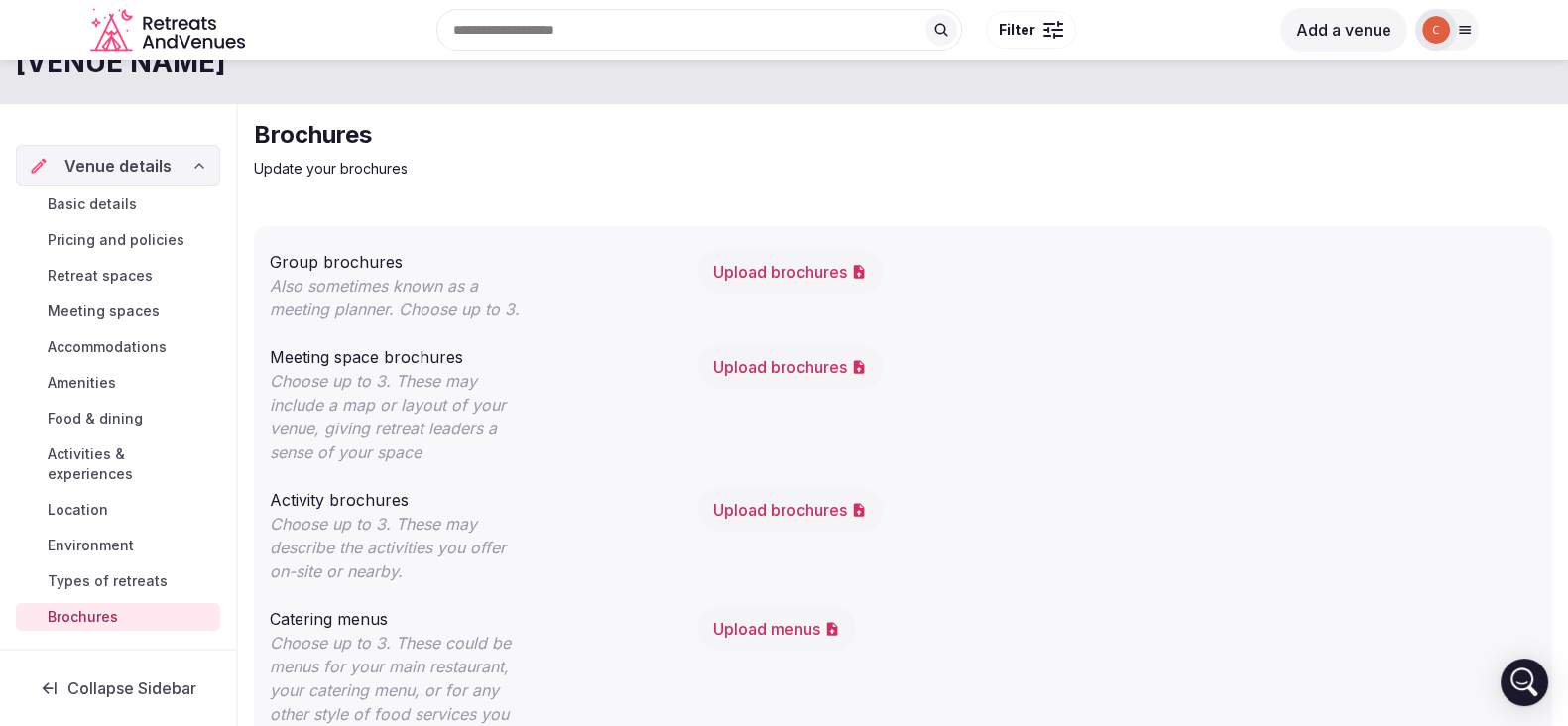 click on "Upload brochures" at bounding box center (789, 510) 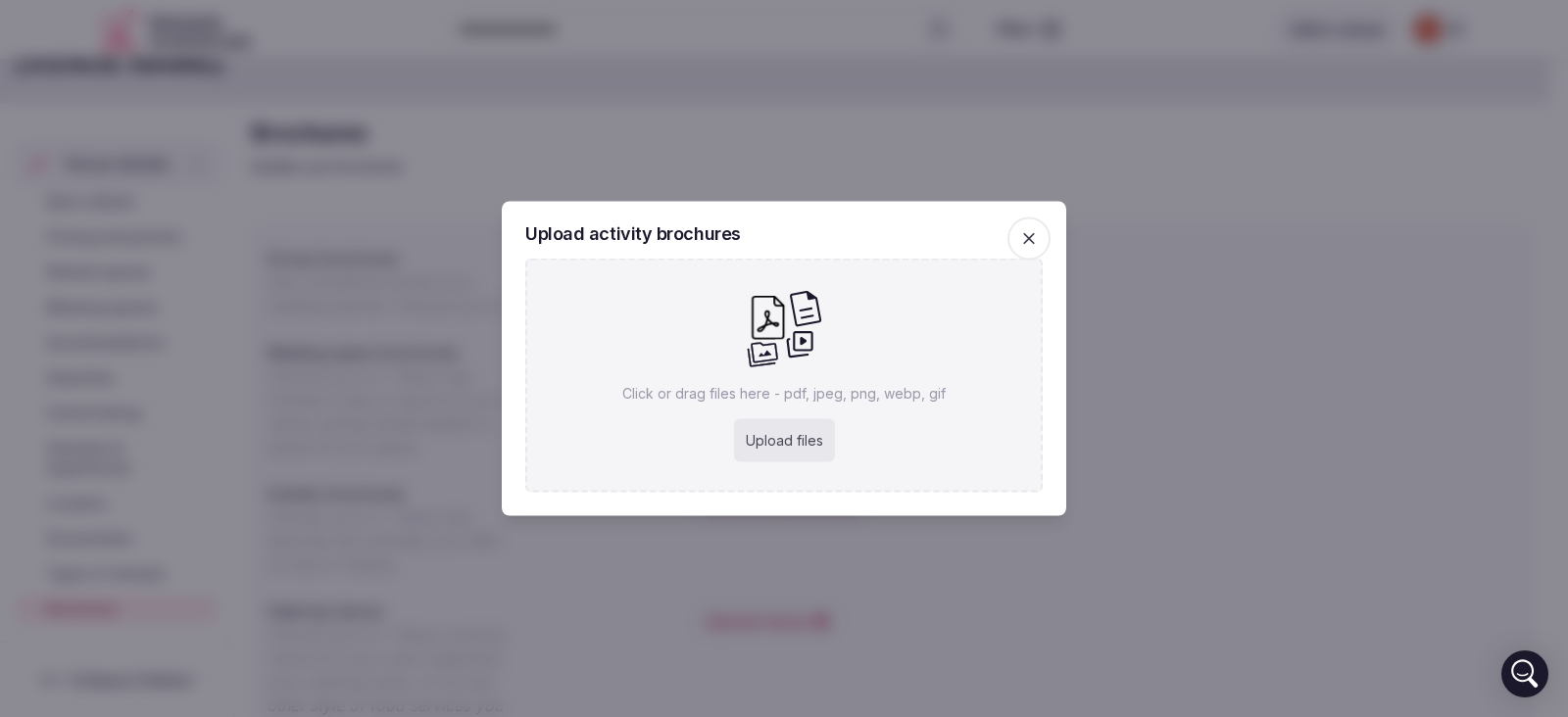 click on "Upload files" at bounding box center [784, 441] 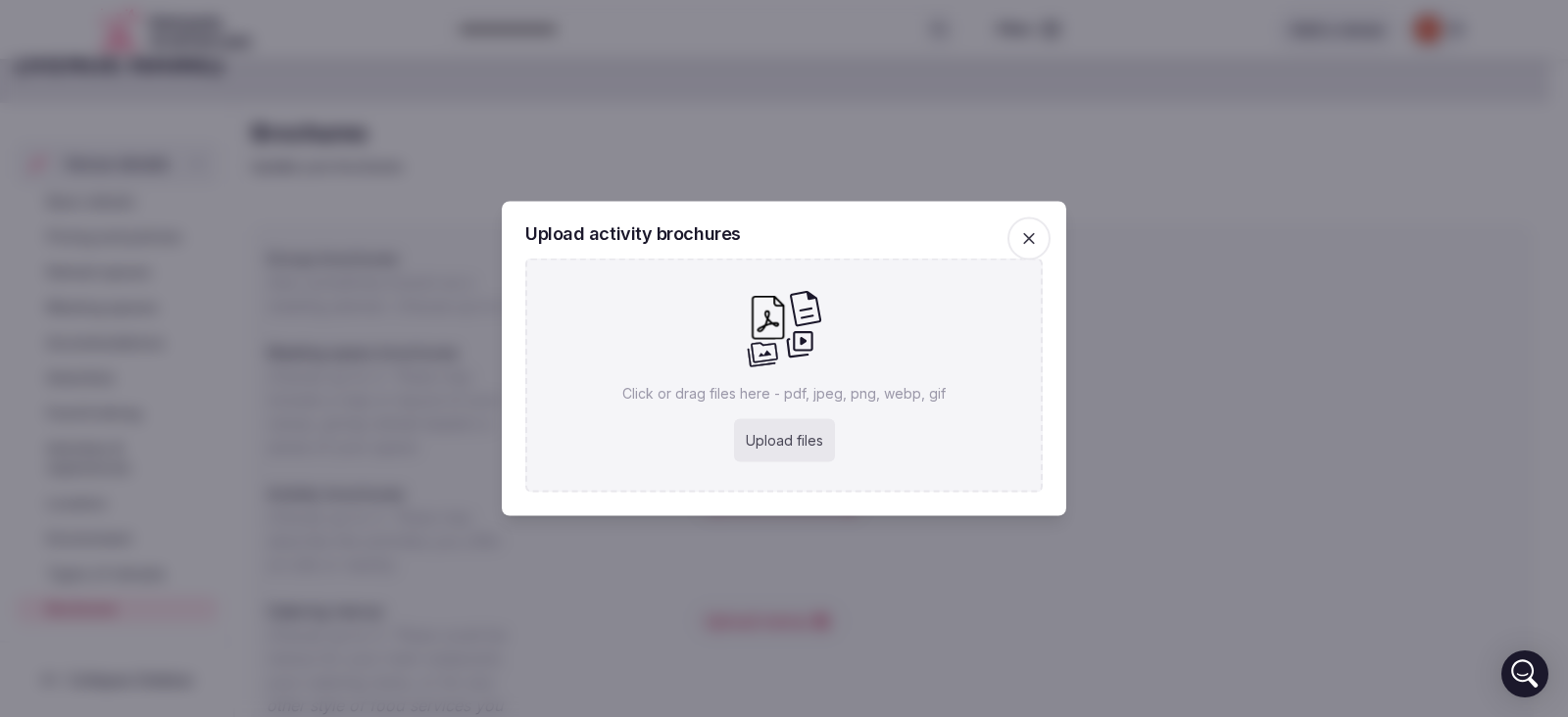 type on "**********" 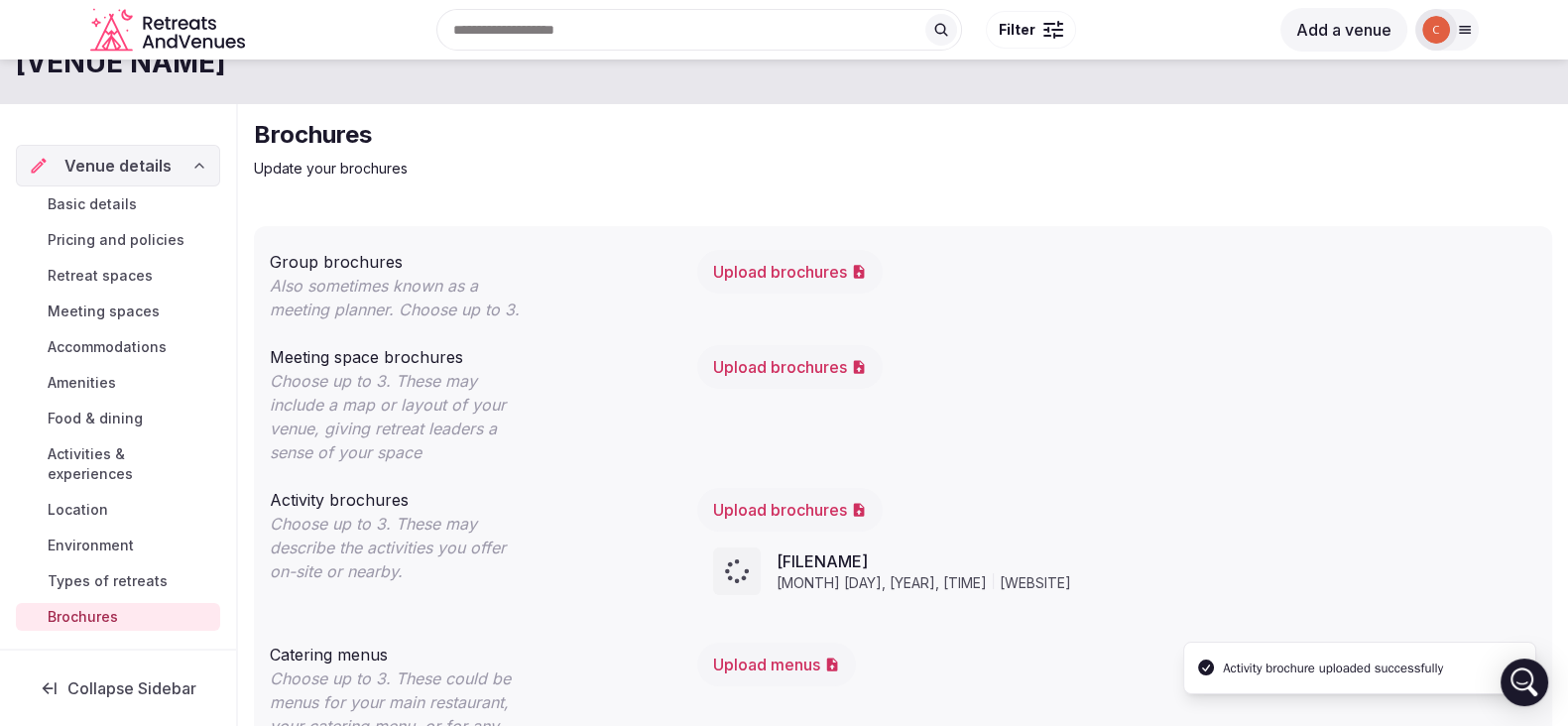 scroll, scrollTop: 85, scrollLeft: 0, axis: vertical 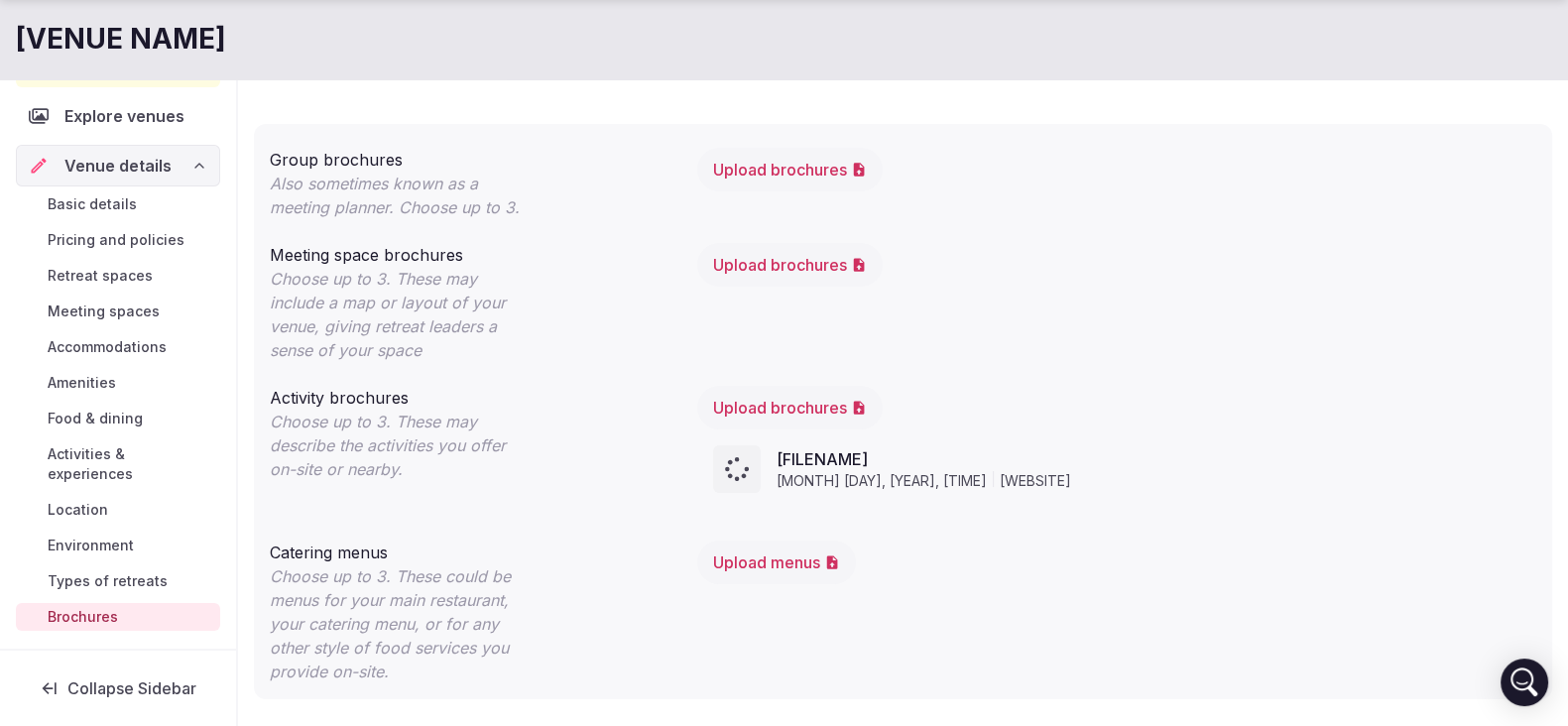 click on "Upload menus" at bounding box center [777, 562] 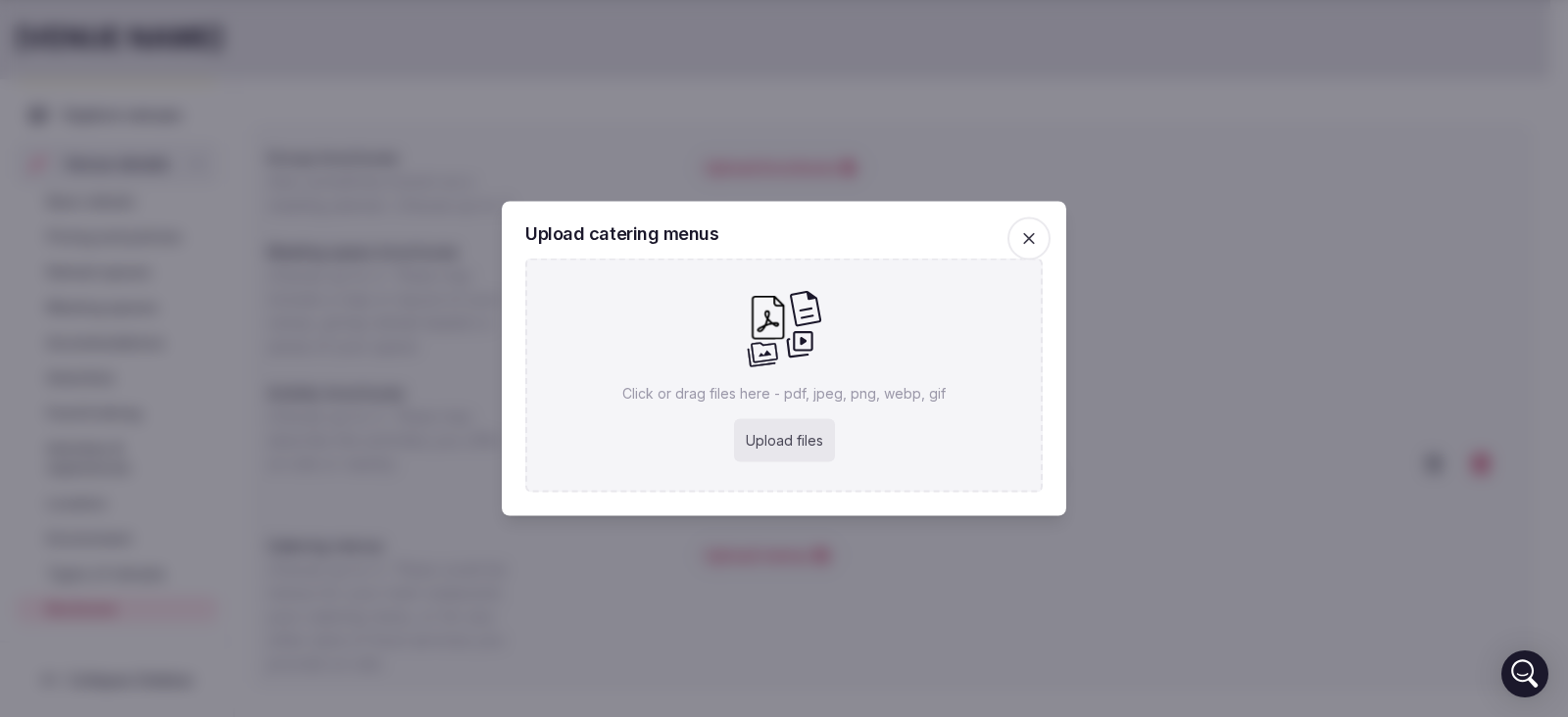 click on "Upload files" at bounding box center (784, 441) 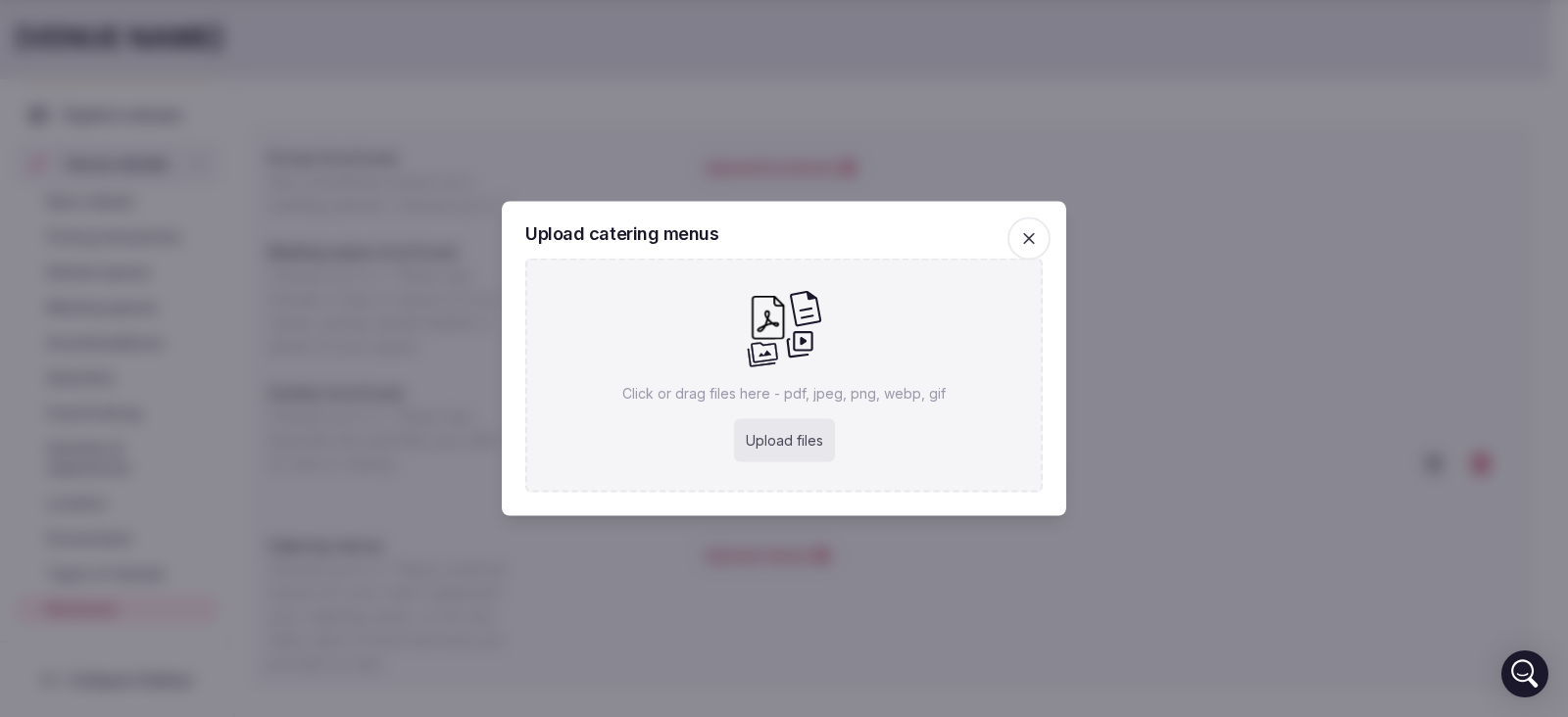 type on "**********" 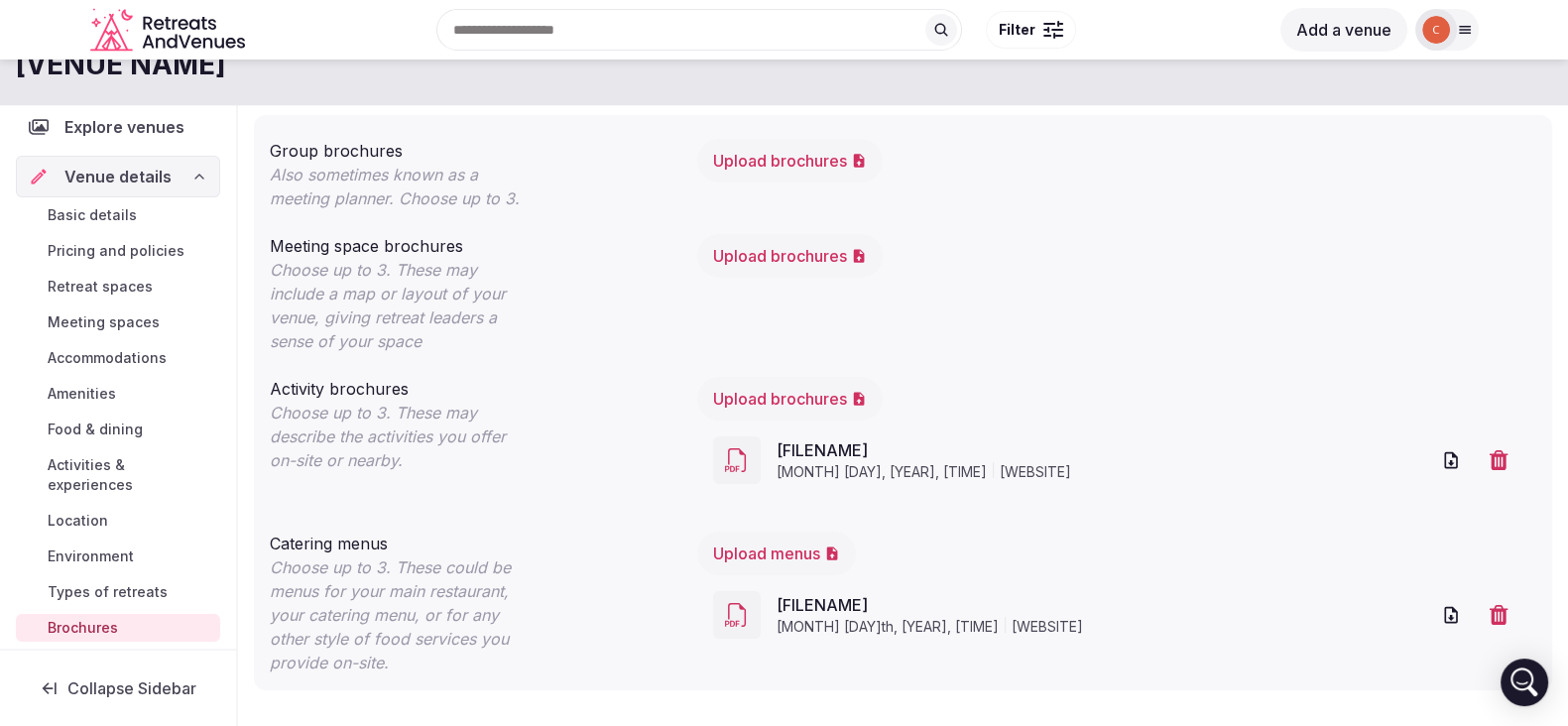 scroll, scrollTop: 0, scrollLeft: 0, axis: both 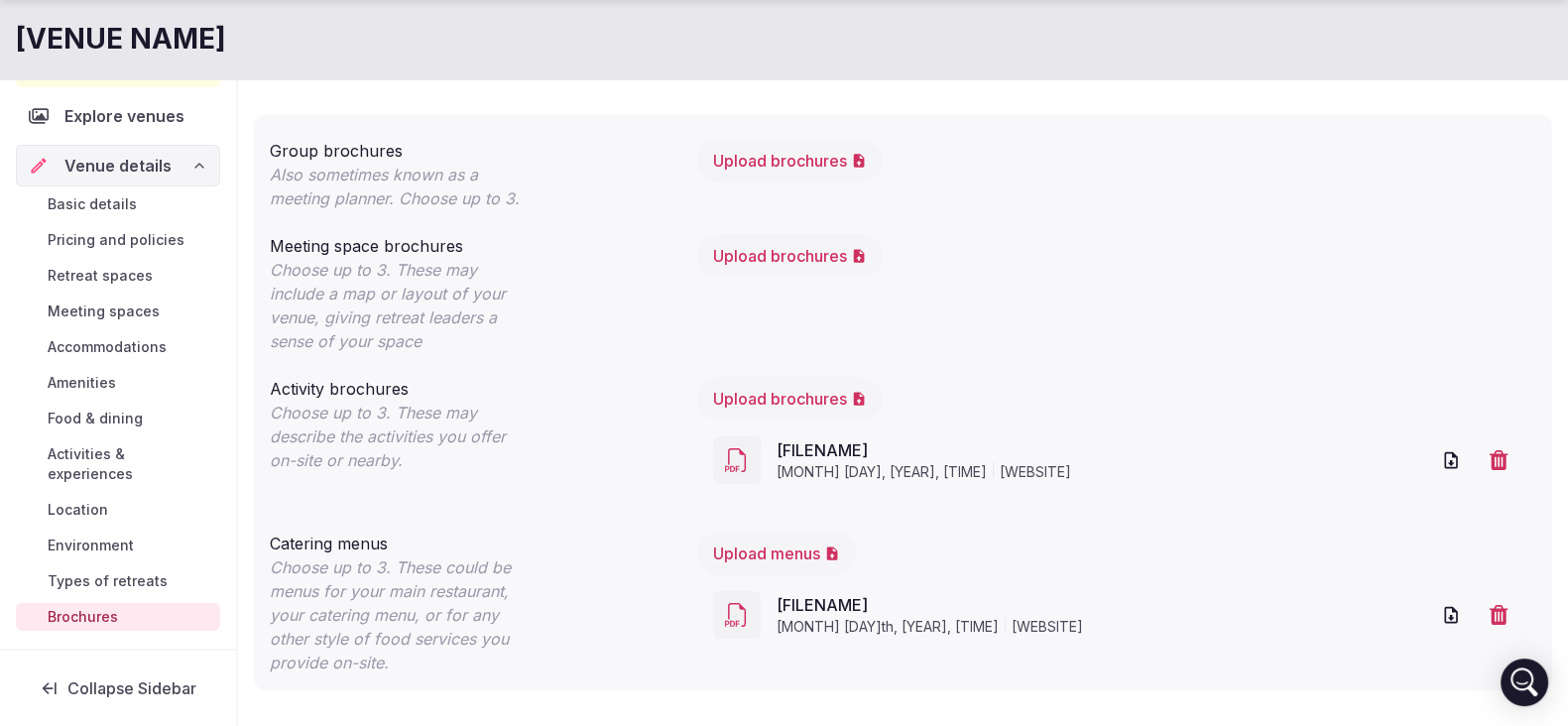 click on "Basic details" at bounding box center (118, 204) 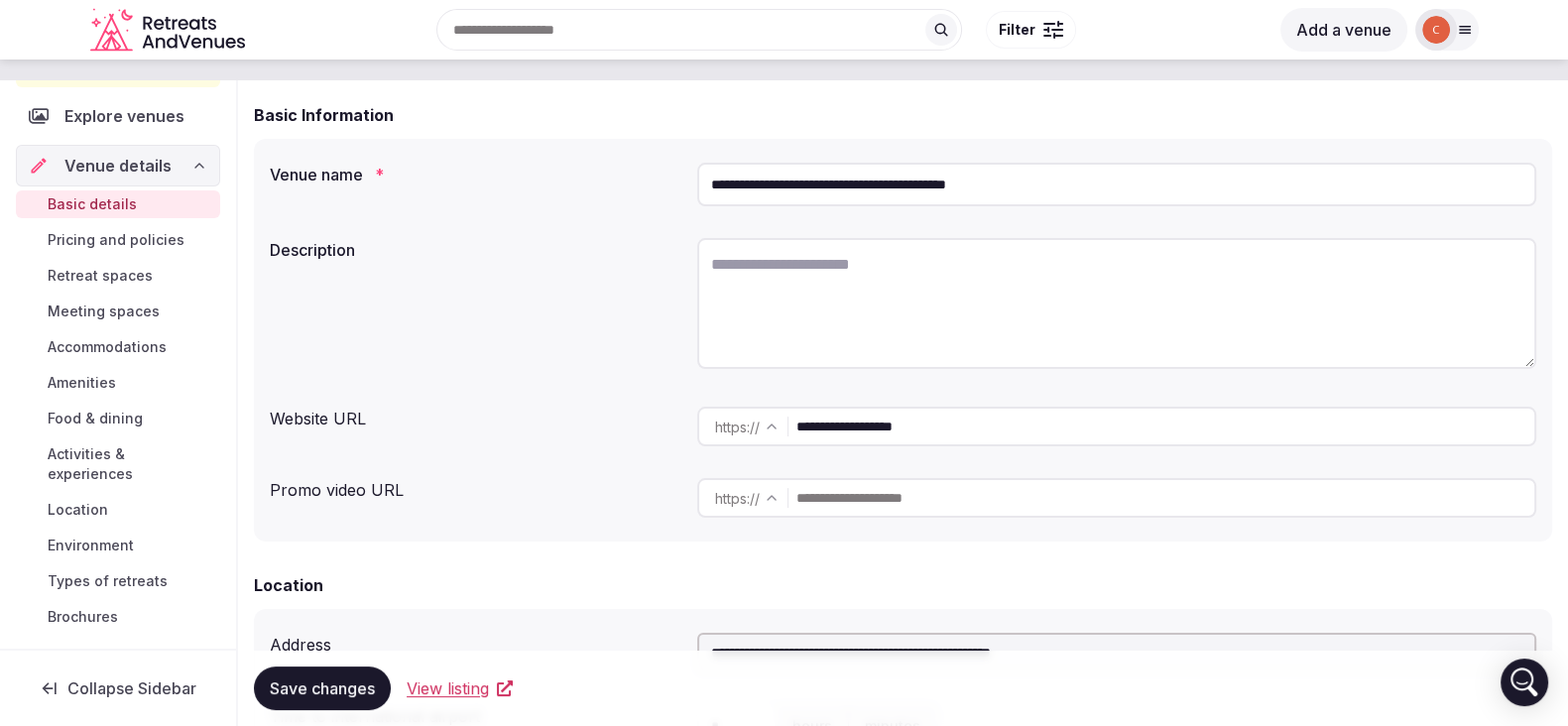 scroll, scrollTop: 0, scrollLeft: 0, axis: both 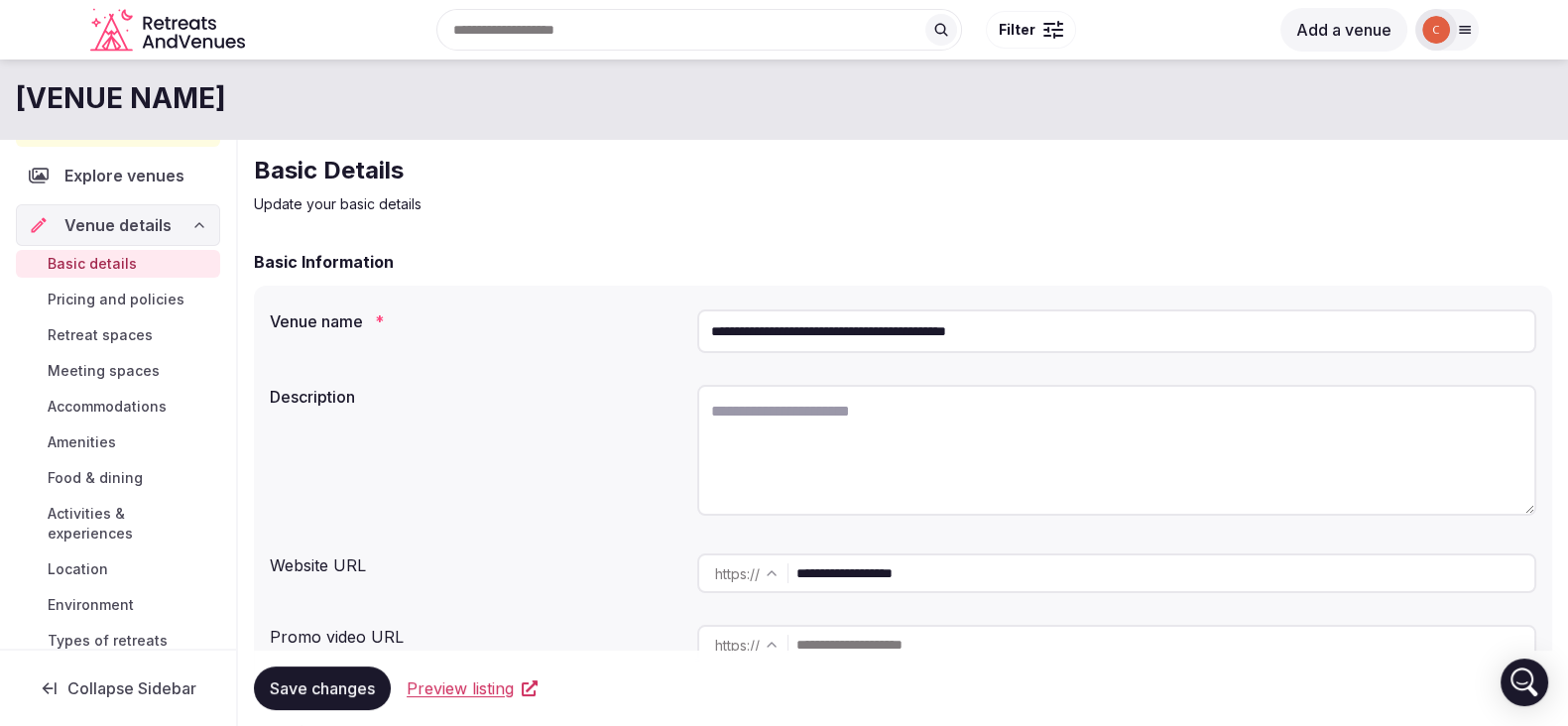 click at bounding box center [1117, 450] 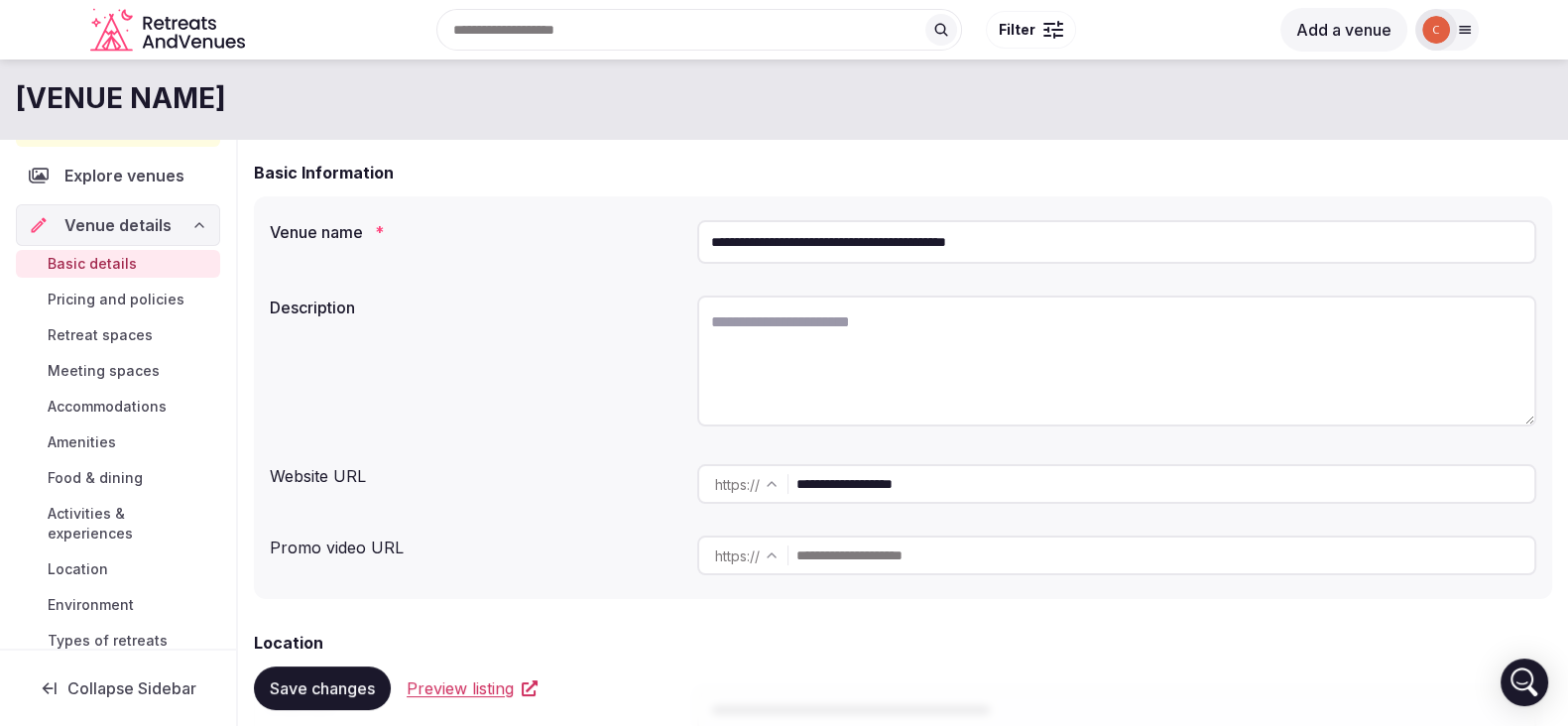 scroll, scrollTop: 82, scrollLeft: 0, axis: vertical 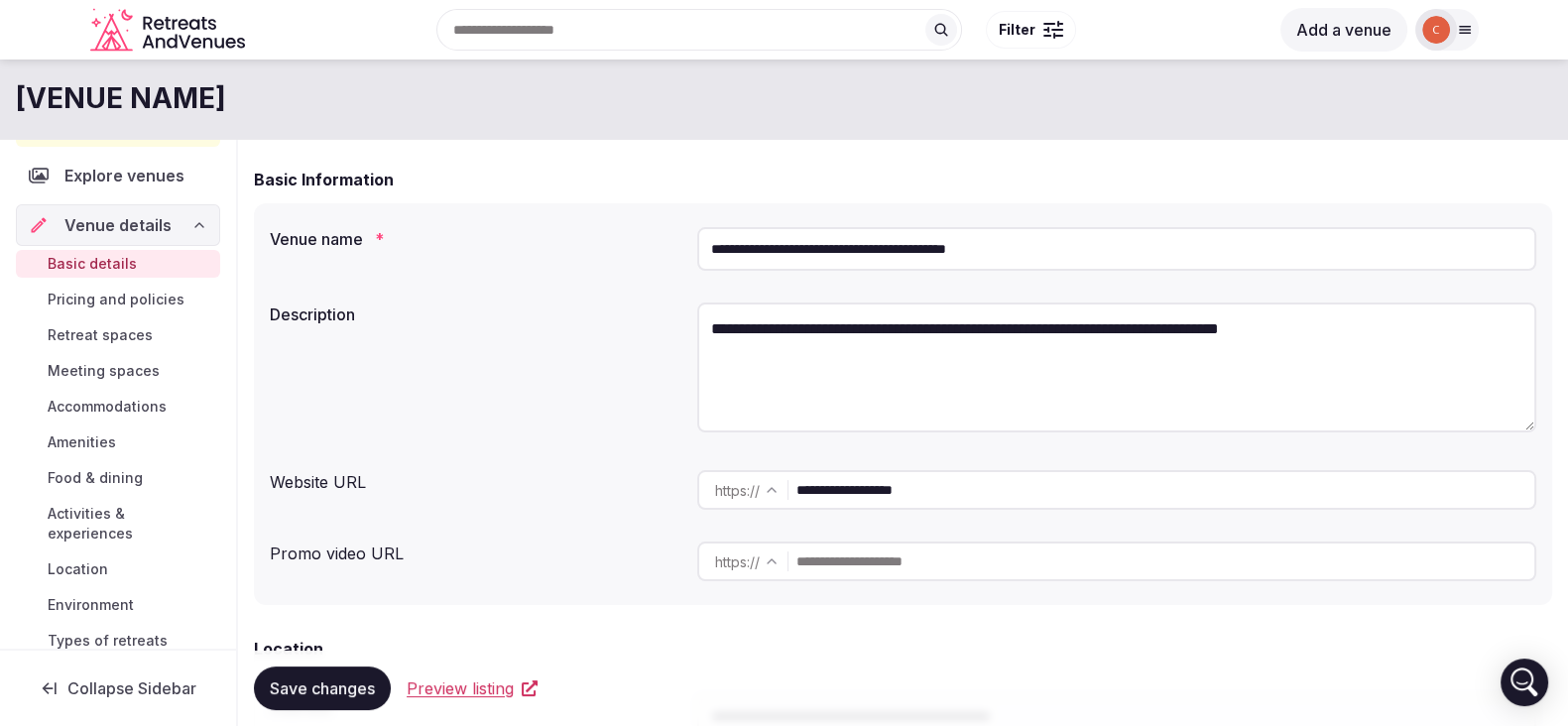 drag, startPoint x: 932, startPoint y: 329, endPoint x: 1035, endPoint y: 335, distance: 103.174609 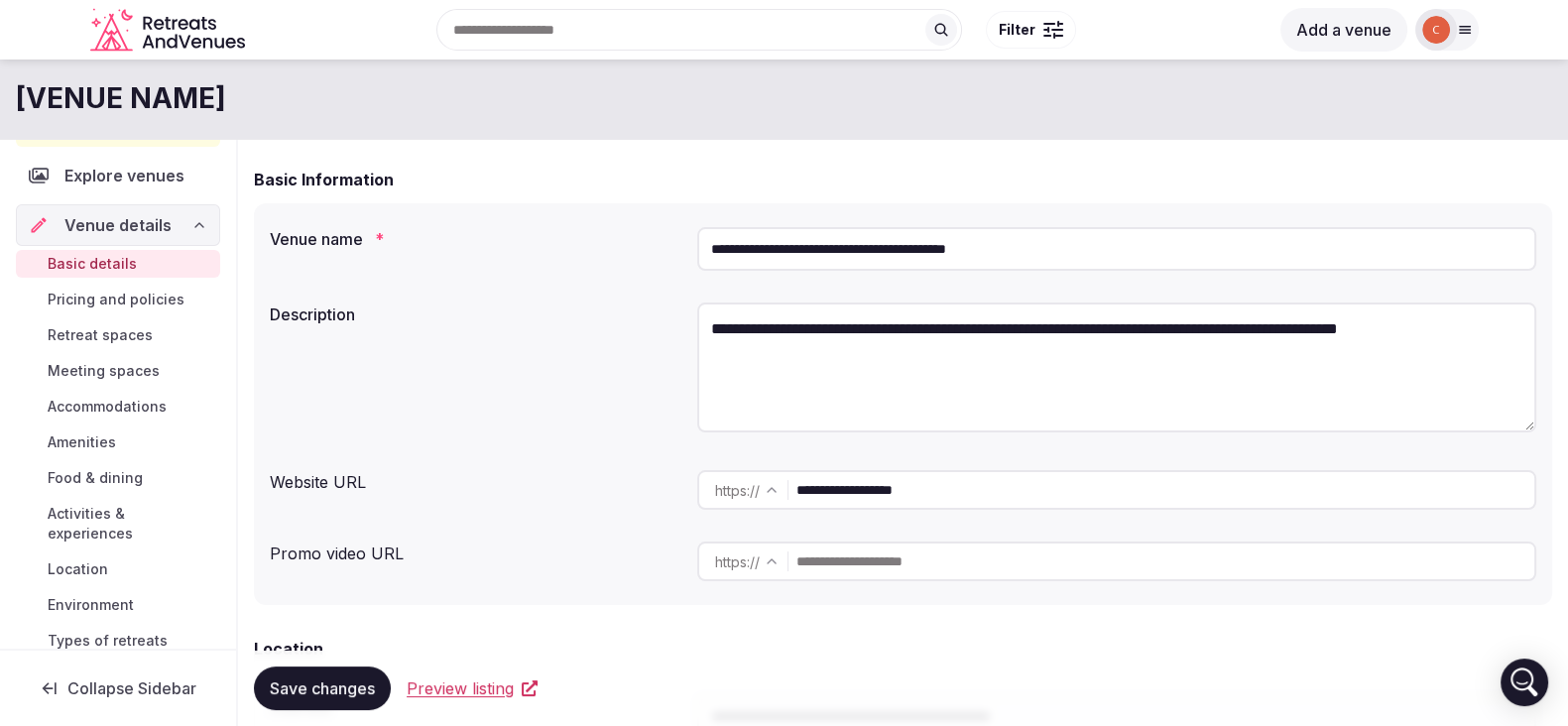 click on "**********" at bounding box center [1117, 367] 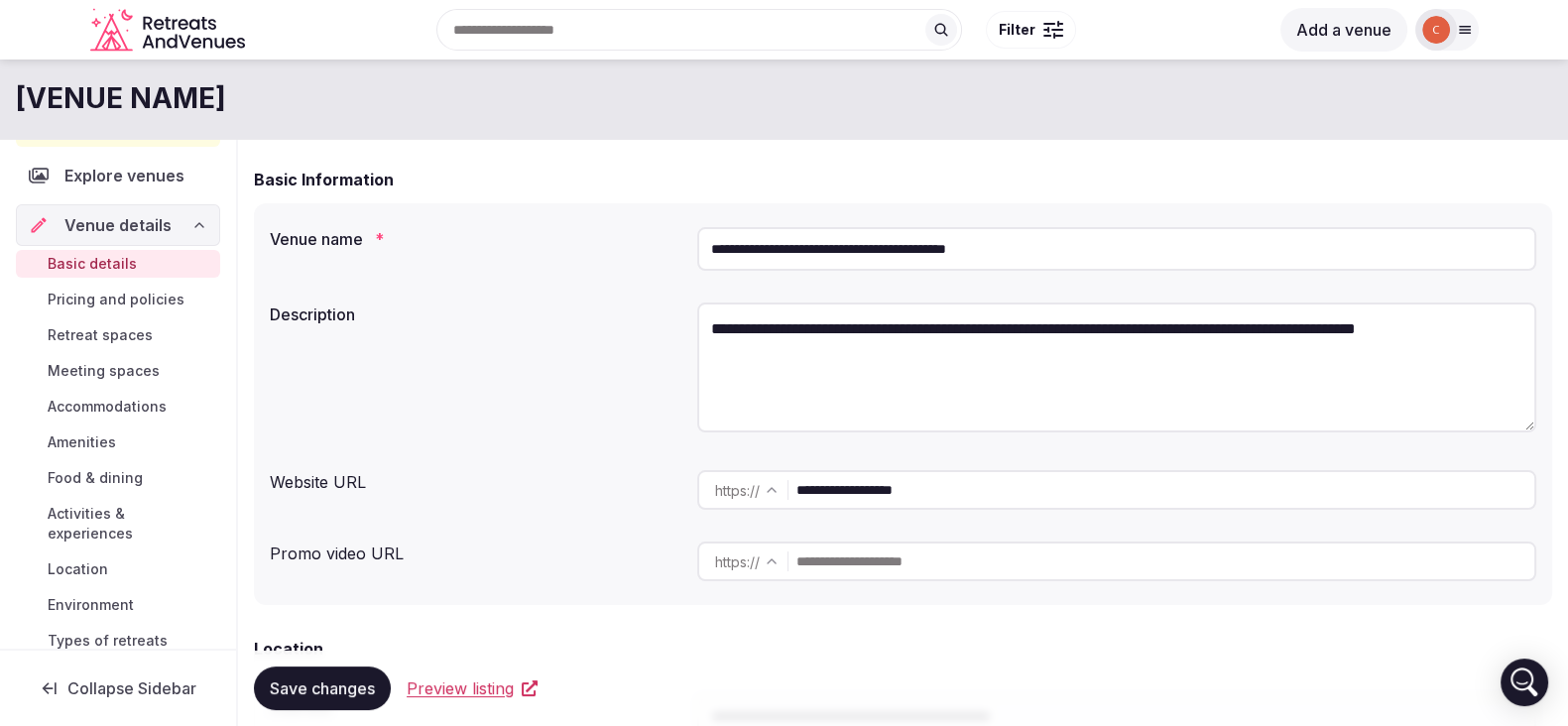 click on "**********" at bounding box center (1117, 367) 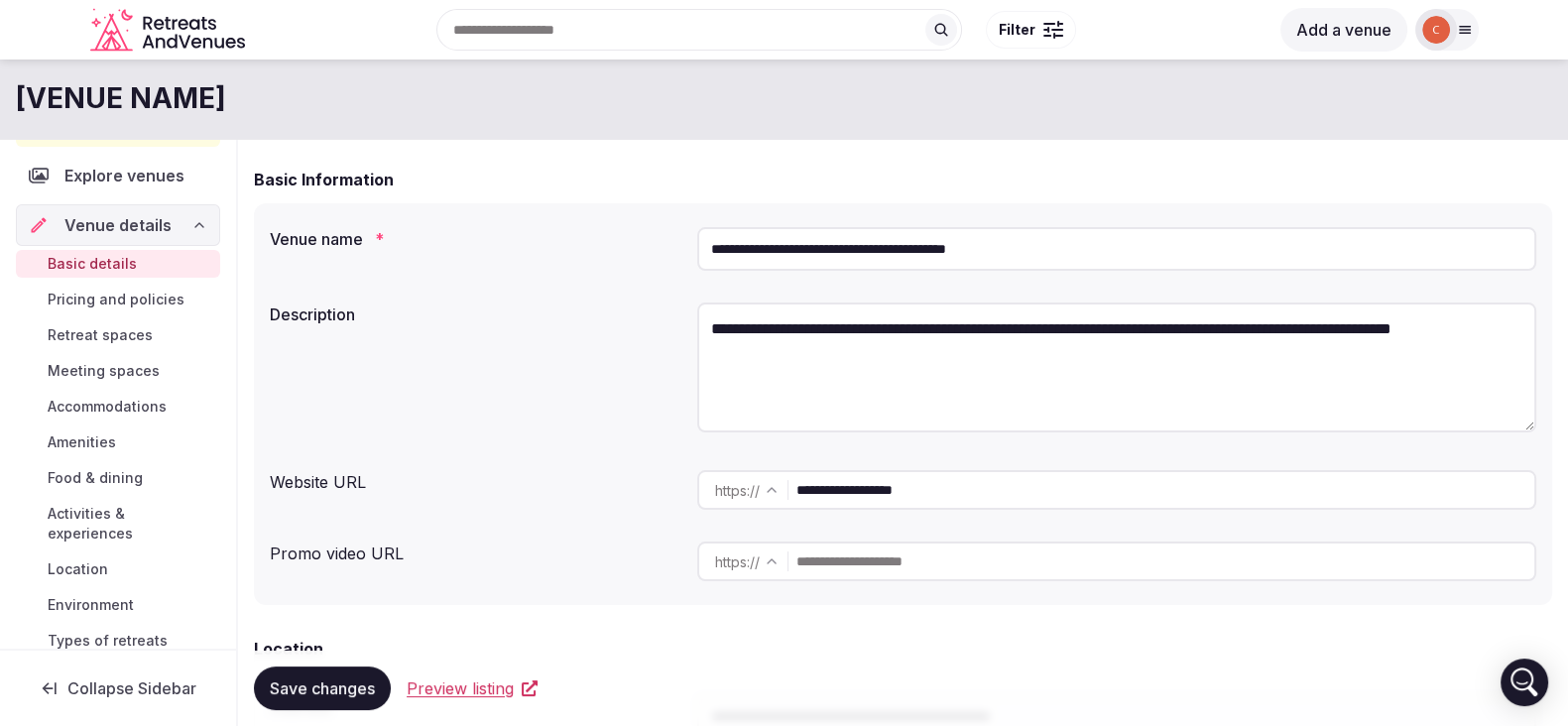 click on "**********" at bounding box center [1117, 367] 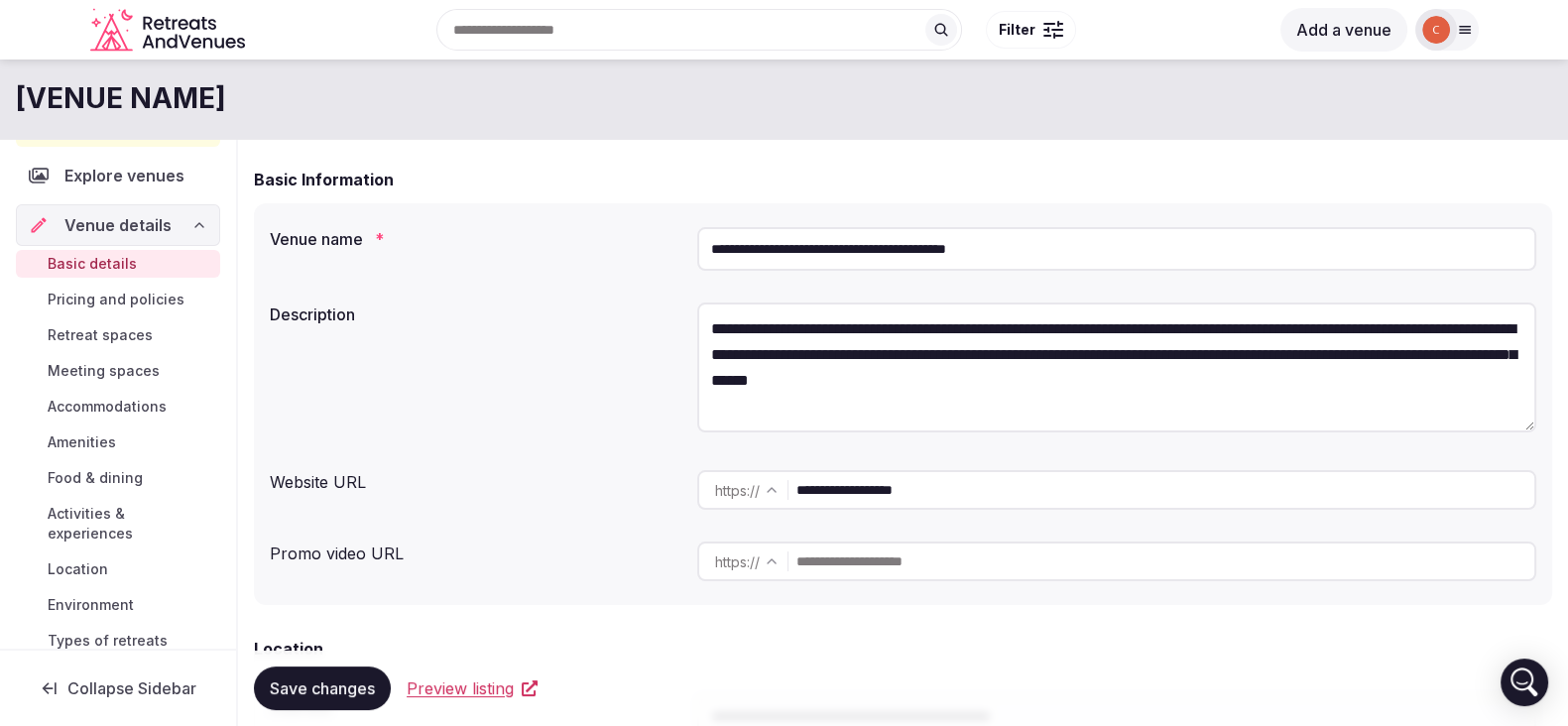 click on "**********" at bounding box center [1117, 367] 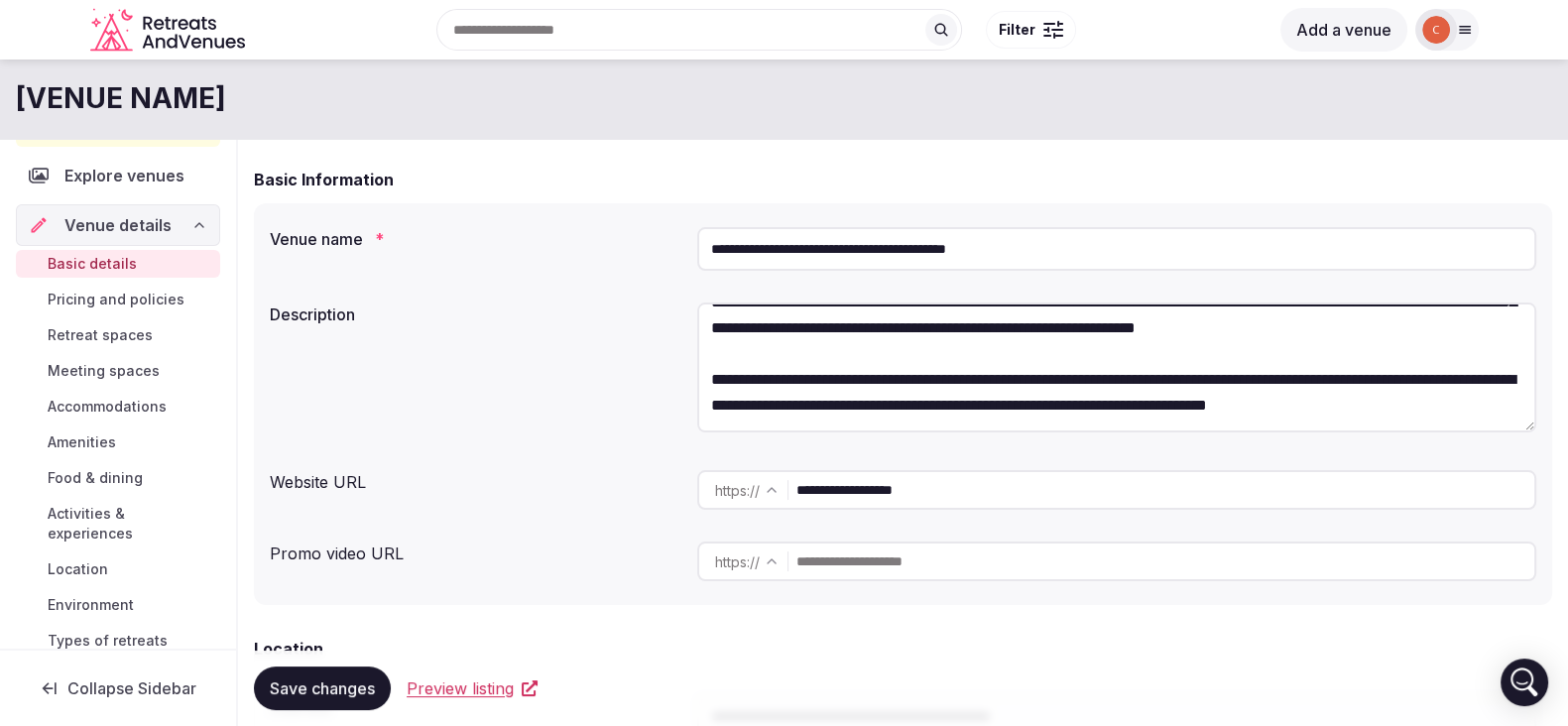 scroll, scrollTop: 88, scrollLeft: 0, axis: vertical 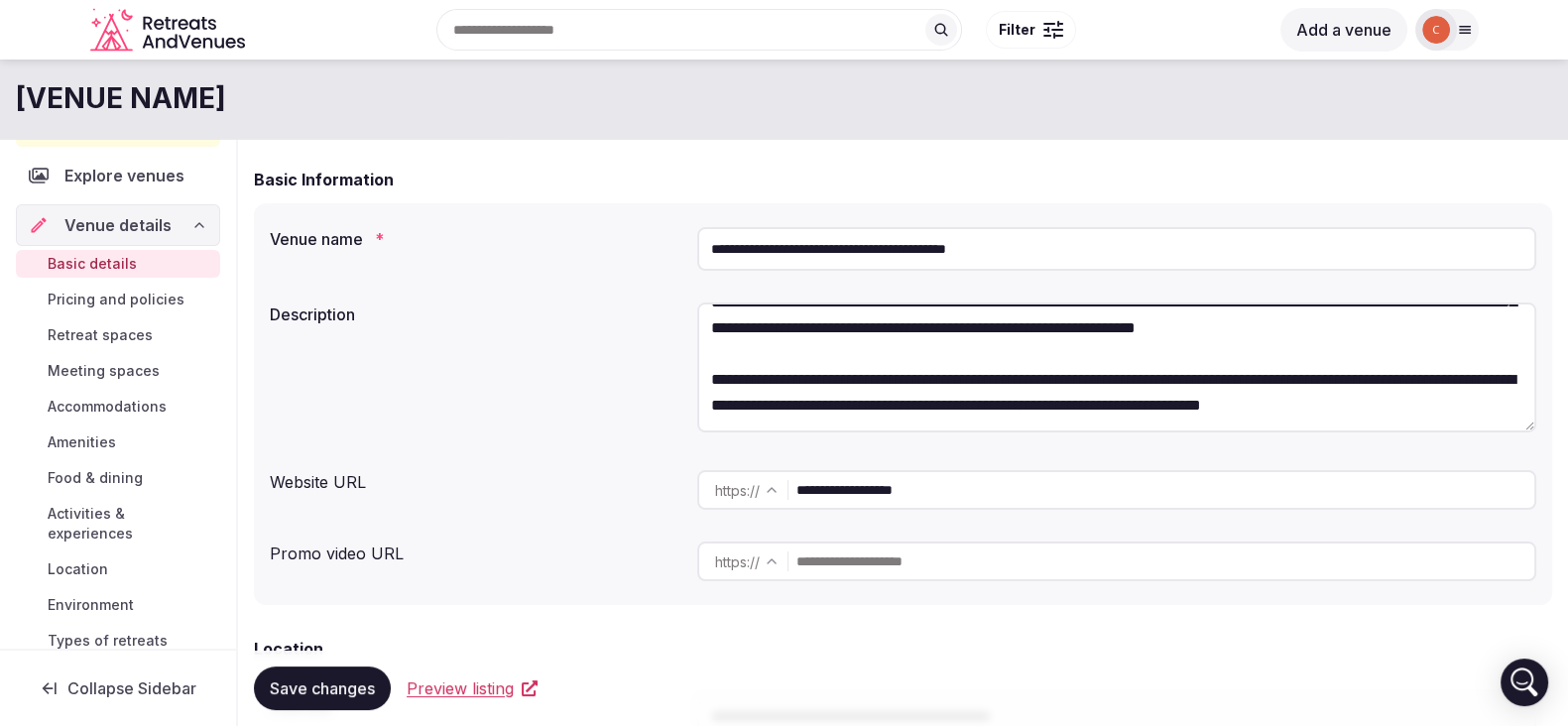 click on "**********" at bounding box center (1117, 367) 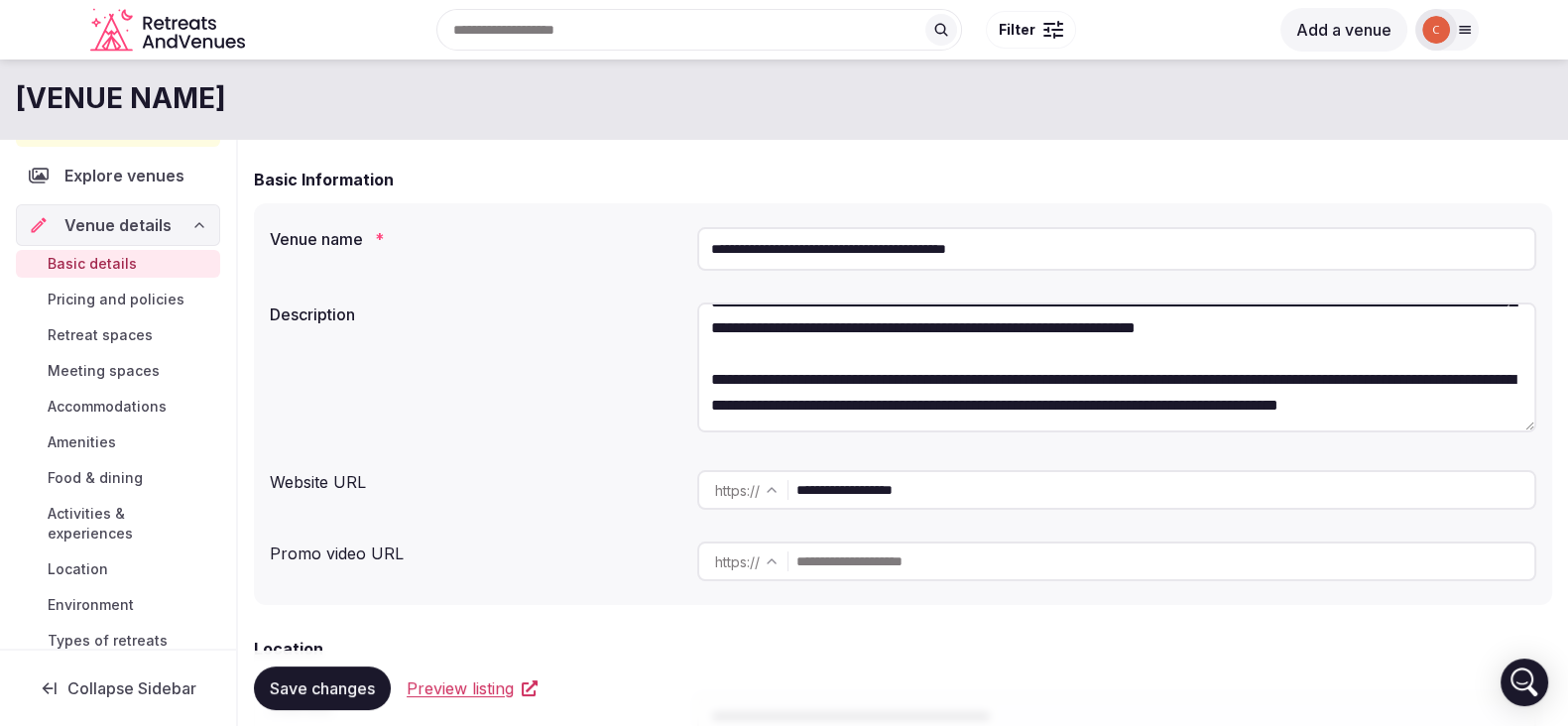 click on "**********" at bounding box center (1117, 367) 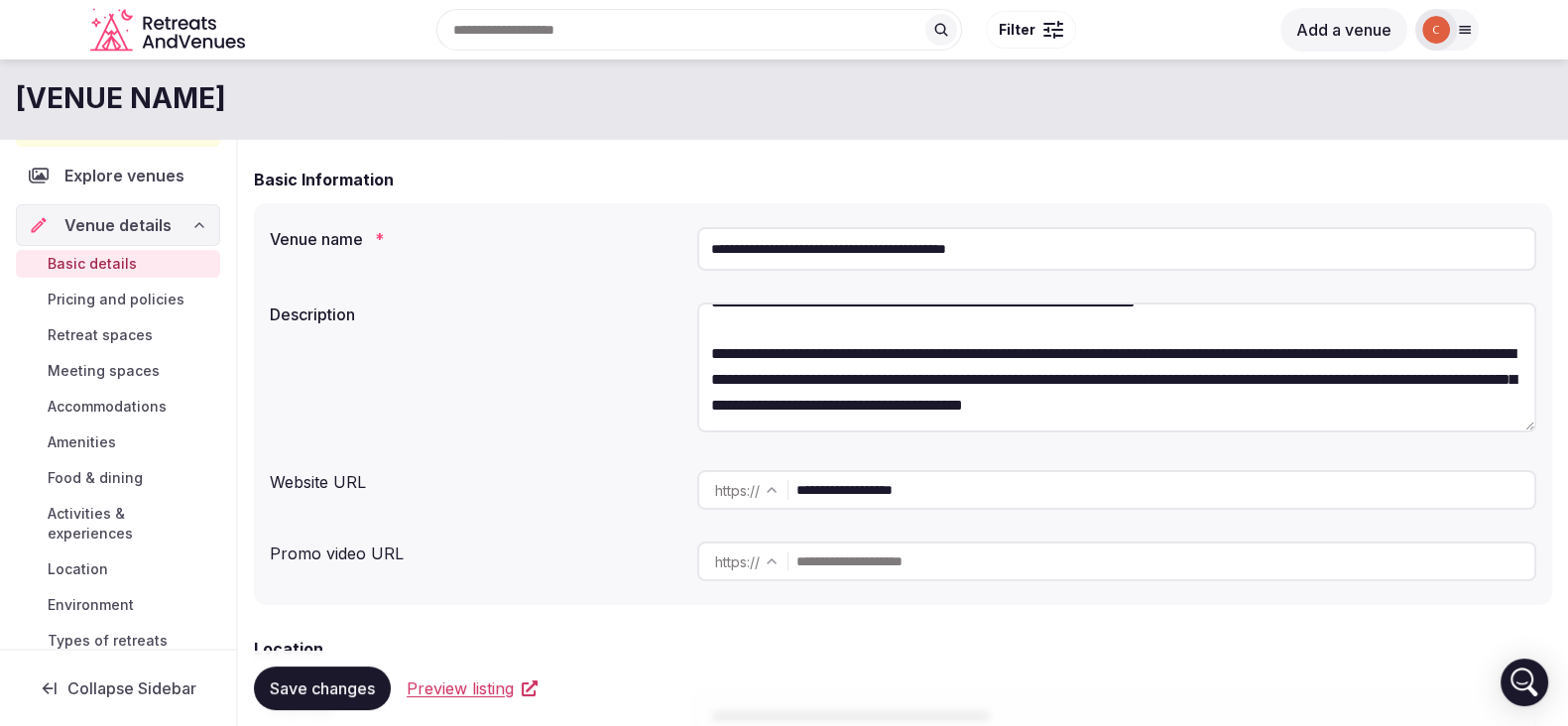 scroll, scrollTop: 139, scrollLeft: 0, axis: vertical 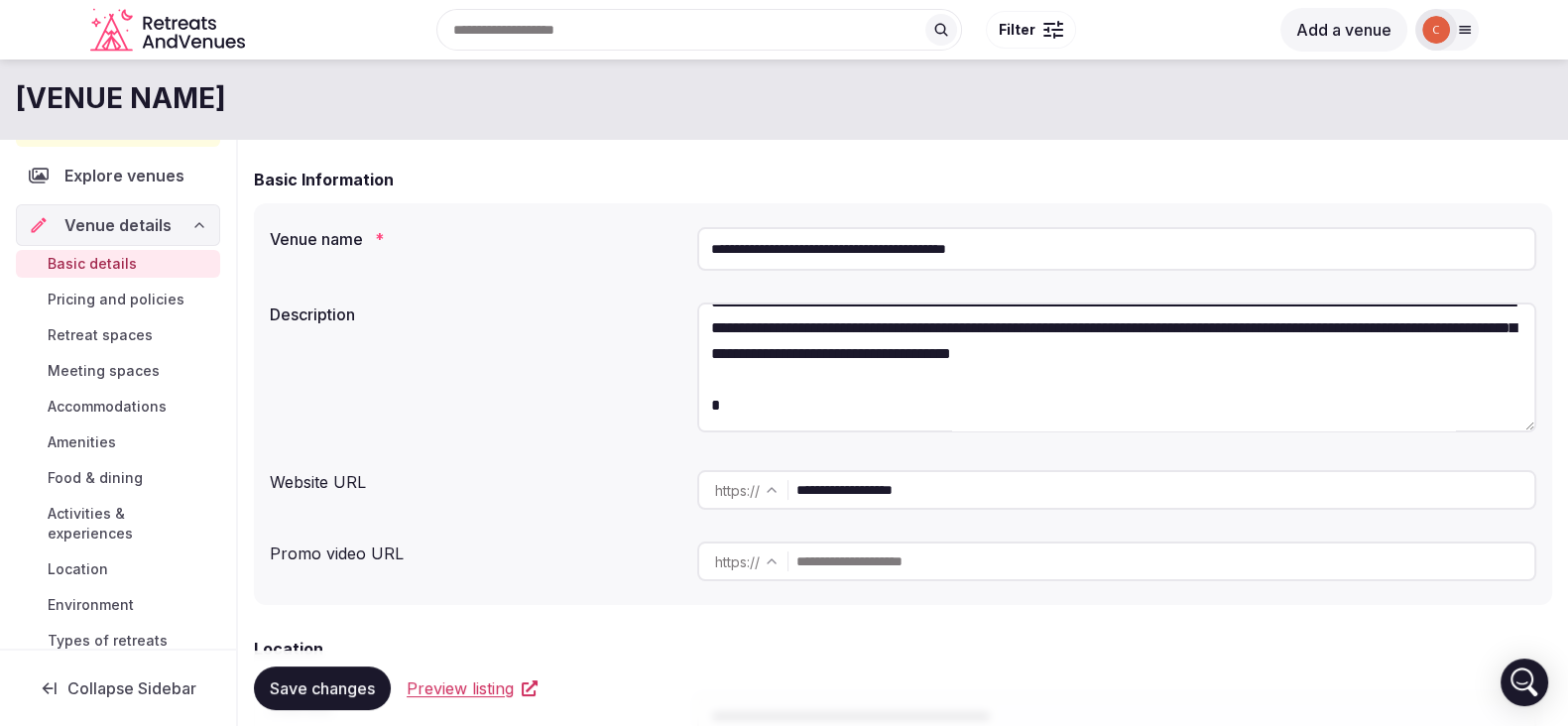 click on "**********" at bounding box center (1117, 367) 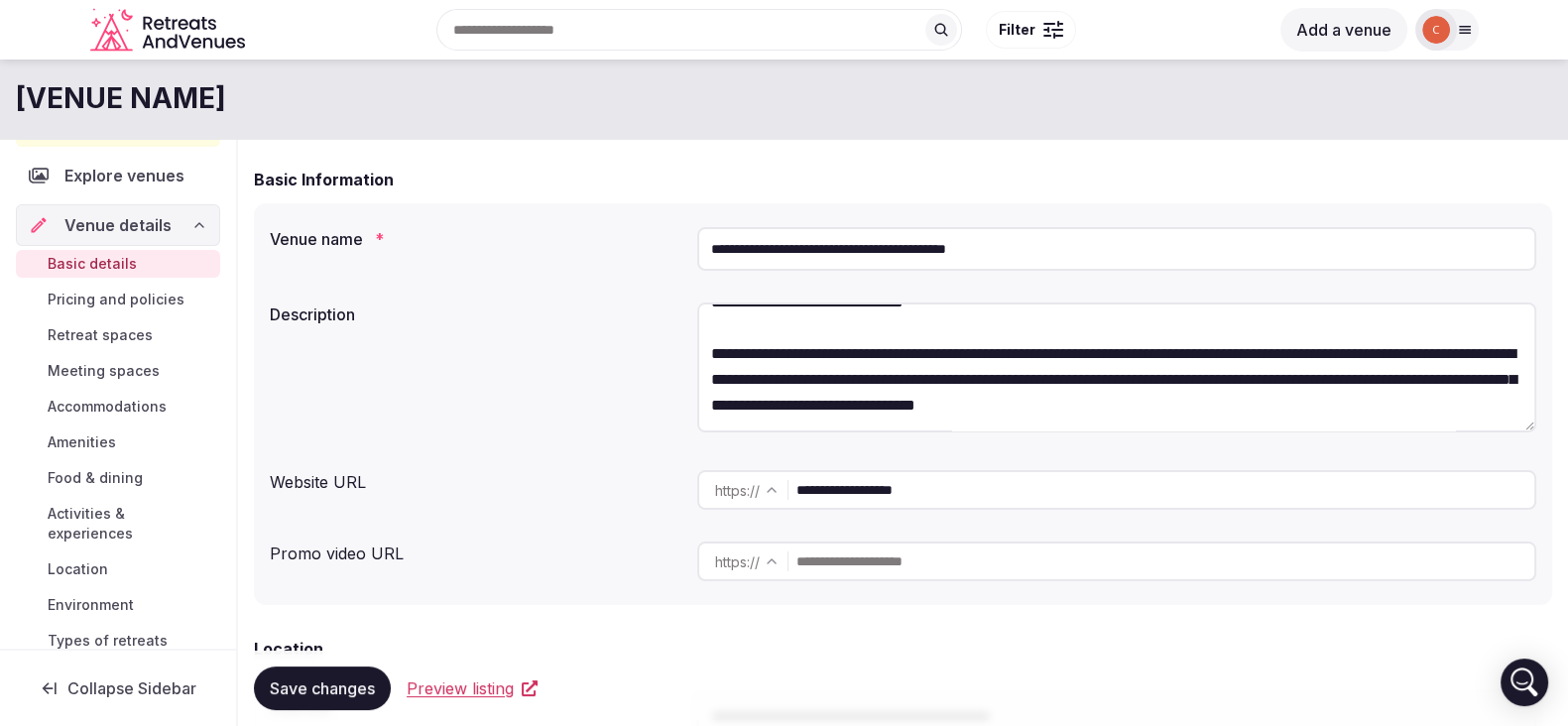 scroll, scrollTop: 217, scrollLeft: 0, axis: vertical 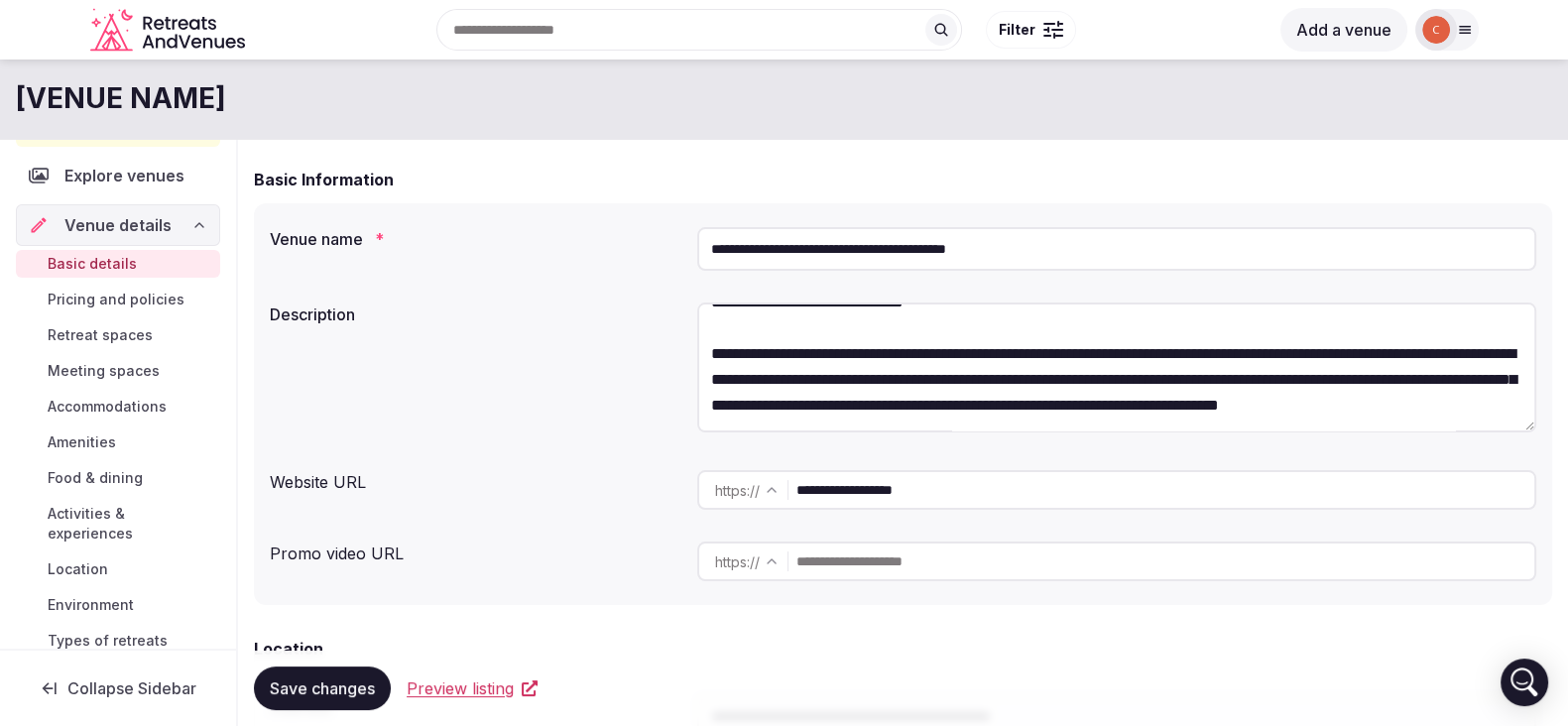 drag, startPoint x: 1168, startPoint y: 396, endPoint x: 1340, endPoint y: 405, distance: 172.2353 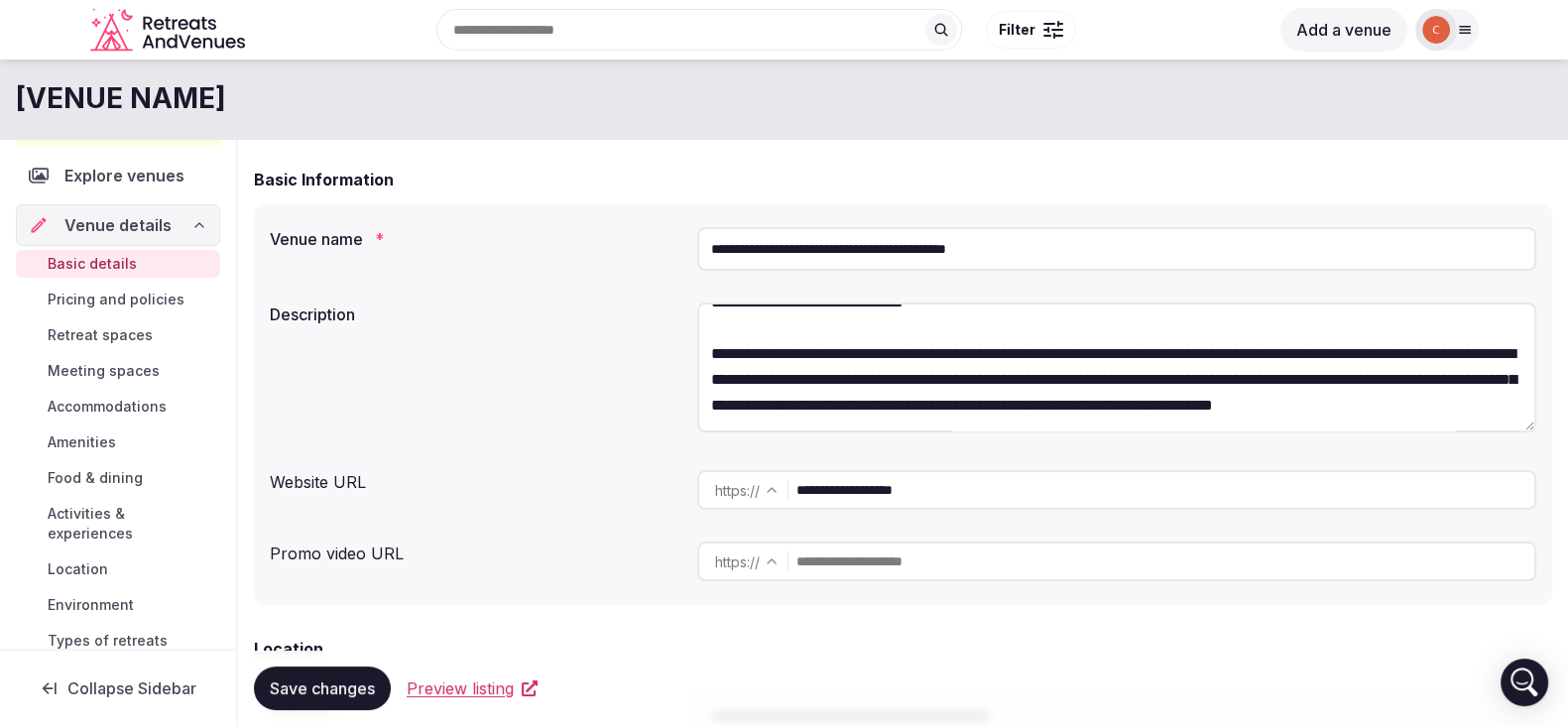 paste on "**********" 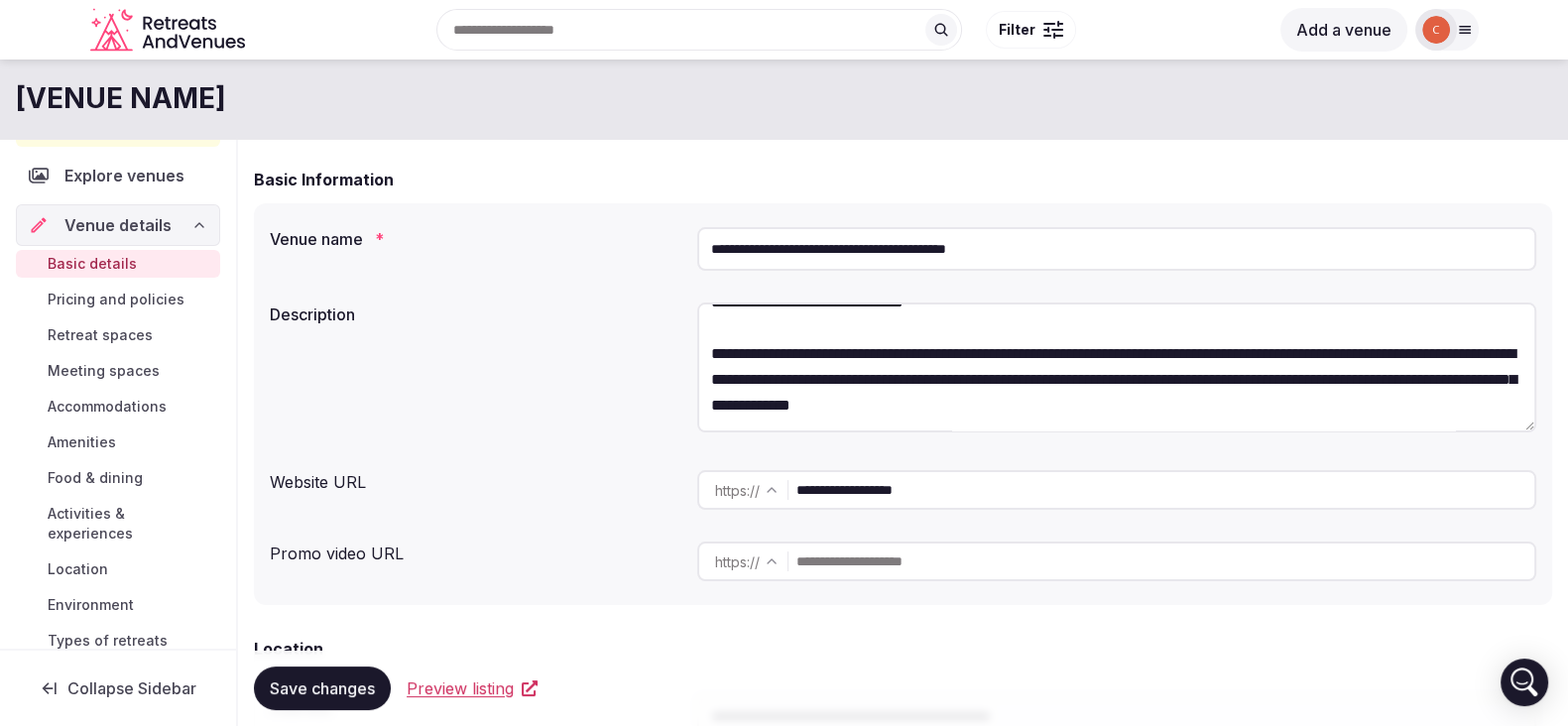 scroll, scrollTop: 206, scrollLeft: 0, axis: vertical 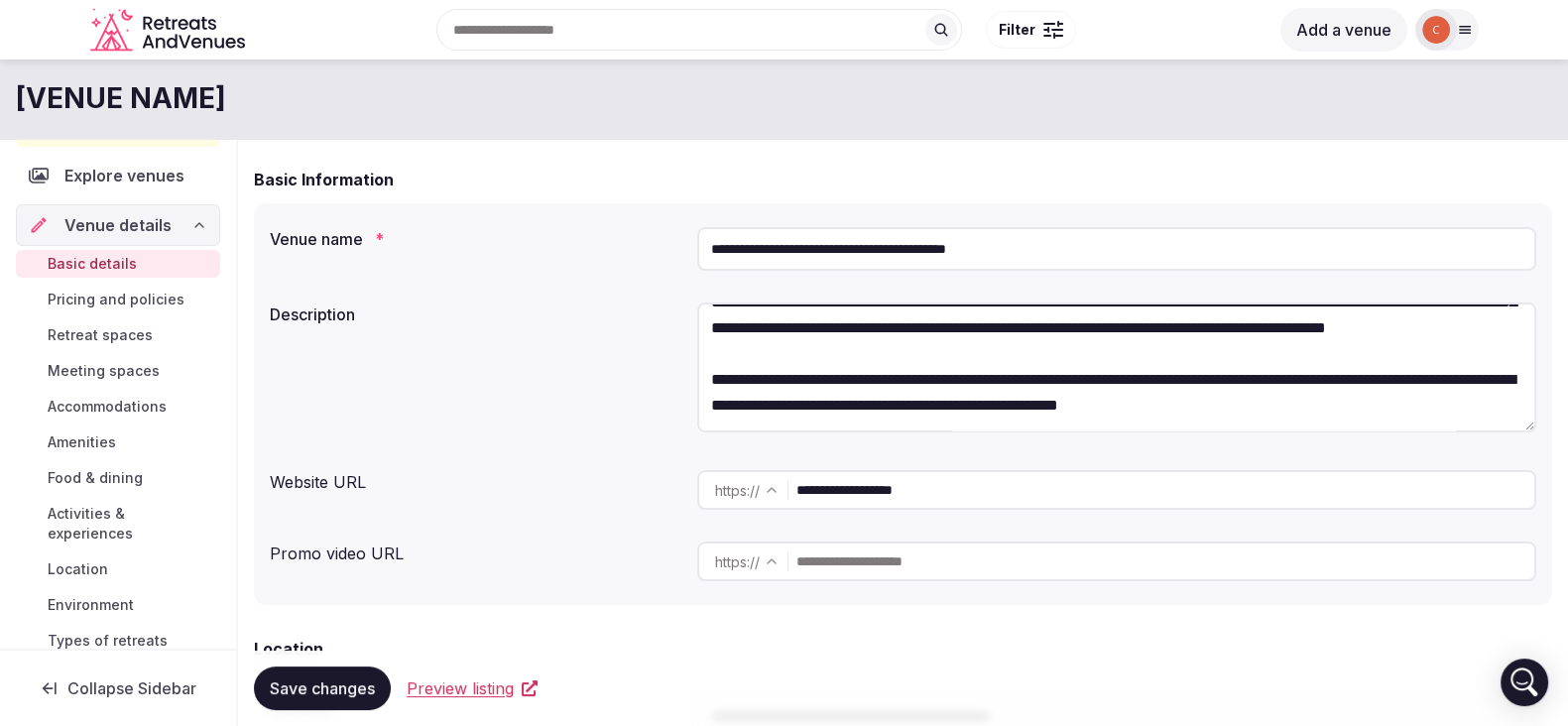 click at bounding box center (1117, 367) 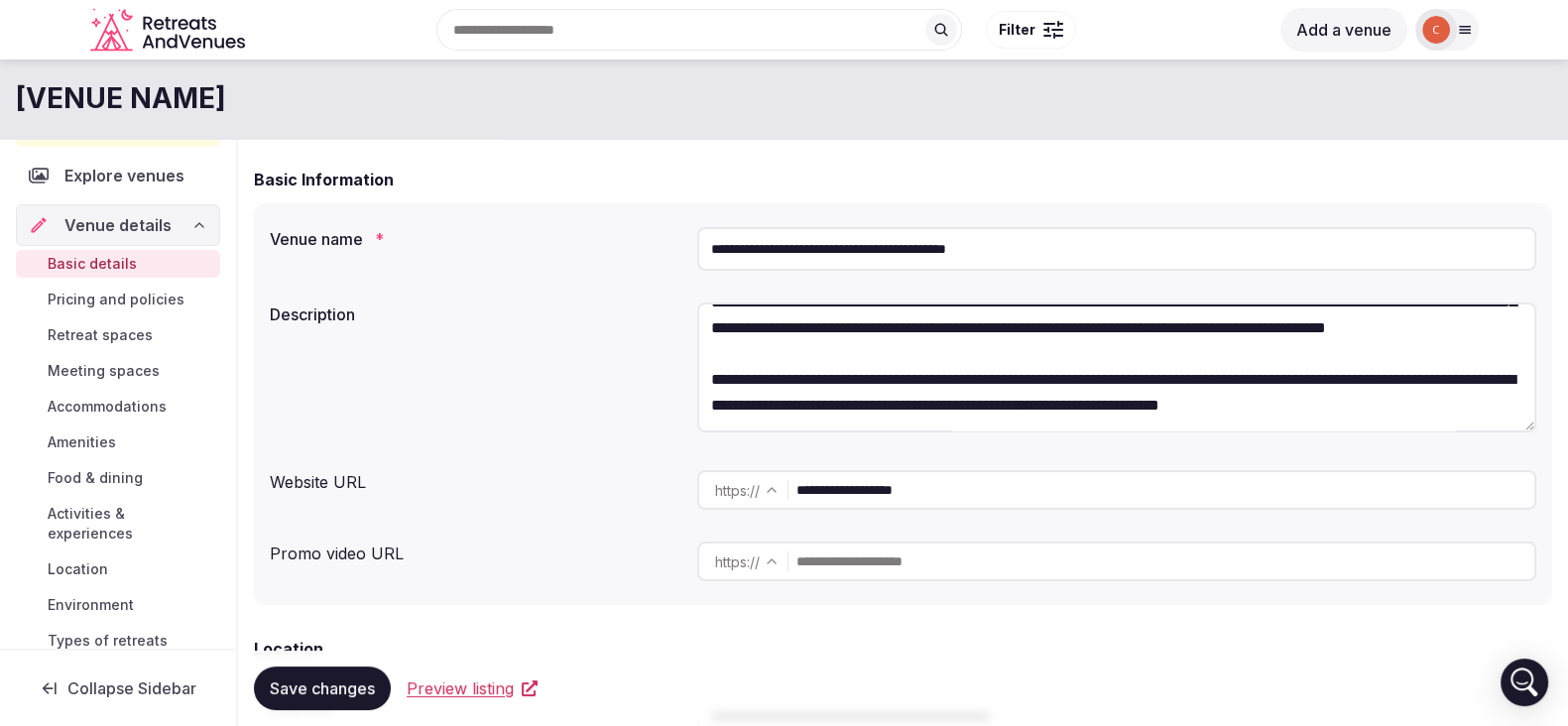 scroll, scrollTop: 320, scrollLeft: 0, axis: vertical 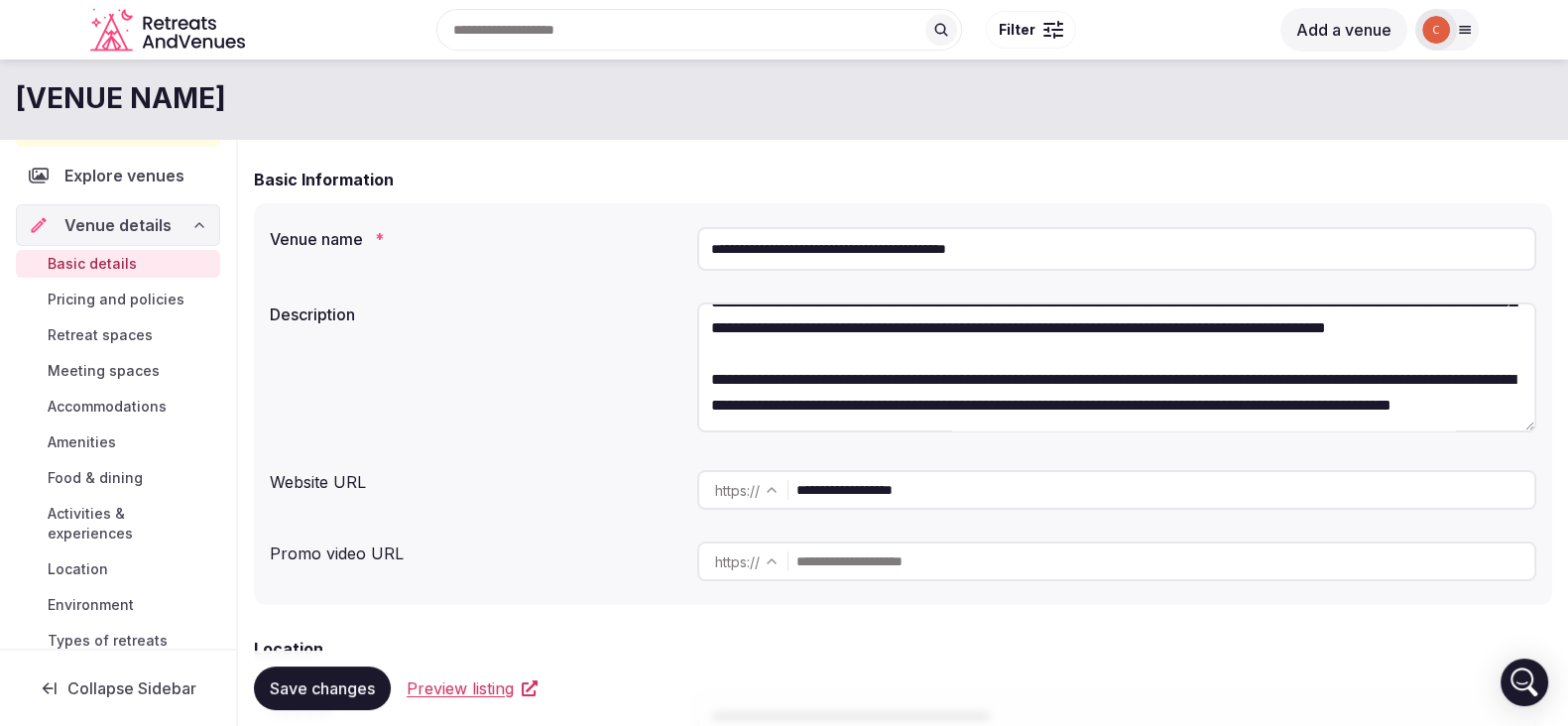 click at bounding box center [1117, 367] 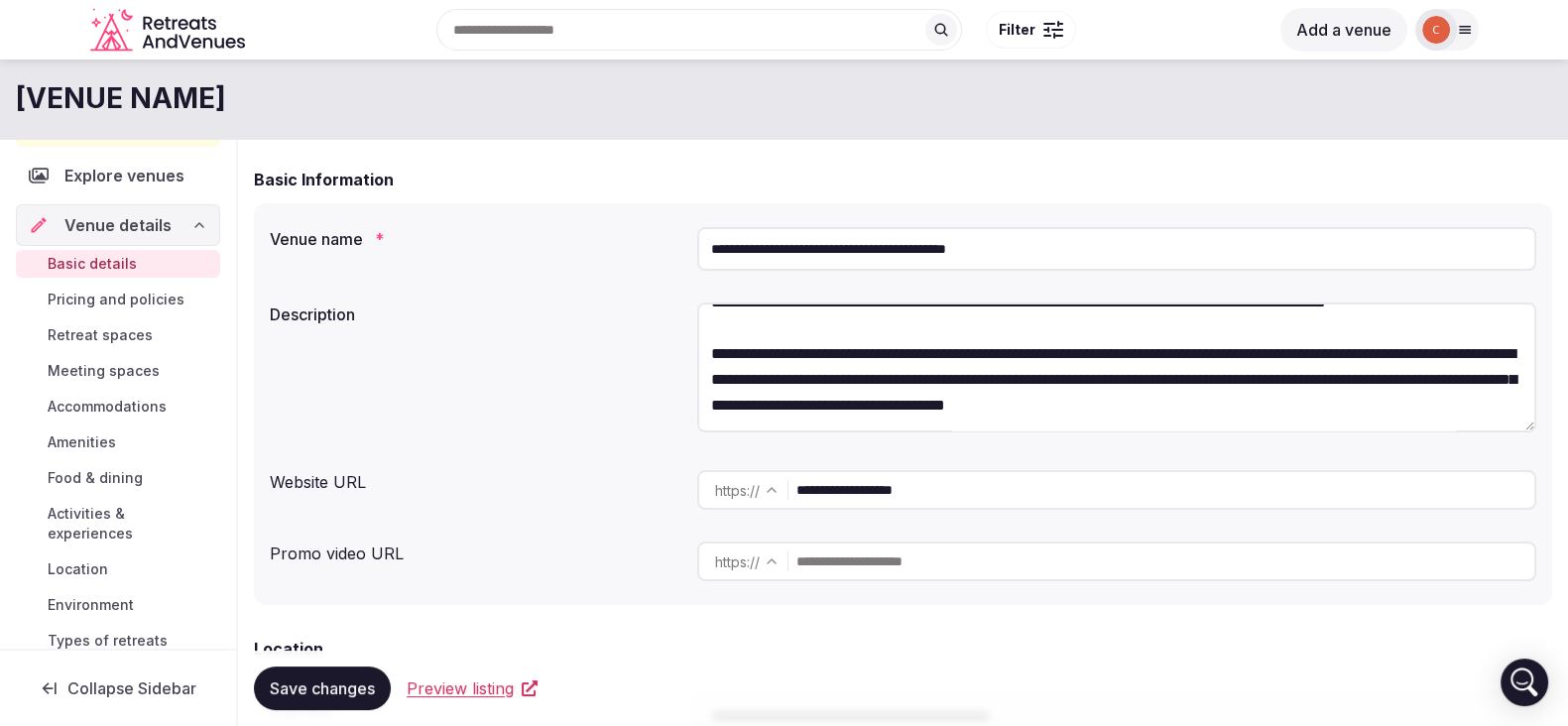 scroll, scrollTop: 346, scrollLeft: 0, axis: vertical 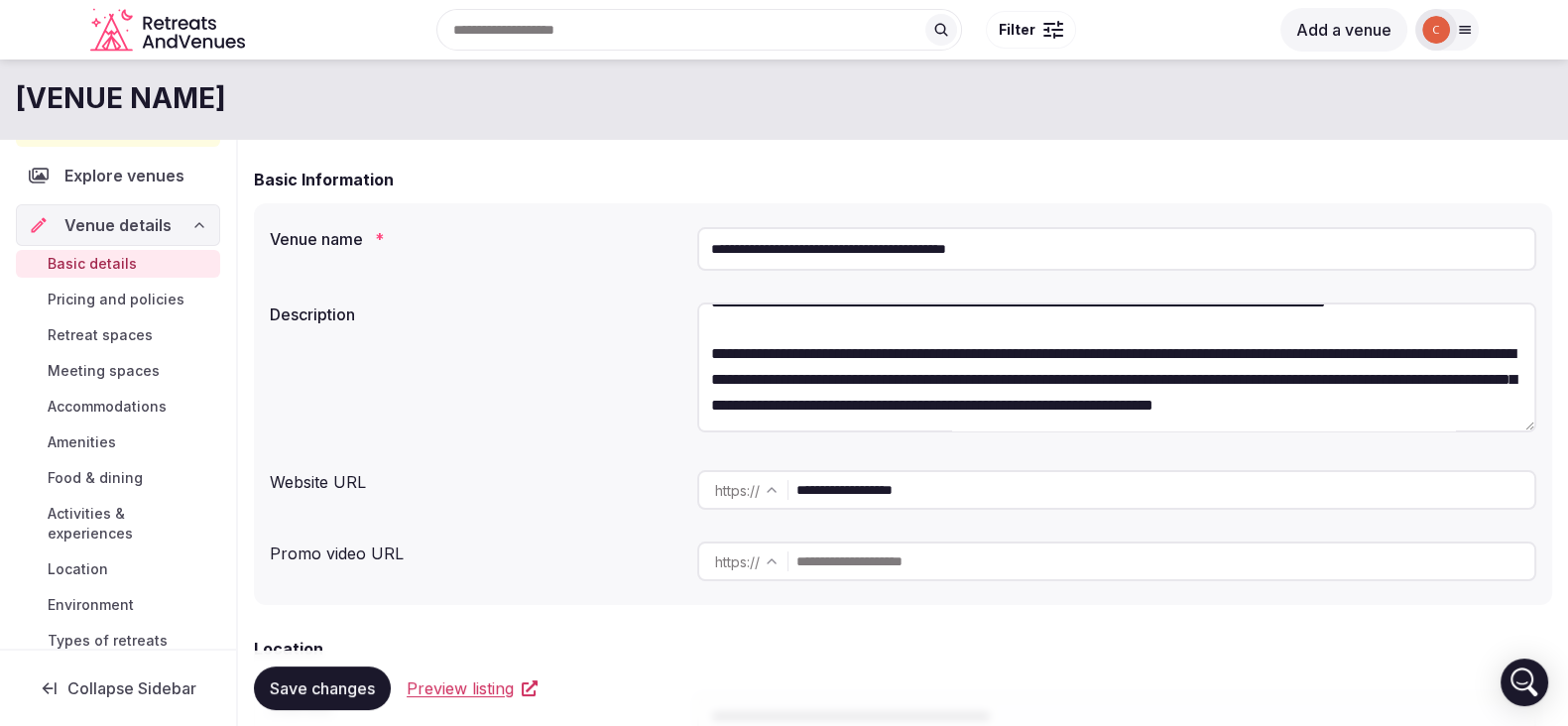 click at bounding box center [1117, 367] 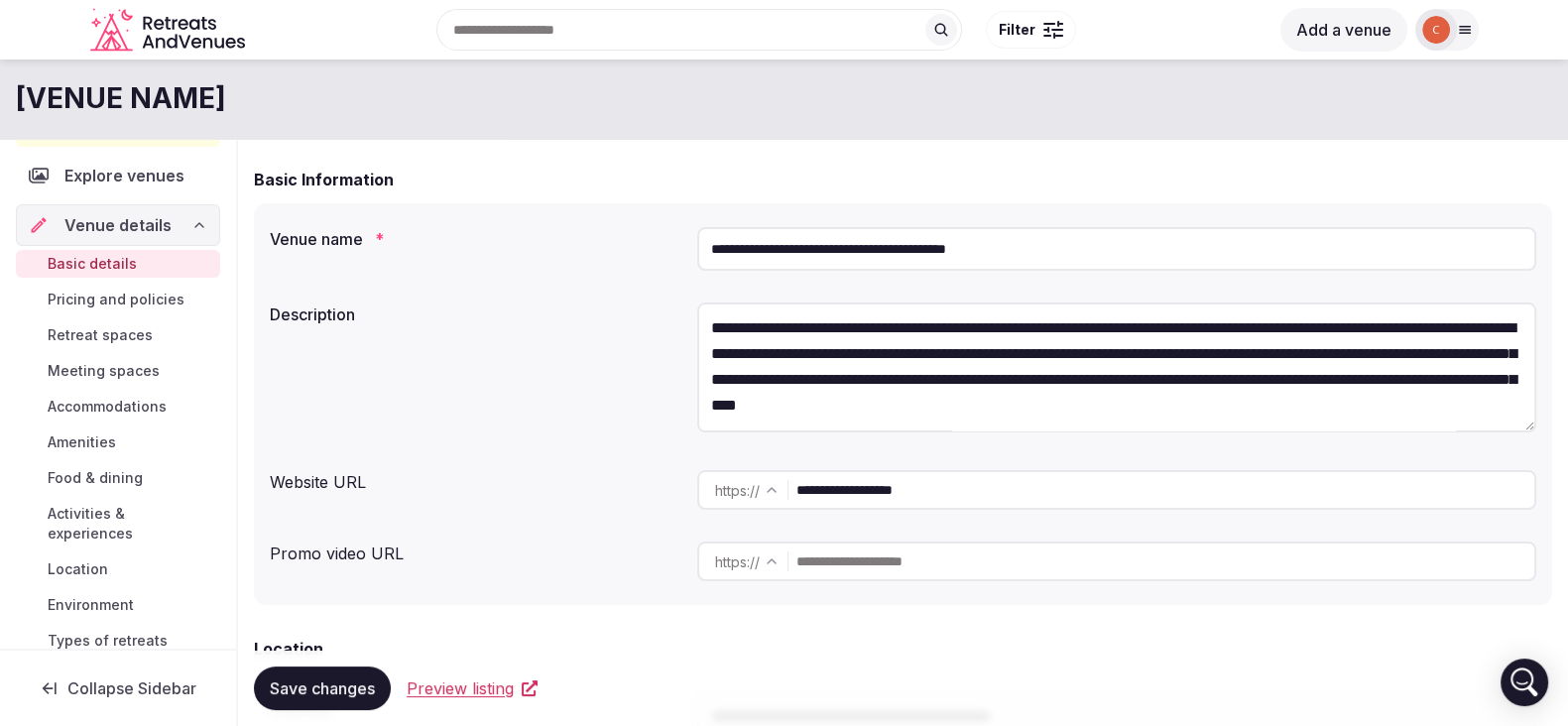 click at bounding box center (1117, 367) 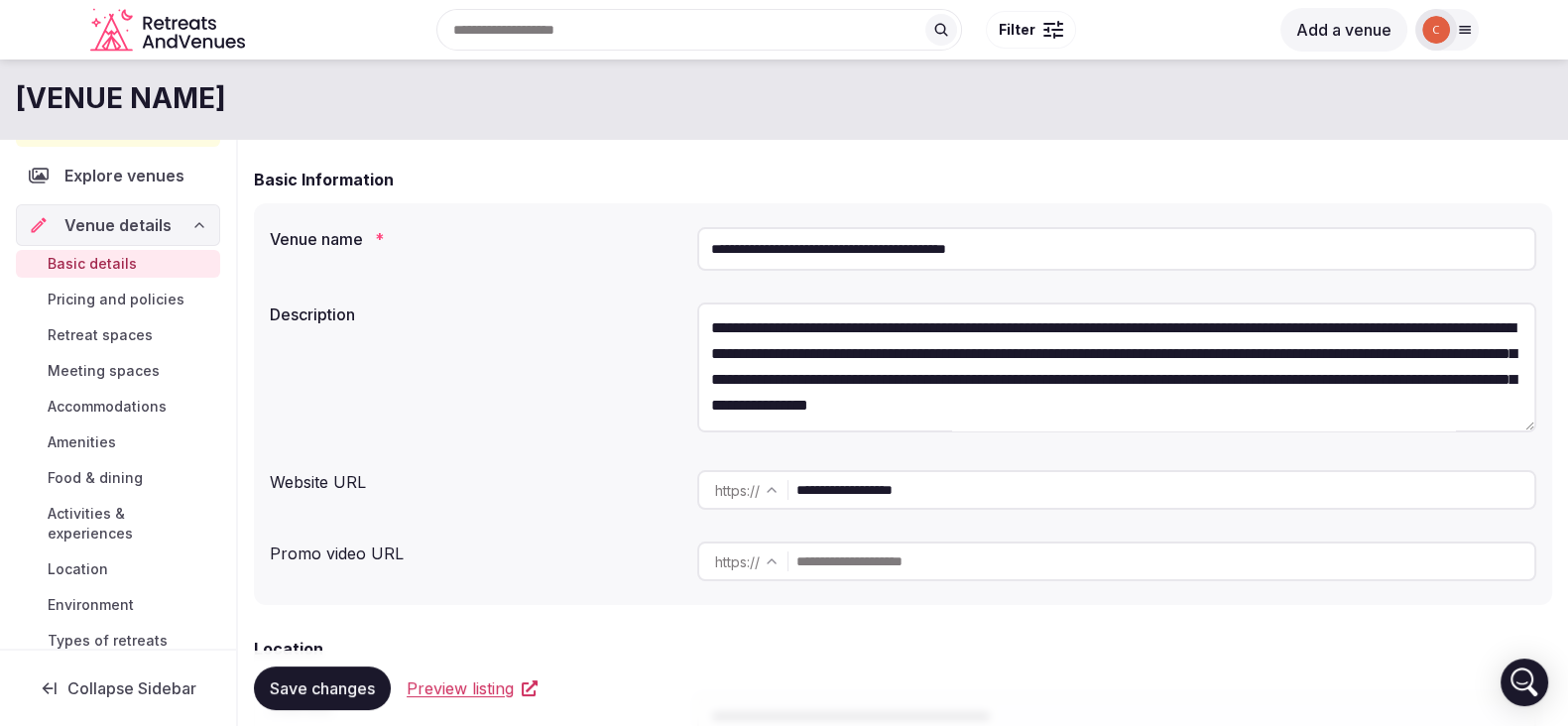 scroll, scrollTop: 372, scrollLeft: 0, axis: vertical 